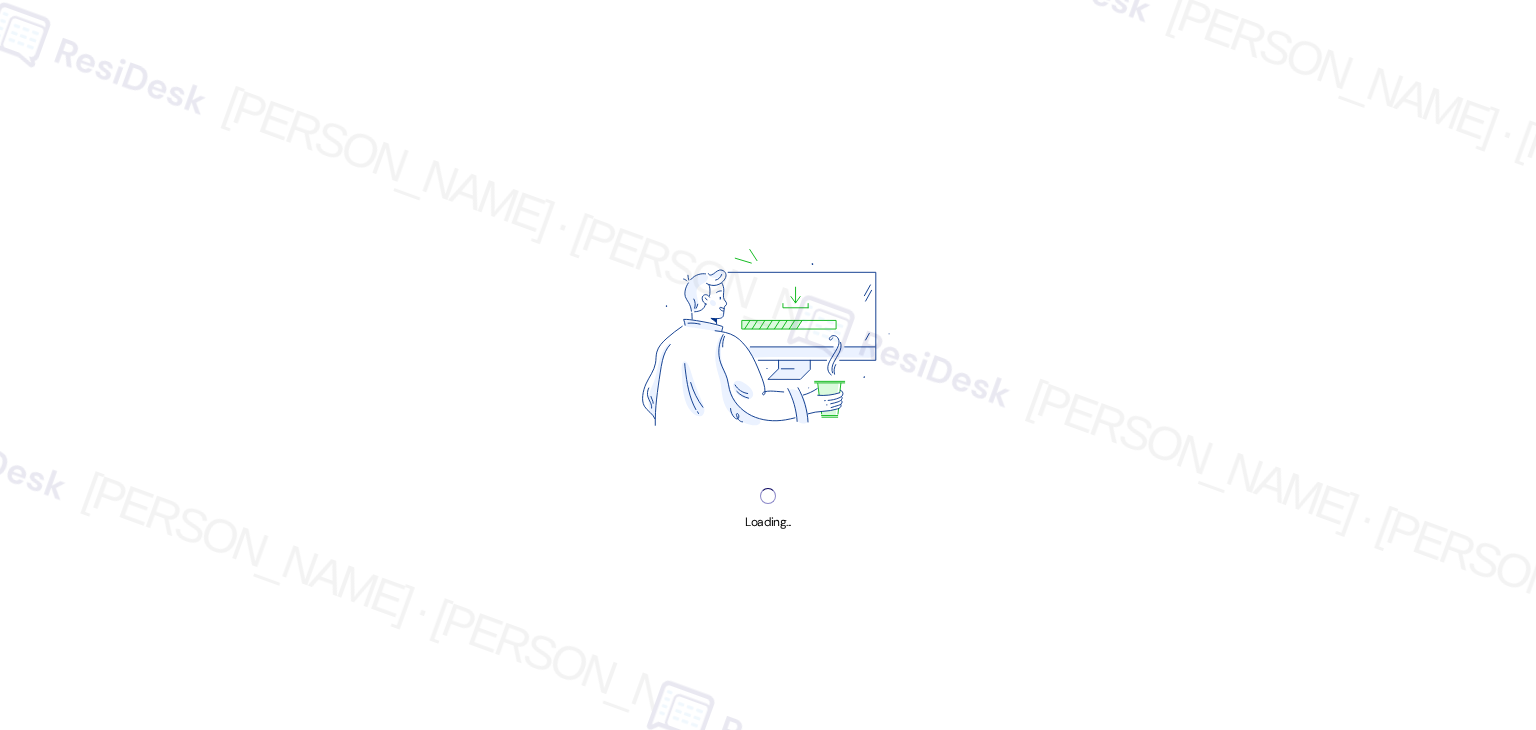 scroll, scrollTop: 0, scrollLeft: 0, axis: both 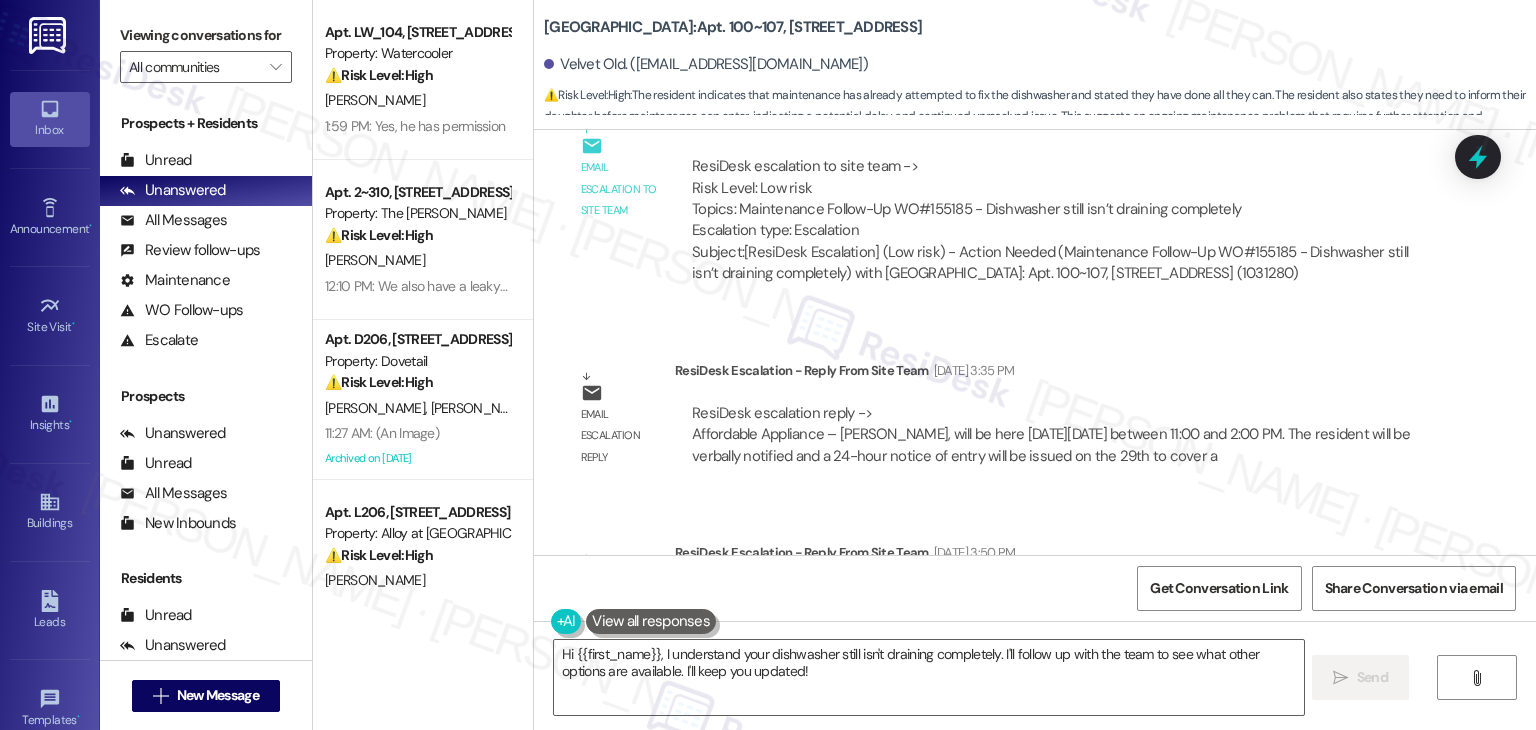 click on "Received via SMS Velvet Old   Positive Sep 19, 2023 at 10:34 AM ing with everybody I've needed them three times already I can't believe I never need anything usually and he's just been on it thank you to him just want Tags and notes Tagged as:   Positive response Click to highlight conversations about Positive response Received via SMS 10:34 AM Velvet Old   Positive Sep 19, 2023 at 10:34 AM ed to give him some kudos have a great day Dottie Tags and notes Tagged as:   Praise Click to highlight conversations about Praise Received via SMS 10:34 AM Velvet Old Question   Positive Sep 19, 2023 at 10:34 AM Hi Dottie just wanted to give a little shout out to Shane our maintenance guy is really been helpful around here seeing out working all the time and talk Tags and notes Tagged as:   Maintenance ,  Click to highlight conversations about Maintenance Praise ,  Click to highlight conversations about Praise Review candidate ,  Click to highlight conversations about Review candidate Maintenance staff ,  Satisfied ,  ," at bounding box center (1035, 342) 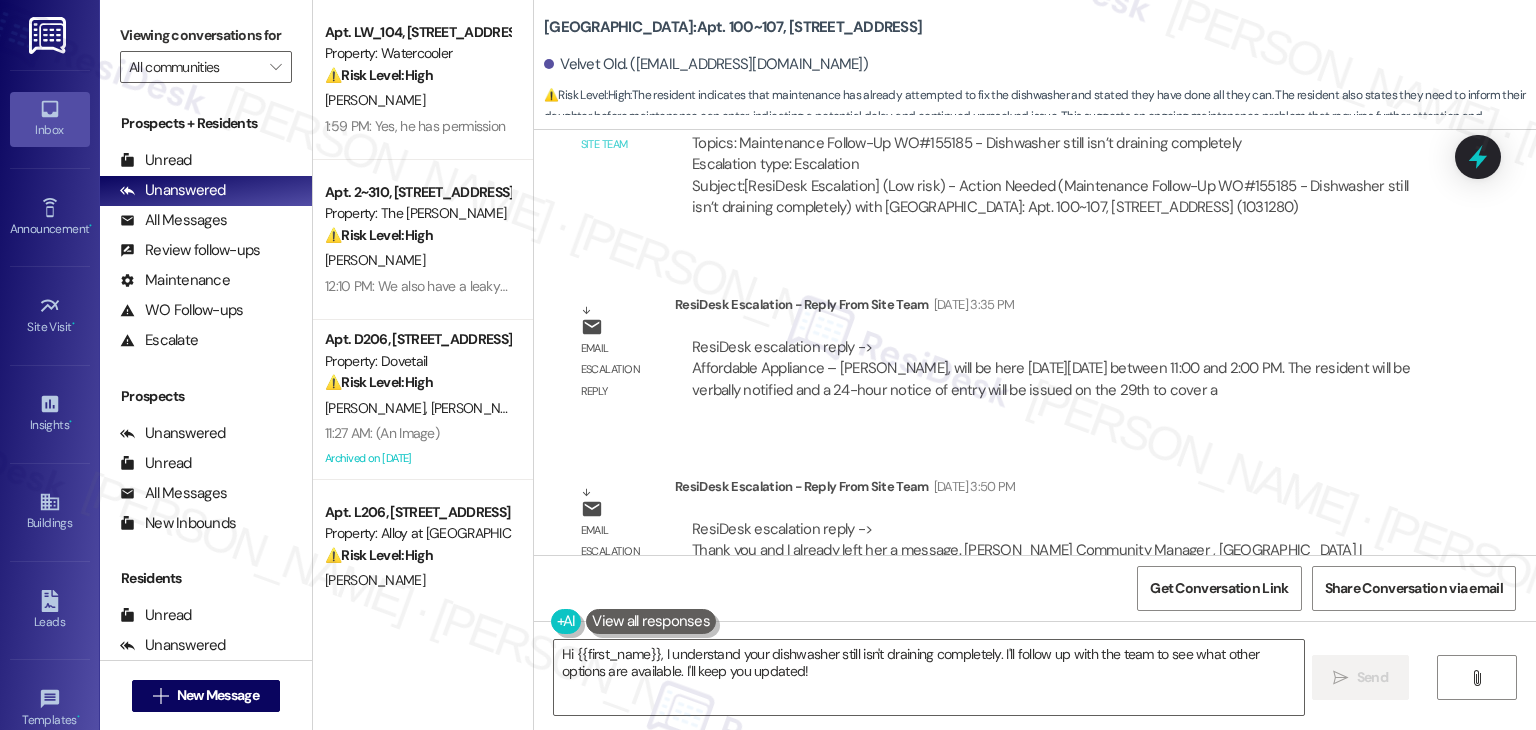 scroll, scrollTop: 14224, scrollLeft: 0, axis: vertical 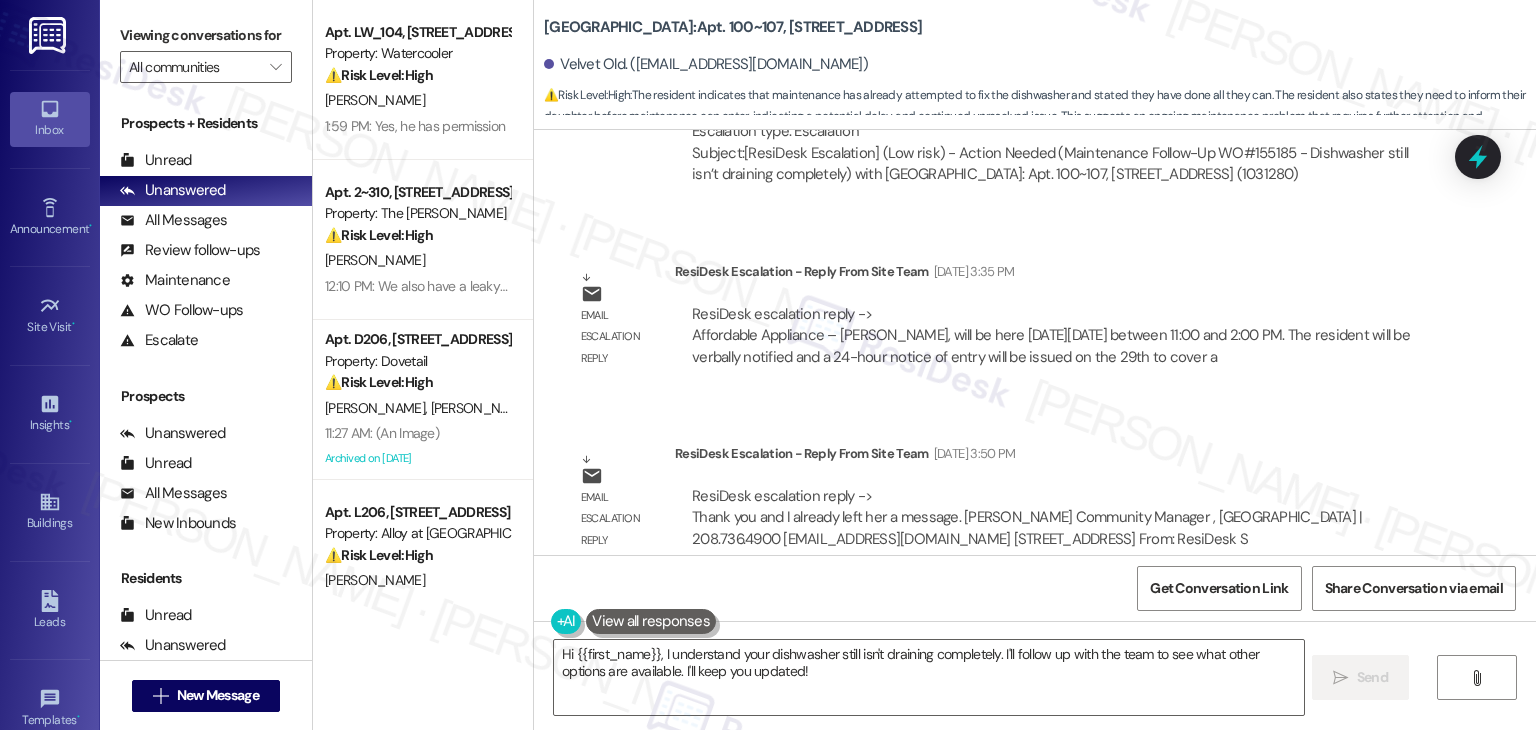 click on "Get Conversation Link Share Conversation via email" at bounding box center [1035, 588] 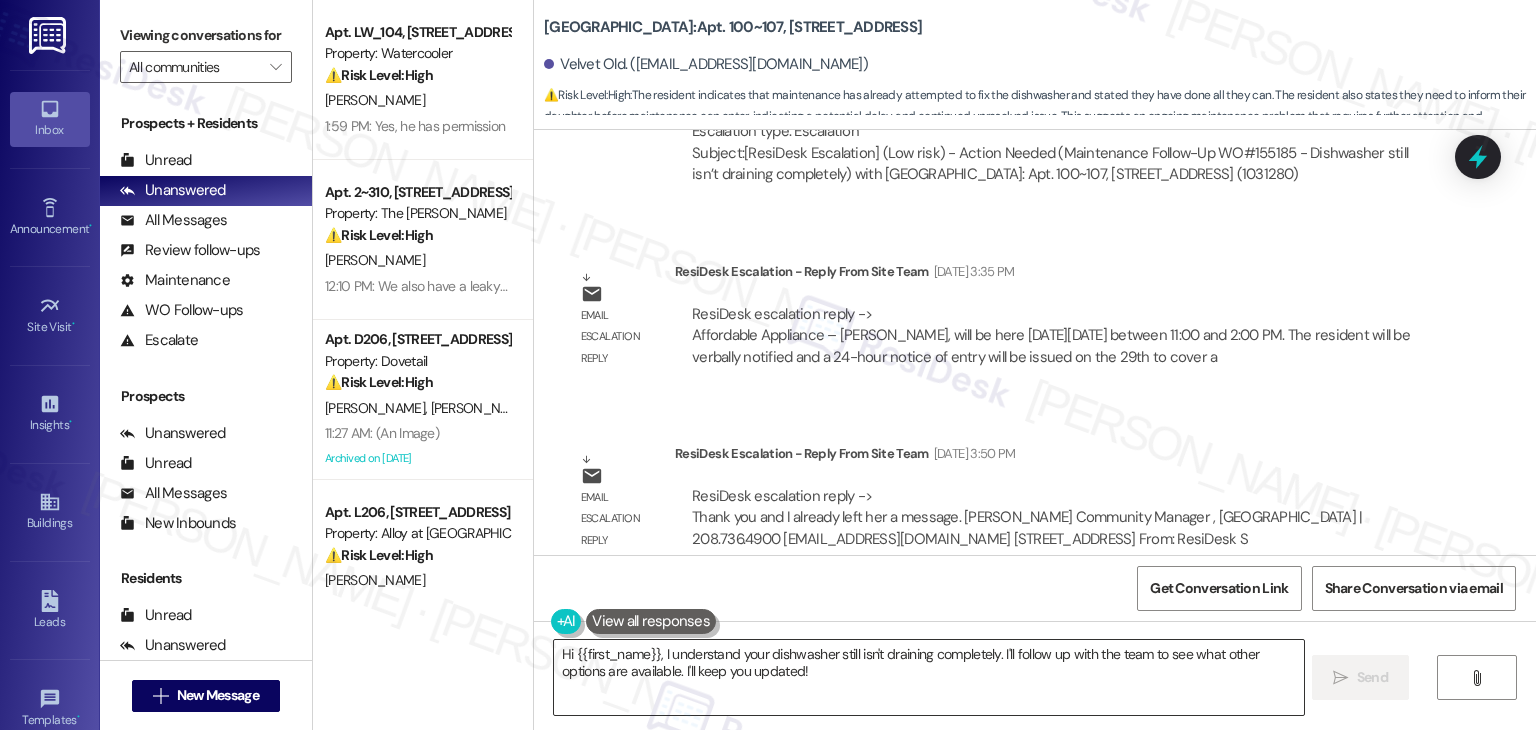 click on "Hi {{first_name}}, I understand your dishwasher still isn't draining completely. I'll follow up with the team to see what other options are available. I'll keep you updated!" at bounding box center (928, 677) 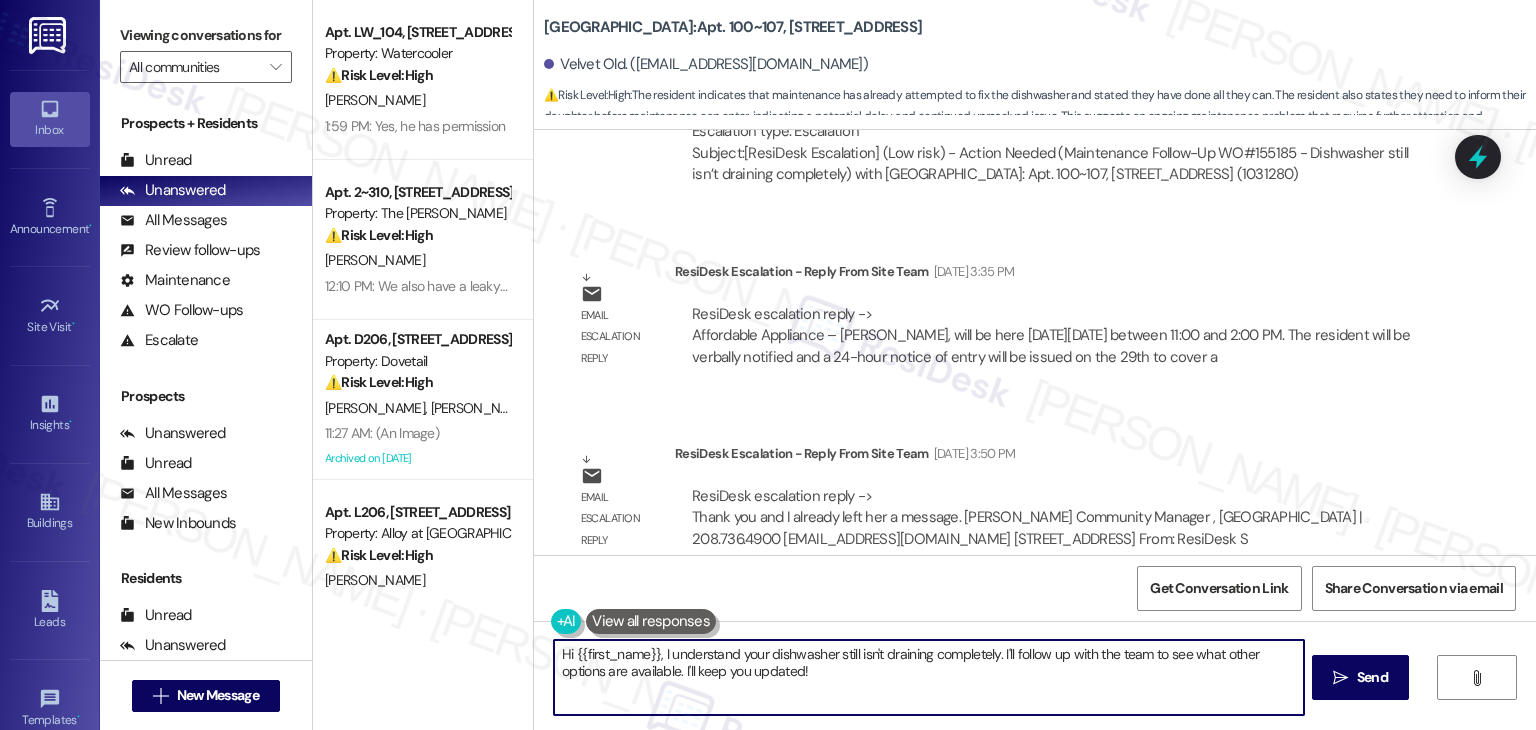 click on "Hi {{first_name}}, I understand your dishwasher still isn't draining completely. I'll follow up with the team to see what other options are available. I'll keep you updated!" at bounding box center [928, 677] 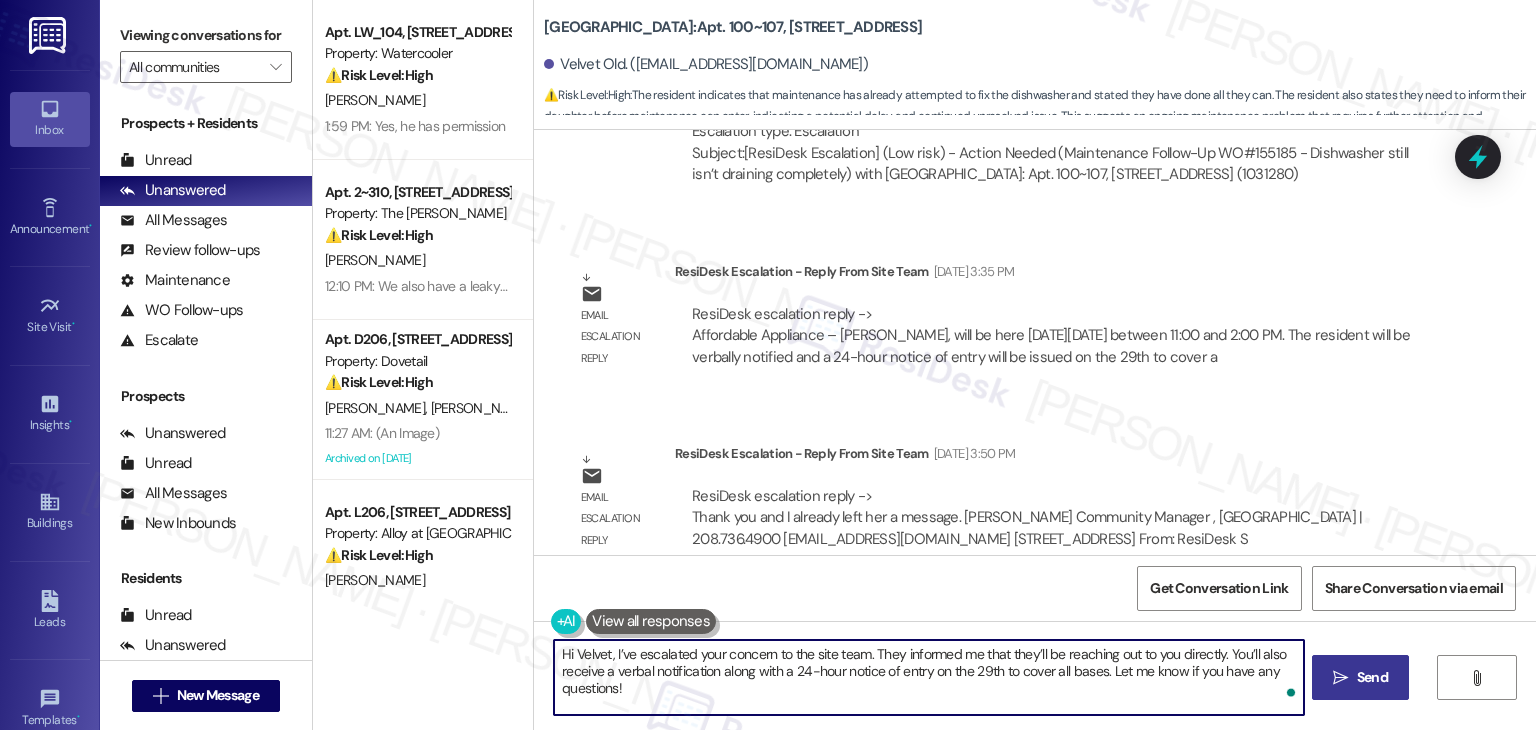 type on "Hi Velvet, I’ve escalated your concern to the site team. They informed me that they’ll be reaching out to you directly. You’ll also receive a verbal notification along with a 24-hour notice of entry on the 29th to cover all bases. Let me know if you have any questions!" 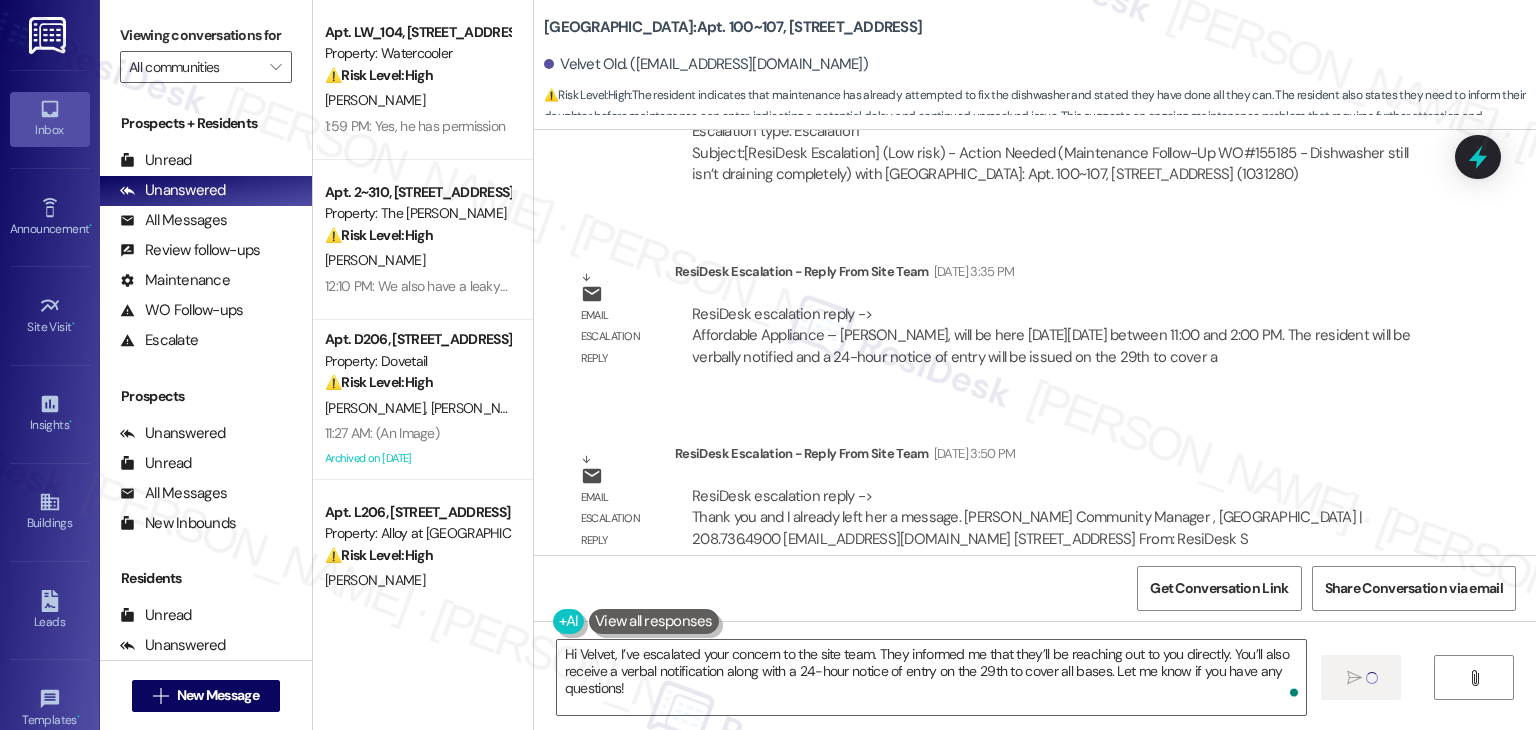 type 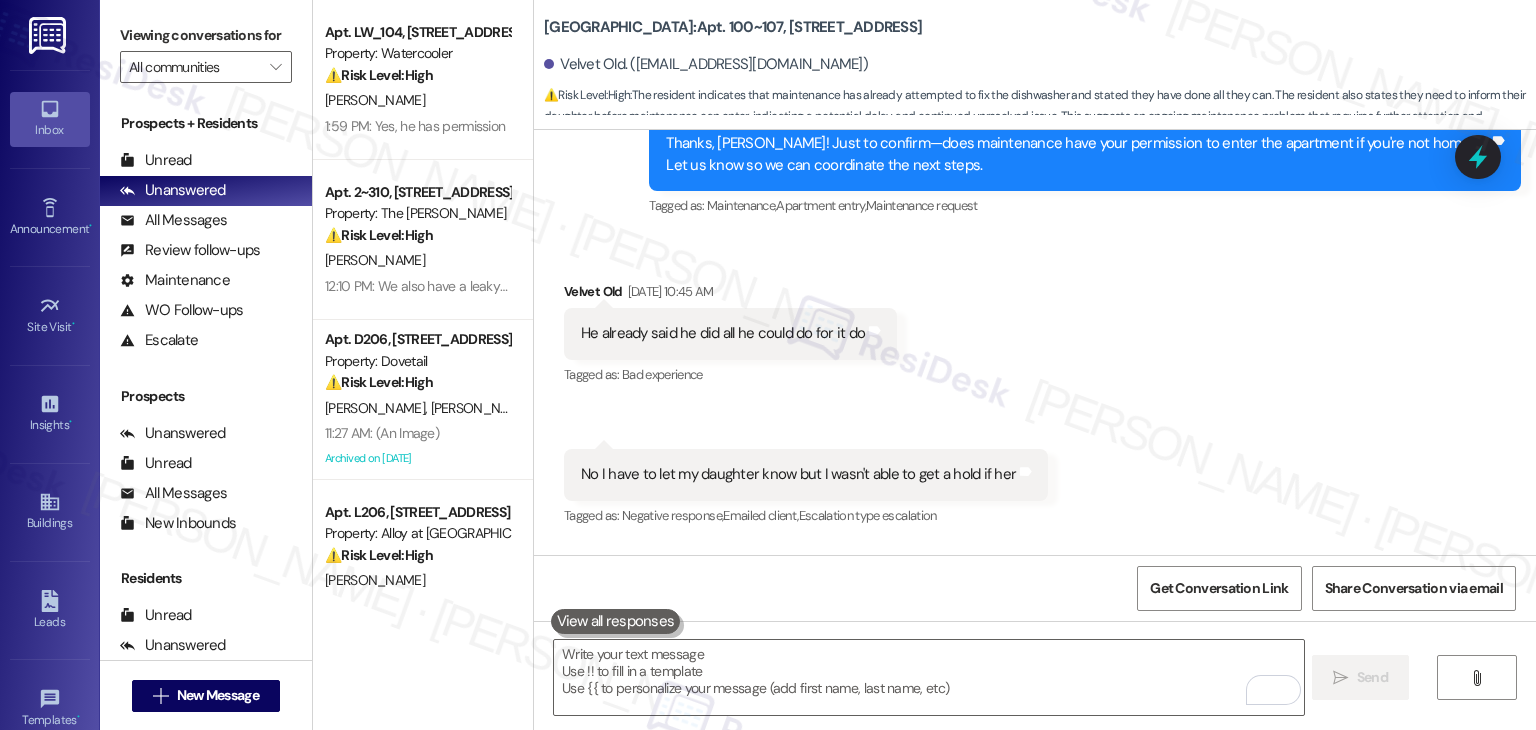 scroll, scrollTop: 13423, scrollLeft: 0, axis: vertical 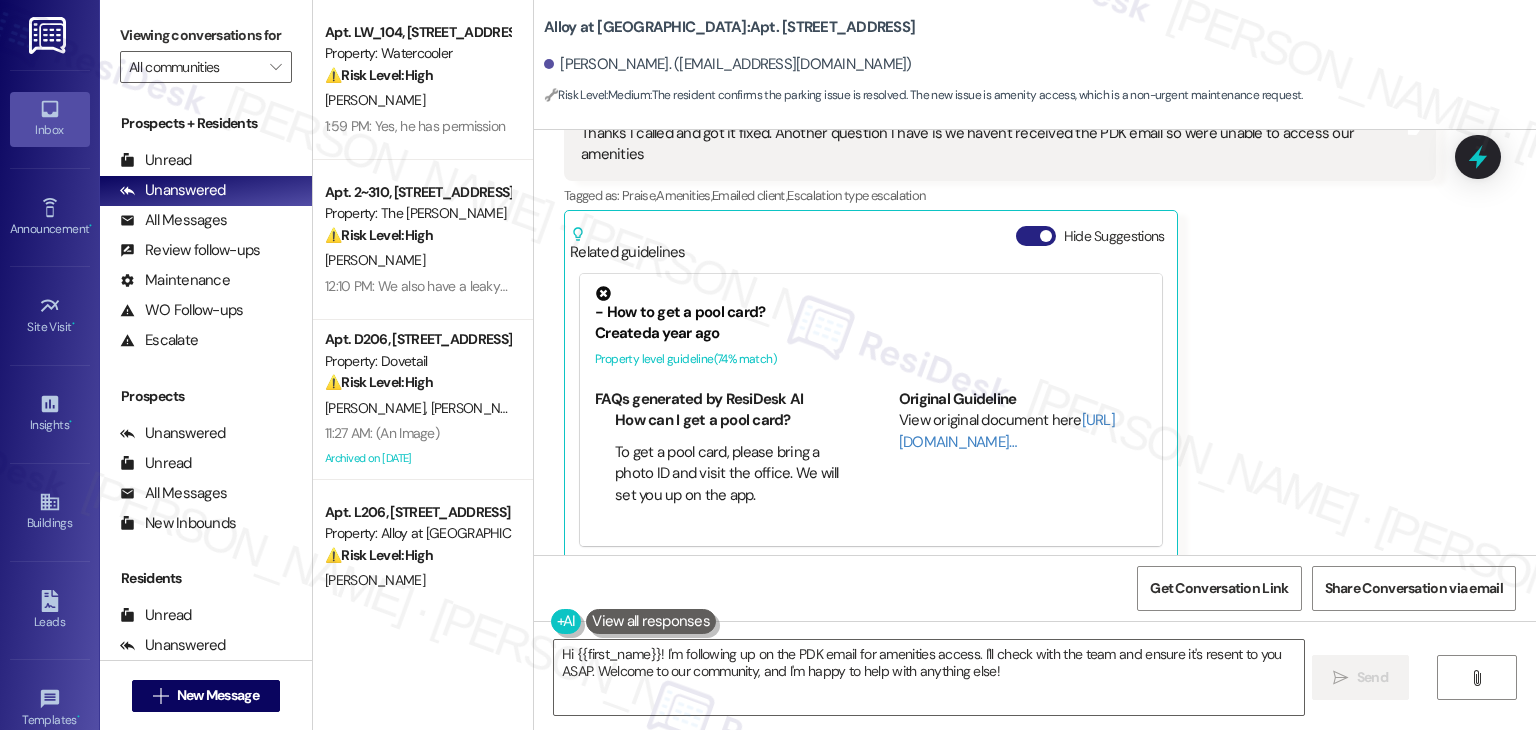click on "Hide Suggestions" at bounding box center (1036, 236) 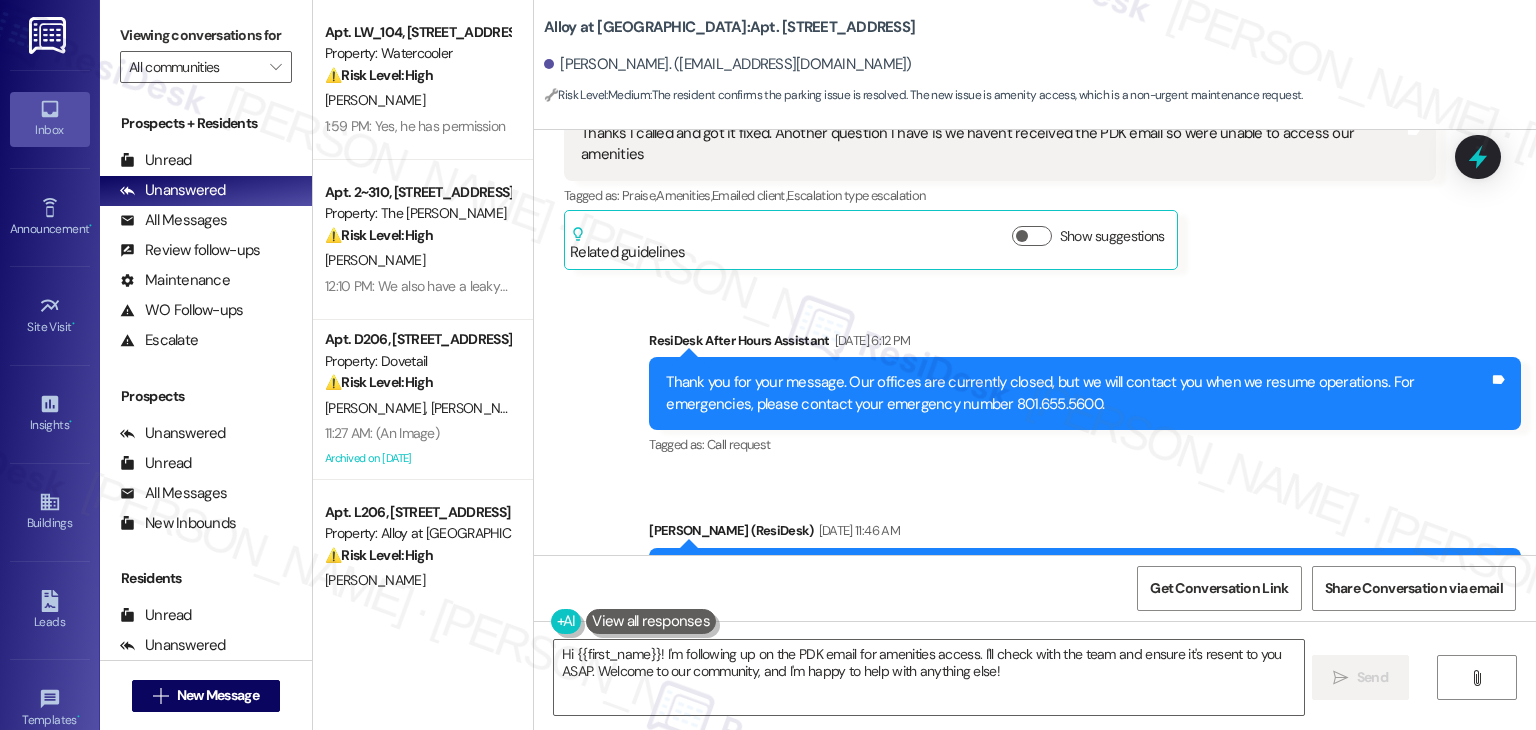 click on "Sydney Hansen Jul 24, 2025 at 6:12 PM Thanks I called and got it fixed. Another question I have is we haven't received the PDK email so we're unable to access our amenities  Tags and notes Tagged as:   Praise ,  Click to highlight conversations about Praise Amenities ,  Click to highlight conversations about Amenities Emailed client ,  Click to highlight conversations about Emailed client Escalation type escalation Click to highlight conversations about Escalation type escalation  Related guidelines Show suggestions" at bounding box center (1000, 175) 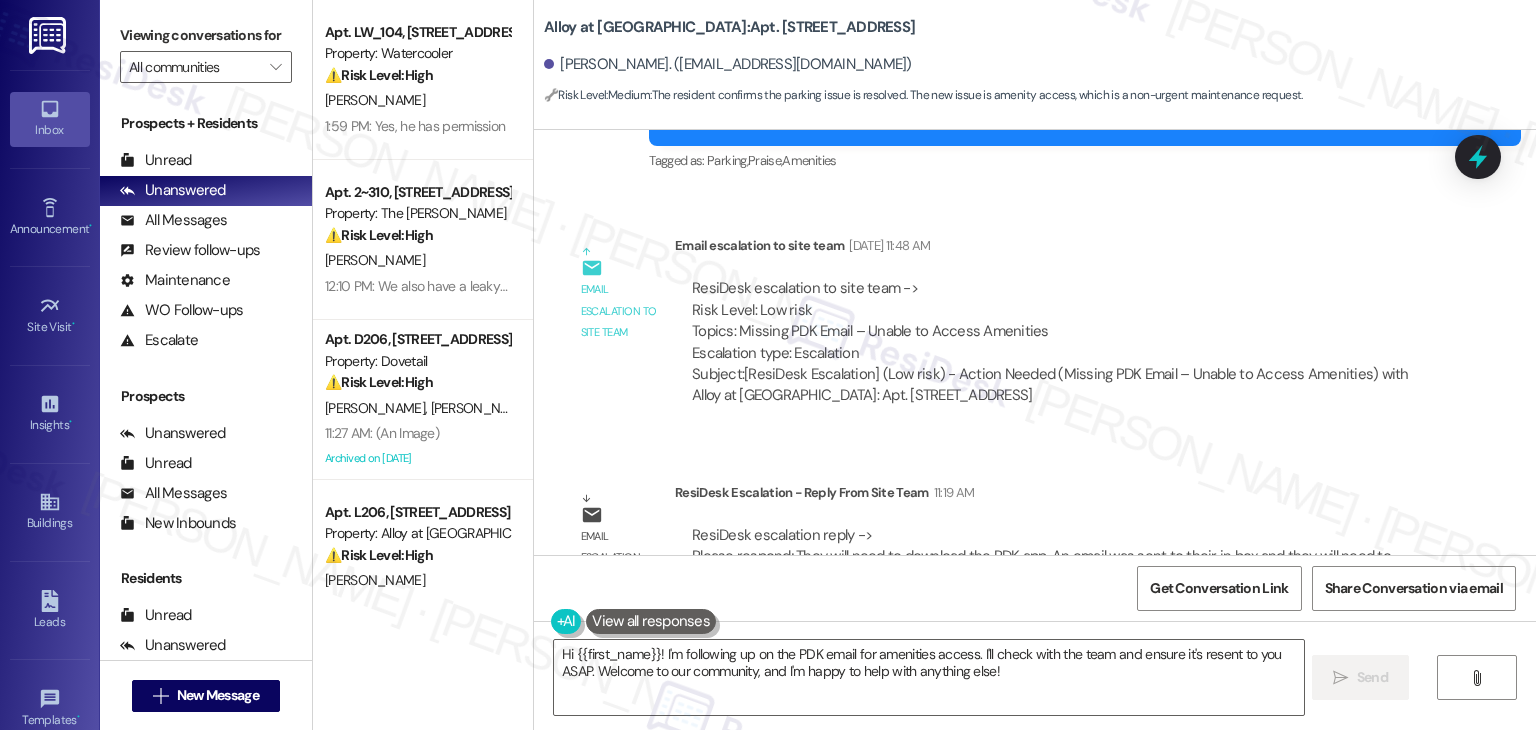 scroll, scrollTop: 2588, scrollLeft: 0, axis: vertical 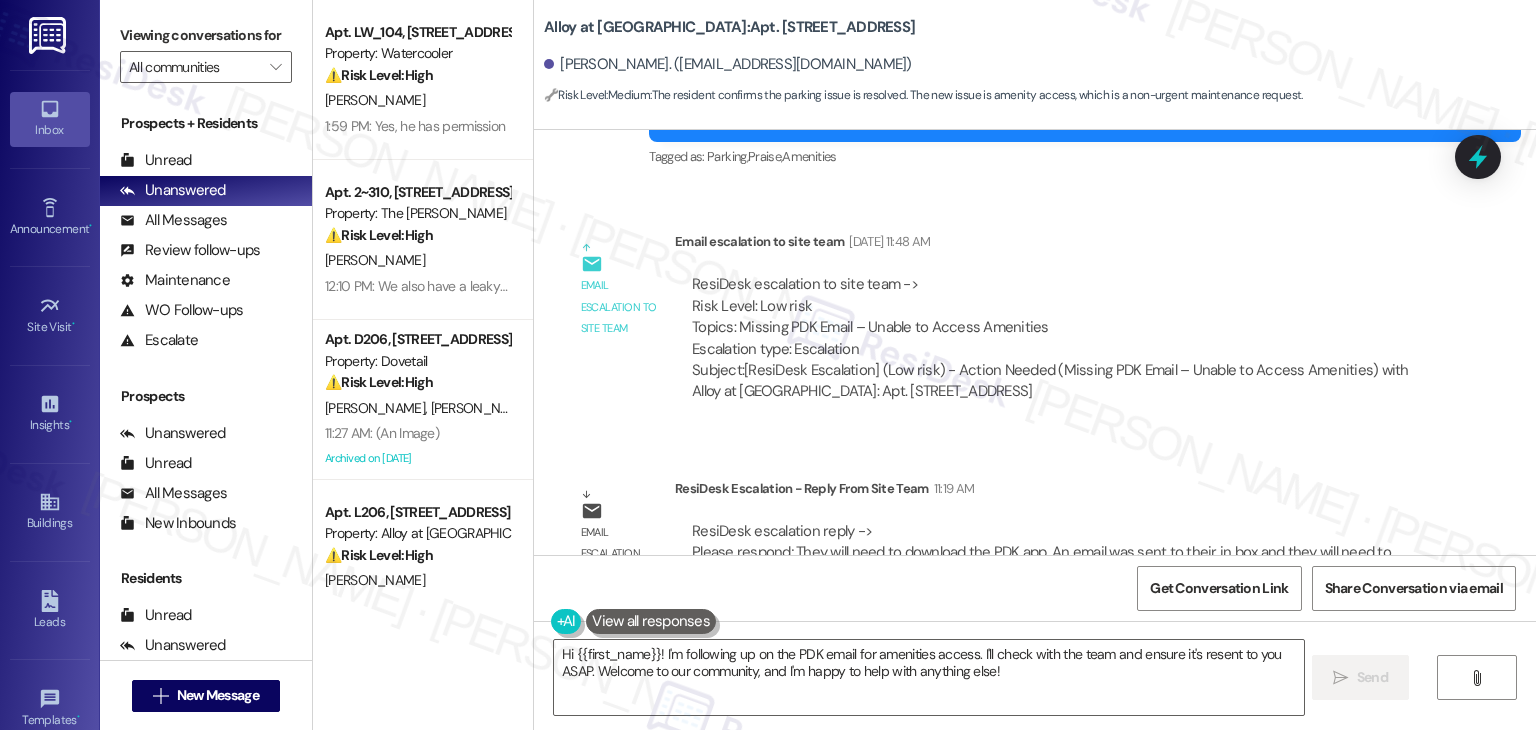 click on "ResiDesk escalation to site team ->
Risk Level: Low risk
Topics: Missing PDK Email – Unable to Access Amenities
Escalation type: Escalation" at bounding box center [1055, 317] 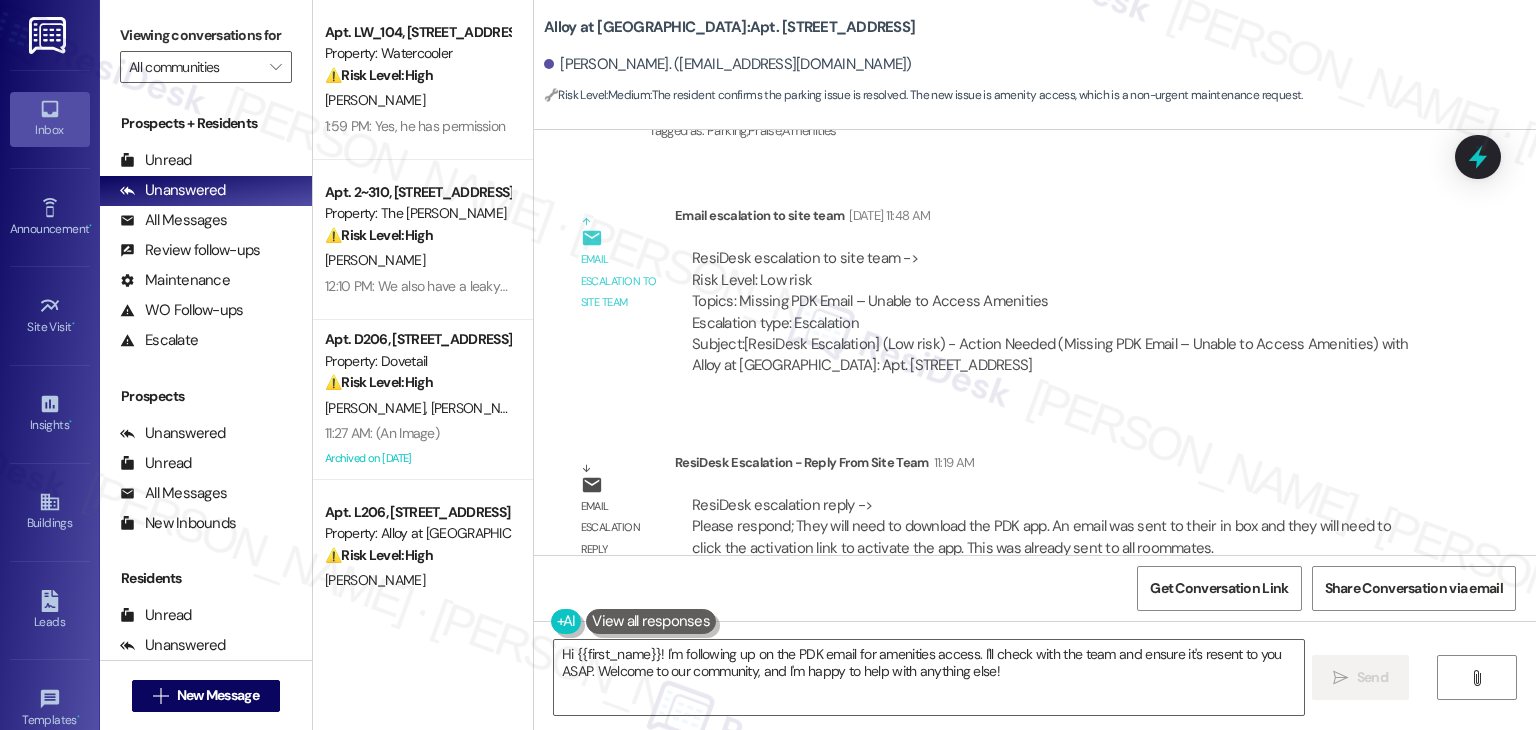 scroll, scrollTop: 2627, scrollLeft: 0, axis: vertical 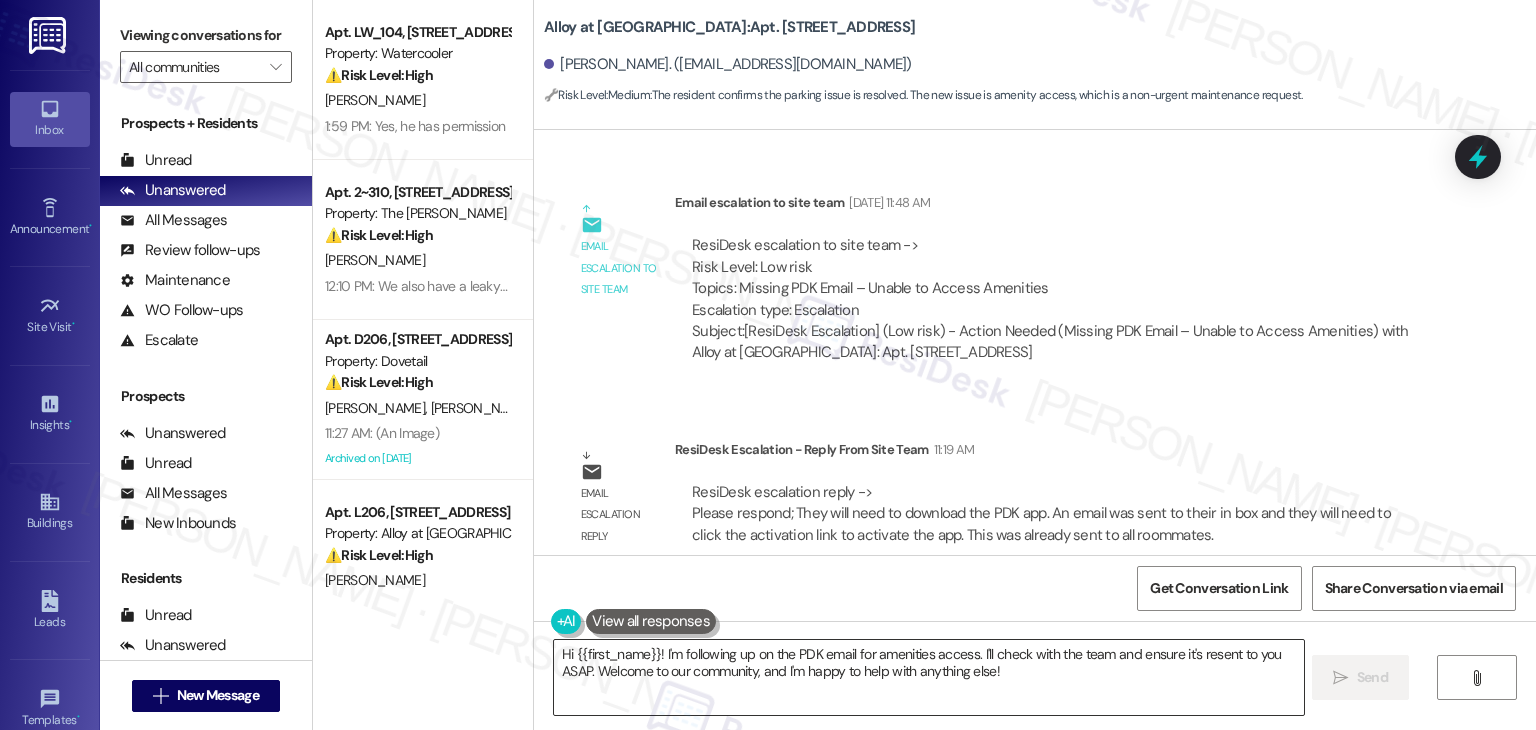 click on "Hi {{first_name}}! I'm following up on the PDK email for amenities access. I'll check with the team and ensure it's resent to you ASAP. Welcome to our community, and I'm happy to help with anything else!" at bounding box center (928, 677) 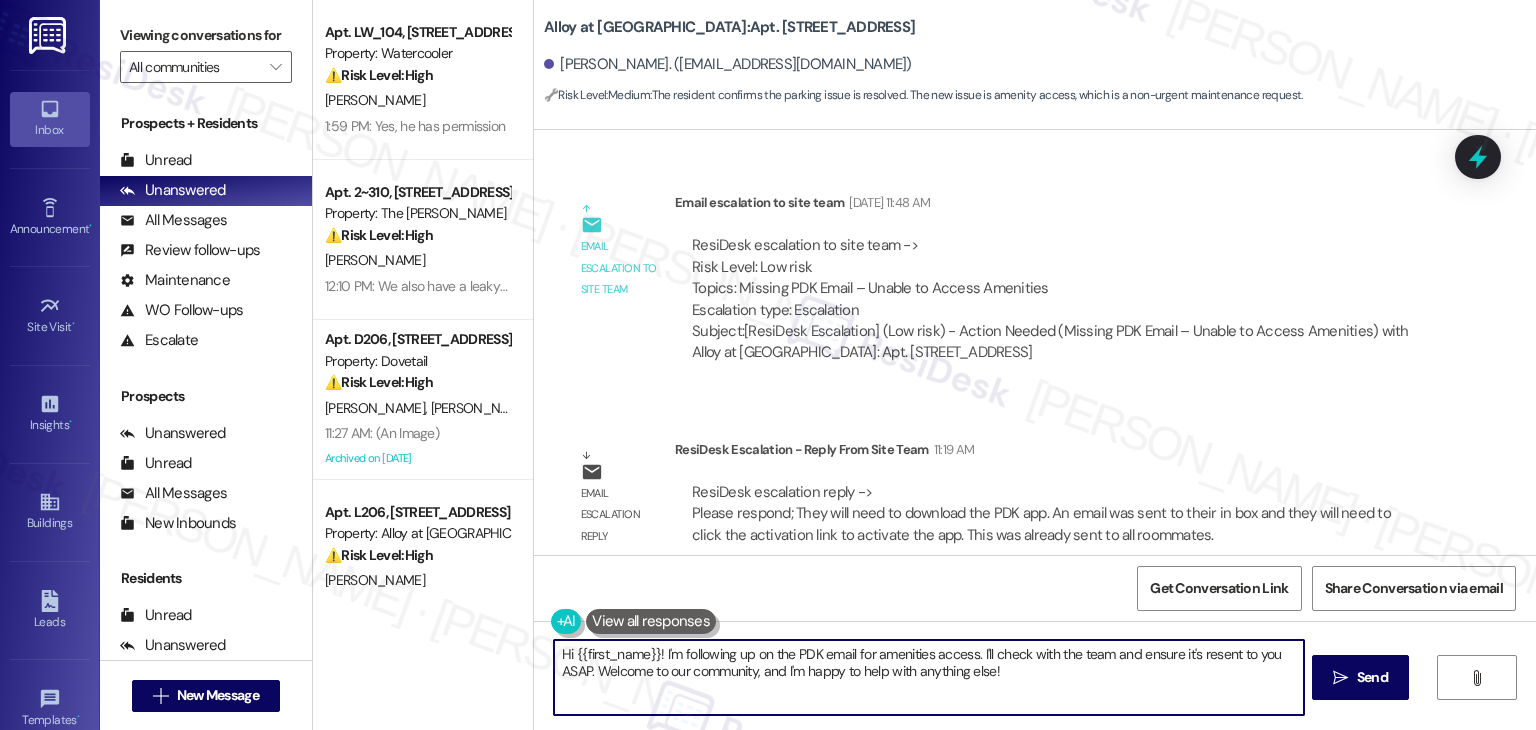 click on "Hi {{first_name}}! I'm following up on the PDK email for amenities access. I'll check with the team and ensure it's resent to you ASAP. Welcome to our community, and I'm happy to help with anything else!" at bounding box center [928, 677] 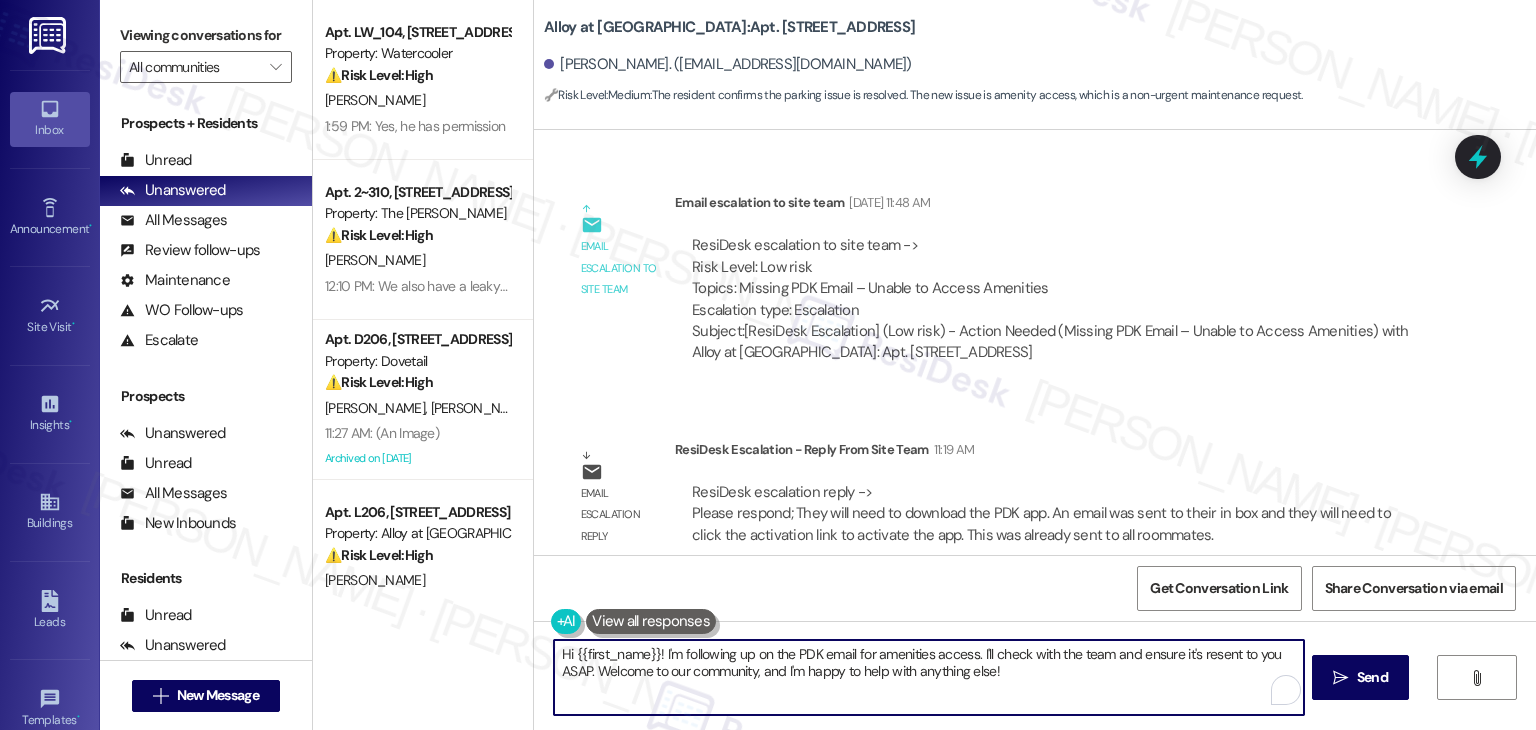 paste on "Sydney, I’ve escalated your concern to the site team. They mentioned that you’ll need to download the PDK app and activate it using the link sent to your email. An activation email was sent to your inbox and to all roommates, so please check your inbox (and spam folder just in case). Let us know if there's anything else we can assist you with!" 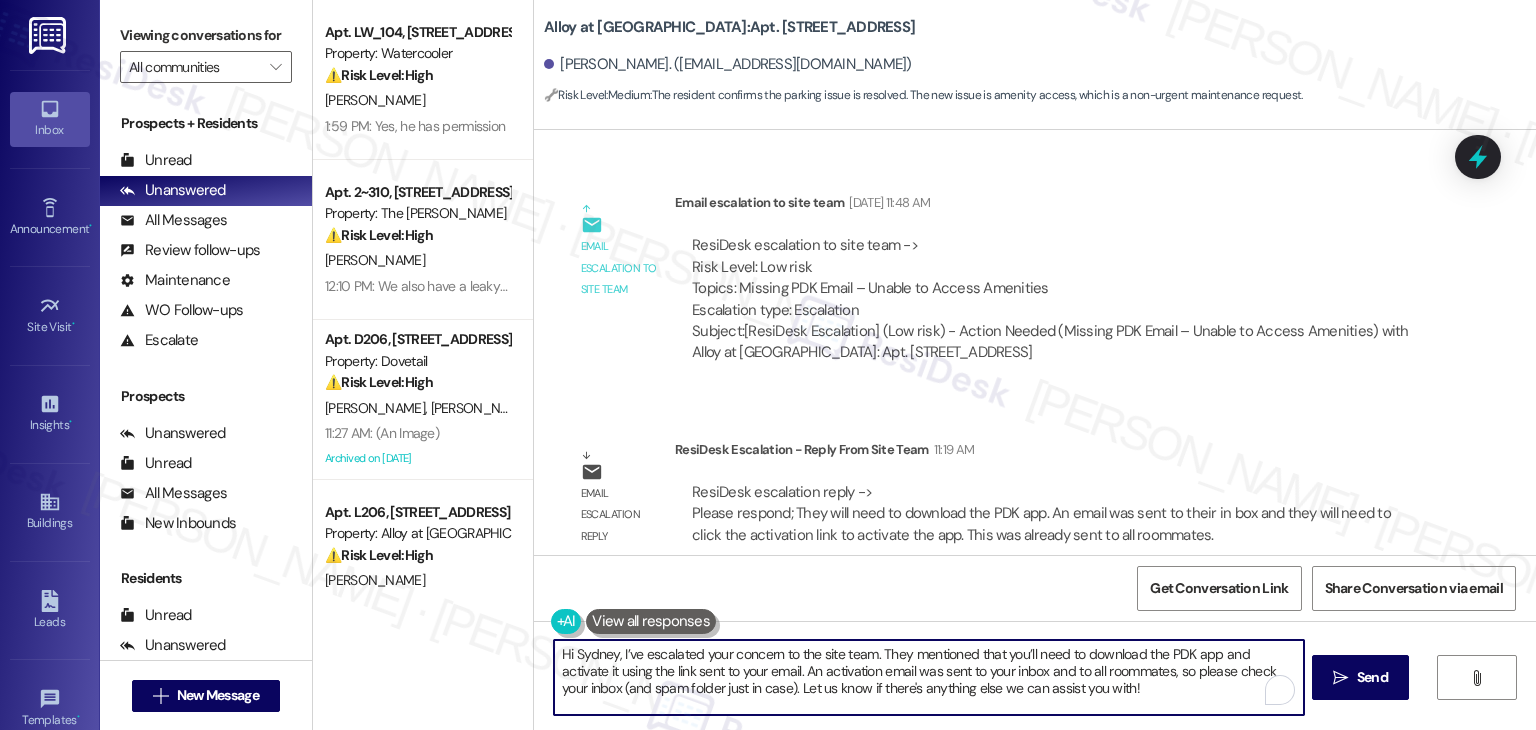 type on "Hi Sydney, I’ve escalated your concern to the site team. They mentioned that you’ll need to download the PDK app and activate it using the link sent to your email. An activation email was sent to your inbox and to all roommates, so please check your inbox (and spam folder just in case). Let us know if there's anything else we can assist you with!" 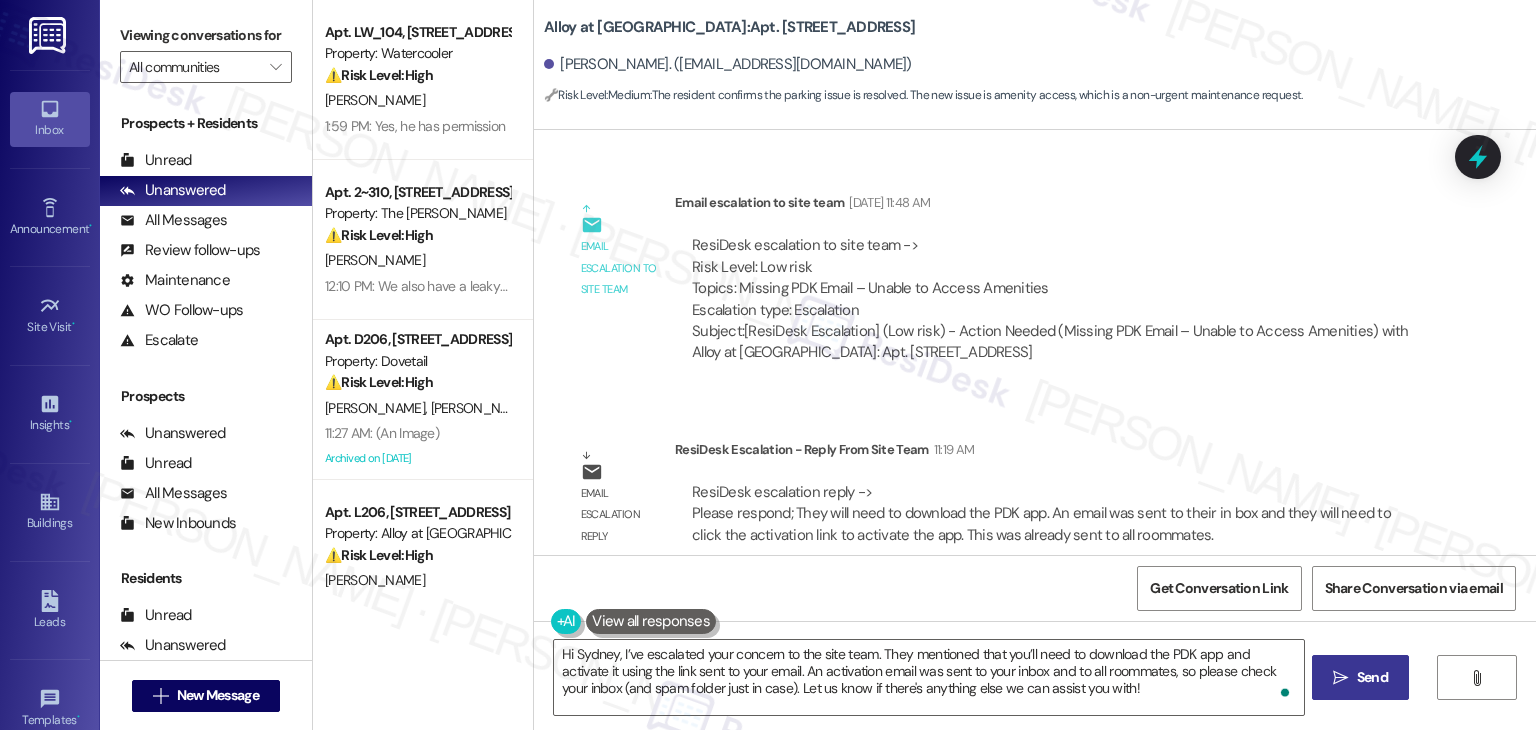 click on "Send" at bounding box center (1372, 677) 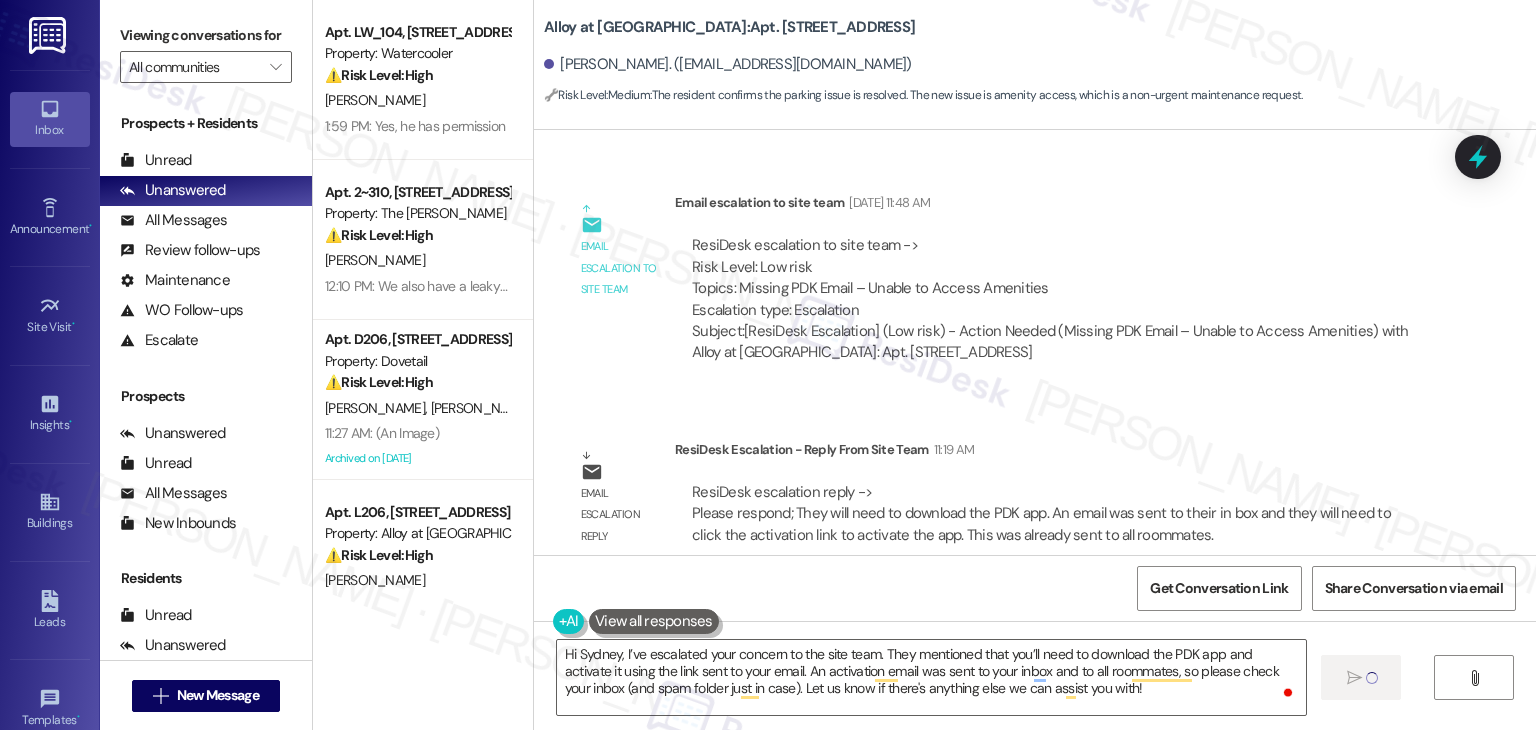 type 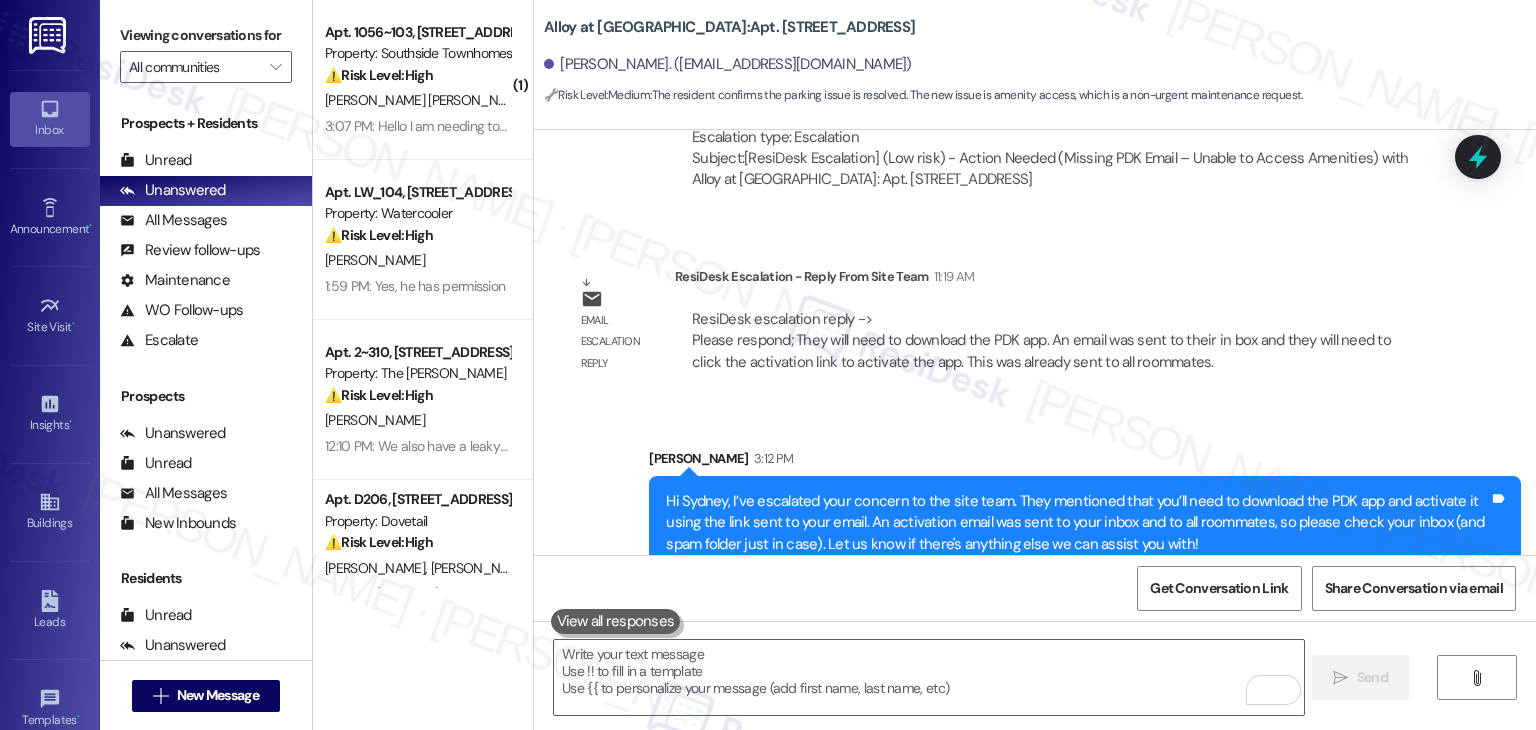 scroll, scrollTop: 2809, scrollLeft: 0, axis: vertical 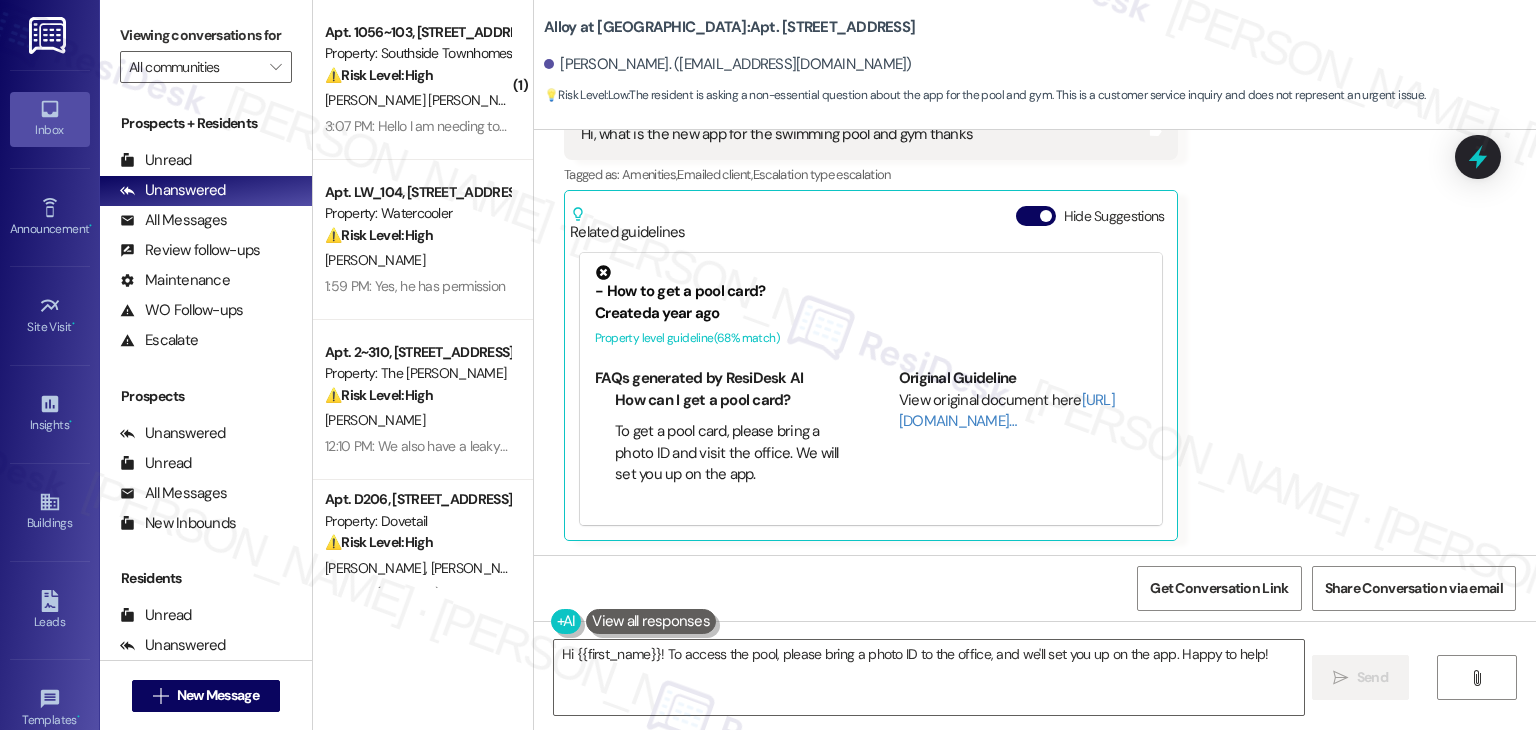 click on "Hide Suggestions" at bounding box center [1036, 216] 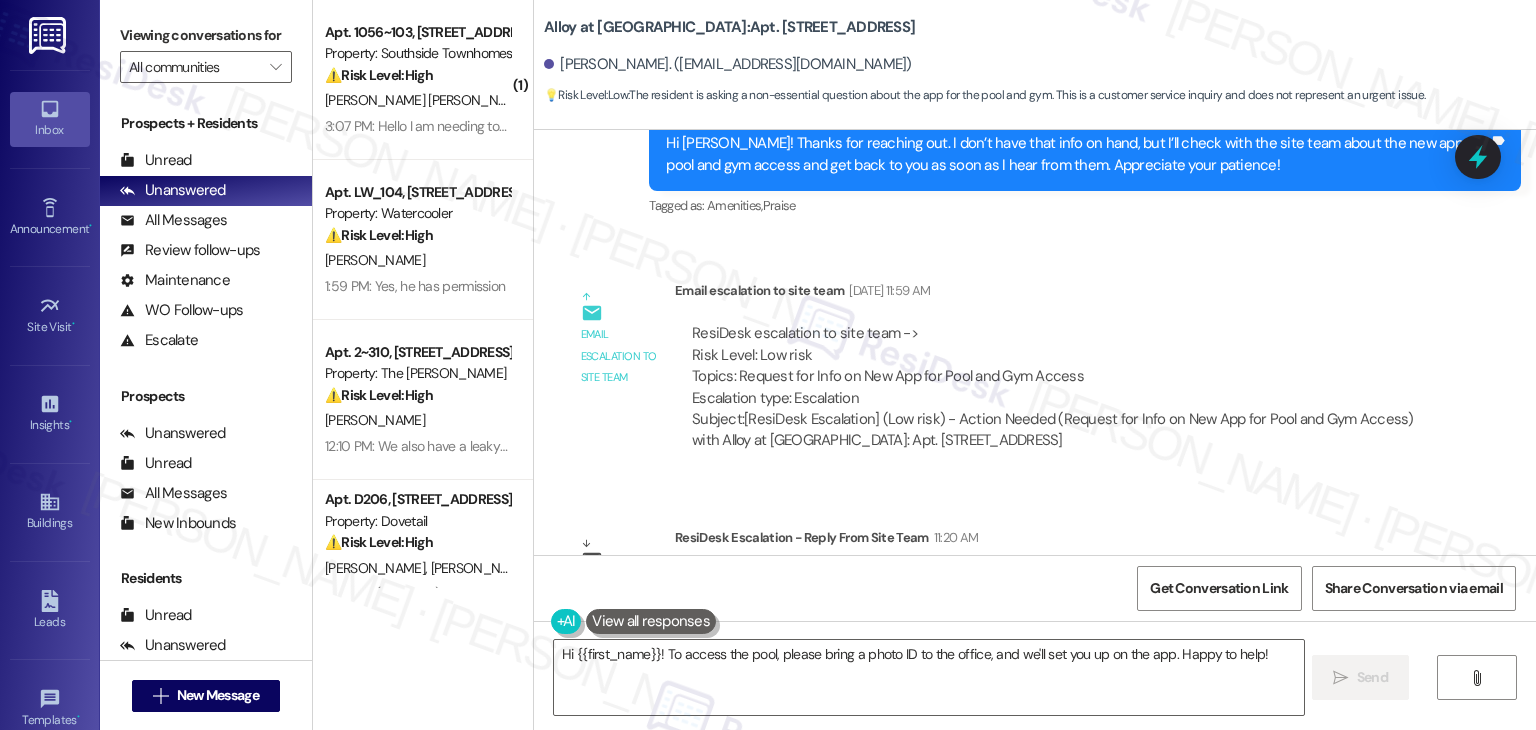 scroll, scrollTop: 923, scrollLeft: 0, axis: vertical 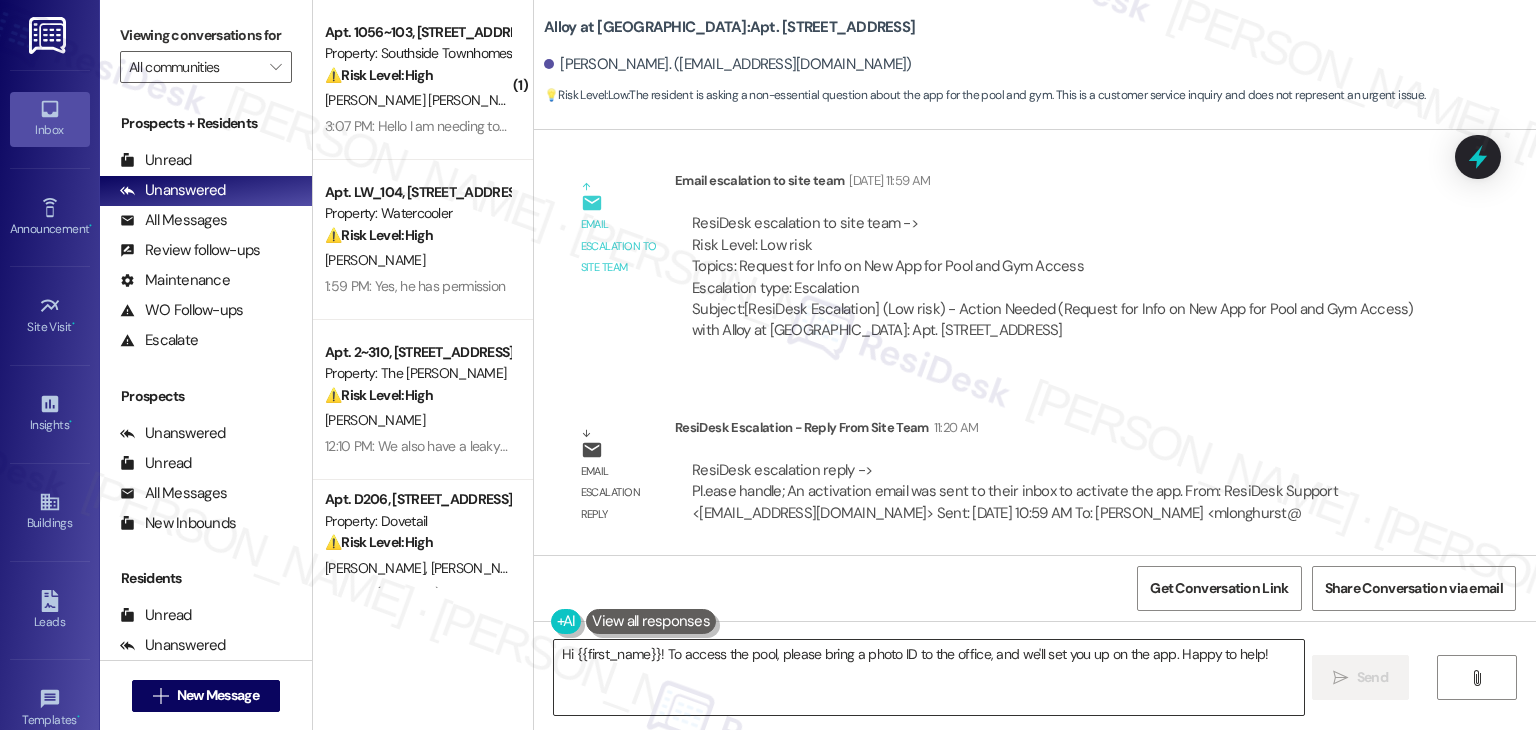 click on "Hi {{first_name}}! To access the pool, please bring a photo ID to the office, and we'll set you up on the app. Happy to help!" at bounding box center [928, 677] 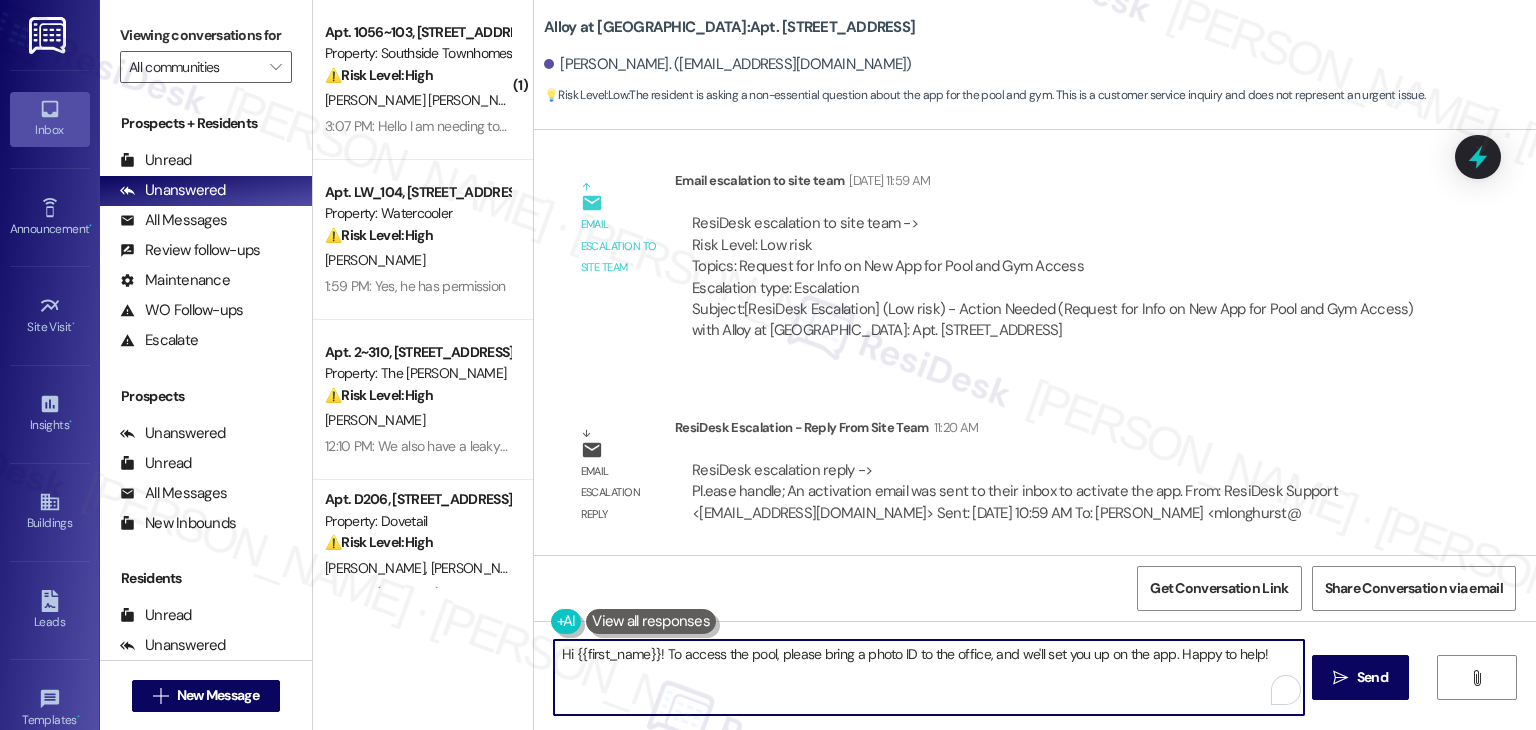 paste on "John, I’ve shared your inquiry with the site team. They confirmed that an activation email was sent to your inbox to set up the app for pool and gym access. Please check your inbox (and spam folder just in case). Let us know if there's anything else we can assist you with!" 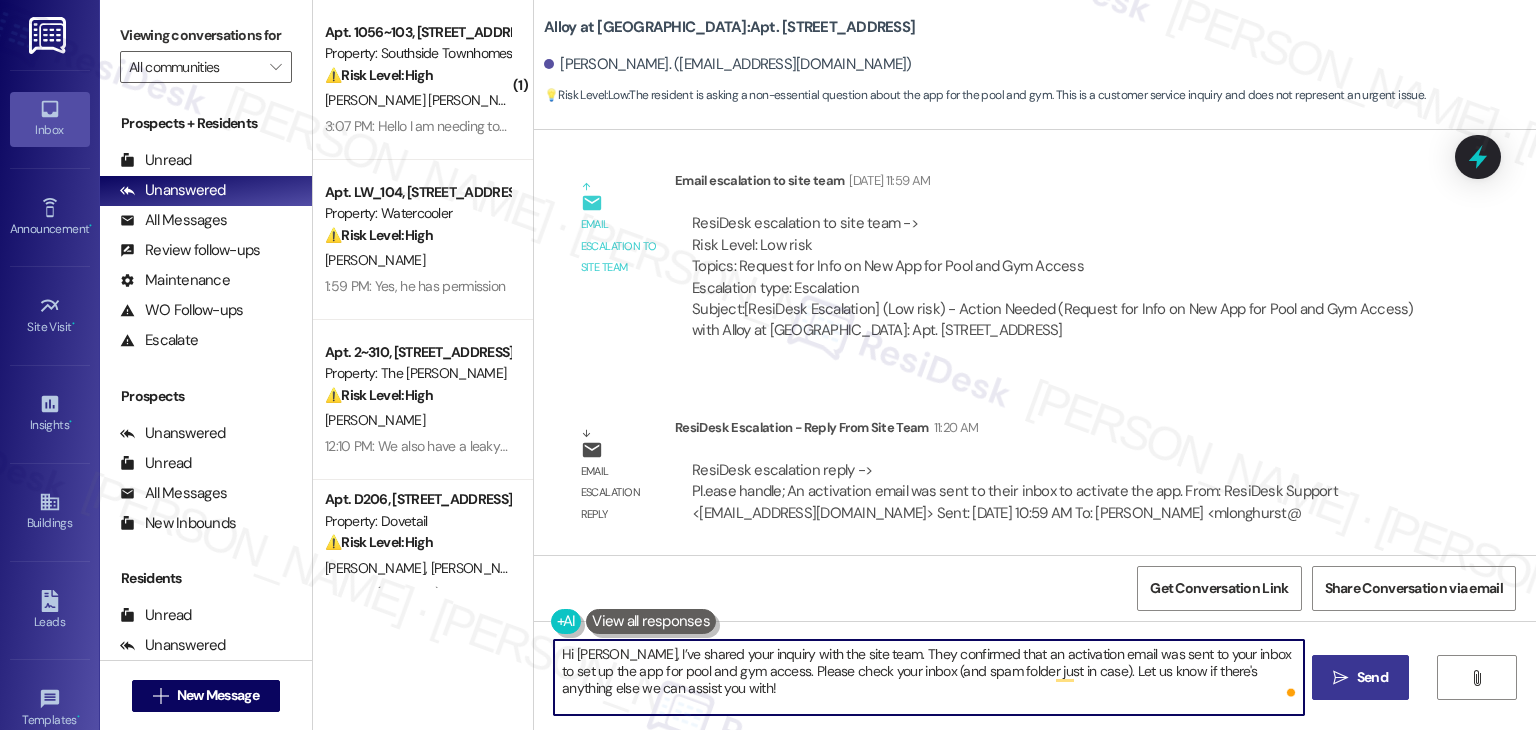 type on "Hi John, I’ve shared your inquiry with the site team. They confirmed that an activation email was sent to your inbox to set up the app for pool and gym access. Please check your inbox (and spam folder just in case). Let us know if there's anything else we can assist you with!" 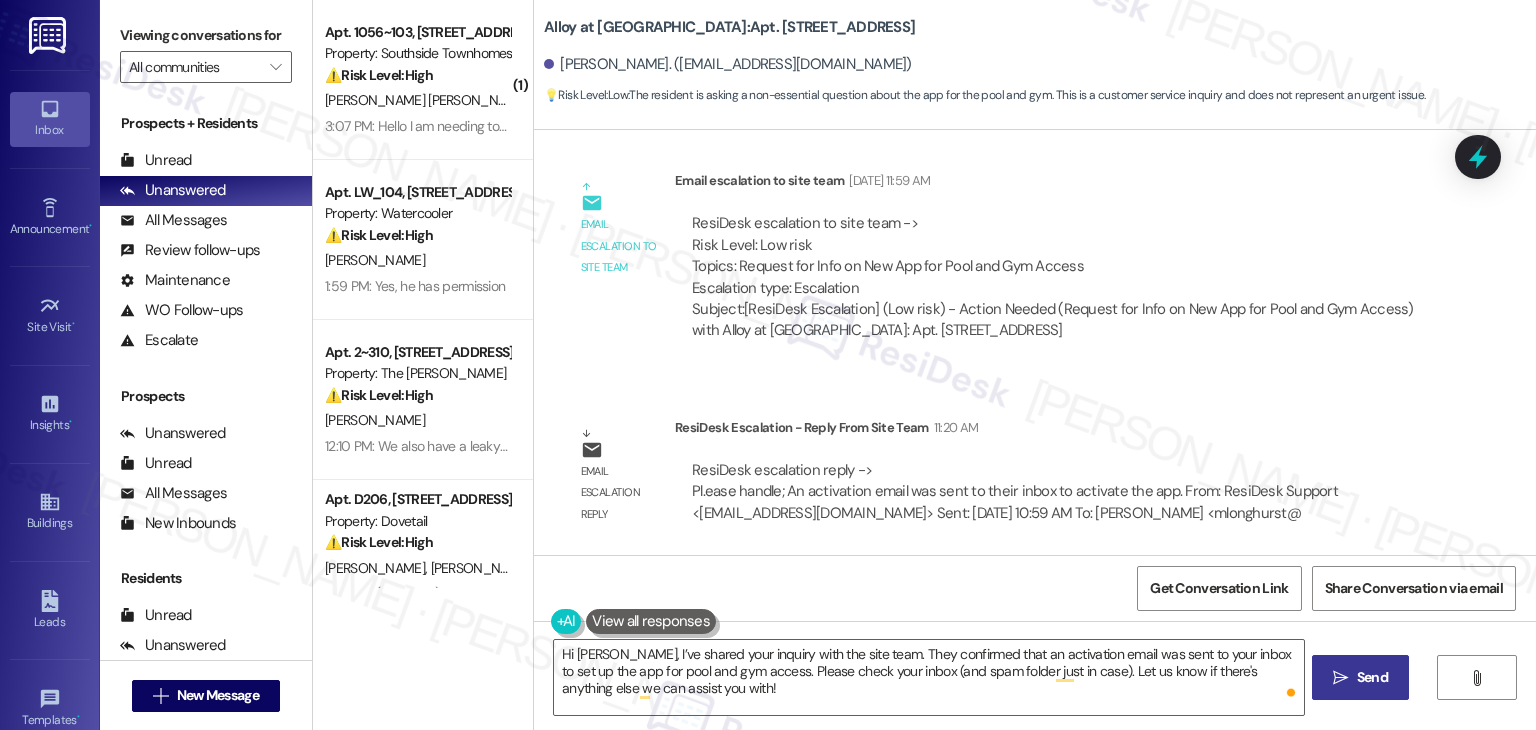 click on "Send" at bounding box center (1372, 677) 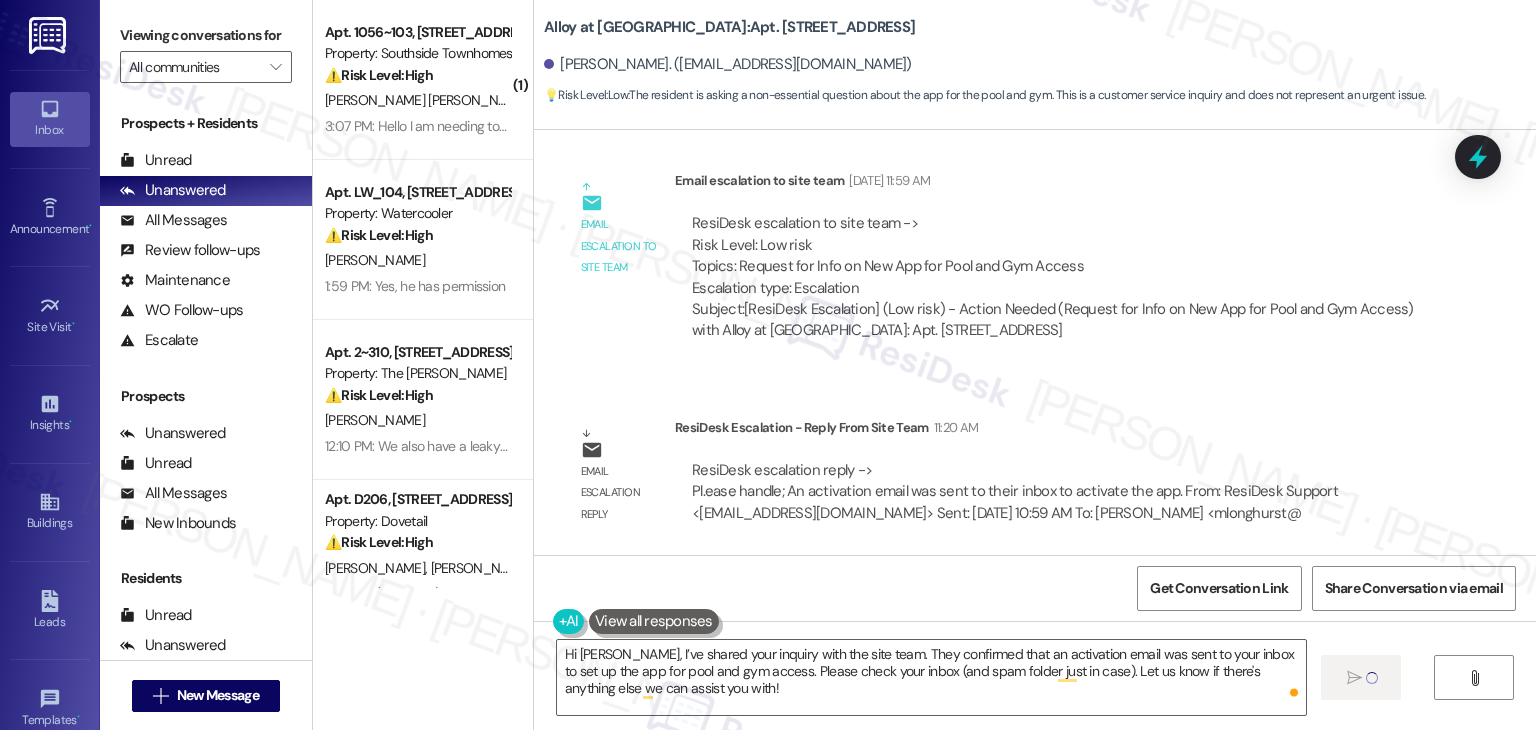 type 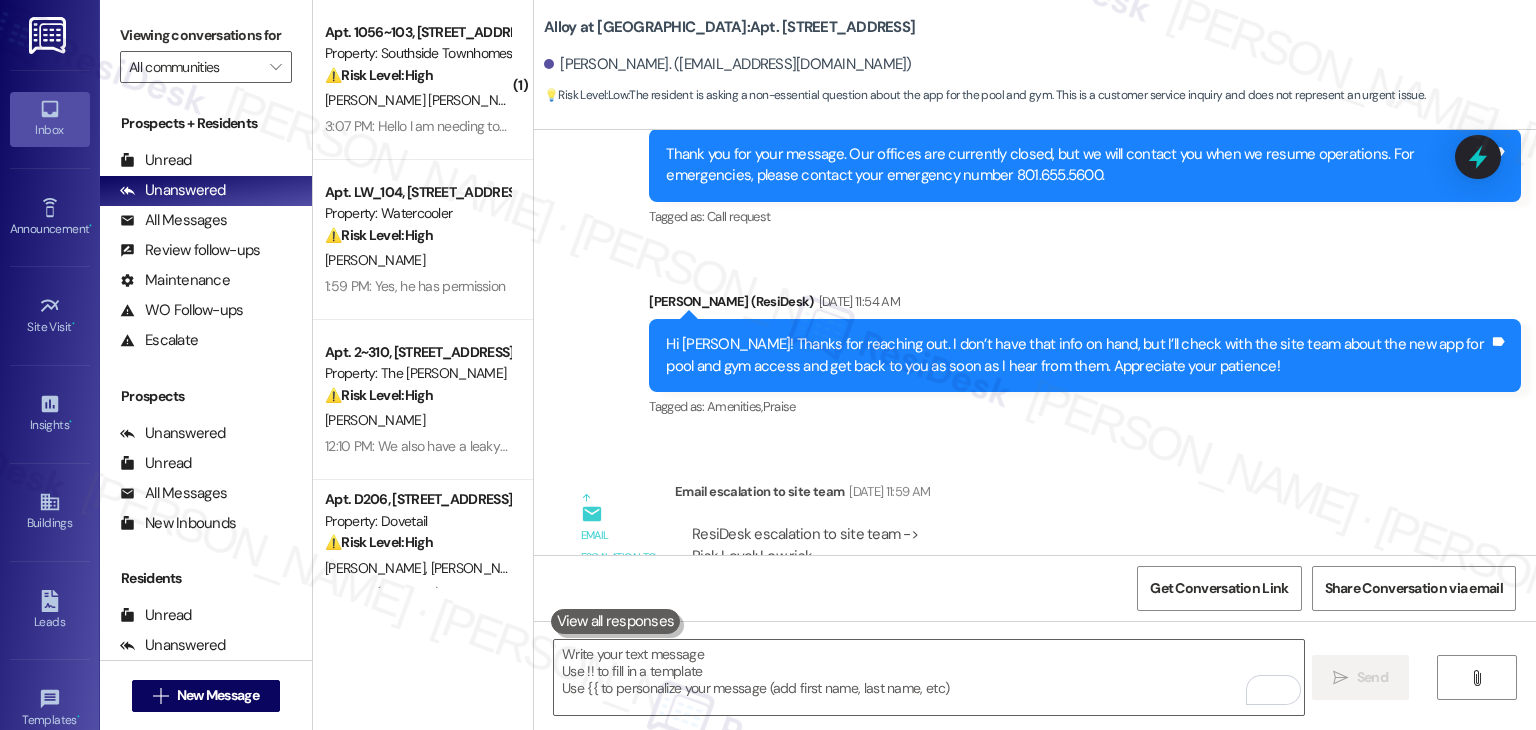 scroll, scrollTop: 1204, scrollLeft: 0, axis: vertical 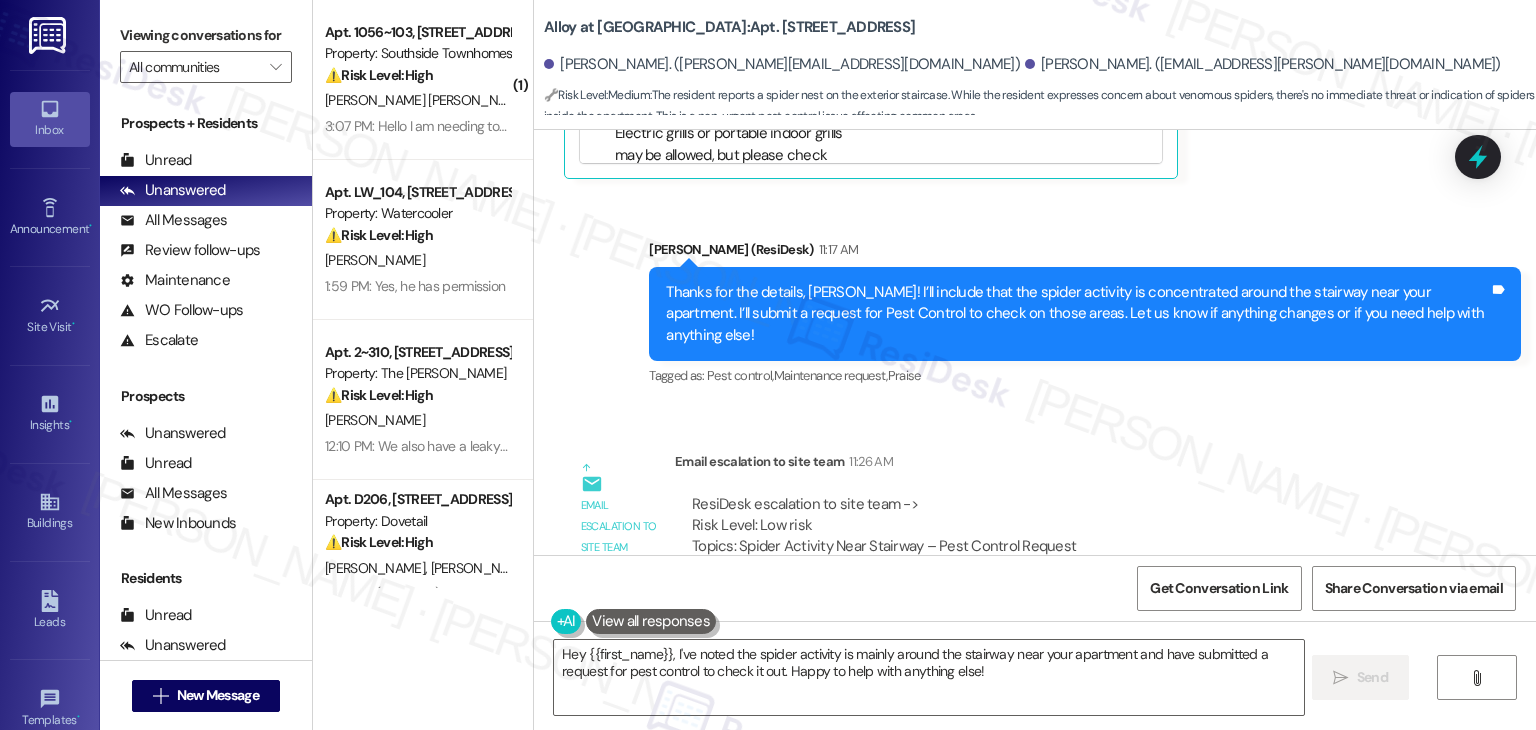 click on "ResiDesk escalation to site team ->
Risk Level: Low risk
Topics: Spider Activity Near Stairway – Pest Control Request
Escalation type: Escalation" at bounding box center (1055, 537) 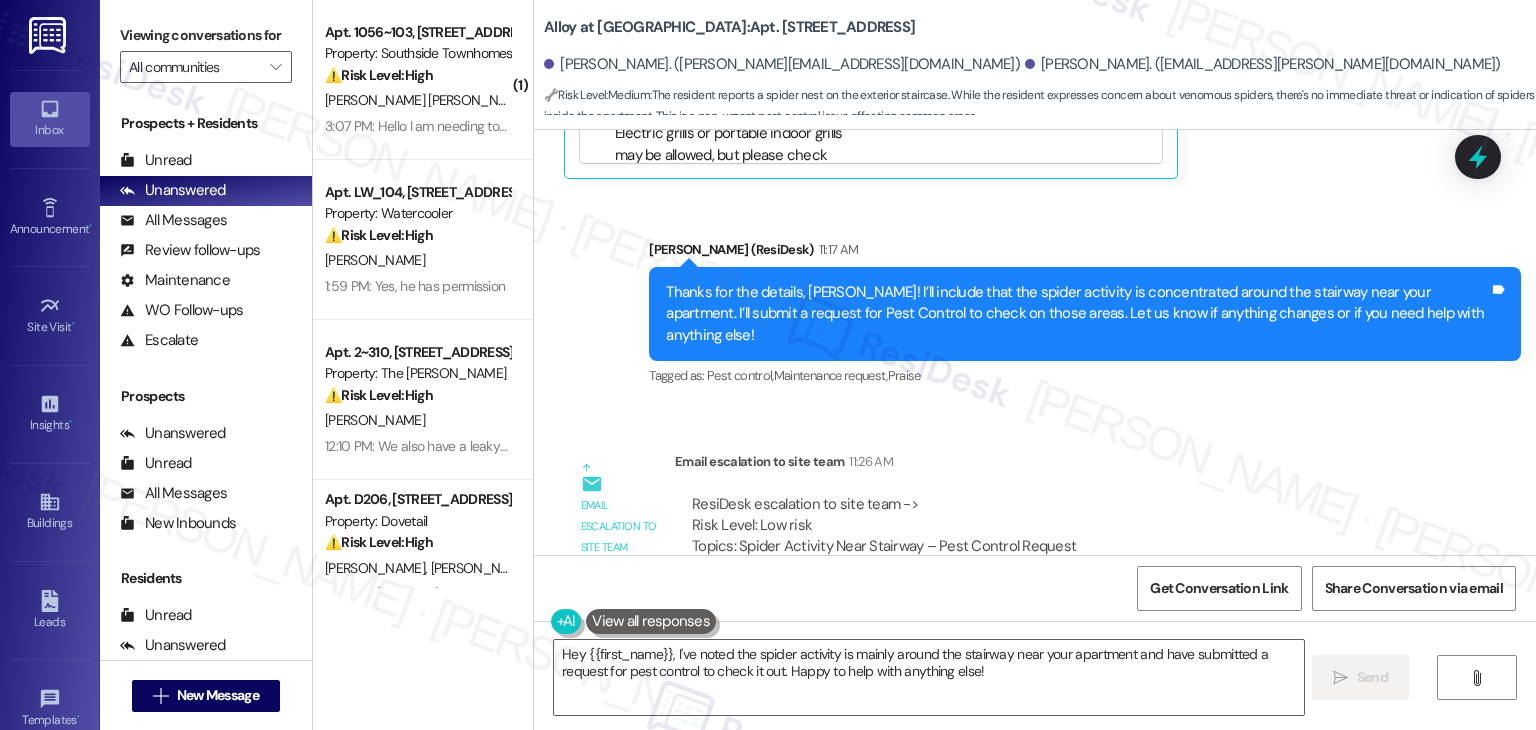 click on "Announcement, sent via SMS Sarah   (ResiDesk) Jul 11, 2023 at 10:10 AM Hi James and Atalie!! We need your help to understand why residents choose Alloy at Geneva over other properties. Could you share the top 2 reasons you chose to live at Alloy at Geneva ? (You can always reply STOP to opt out of future messages) Tags and notes Tagged as:   Praise Click to highlight conversations about Praise Announcement, sent via SMS Sarah   (ResiDesk) Jul 14, 2023 at 11:42 AM We have an update specifically for our Spanish-speaking residents. If you're not one, apologies for the interruption. We're aware of our diverse resident mix and are ready to assist in both English and Spanish.
Tags and notes Tagged as:   Praise ,  Click to highlight conversations about Praise Additional charges Click to highlight conversations about Additional charges Announcement, sent via SMS Sarah   (ResiDesk) Dec 19, 2023 at 4:08 PM Tags and notes Tagged as:   Parking ,  Click to highlight conversations about Parking Access 4:10 PM
PDF" at bounding box center (1035, 342) 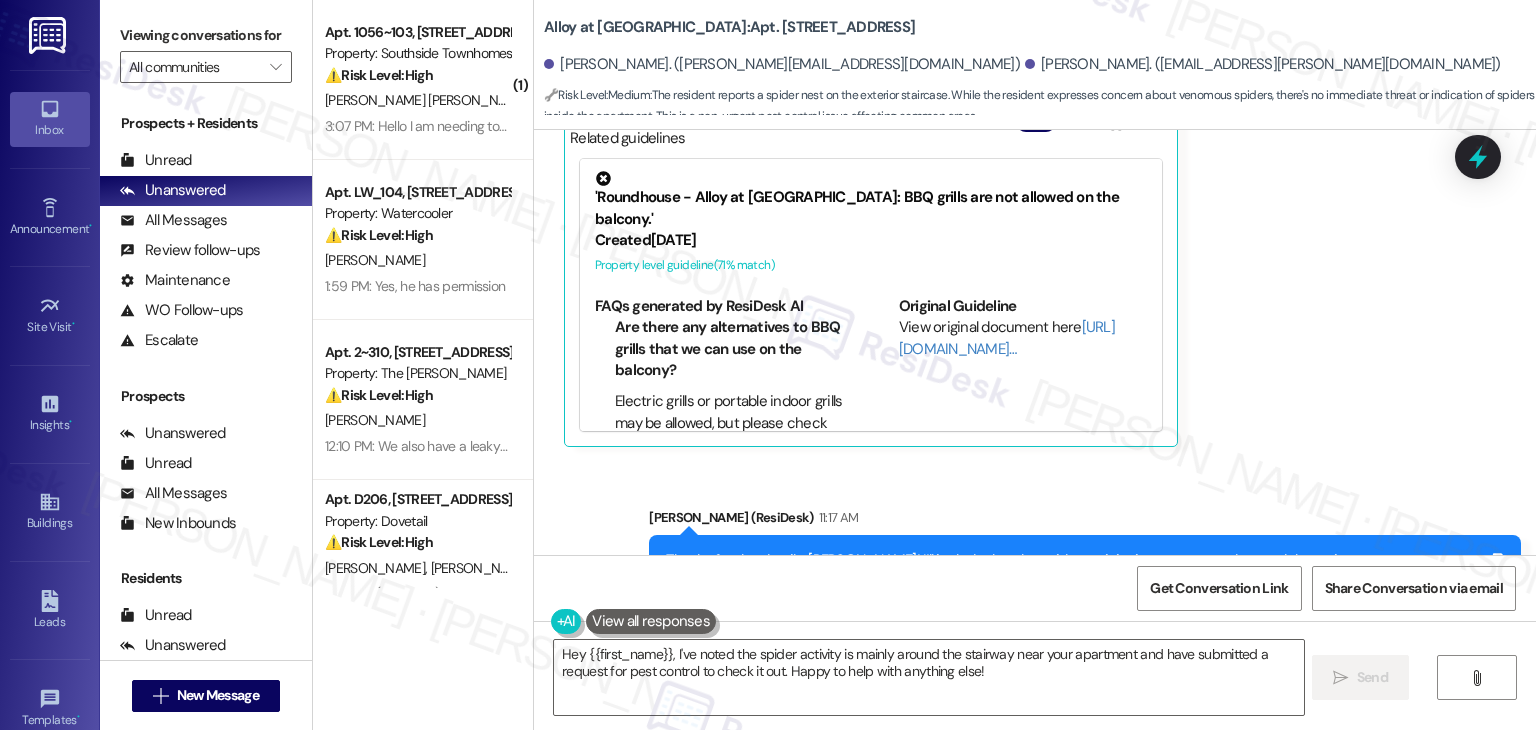 scroll, scrollTop: 10433, scrollLeft: 0, axis: vertical 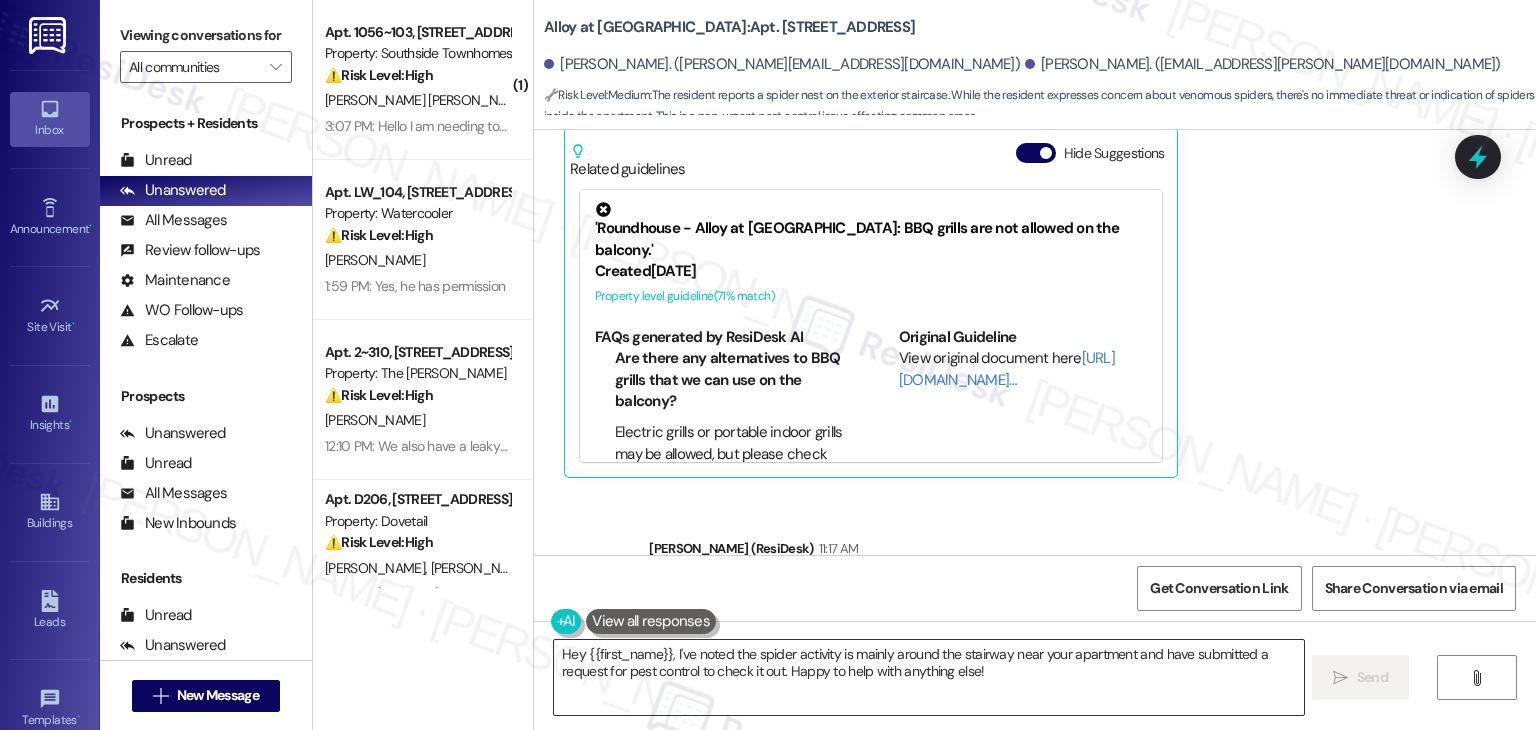 click on "Hey {{first_name}}, I've noted the spider activity is mainly around the stairway near your apartment and have submitted a request for pest control to check it out. Happy to help with anything else!" at bounding box center [928, 677] 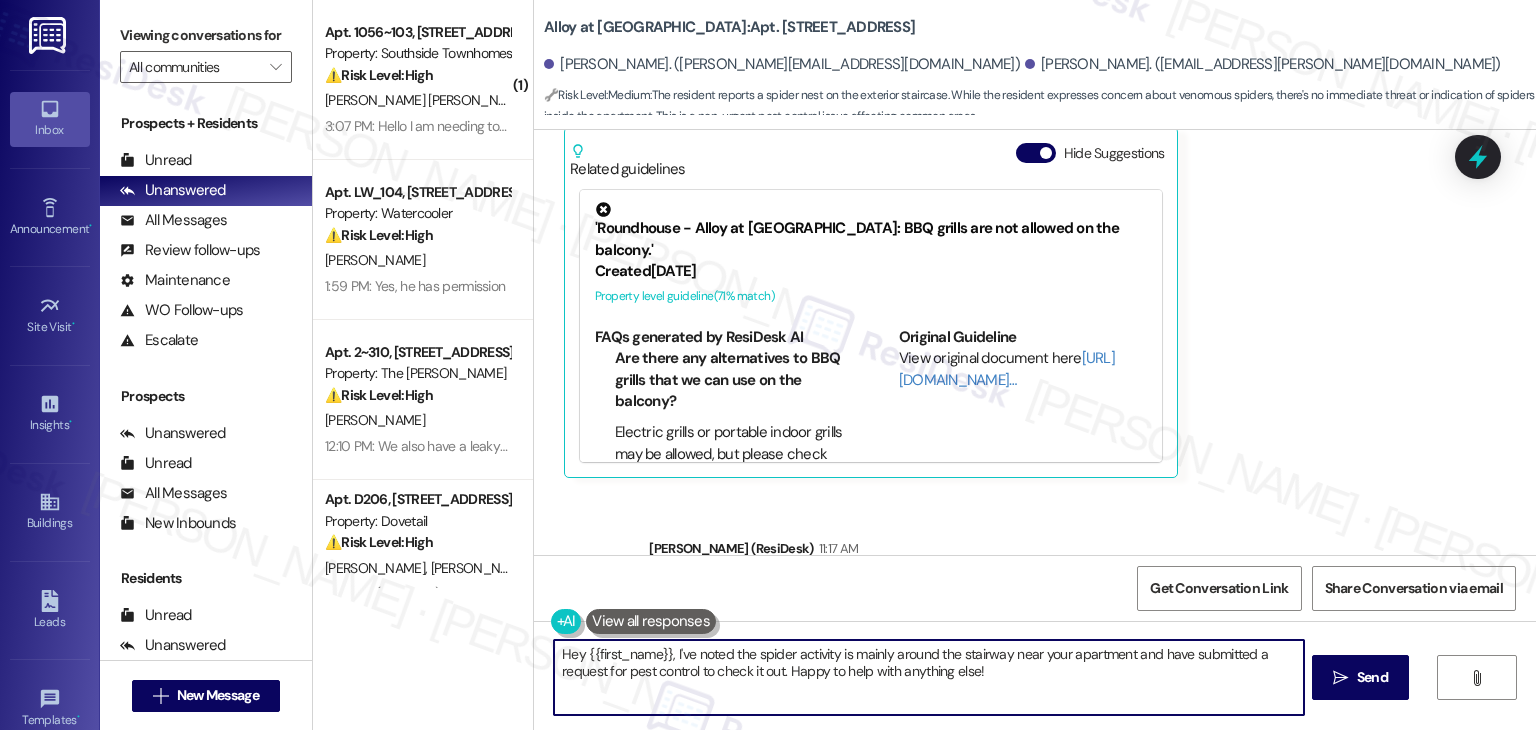 click on "Hey {{first_name}}, I've noted the spider activity is mainly around the stairway near your apartment and have submitted a request for pest control to check it out. Happy to help with anything else!" at bounding box center [928, 677] 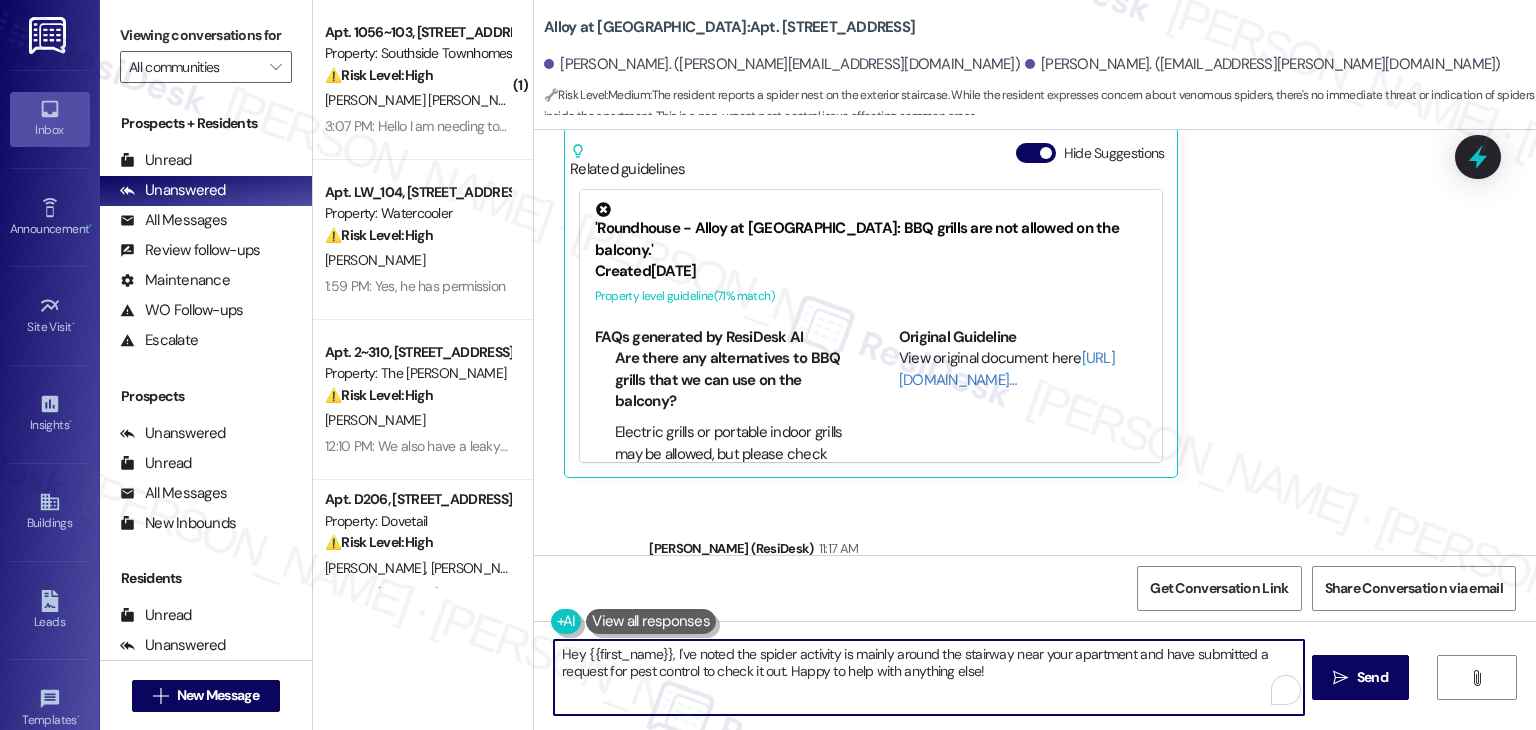 paste on "i James, I’ve submitted the pest control request, and the site team let me know that our pest control vendor is scheduled to treat the building this month. Please don’t hesitate to reach out if there’s anything else we can assist you with" 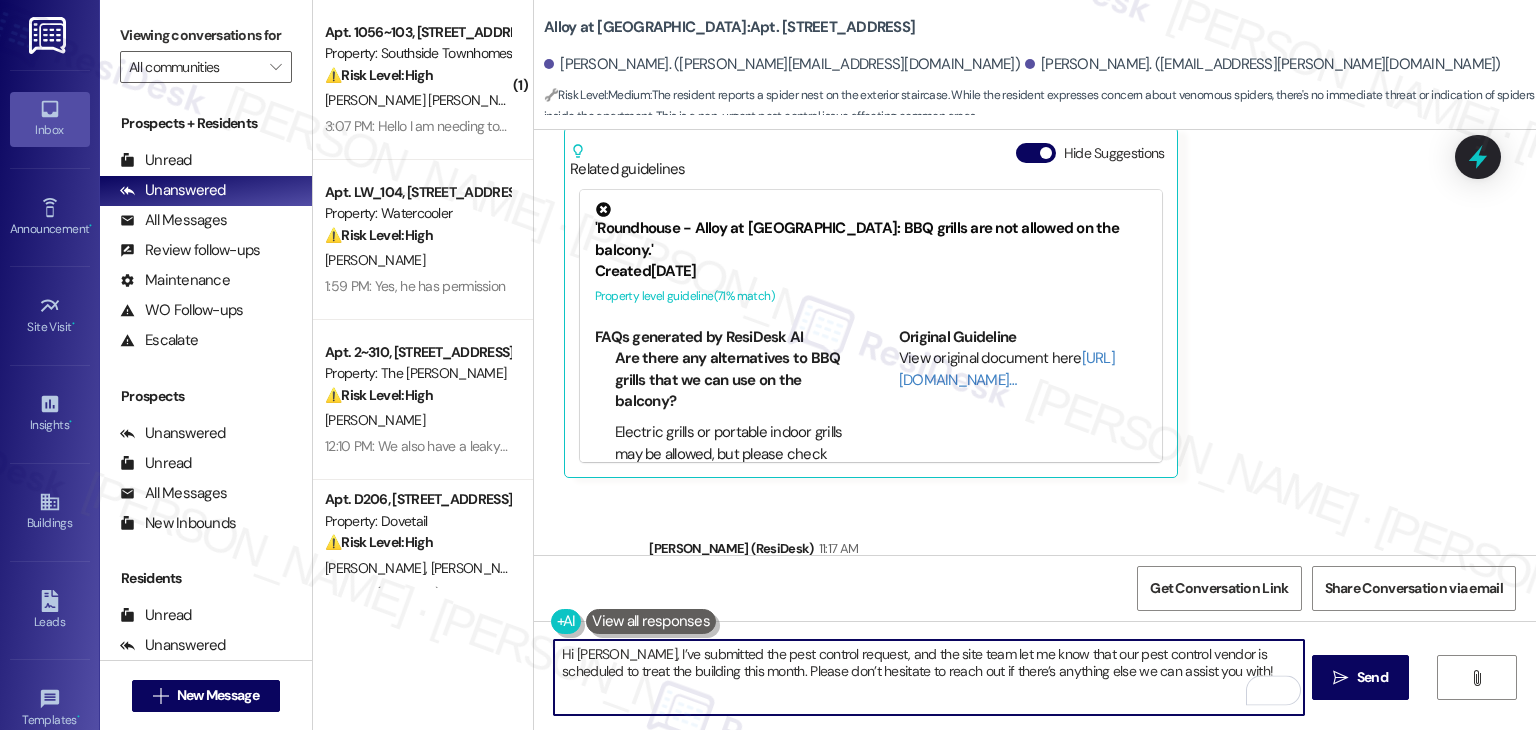 type on "Hi James, I’ve submitted the pest control request, and the site team let me know that our pest control vendor is scheduled to treat the building this month. Please don’t hesitate to reach out if there’s anything else we can assist you with!" 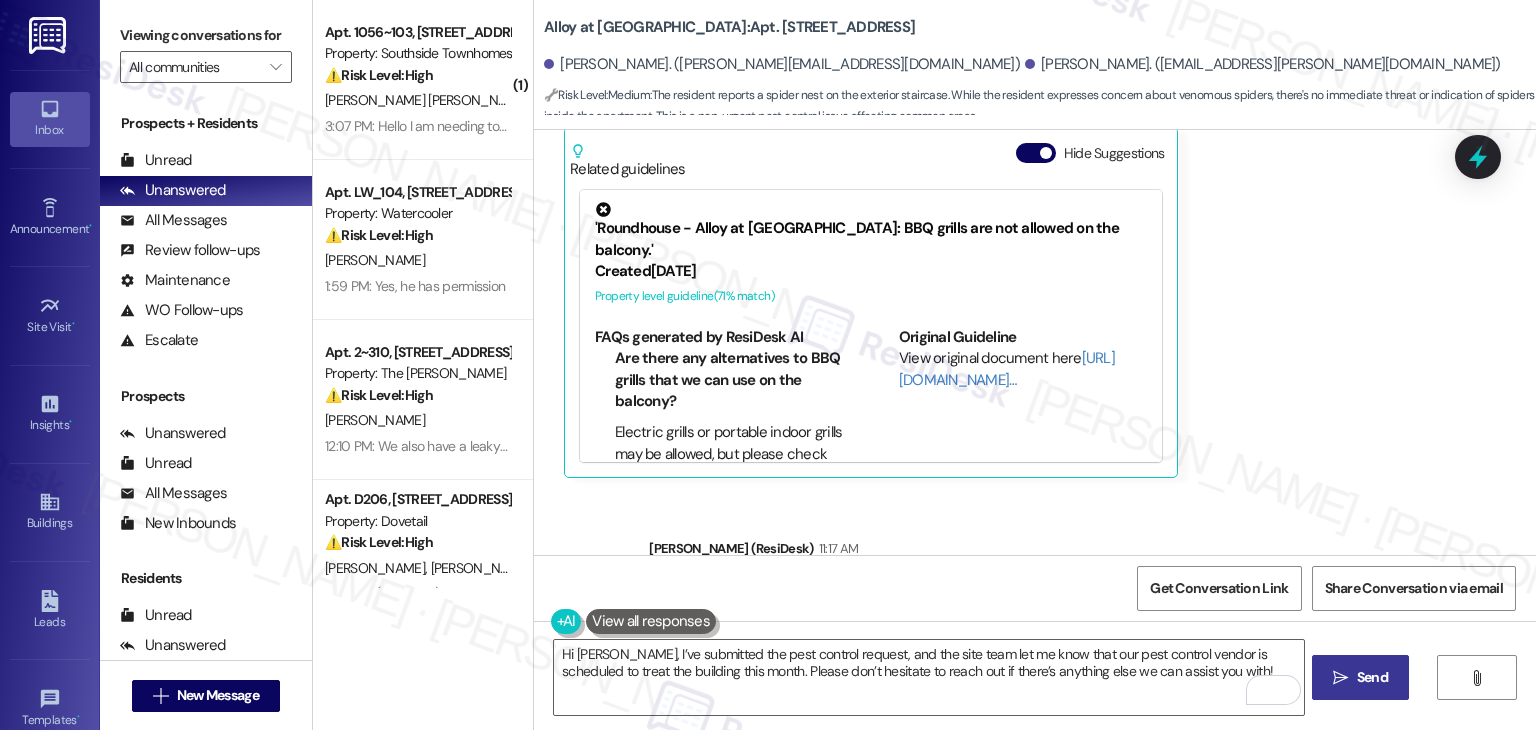 click on "Send" at bounding box center [1372, 677] 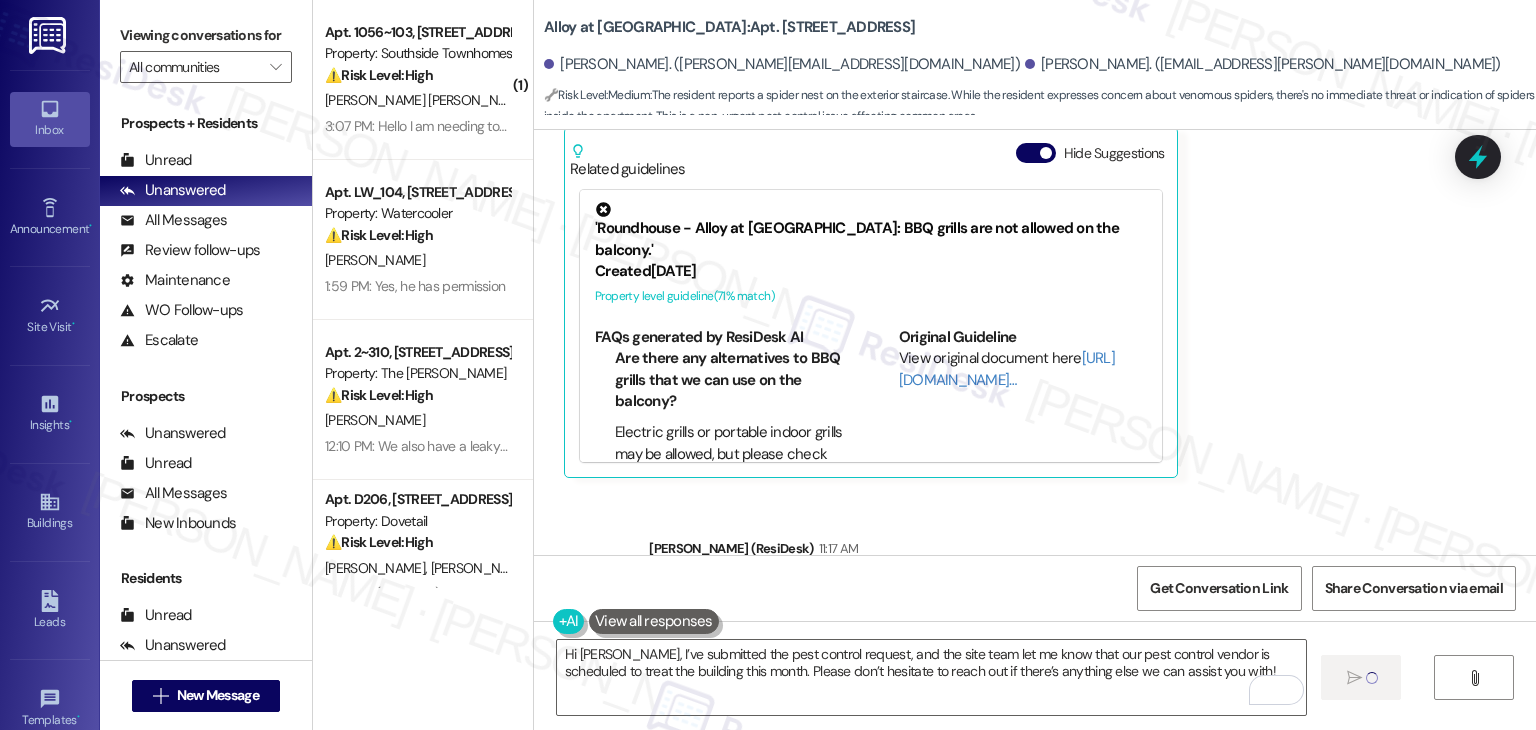 type 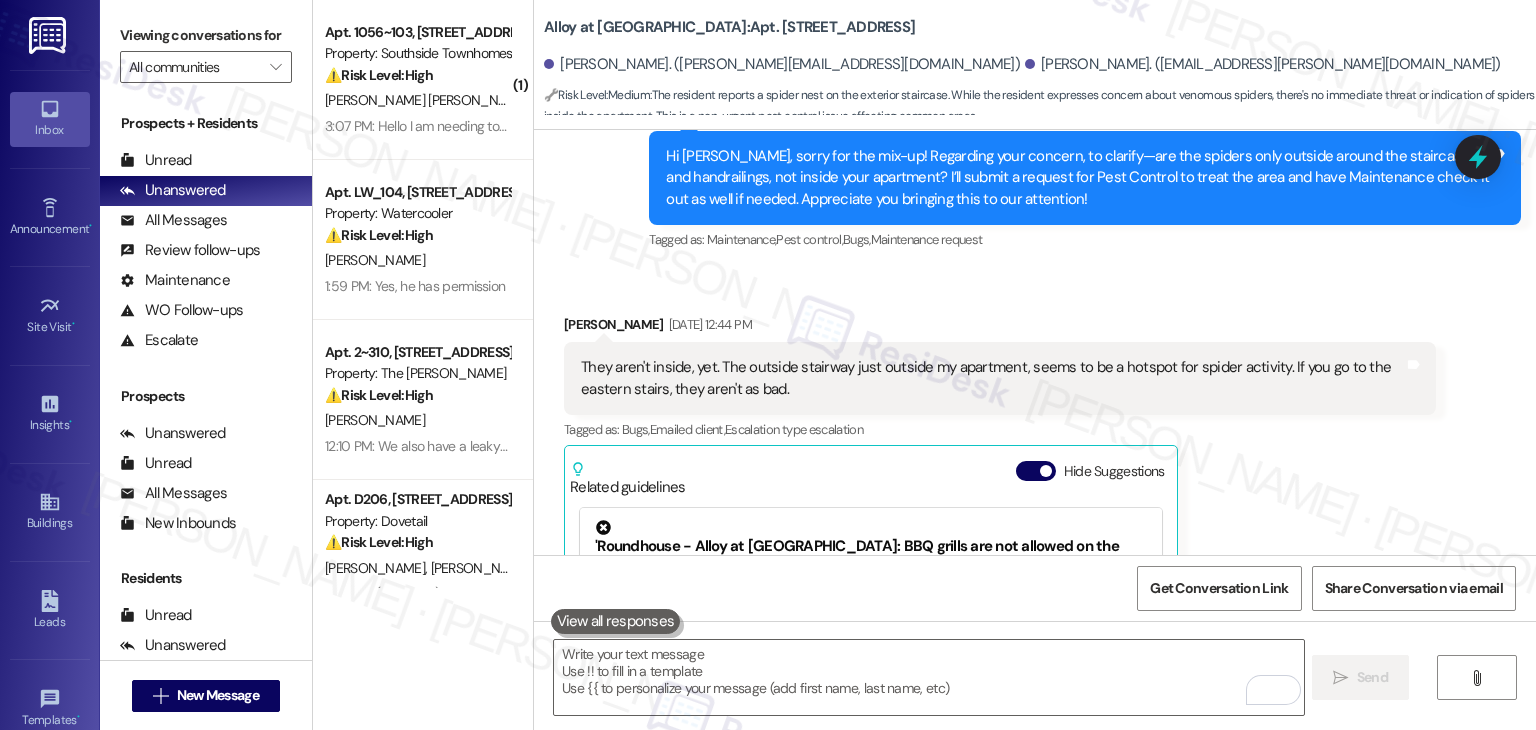 scroll, scrollTop: 10113, scrollLeft: 0, axis: vertical 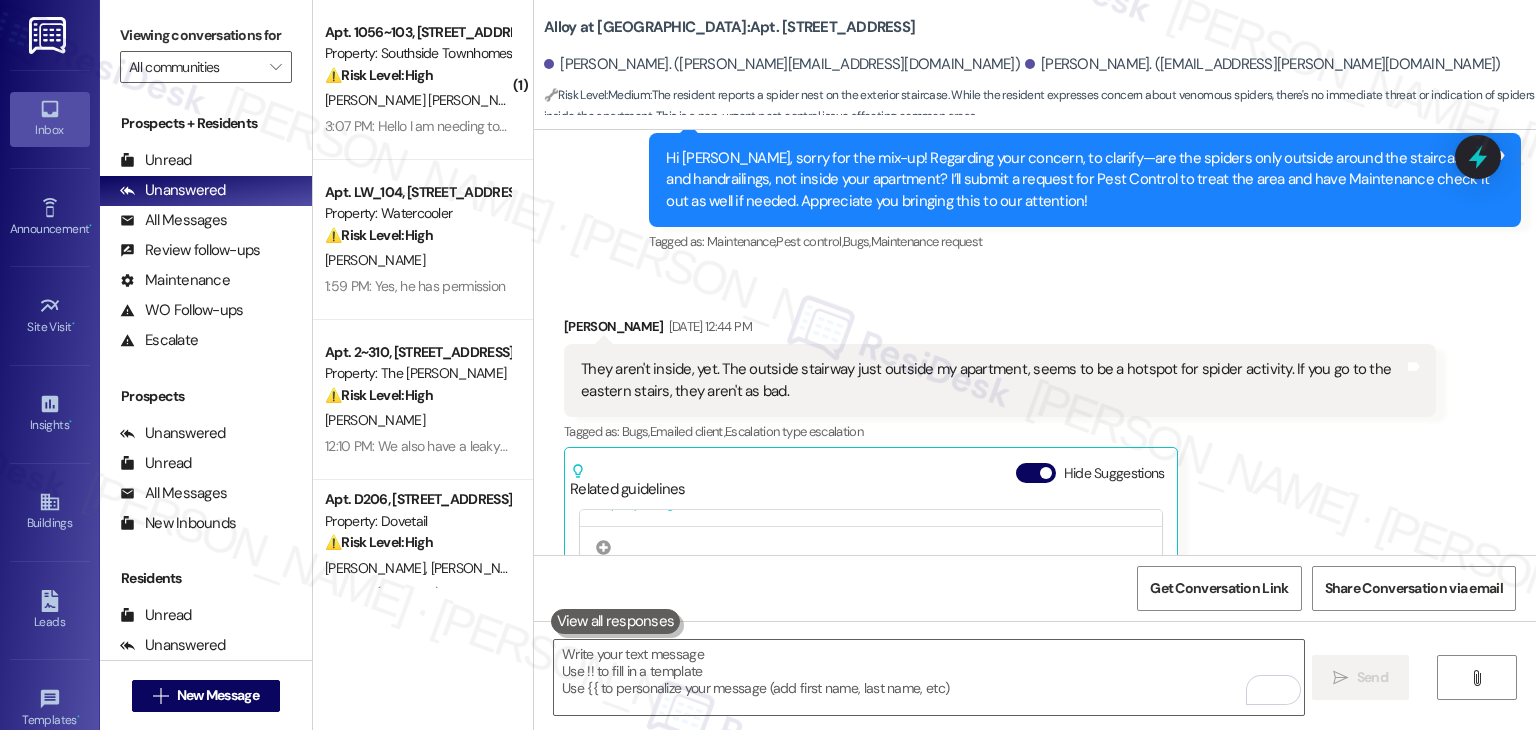 drag, startPoint x: 259, startPoint y: 694, endPoint x: 327, endPoint y: 683, distance: 68.88396 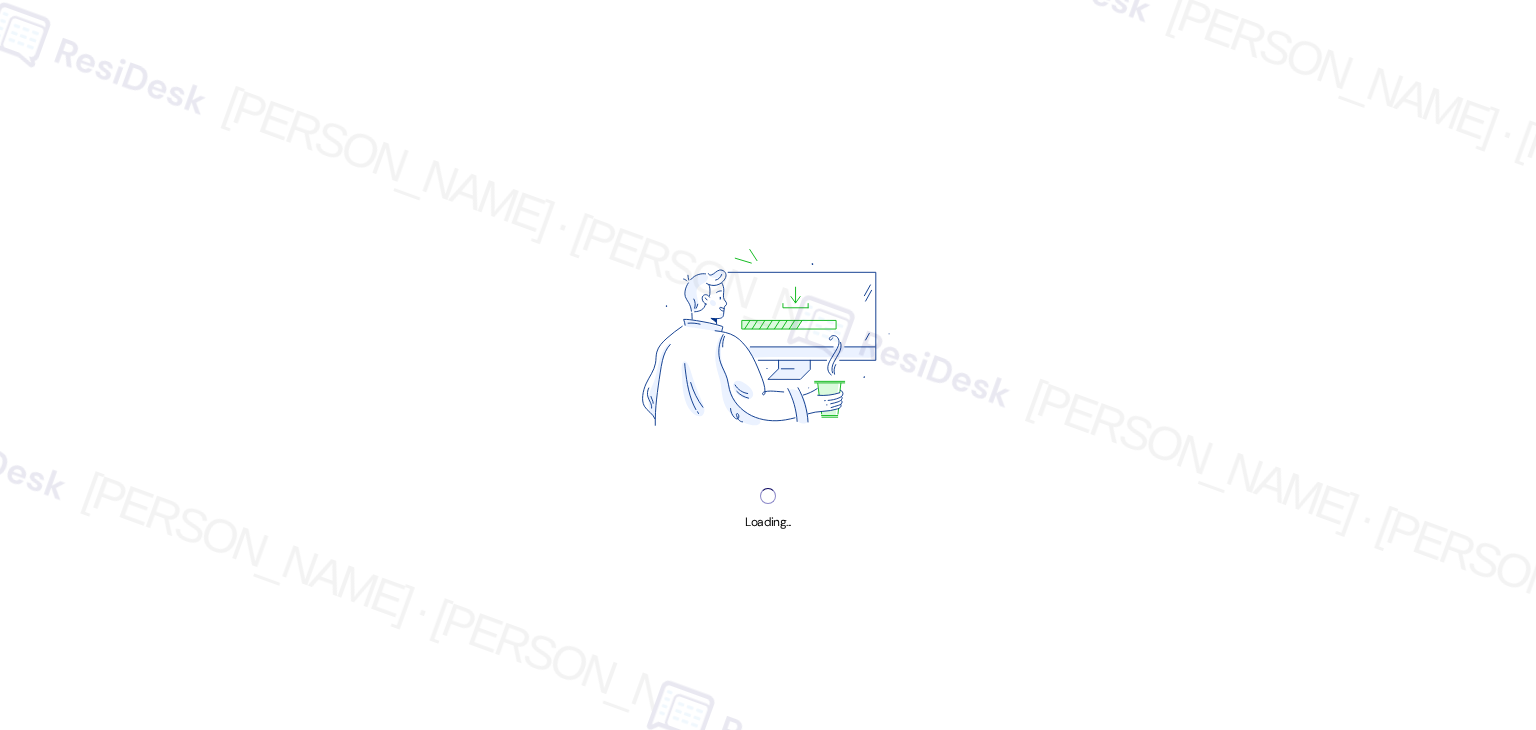 scroll, scrollTop: 0, scrollLeft: 0, axis: both 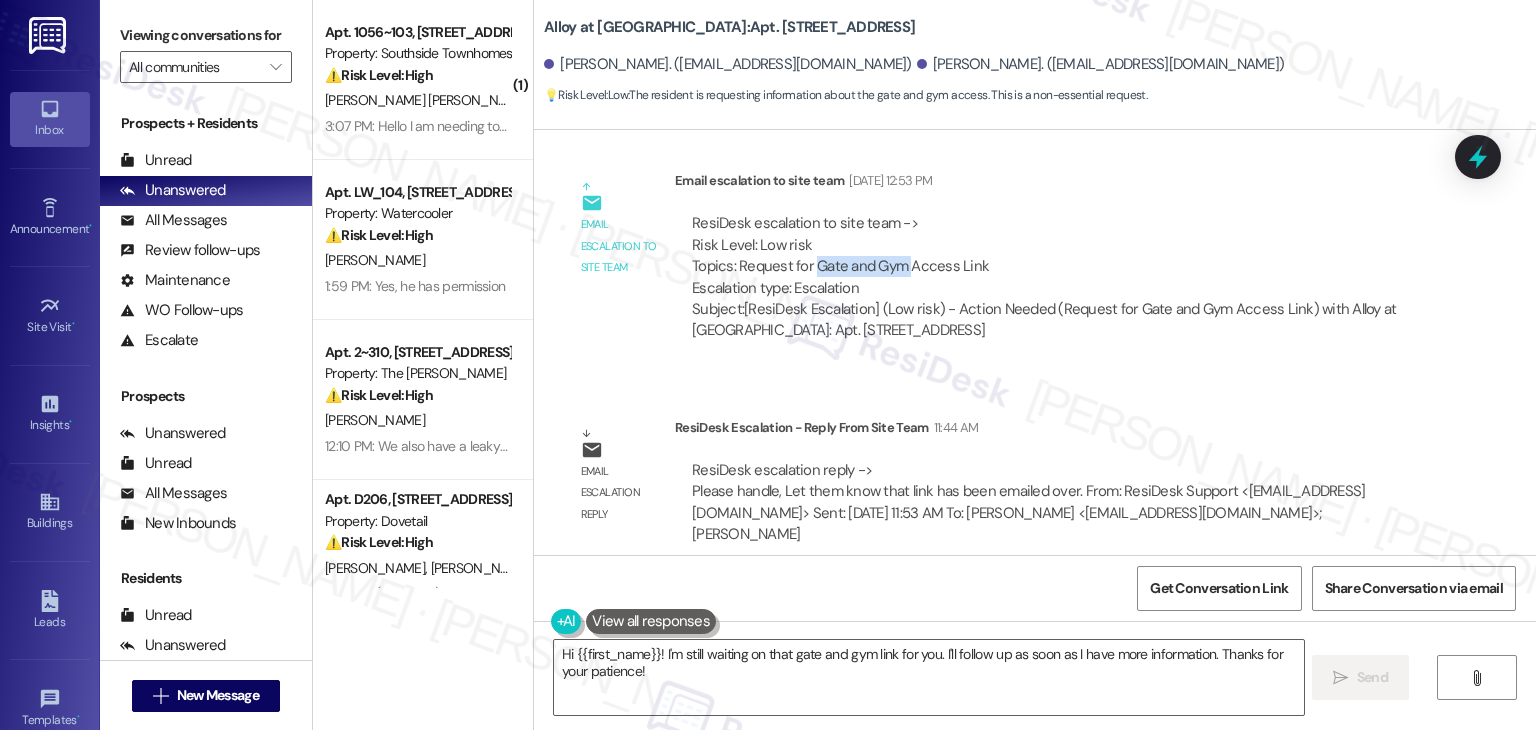 drag, startPoint x: 804, startPoint y: 270, endPoint x: 896, endPoint y: 275, distance: 92.13577 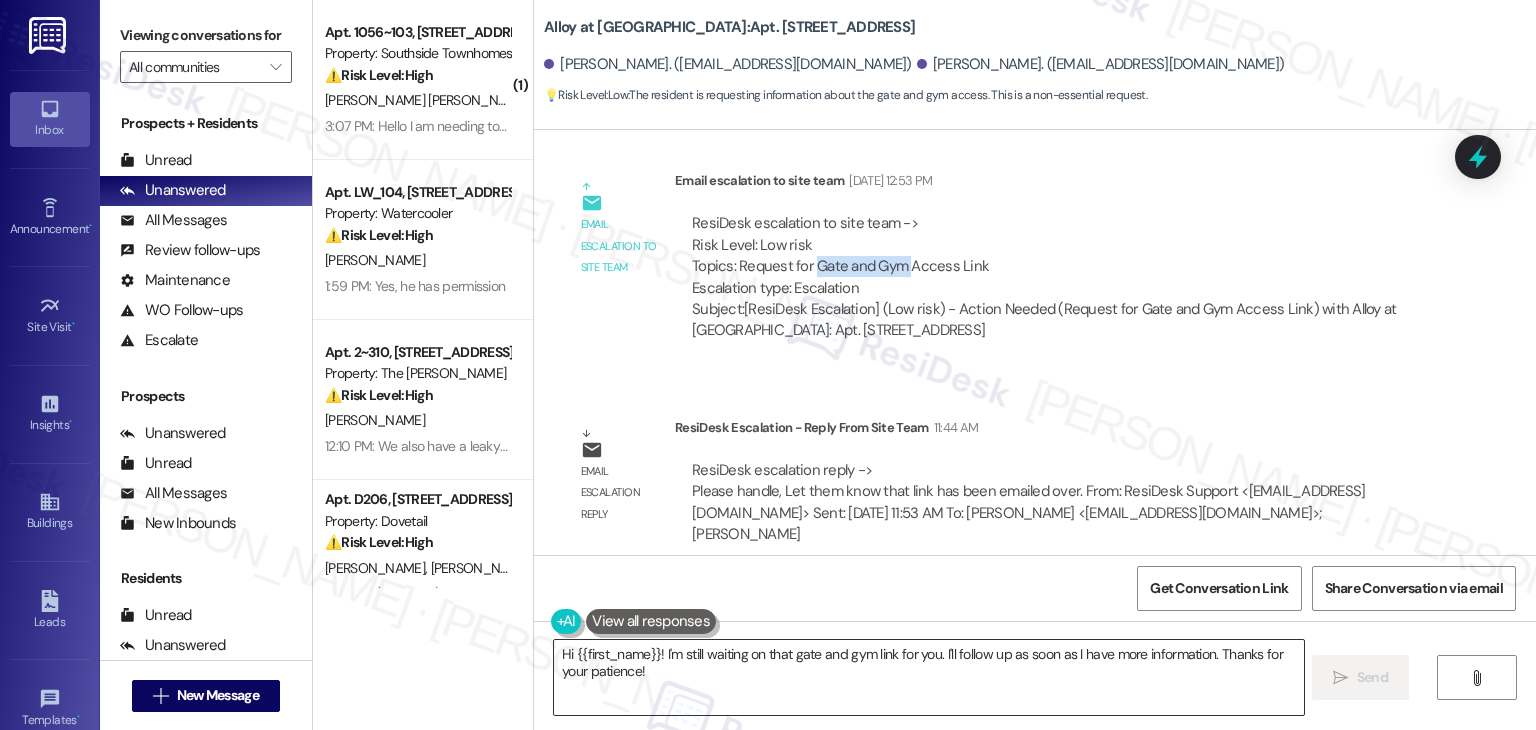click on "Hi {{first_name}}! I'm still waiting on that gate and gym link for you. I'll follow up as soon as I have more information. Thanks for your patience!" at bounding box center (928, 677) 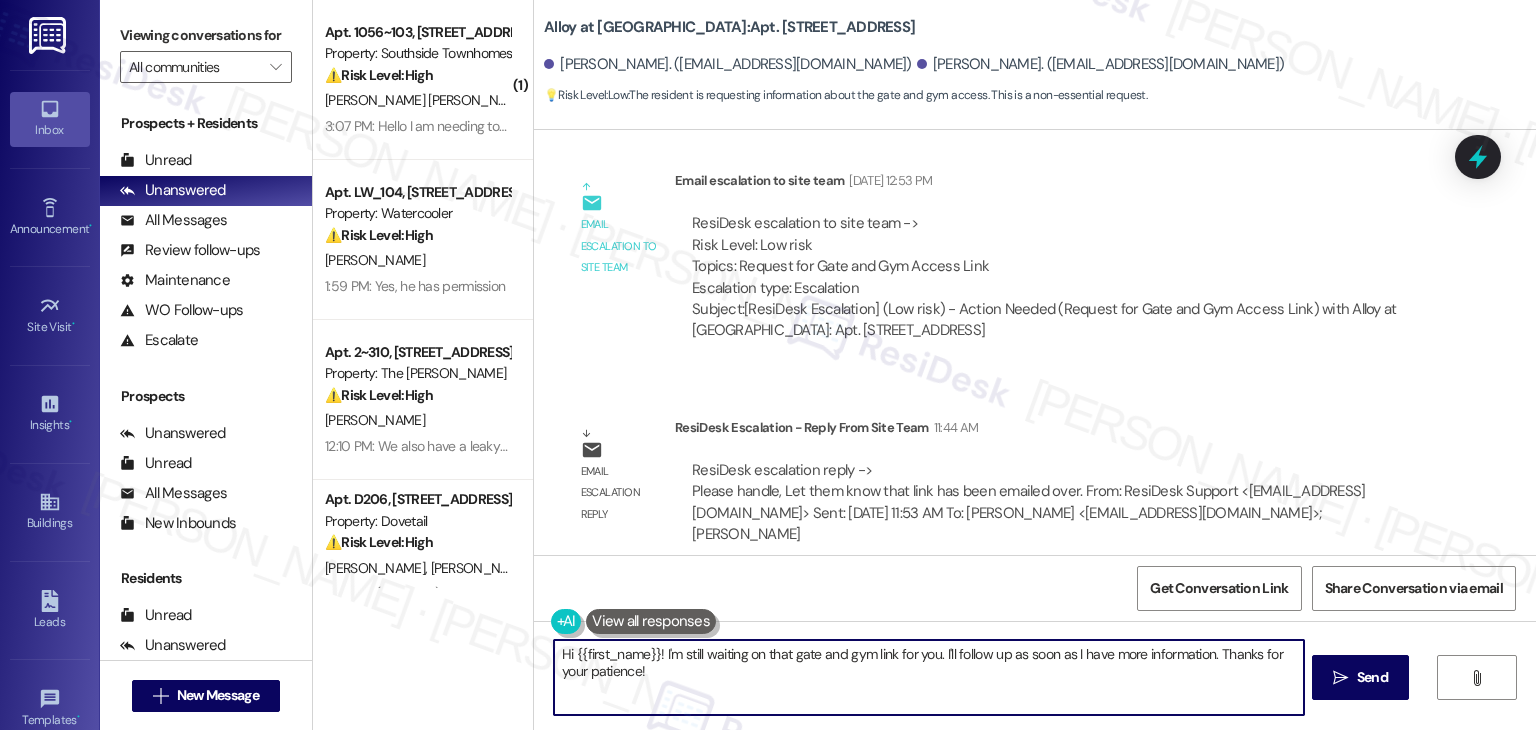 paste on "Kaleb, I’ve shared your concern with the site team. They confirmed that an email with the activation link was sent to your inbox to set up the app for gate and gym access. Please check your inbox (and spam folder just in case). Let us know if there's anything else we can assist you with!" 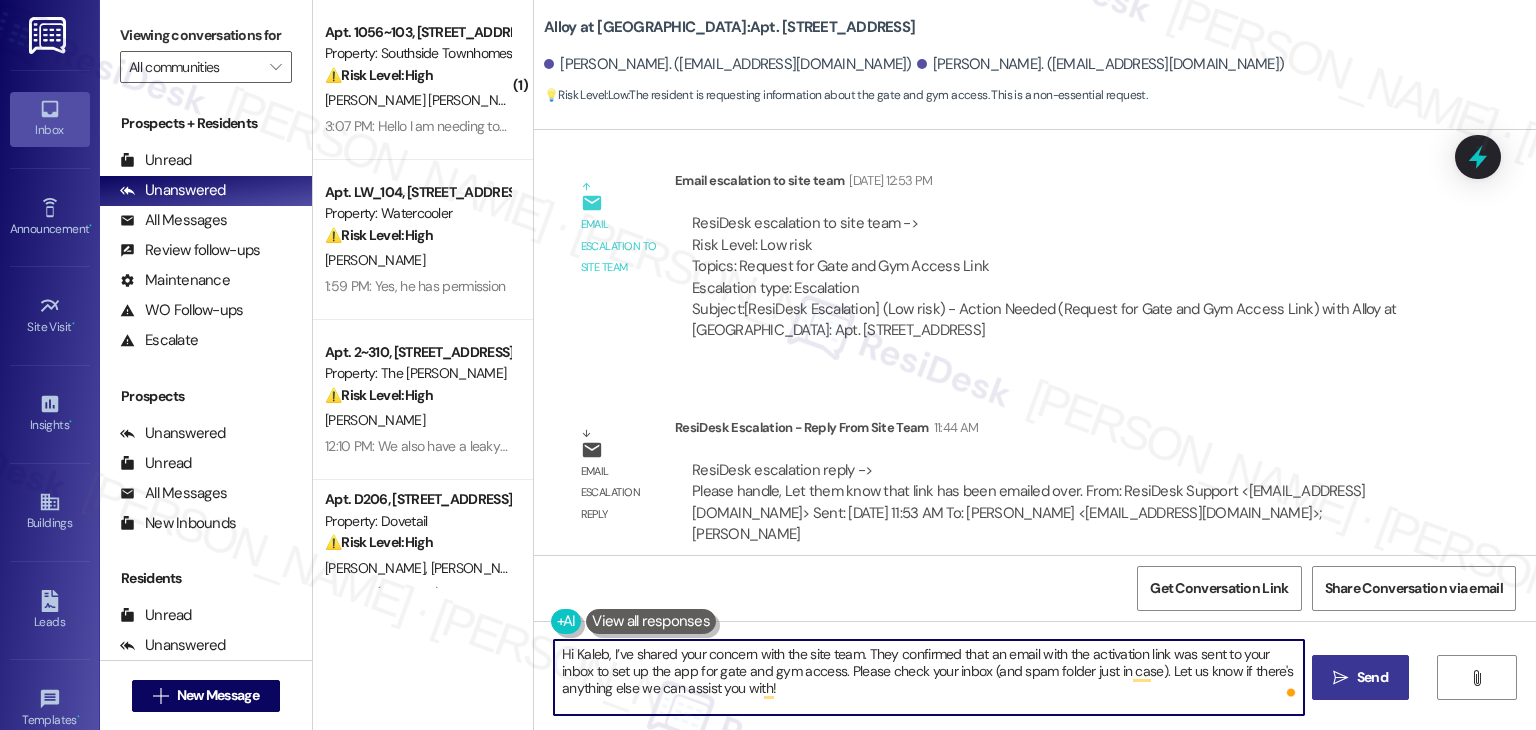 type on "Hi Kaleb, I’ve shared your concern with the site team. They confirmed that an email with the activation link was sent to your inbox to set up the app for gate and gym access. Please check your inbox (and spam folder just in case). Let us know if there's anything else we can assist you with!" 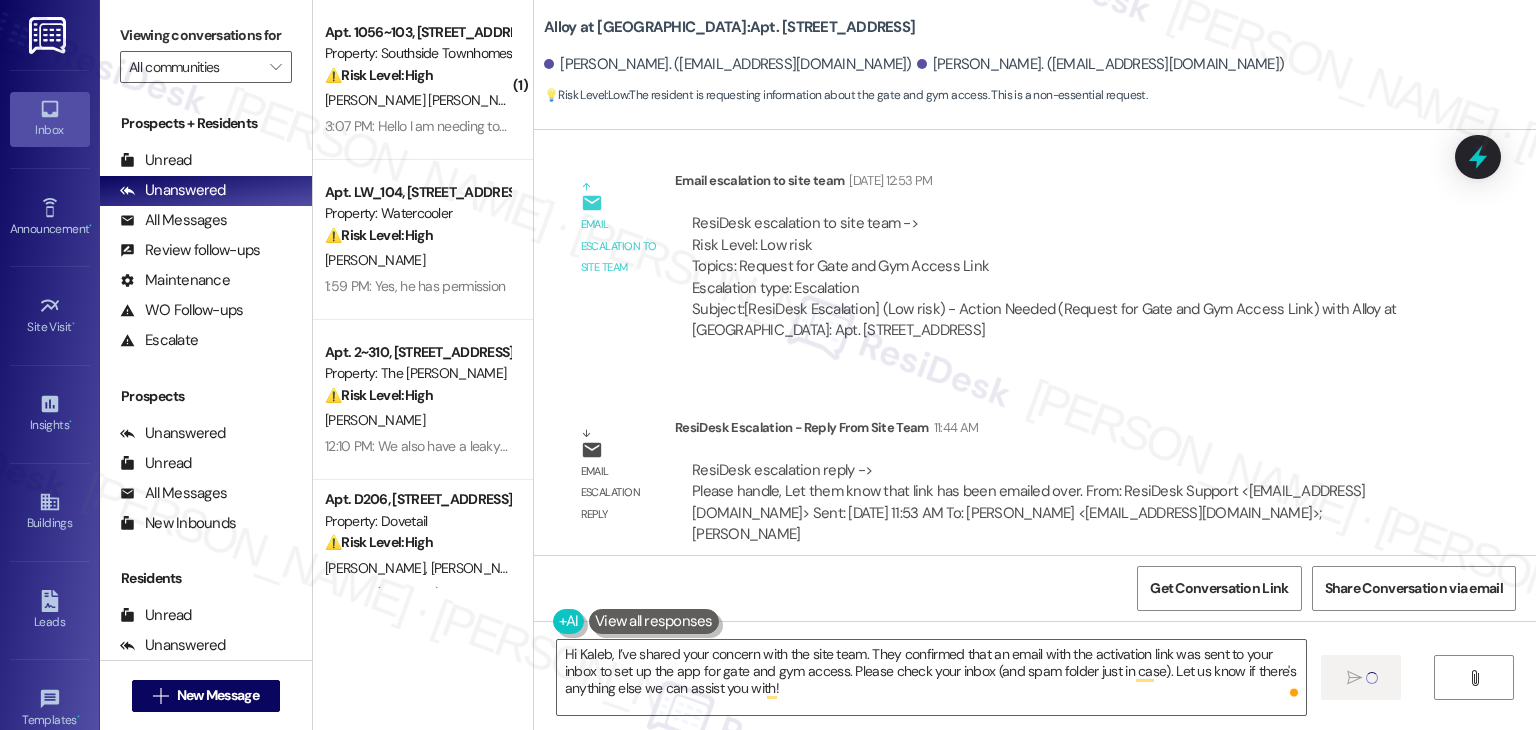 type 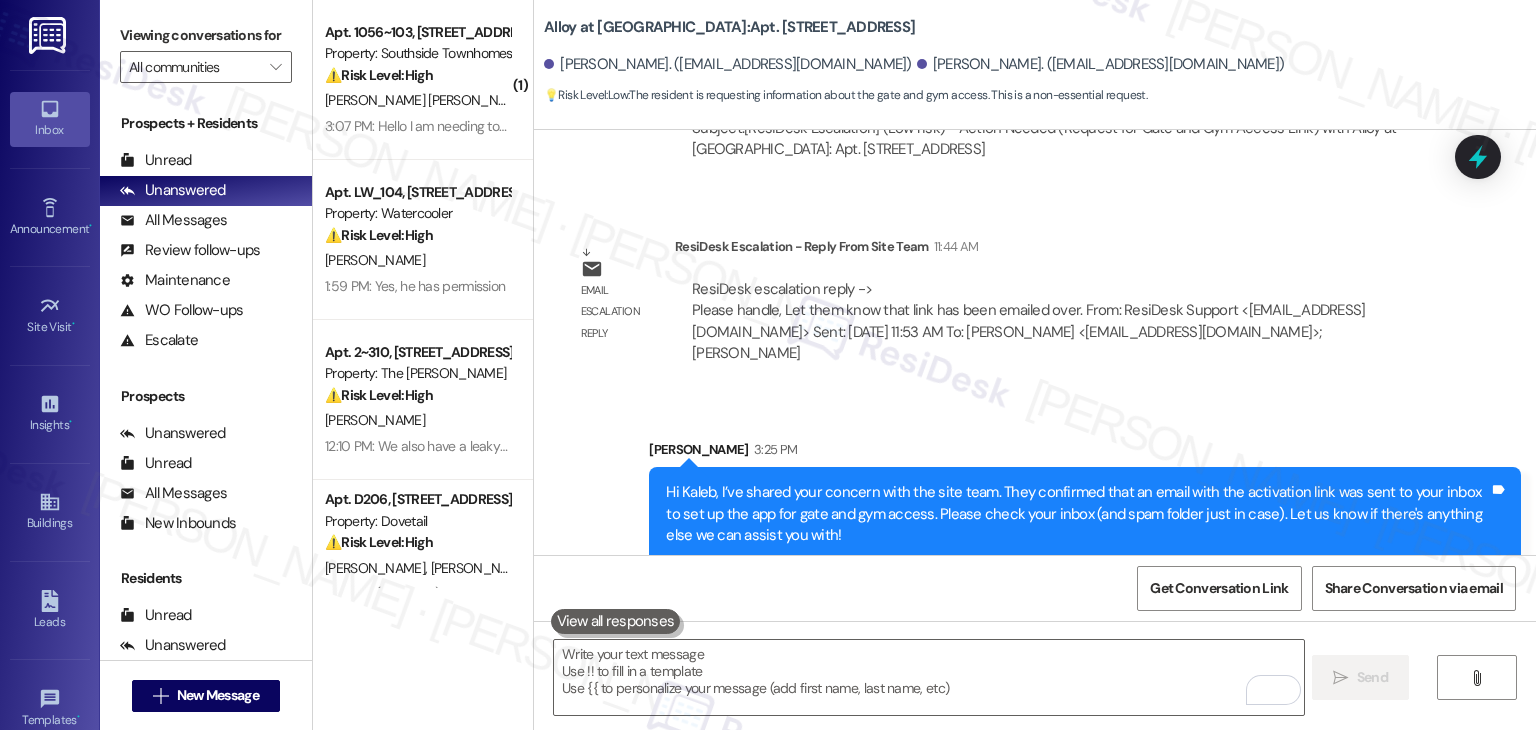 scroll, scrollTop: 2046, scrollLeft: 0, axis: vertical 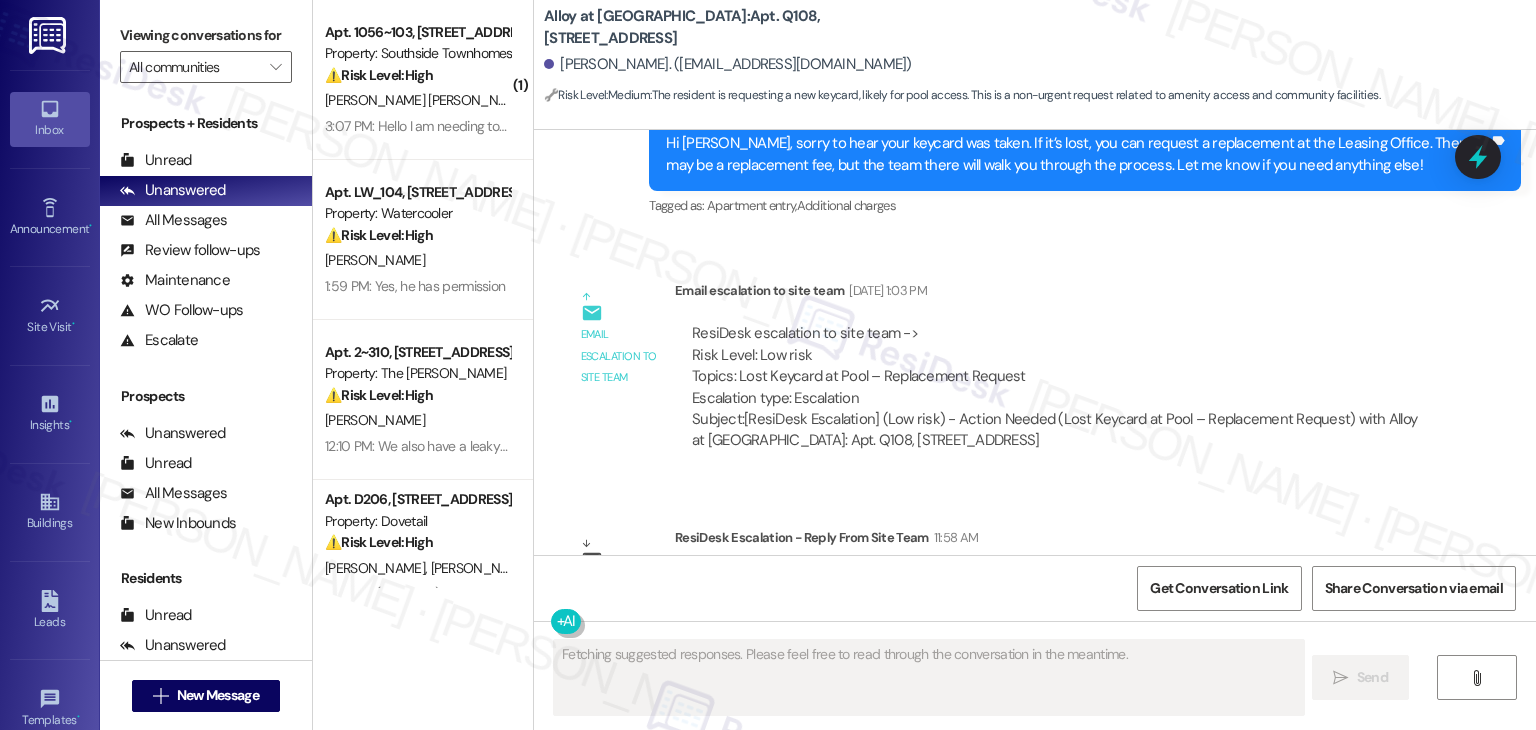 click on "ResiDesk escalation to site team ->
Risk Level: Low risk
Topics: Lost Keycard at Pool – Replacement Request
Escalation type: Escalation" at bounding box center [1055, 366] 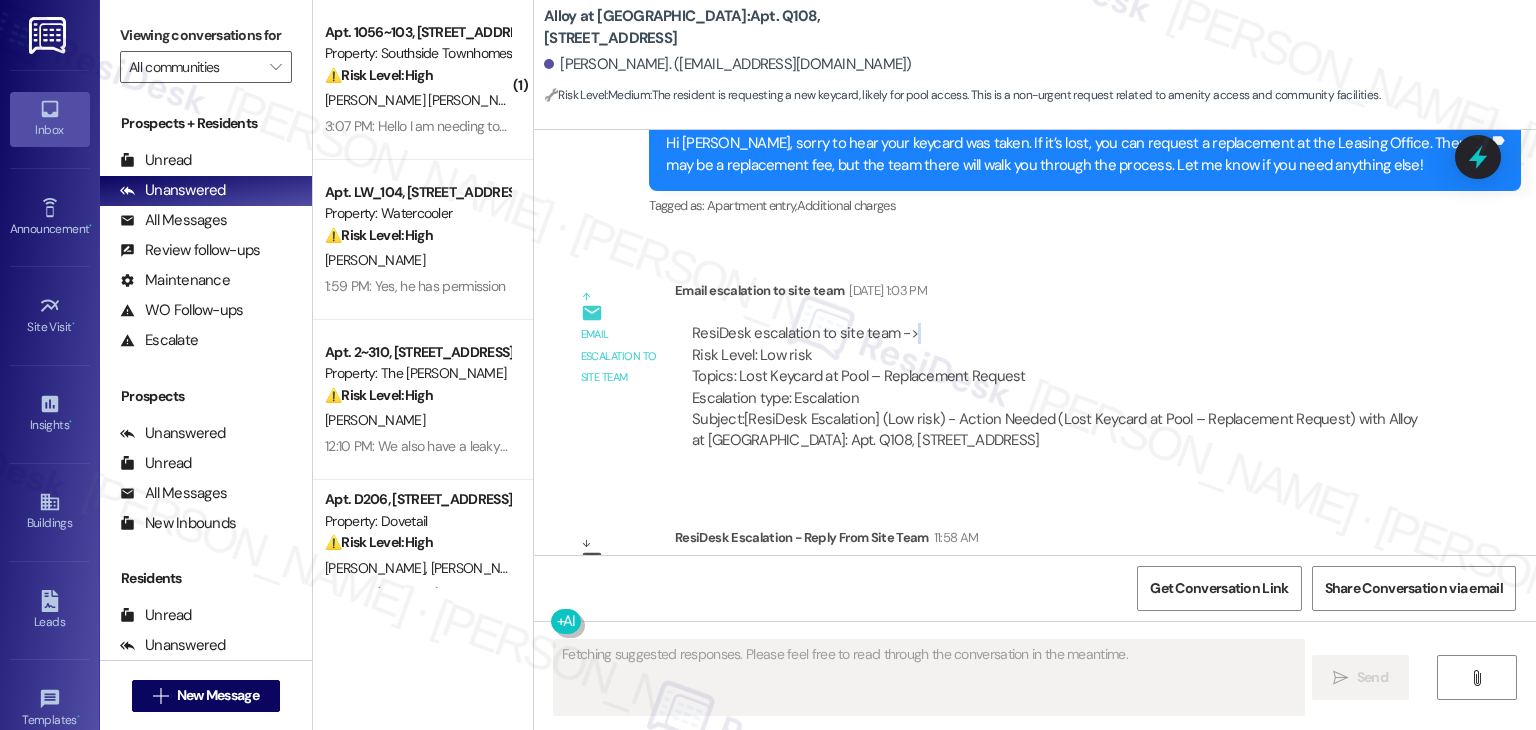 click on "ResiDesk escalation to site team ->
Risk Level: Low risk
Topics: Lost Keycard at Pool – Replacement Request
Escalation type: Escalation" at bounding box center (1055, 366) 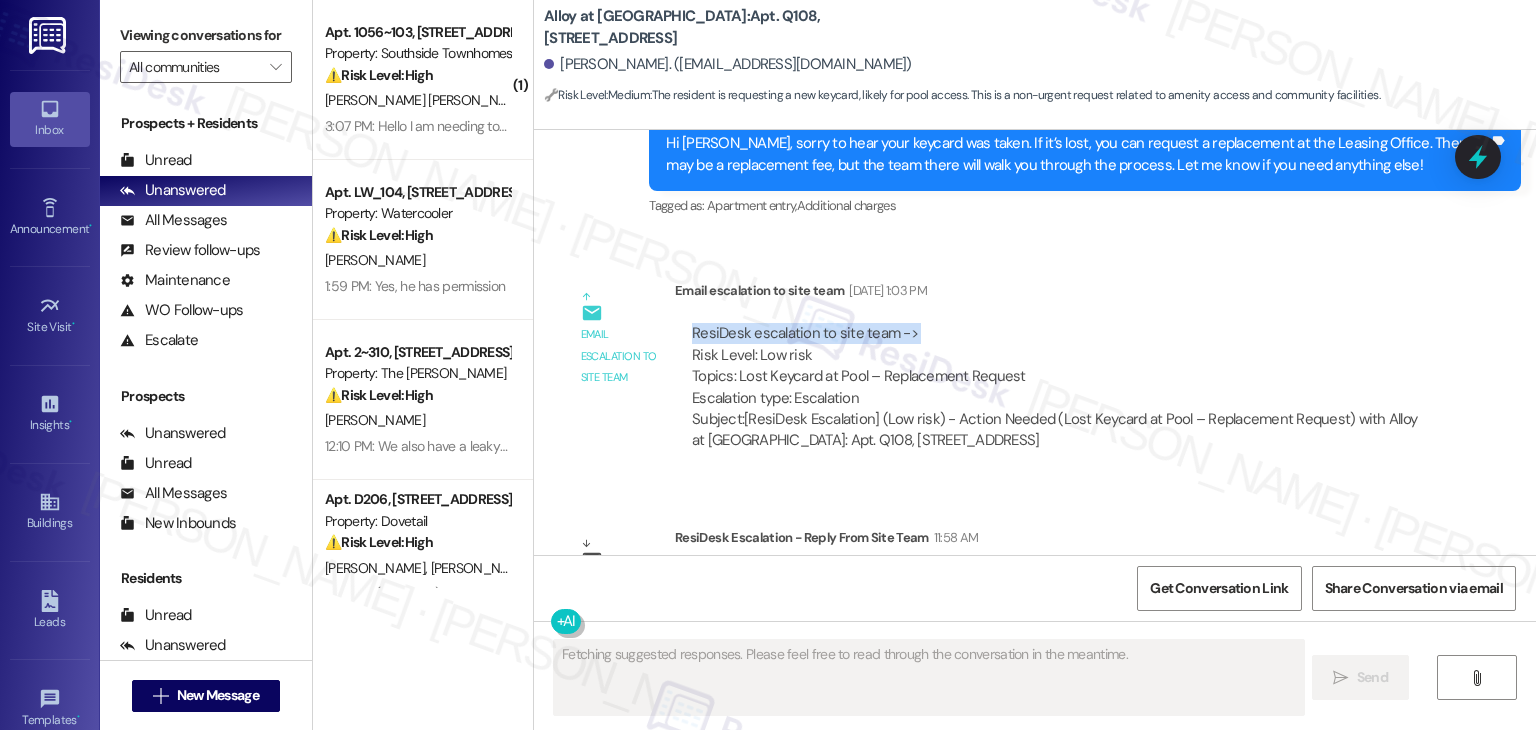 click on "ResiDesk escalation to site team ->
Risk Level: Low risk
Topics: Lost Keycard at Pool – Replacement Request
Escalation type: Escalation" at bounding box center [1055, 366] 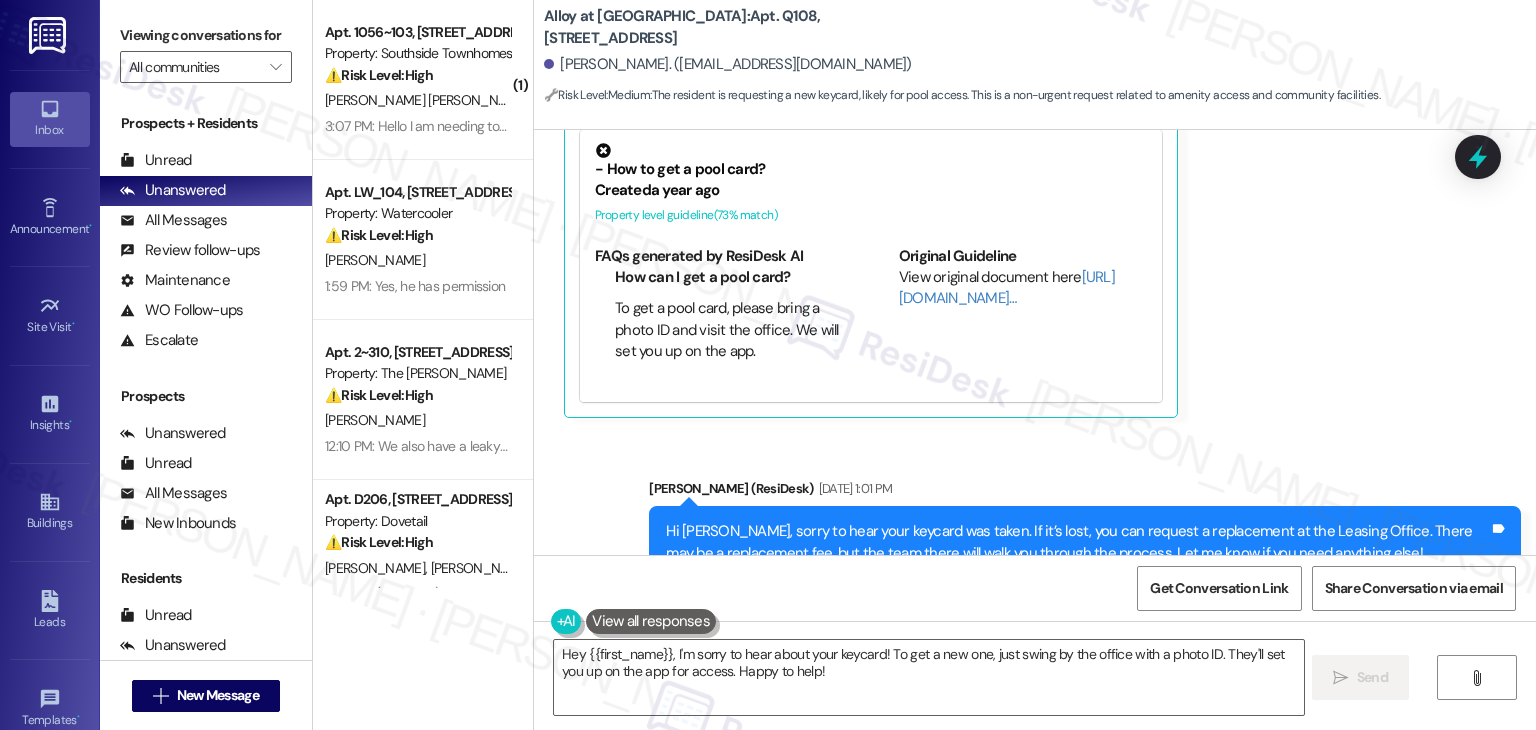 scroll, scrollTop: 14082, scrollLeft: 0, axis: vertical 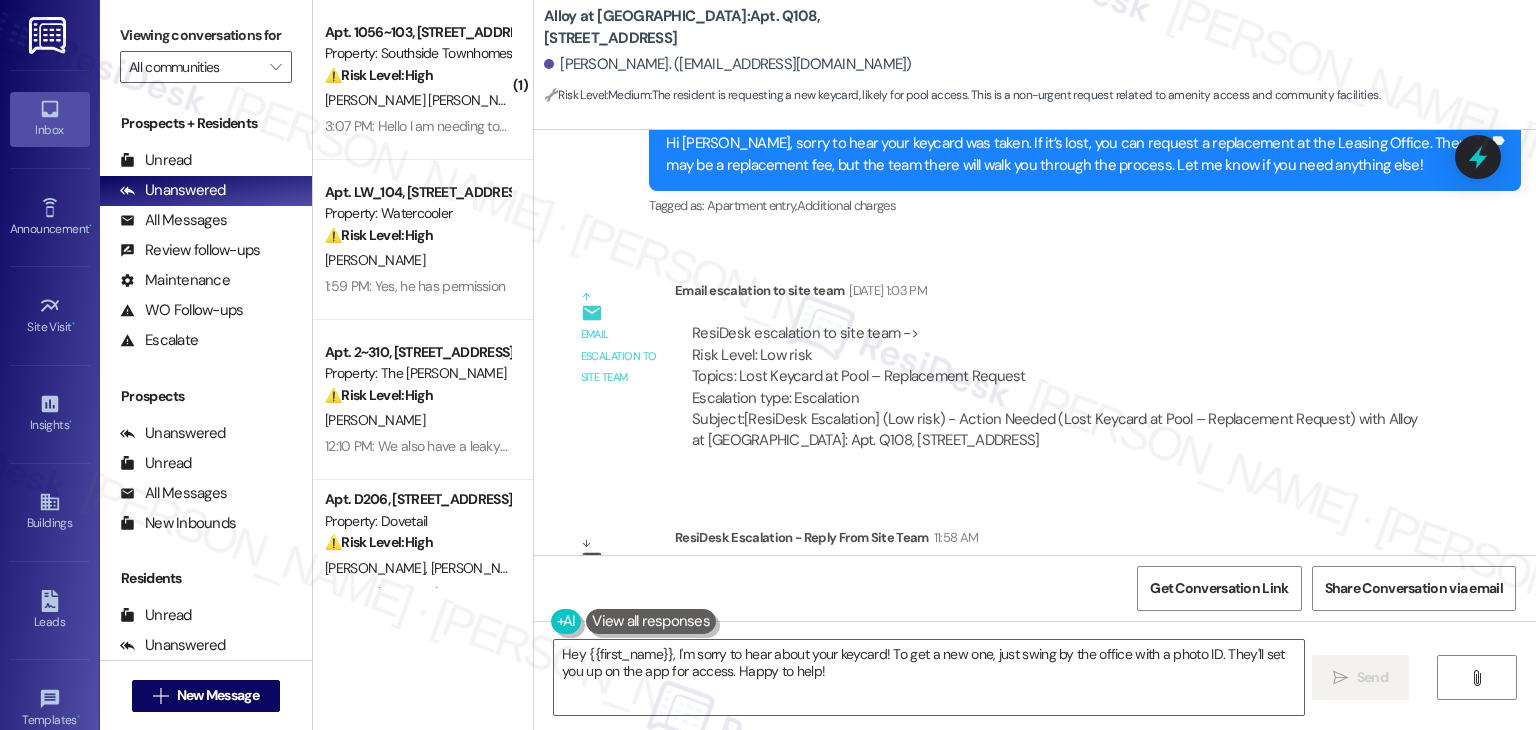 click on "Email escalation reply ResiDesk Escalation - Reply From Site Team 11:58 AM ResiDesk escalation reply ->
Please respond; They will need to download the PDK app. An email was sent to their in box and they will need to click the activation link to activate the app. This was already sent to all roommates Fr ResiDesk escalation reply ->
Please respond; They will need to download the PDK app. An email was sent to their in box and they will need to click the activation link to activate the app. This was already sent to all roommates Fr" at bounding box center [1000, 588] 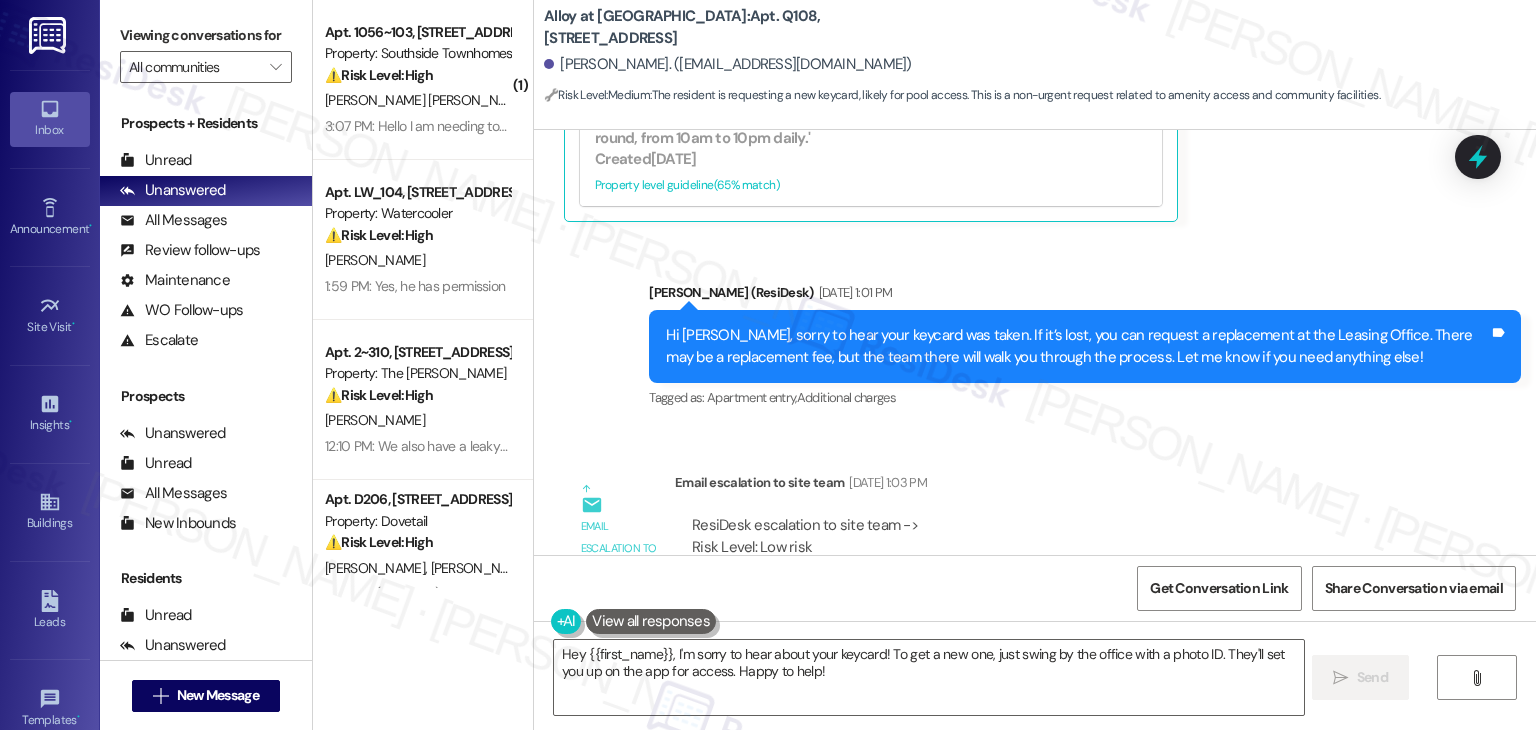 scroll, scrollTop: 14382, scrollLeft: 0, axis: vertical 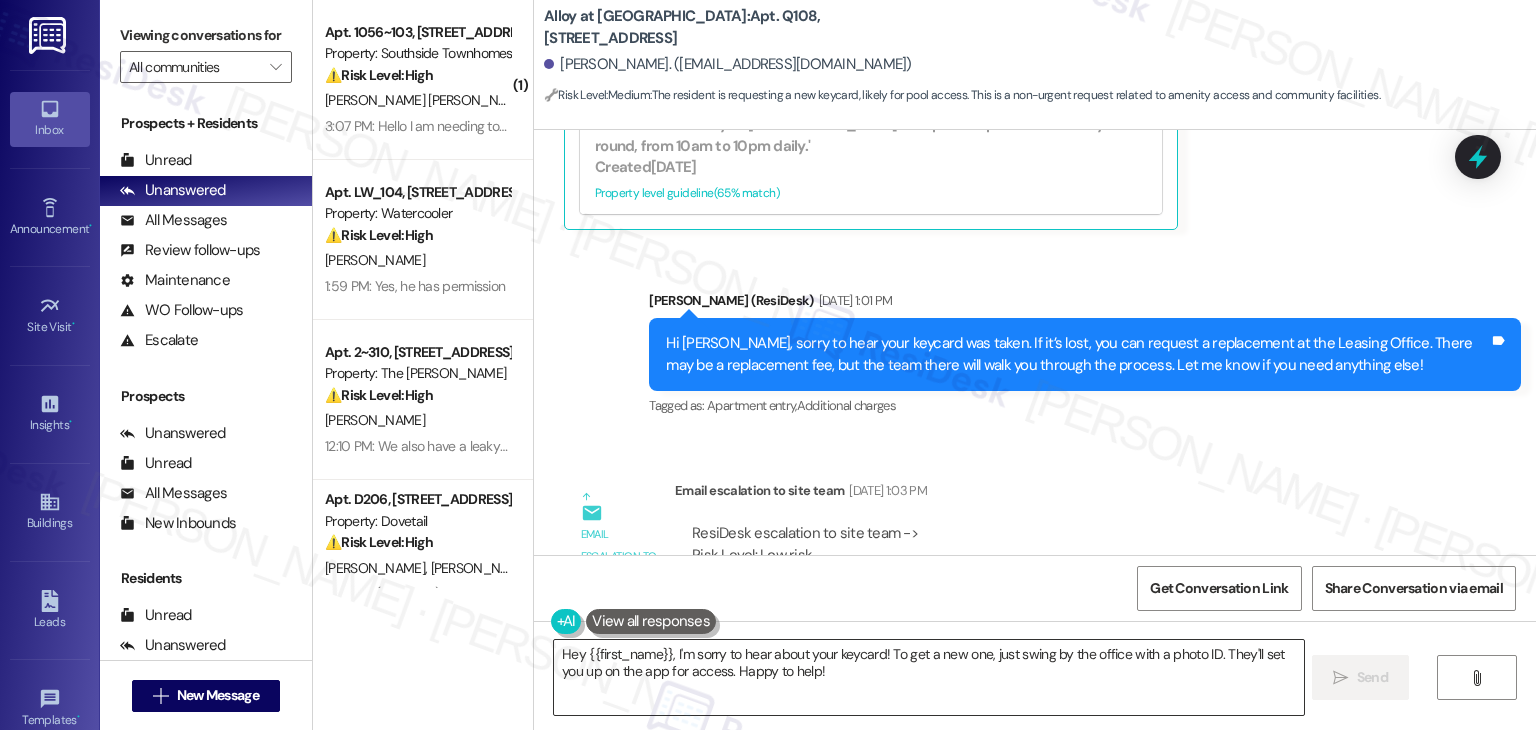 click on "Hey {{first_name}}, I'm sorry to hear about your keycard! To get a new one, just swing by the office with a photo ID. They'll set you up on the app for access. Happy to help!" at bounding box center [928, 677] 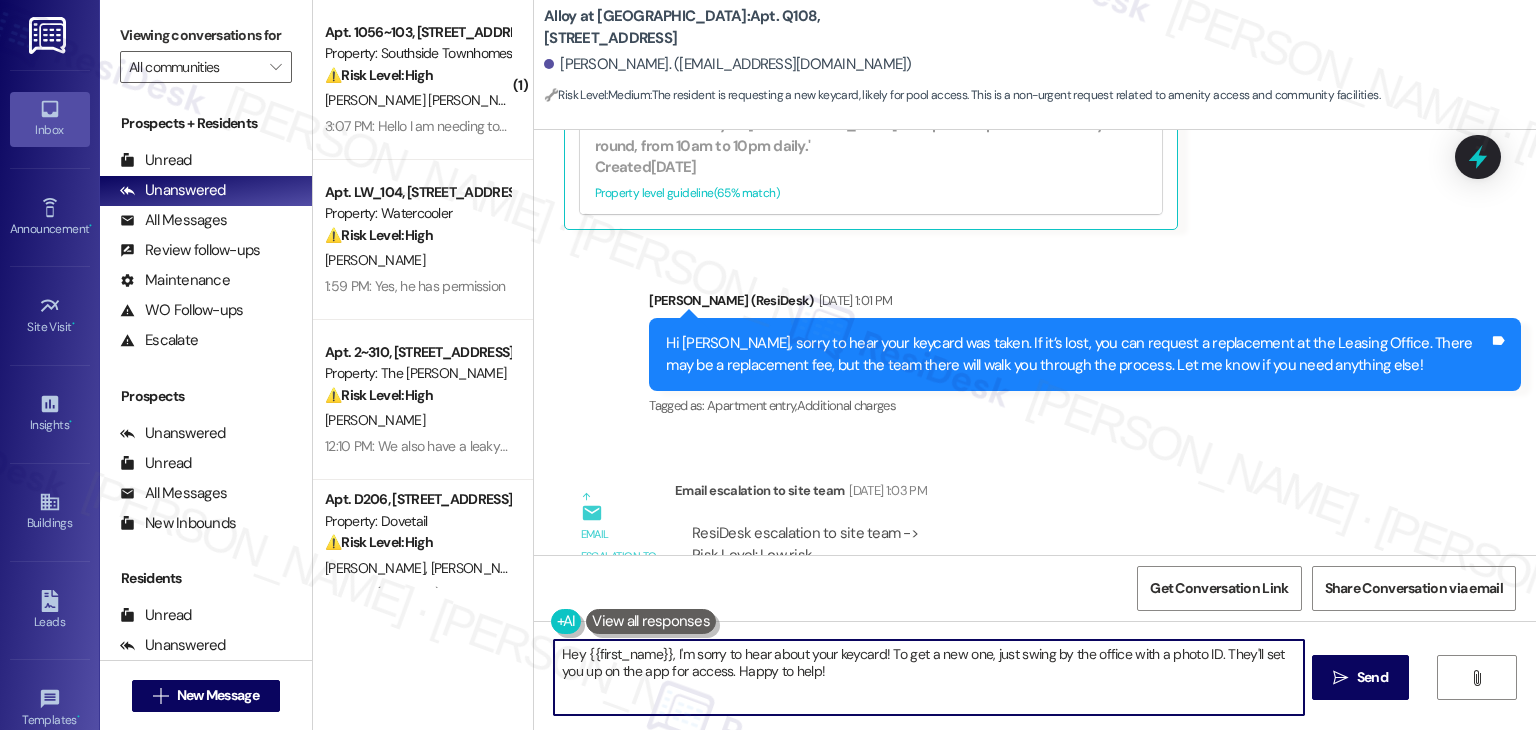 click on "Hey {{first_name}}, I'm sorry to hear about your keycard! To get a new one, just swing by the office with a photo ID. They'll set you up on the app for access. Happy to help!" at bounding box center (928, 677) 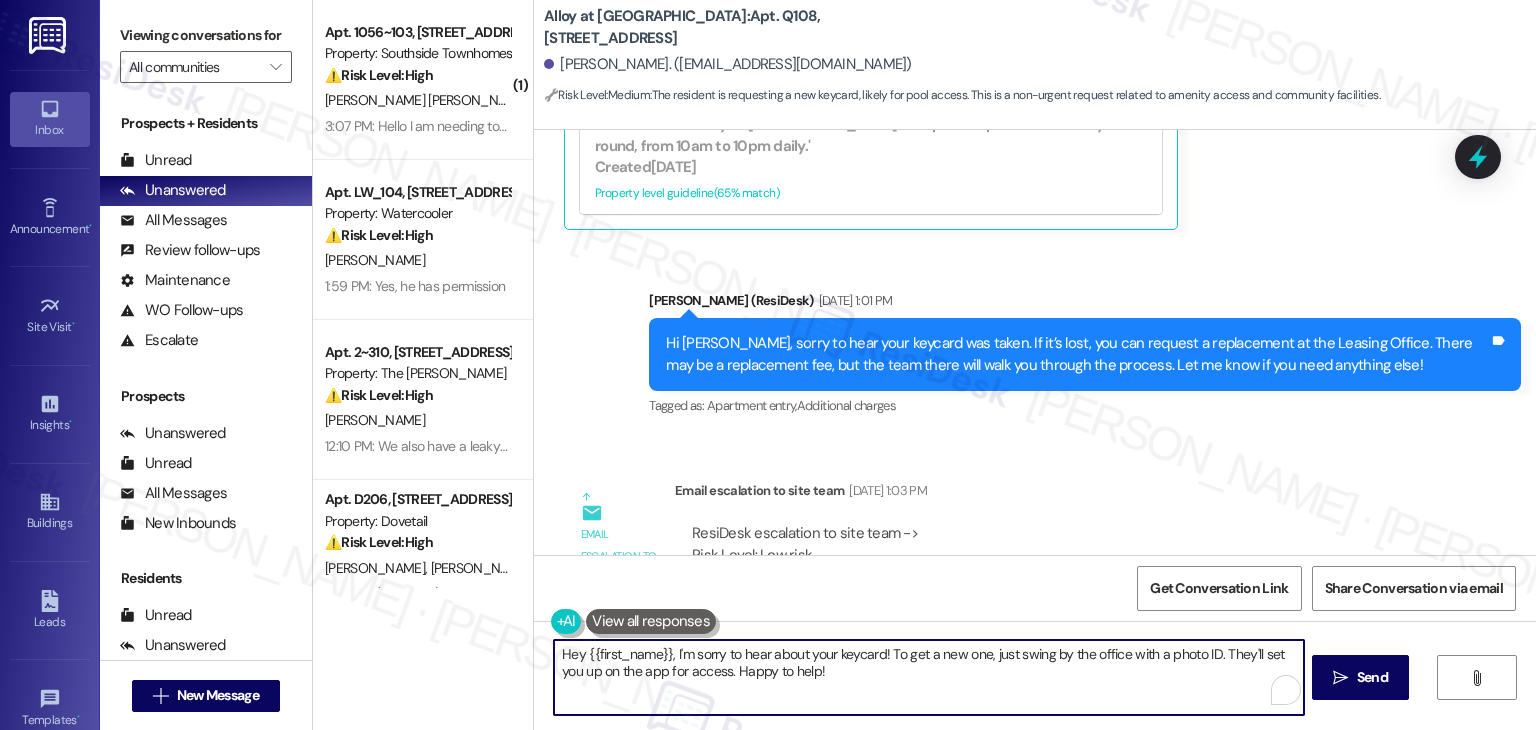 paste on "i Robert, I’ve escalated your concern to the site team regarding your lost key card. Have you had a chance to request a replacement yet? If not, I’m happy to follow up with the site team for you. Let us know if there's anything else we can assist you with!" 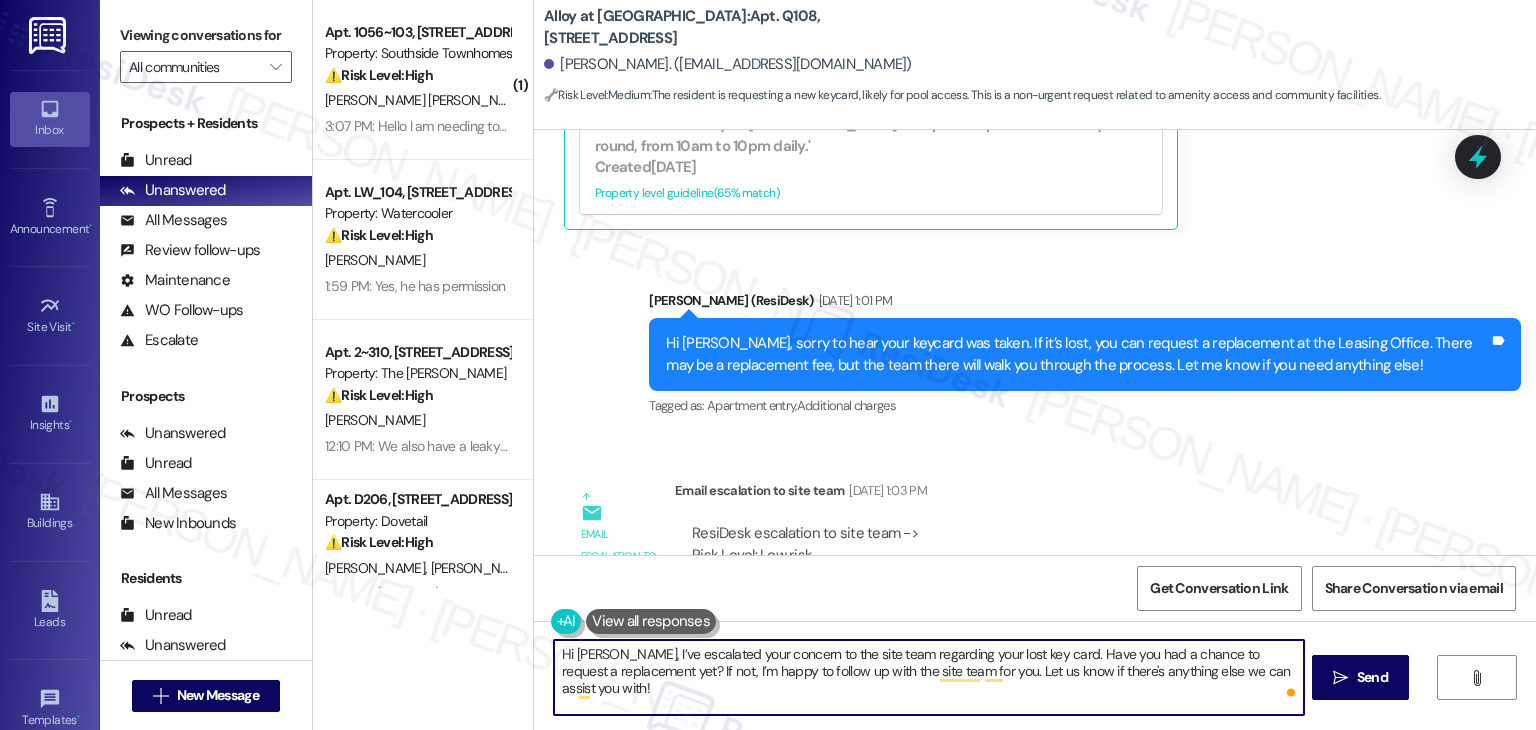 type on "Hi Robert, I’ve escalated your concern to the site team regarding your lost key card. Have you had a chance to request a replacement yet? If not, I’m happy to follow up with the site team for you. Let us know if there's anything else we can assist you with!" 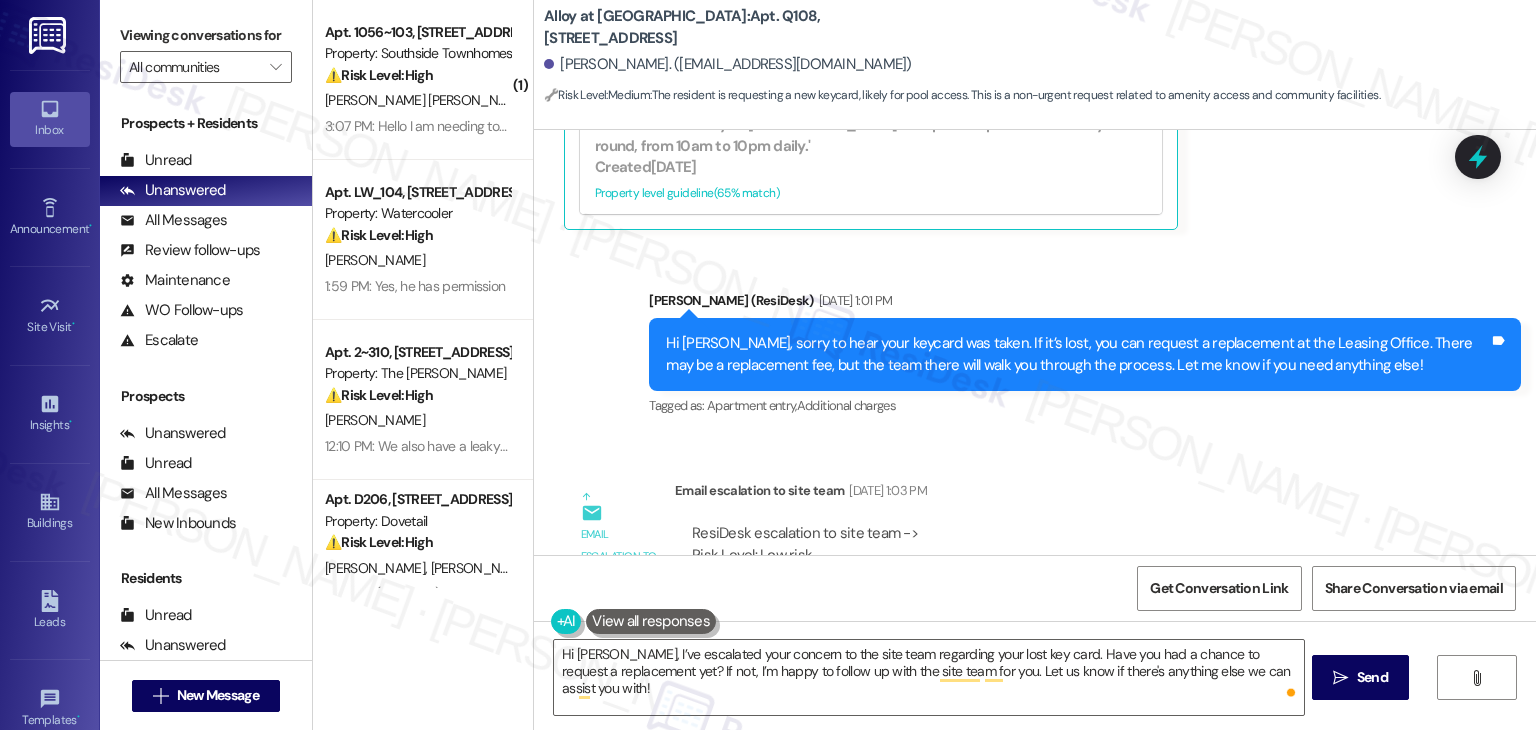 click on "Get Conversation Link Share Conversation via email" at bounding box center [1035, 588] 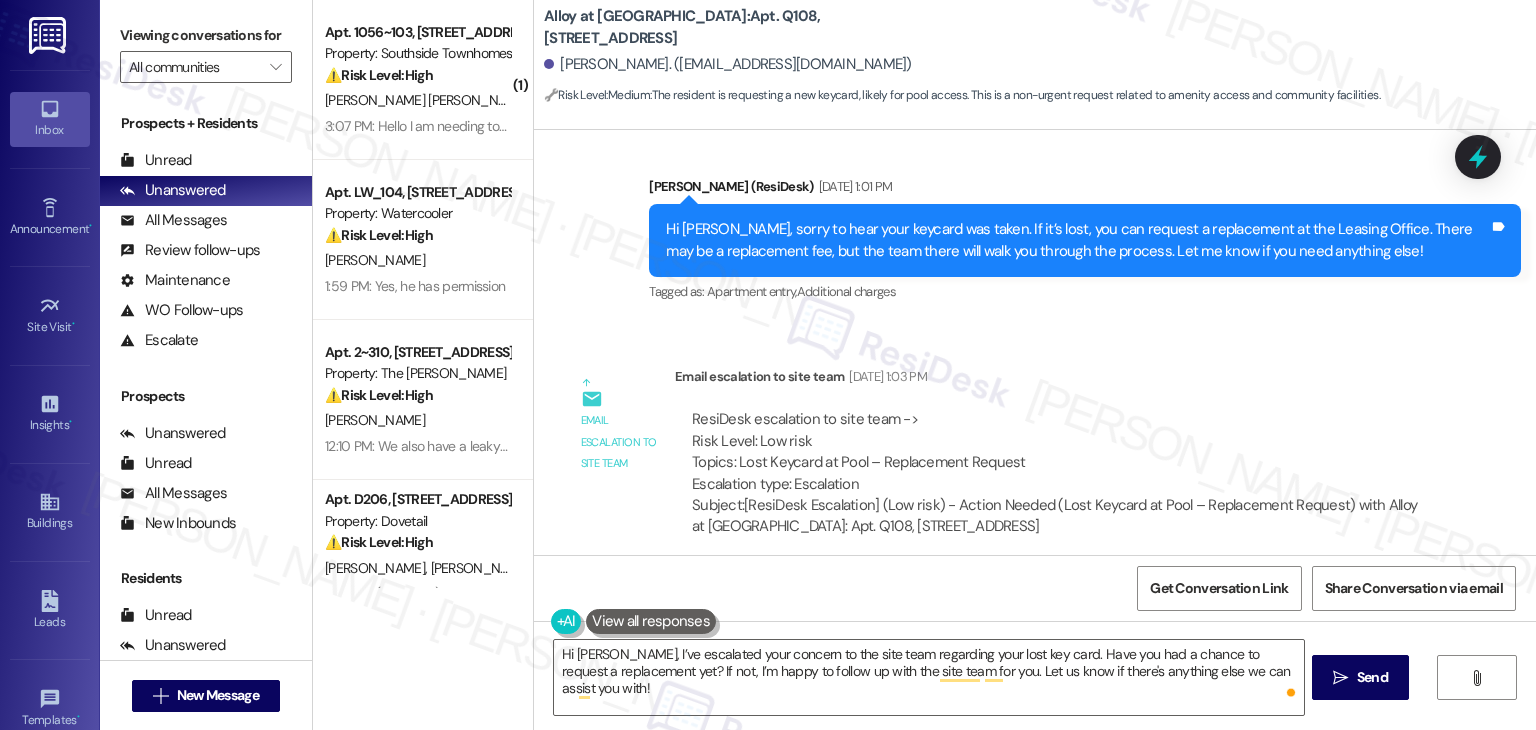 scroll, scrollTop: 14582, scrollLeft: 0, axis: vertical 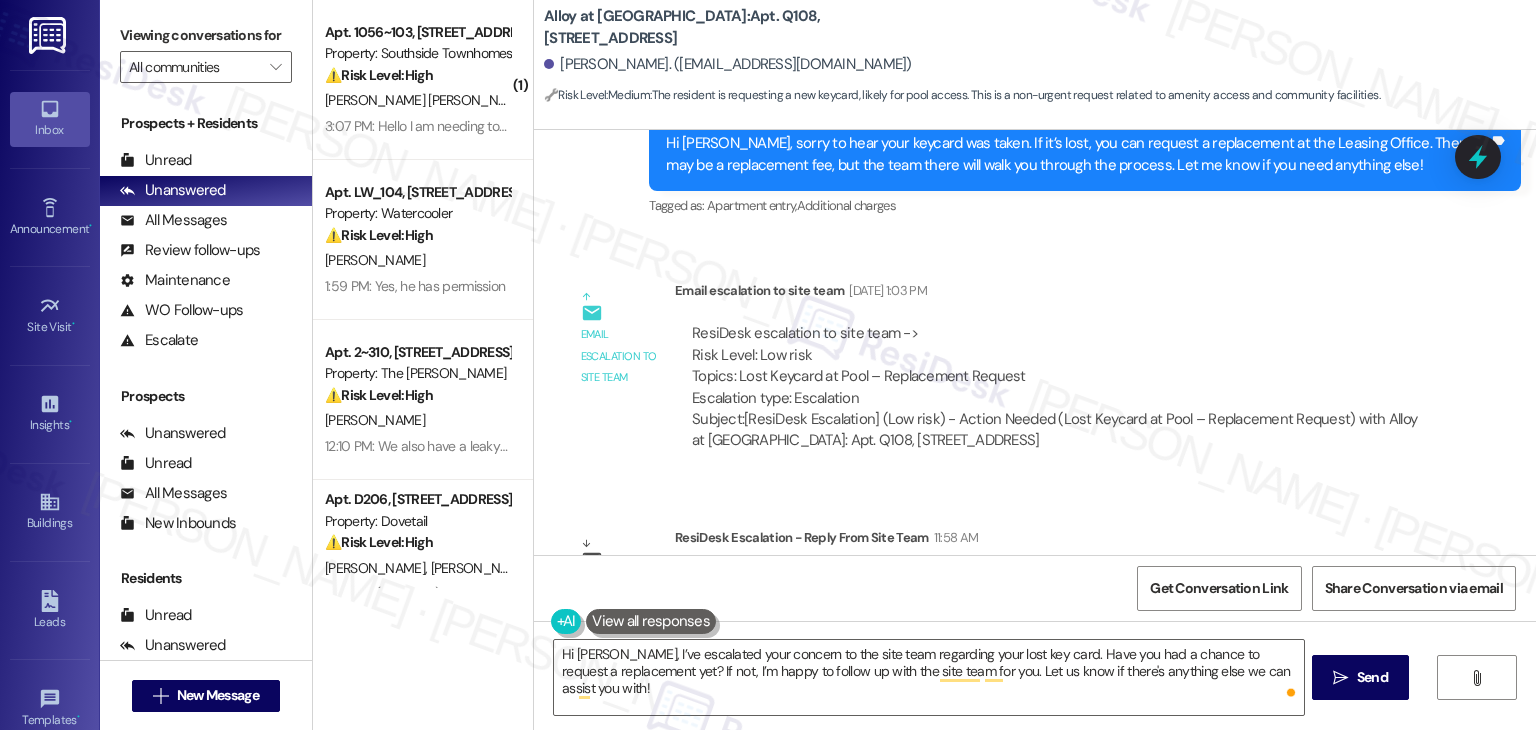 click on "Get Conversation Link Share Conversation via email" at bounding box center (1035, 588) 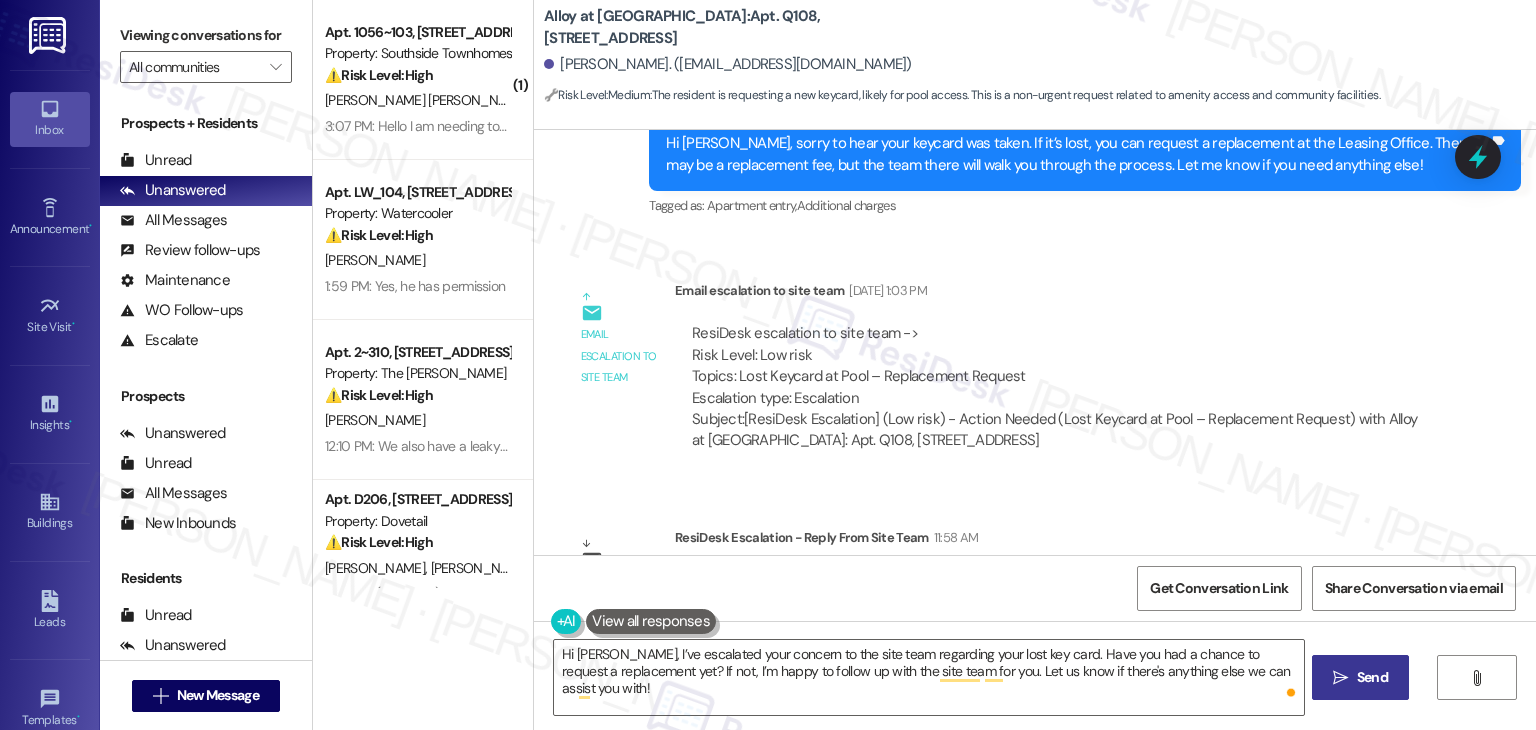 click on "Send" at bounding box center [1372, 677] 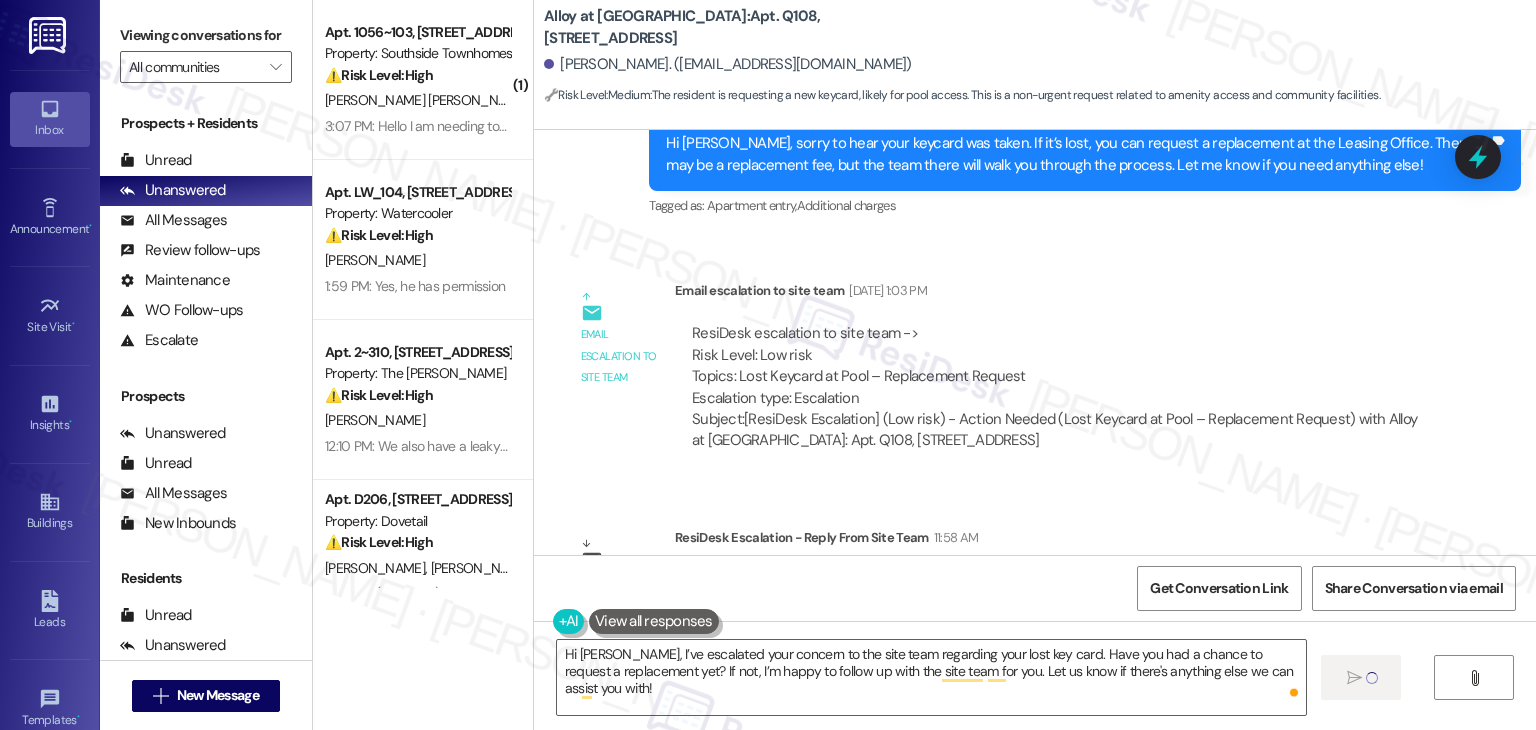 type 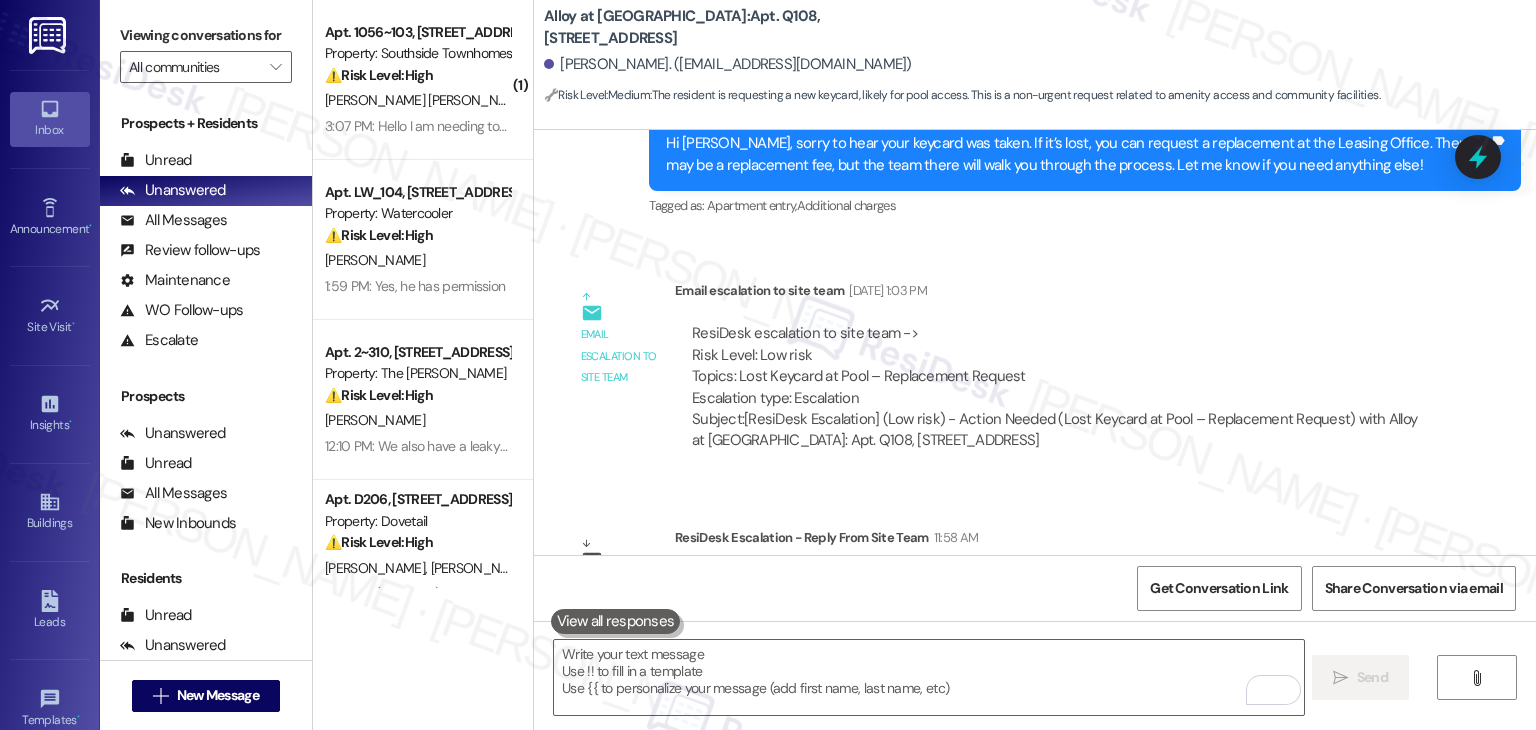 scroll, scrollTop: 14743, scrollLeft: 0, axis: vertical 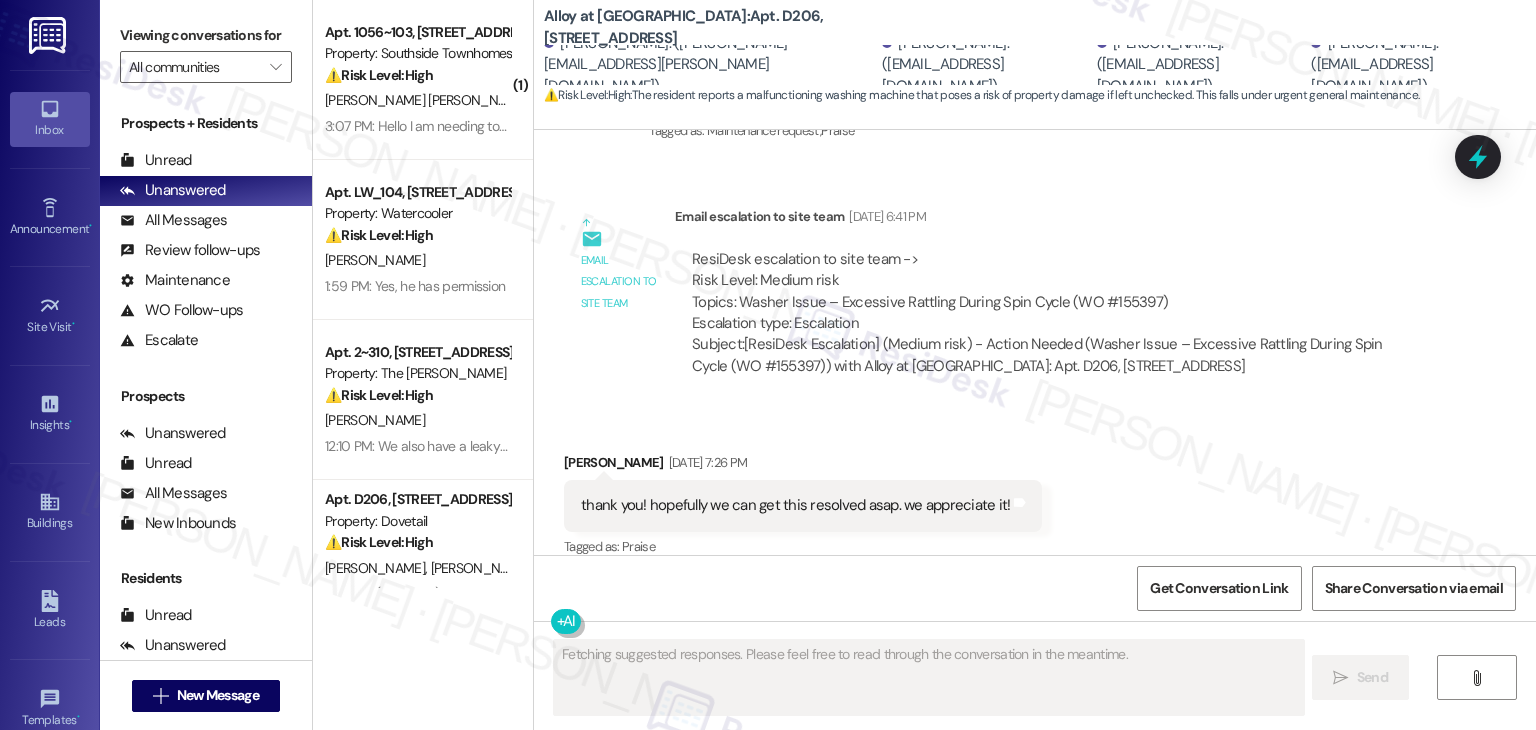 click on "Received via SMS James Empey Jul 25, 2025 at 7:26 PM thank you! hopefully we can get this resolved asap. we appreciate it! Tags and notes Tagged as:   Praise Click to highlight conversations about Praise" at bounding box center [1035, 491] 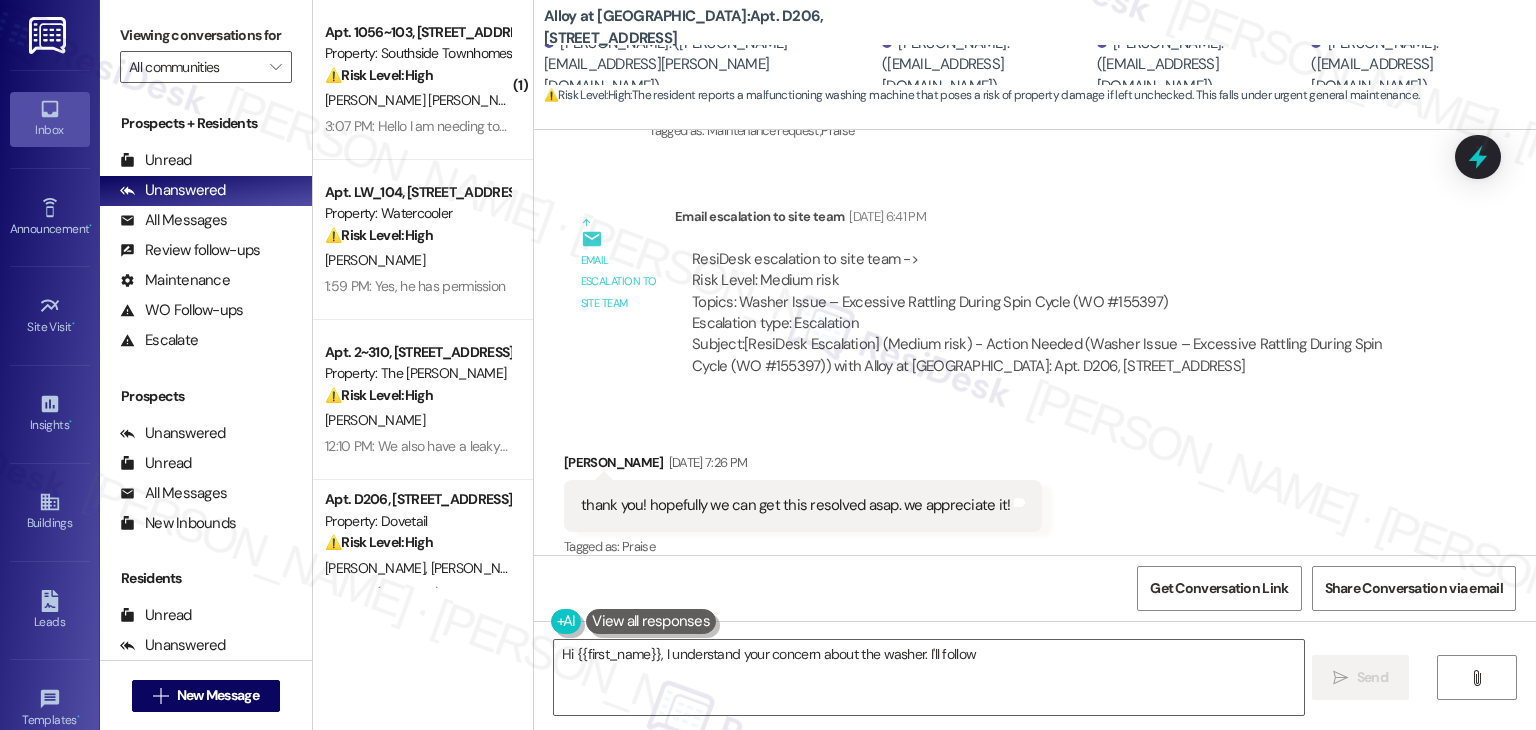 click on "Received via SMS James Empey Jul 25, 2025 at 7:26 PM thank you! hopefully we can get this resolved asap. we appreciate it! Tags and notes Tagged as:   Praise Click to highlight conversations about Praise" at bounding box center (1035, 491) 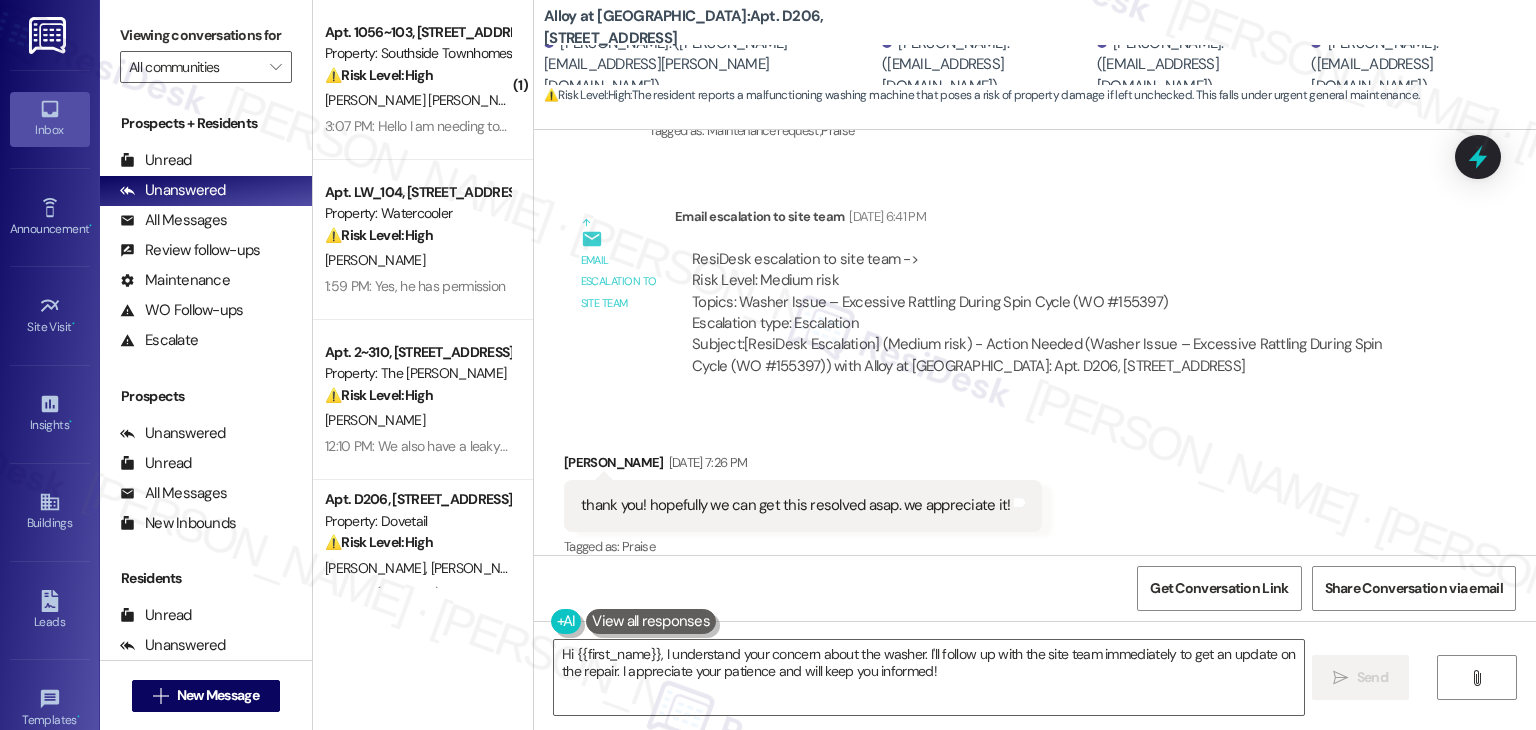 click on "Received via SMS James Empey Jul 25, 2025 at 7:26 PM thank you! hopefully we can get this resolved asap. we appreciate it! Tags and notes Tagged as:   Praise Click to highlight conversations about Praise" at bounding box center (1035, 491) 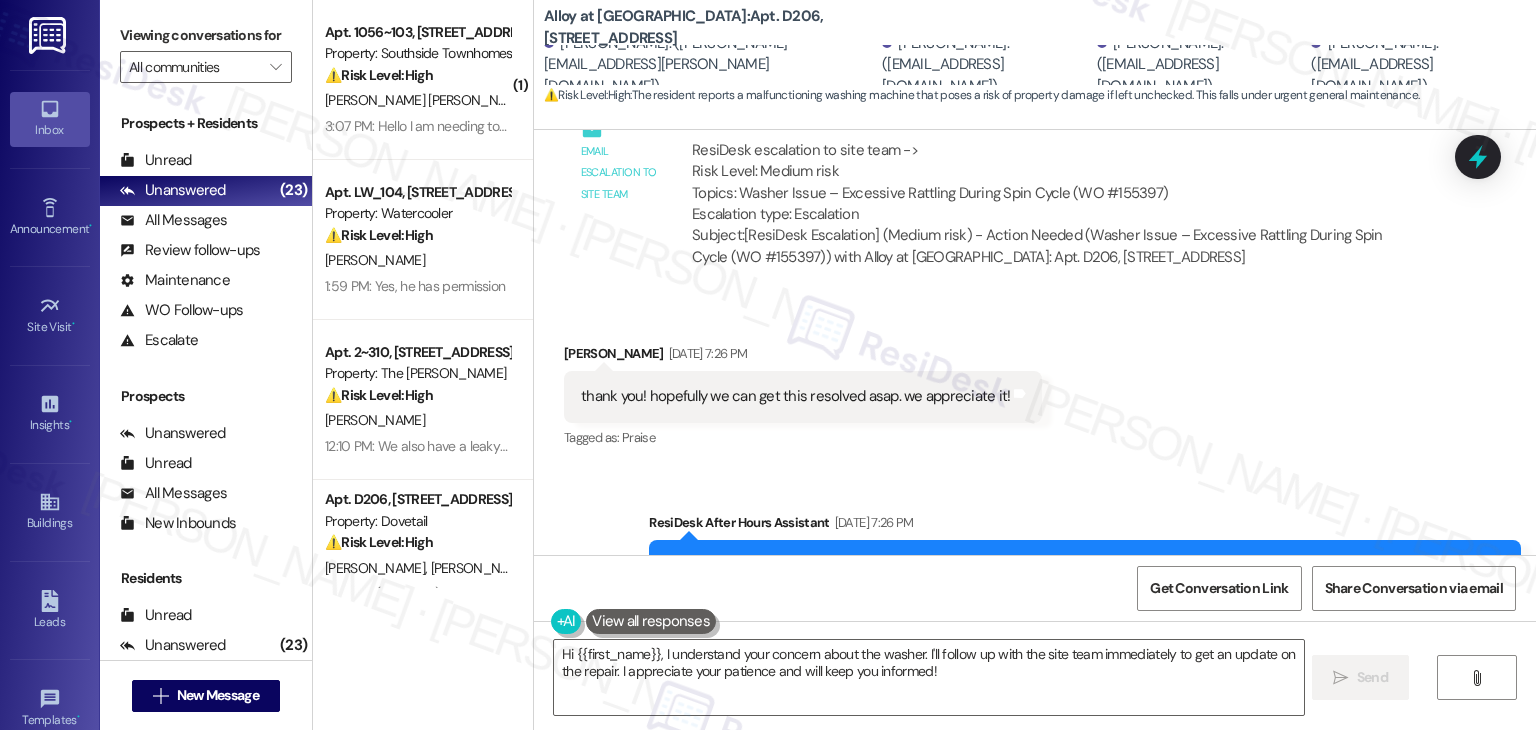 scroll, scrollTop: 2322, scrollLeft: 0, axis: vertical 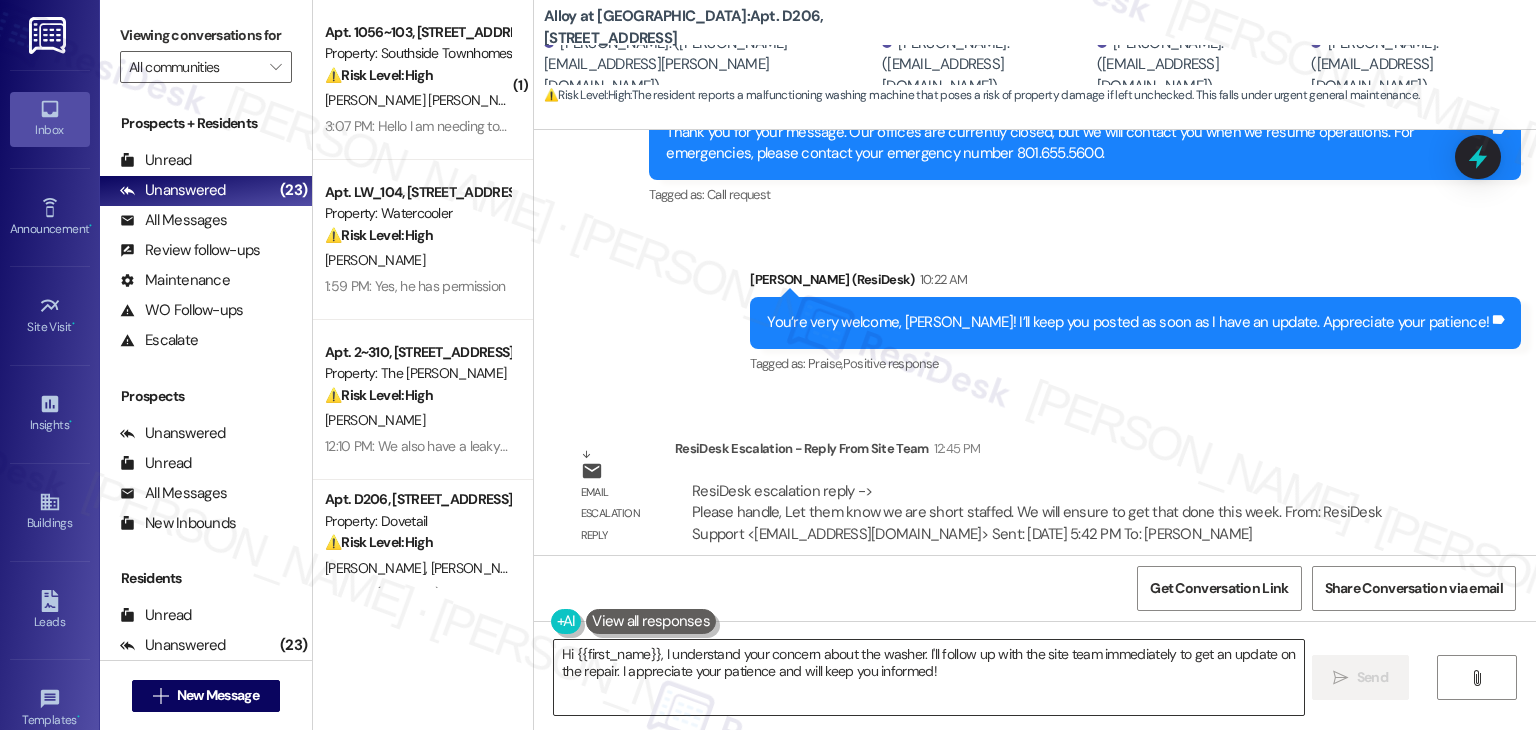 click on "Hi {{first_name}}, I understand your concern about the washer. I'll follow up with the site team immediately to get an update on the repair. I appreciate your patience and will keep you informed!" at bounding box center [928, 677] 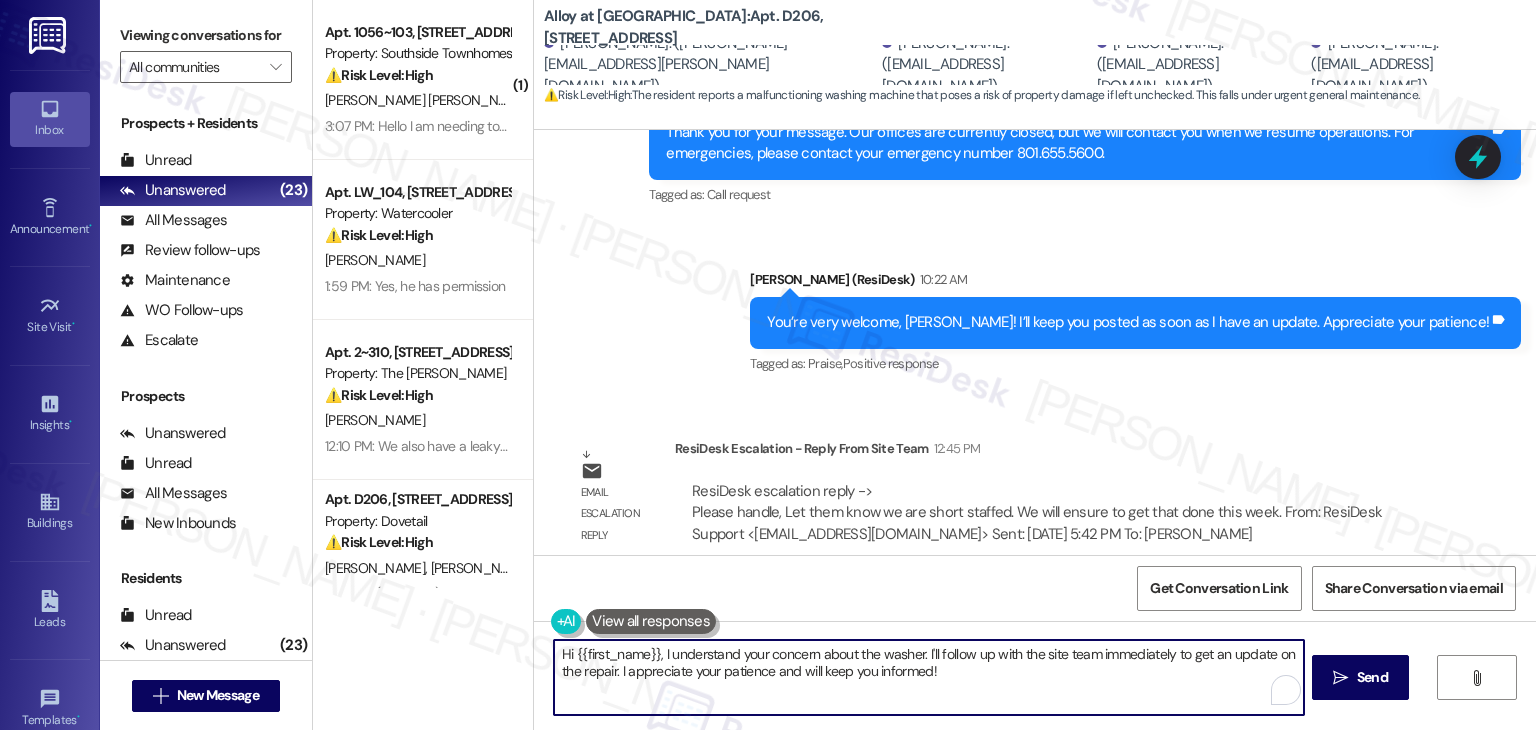 paste on "James, I followed up with the site team regarding your work order for the washer issue. They mentioned they’re currently short-staffed but assured me they’re aiming to complete the repair sometime this week. Thanks for your patience!
Ask ChatGPT" 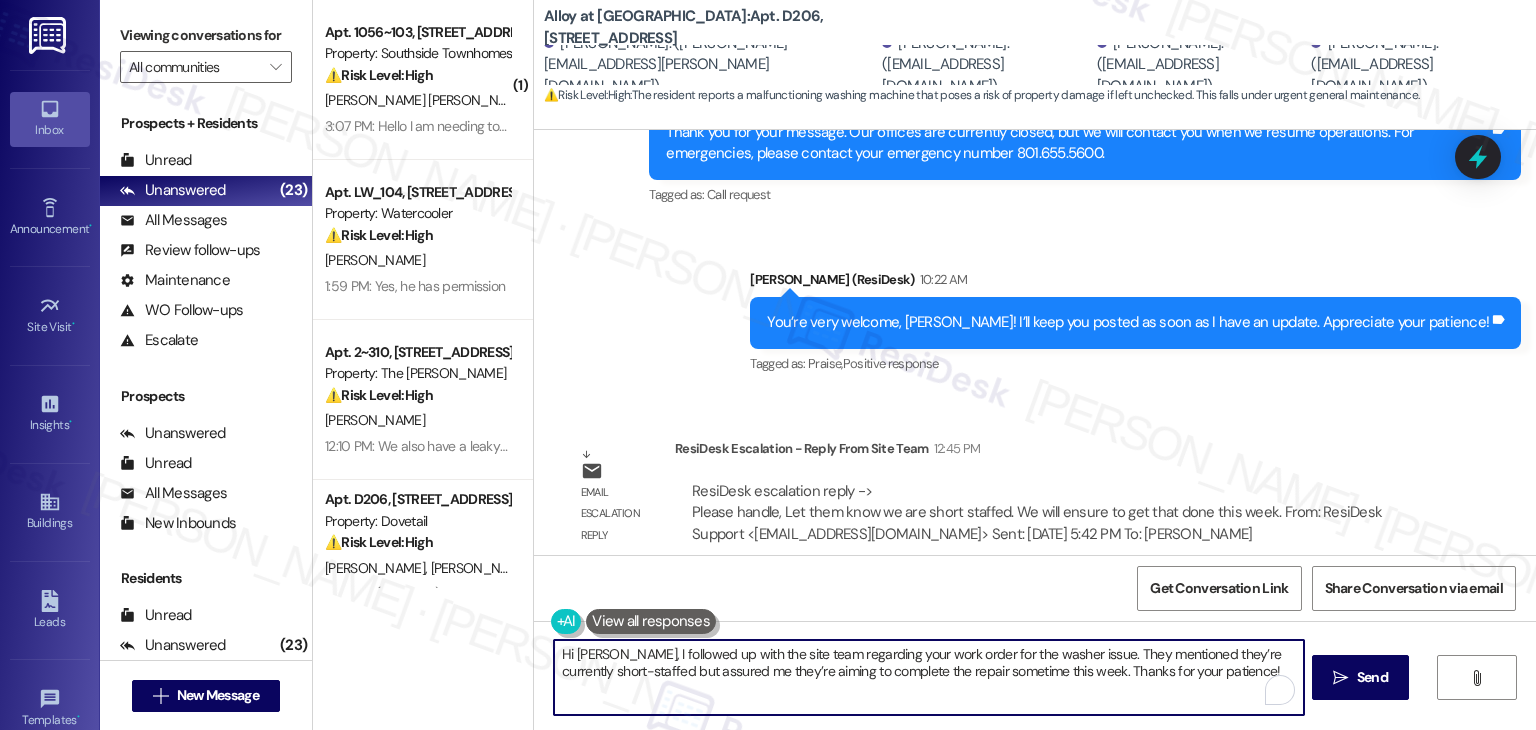 scroll, scrollTop: 118, scrollLeft: 0, axis: vertical 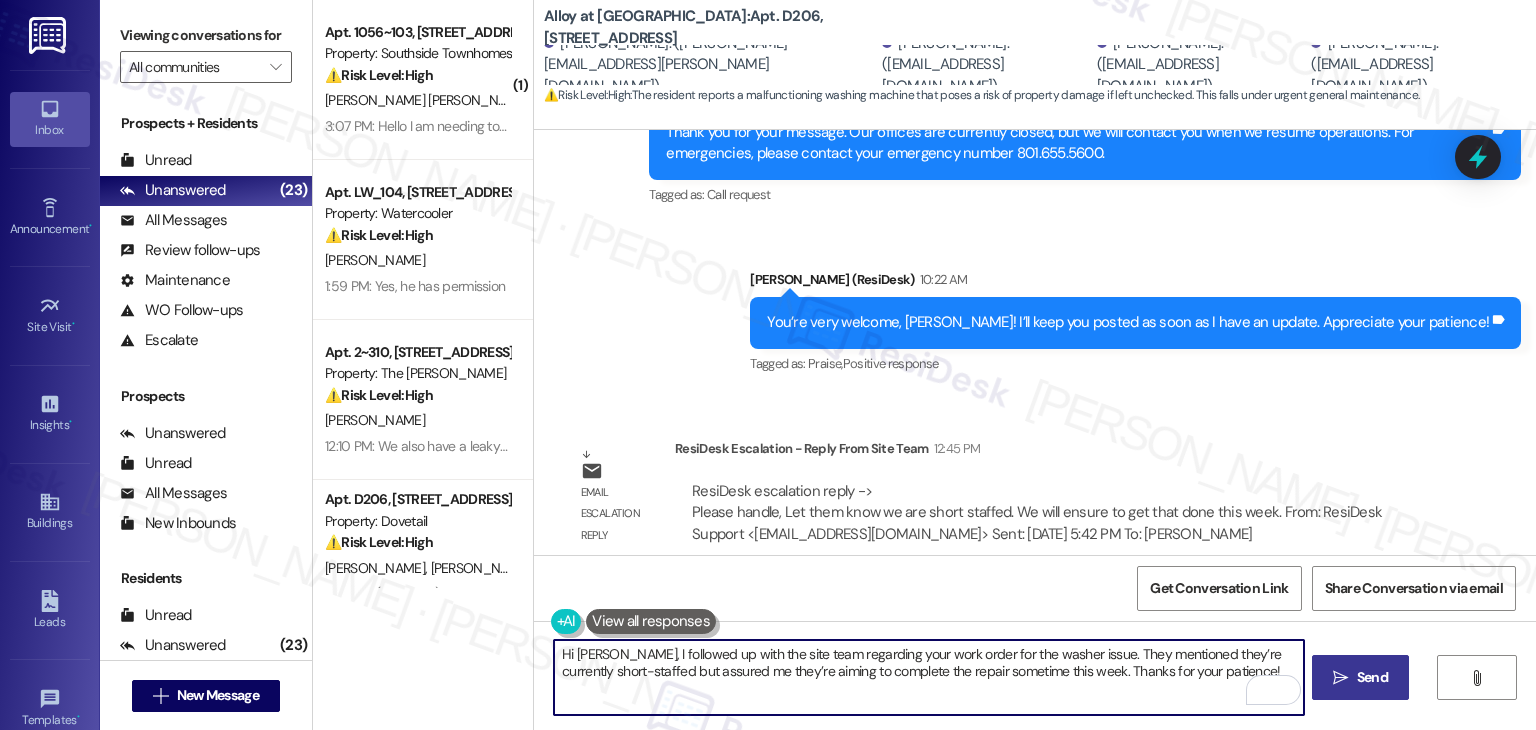 type on "Hi James, I followed up with the site team regarding your work order for the washer issue. They mentioned they’re currently short-staffed but assured me they’re aiming to complete the repair sometime this week. Thanks for your patience!" 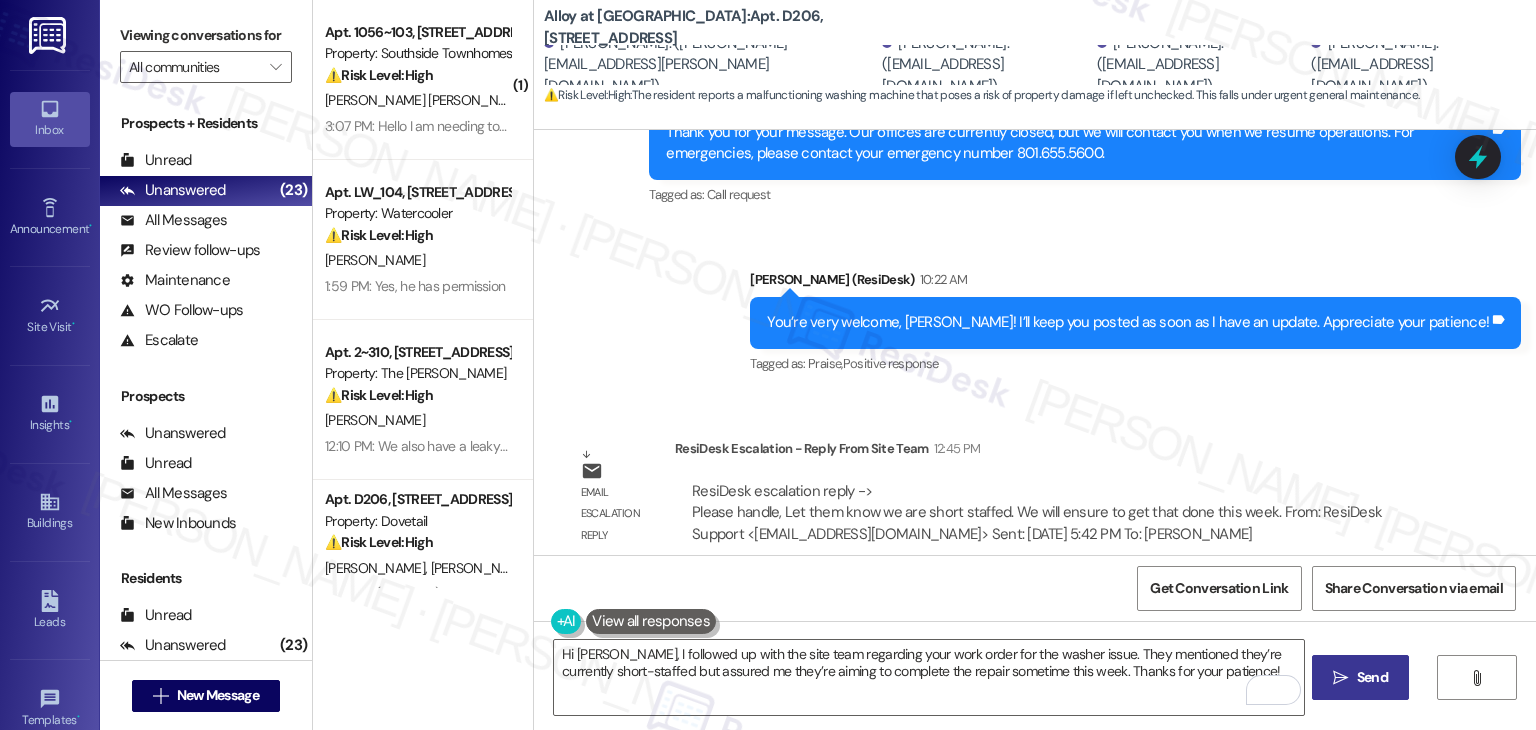 click on "Send" at bounding box center (1372, 677) 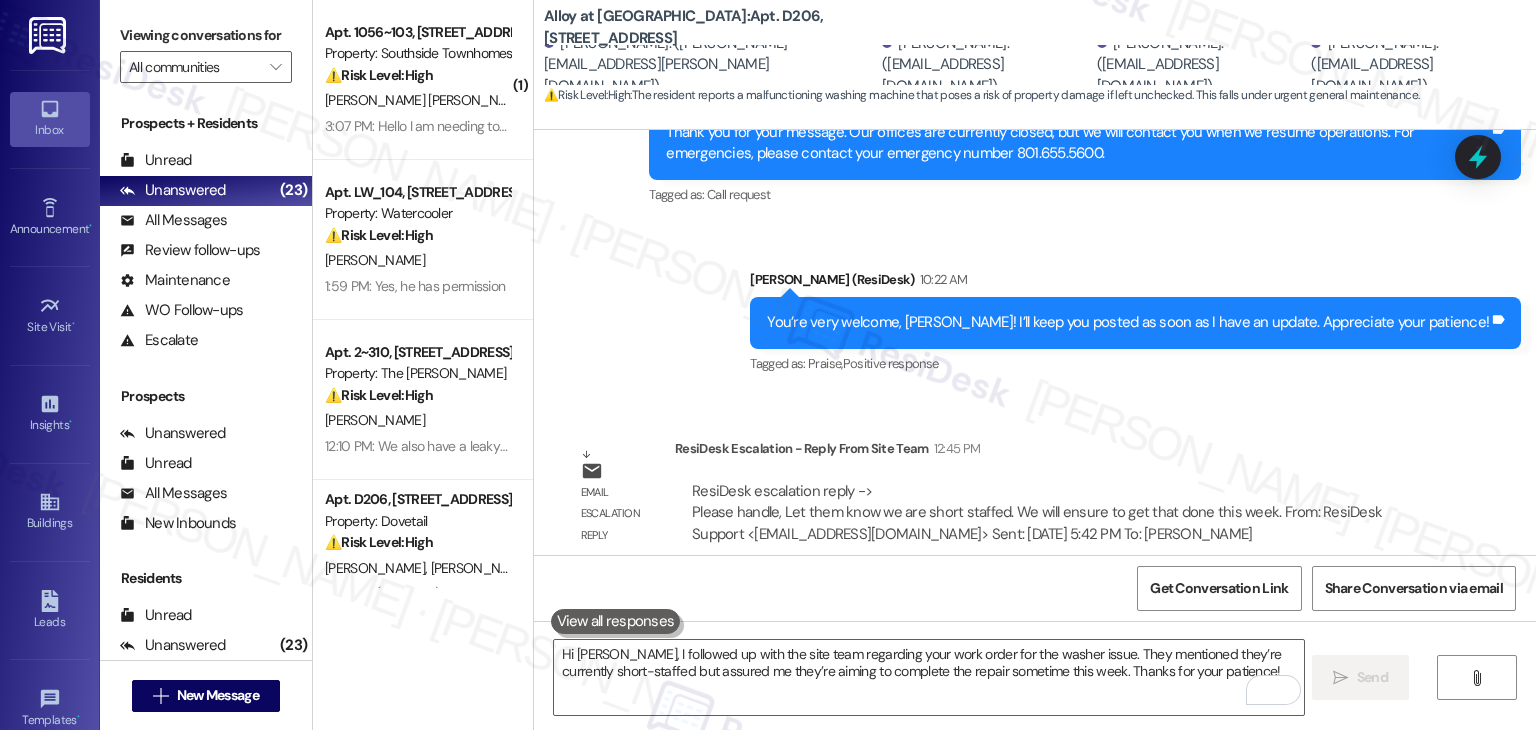 type 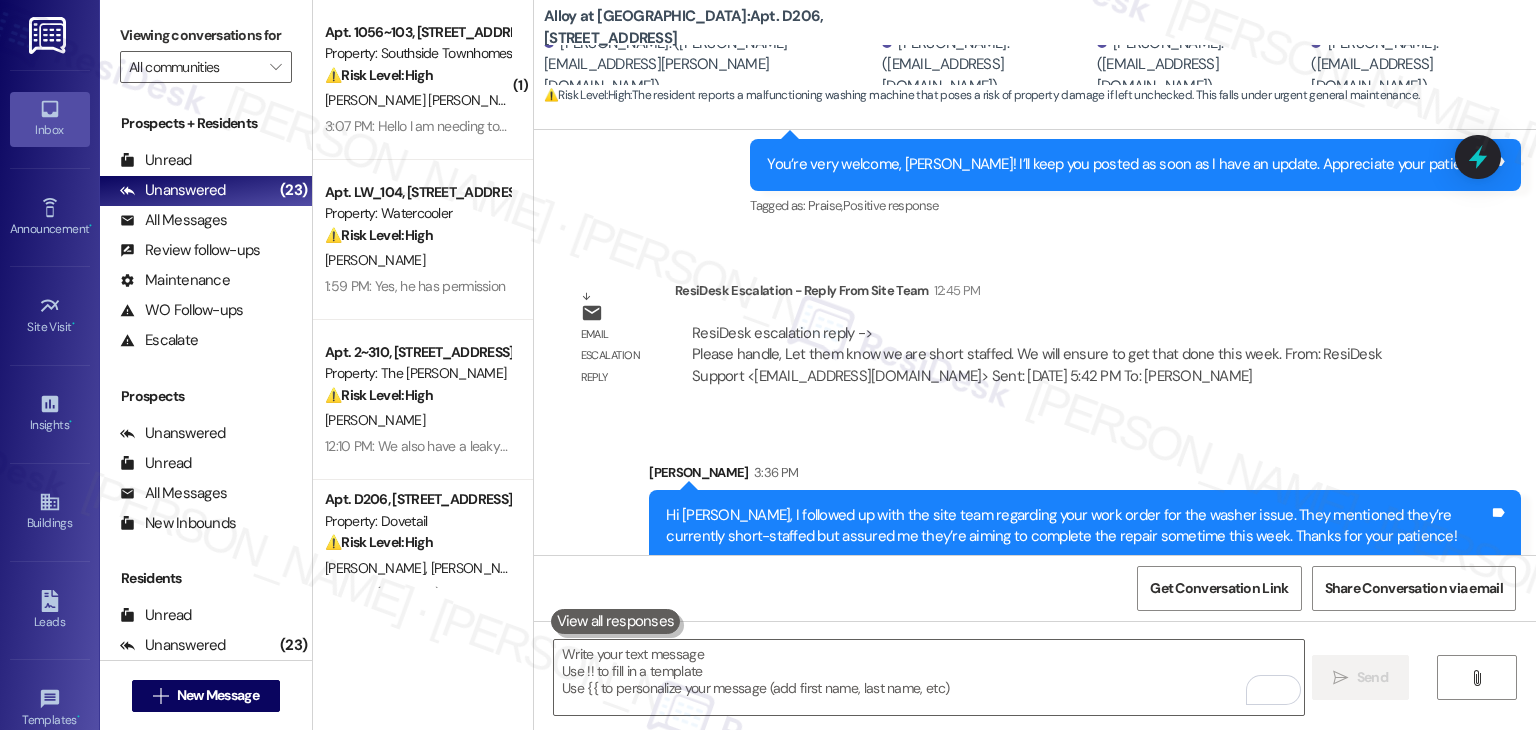 scroll, scrollTop: 2483, scrollLeft: 0, axis: vertical 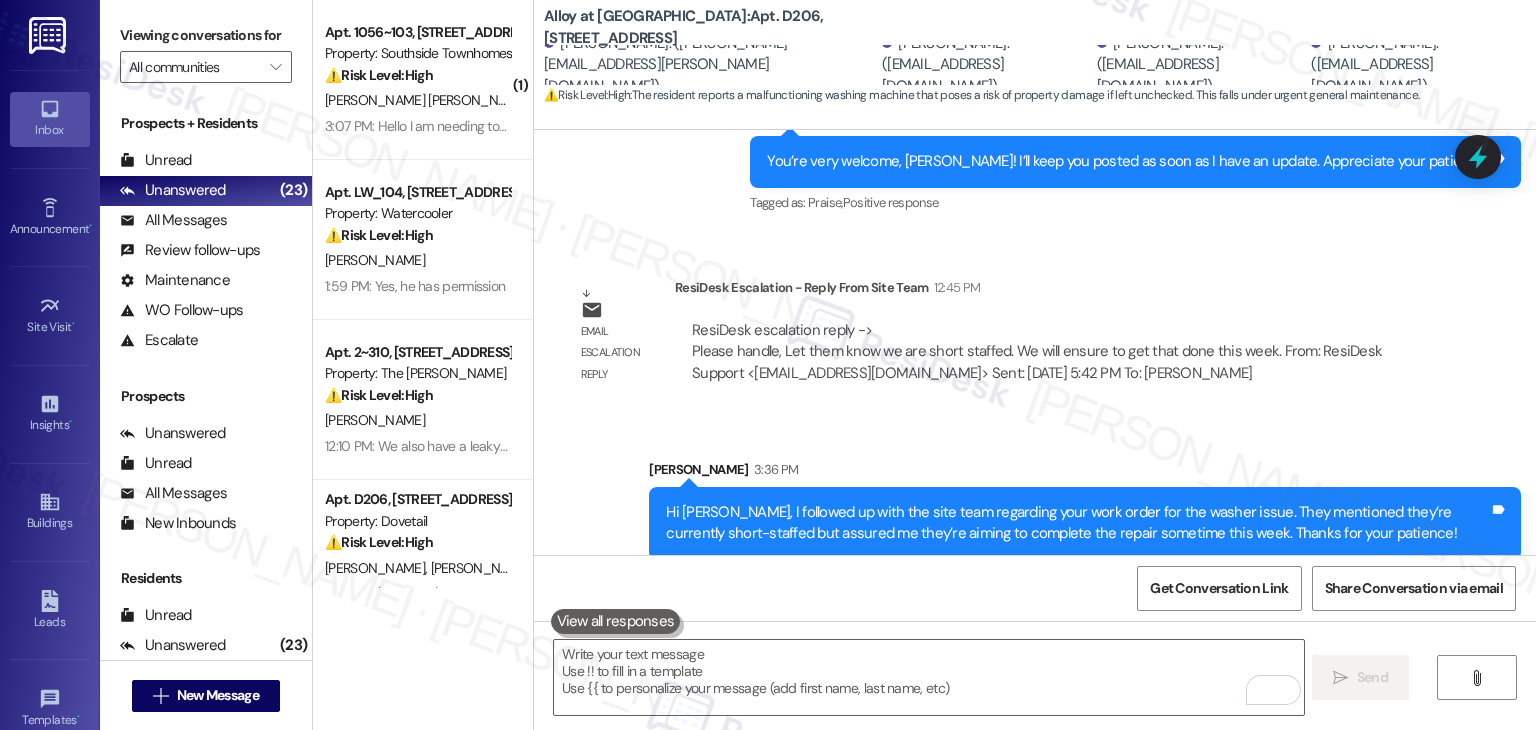 click on "Sent via SMS Sarah 3:36 PM Hi James, I followed up with the site team regarding your work order for the washer issue. They mentioned they’re currently short-staffed but assured me they’re aiming to complete the repair sometime this week. Thanks for your patience! Tags and notes" at bounding box center [1035, 494] 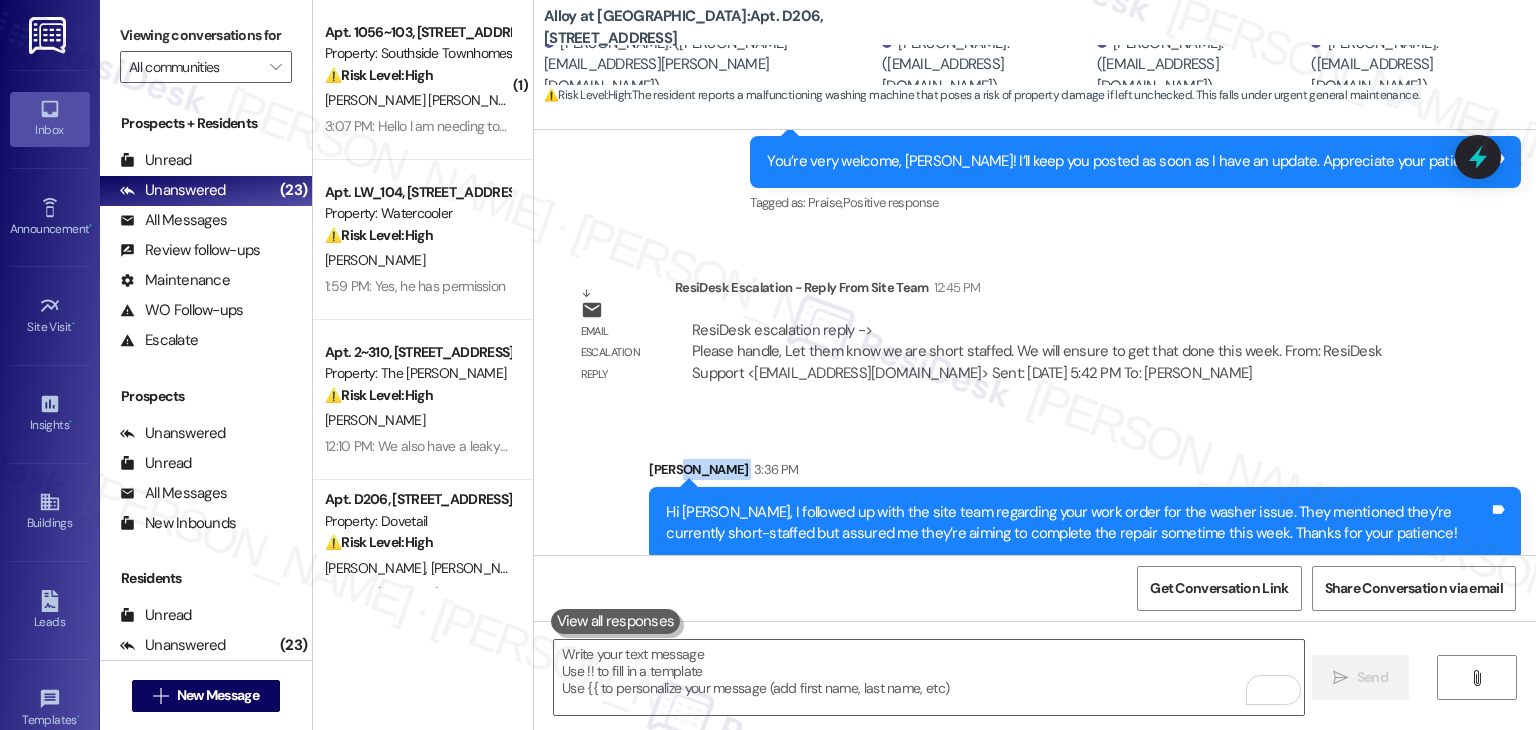 click on "Sent via SMS Sarah 3:36 PM Hi James, I followed up with the site team regarding your work order for the washer issue. They mentioned they’re currently short-staffed but assured me they’re aiming to complete the repair sometime this week. Thanks for your patience! Tags and notes" at bounding box center (1035, 494) 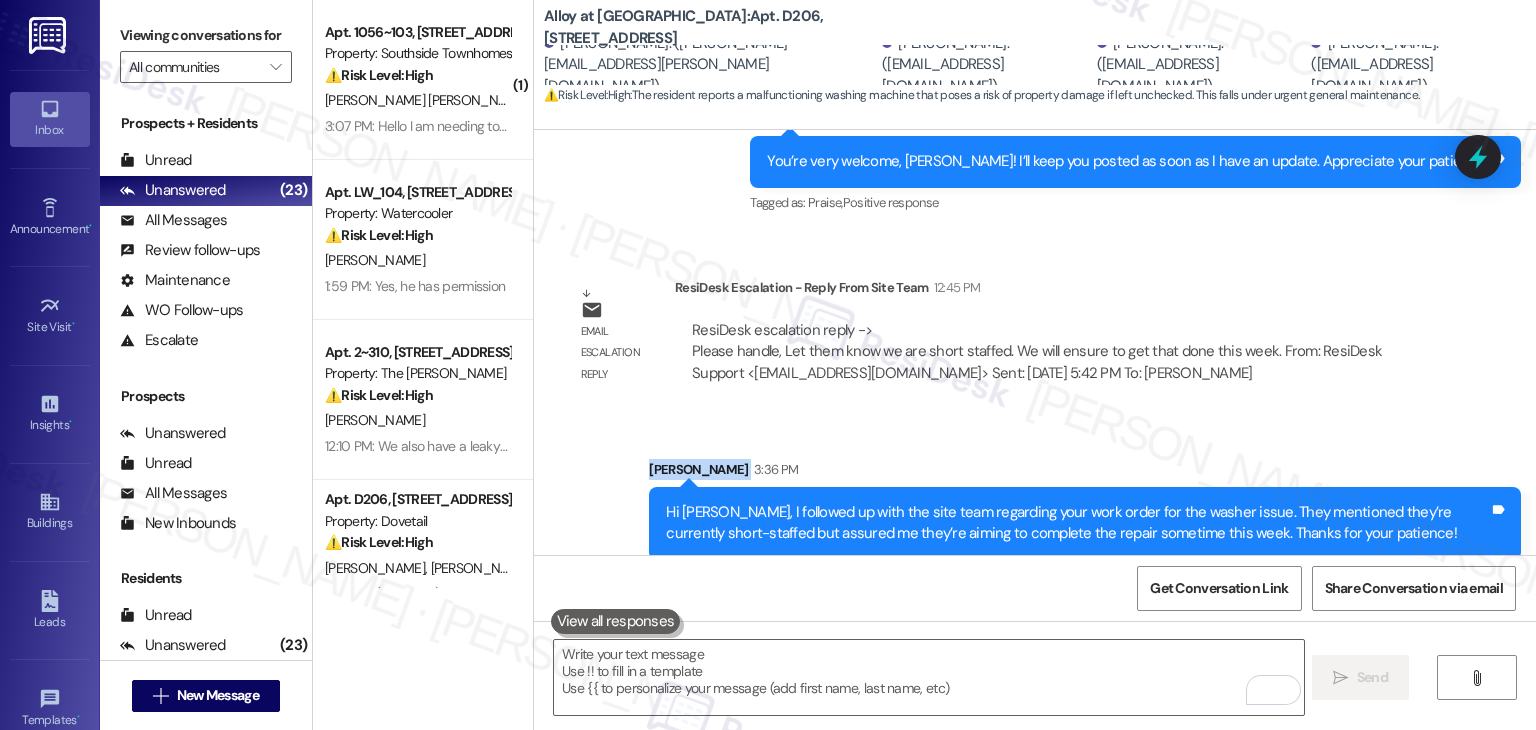 click on "Sent via SMS Sarah 3:36 PM Hi James, I followed up with the site team regarding your work order for the washer issue. They mentioned they’re currently short-staffed but assured me they’re aiming to complete the repair sometime this week. Thanks for your patience! Tags and notes" at bounding box center (1035, 494) 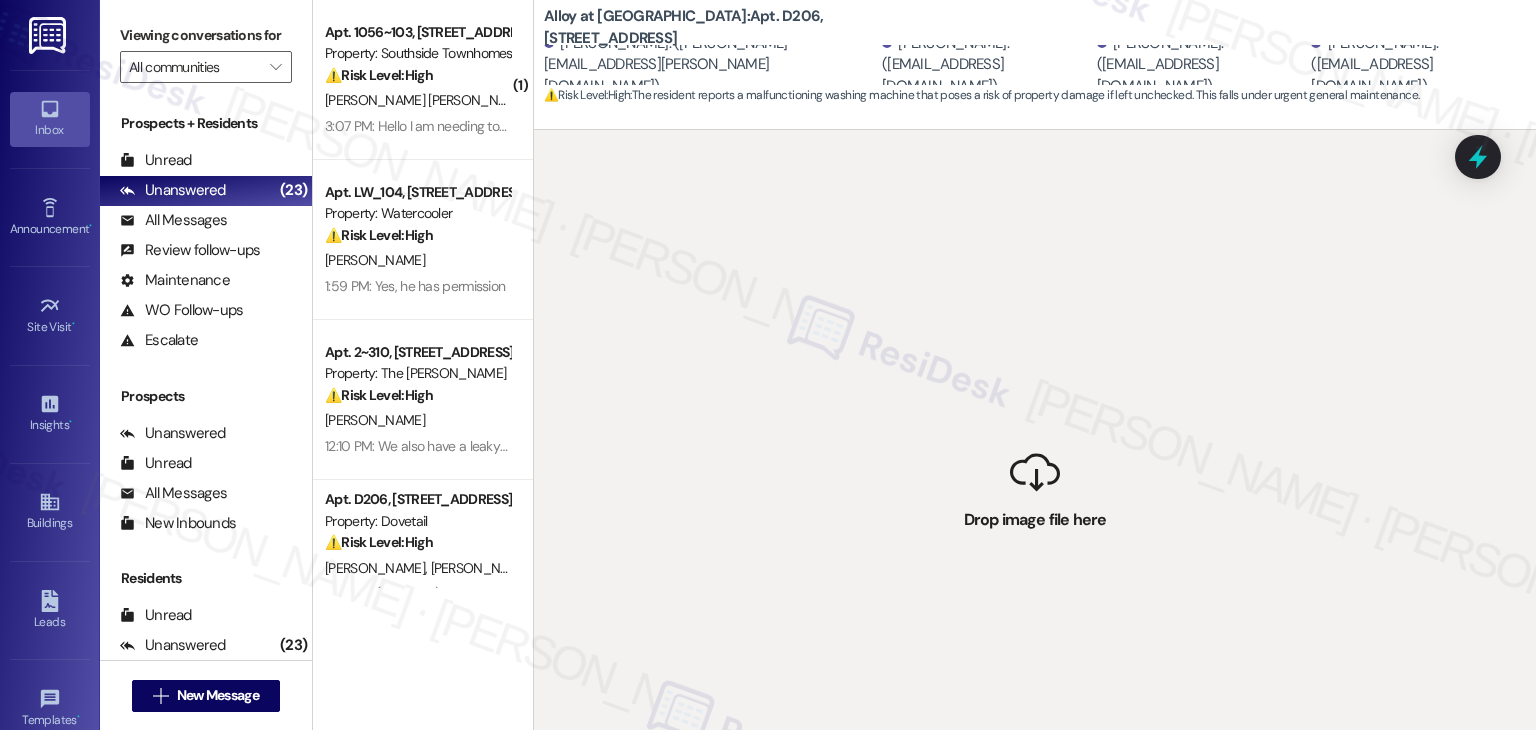 click on " Drop image file here" at bounding box center [1035, 495] 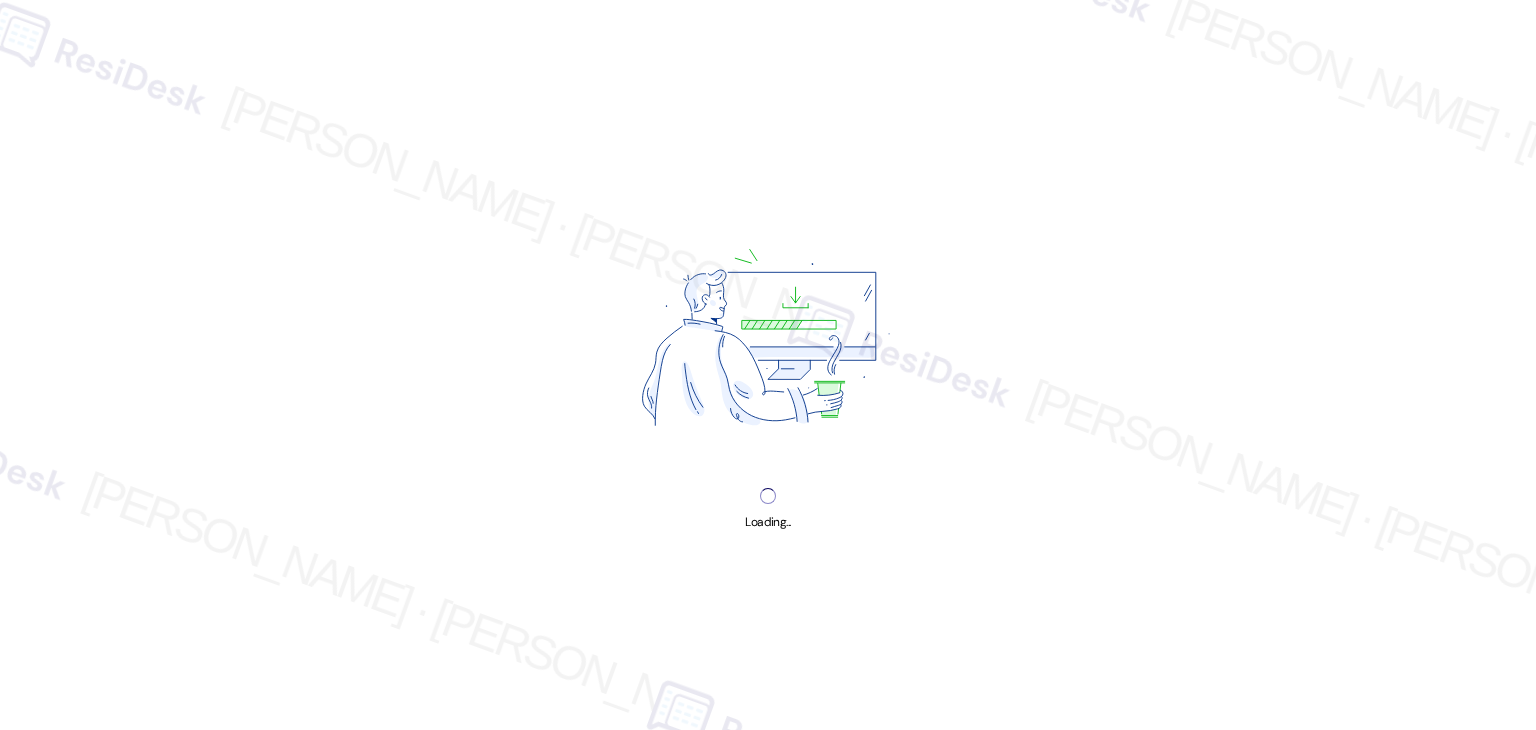 scroll, scrollTop: 0, scrollLeft: 0, axis: both 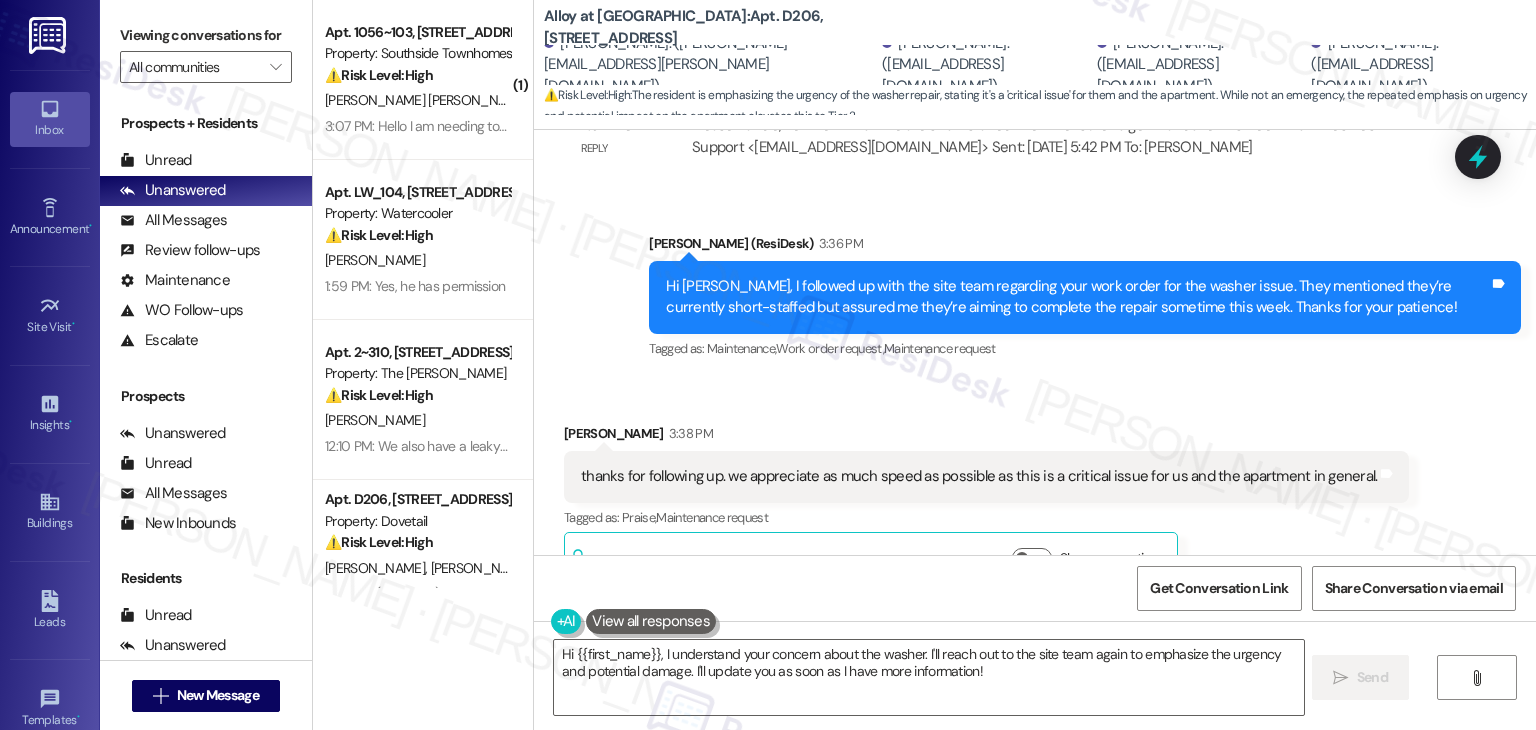 click on "Received via SMS [PERSON_NAME] 3:38 PM thanks for following up. we appreciate as much speed as possible as this is a critical issue for us and the apartment in general. Tags and notes Tagged as:   Praise ,  Click to highlight conversations about Praise Maintenance request Click to highlight conversations about Maintenance request  Related guidelines Show suggestions Received via SMS [PERSON_NAME] 3:38 PM yes it needs to get fixed as soon as possible Tags and notes Tagged as:   Maintenance request Click to highlight conversations about Maintenance request" at bounding box center (1035, 576) 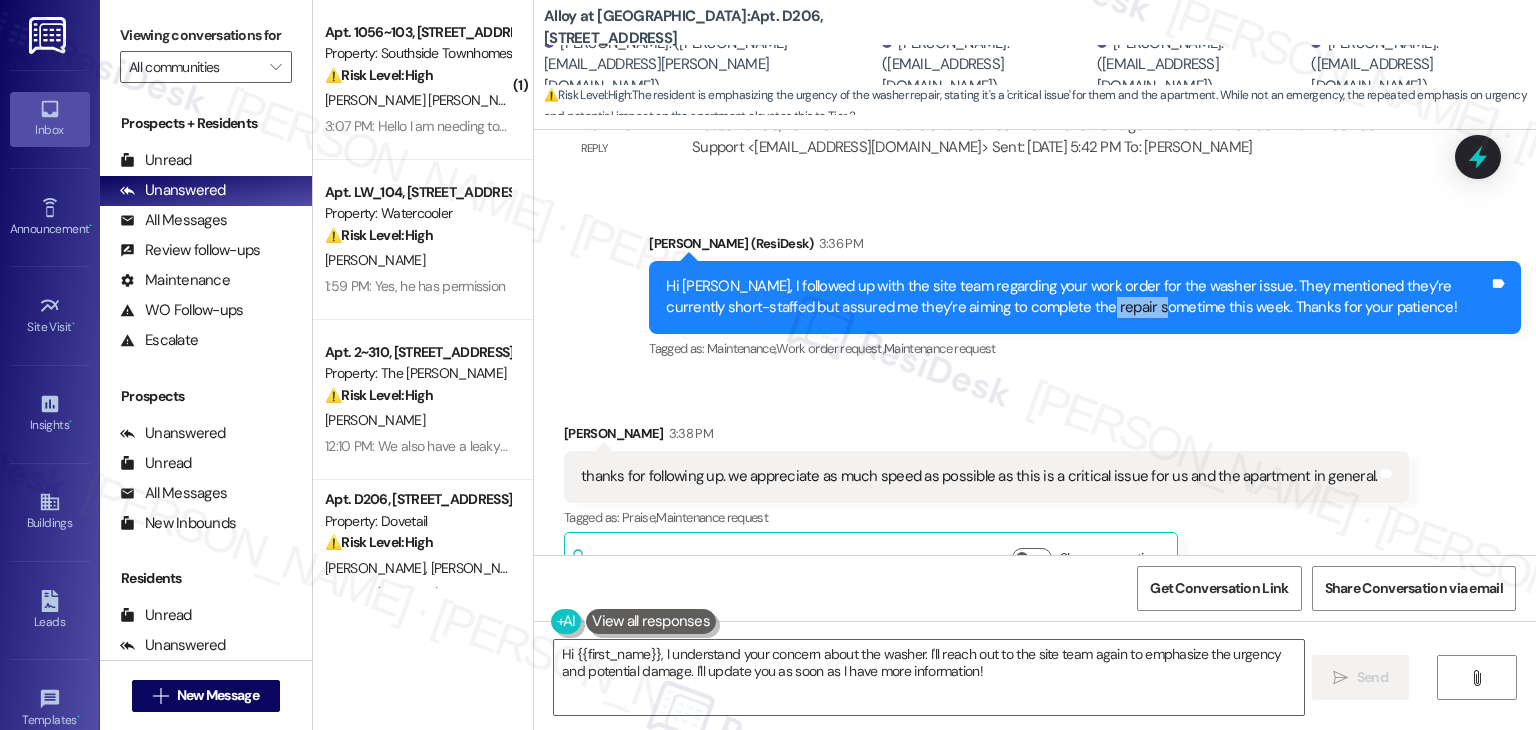 click on "Hi James, I followed up with the site team regarding your work order for the washer issue. They mentioned they’re currently short-staffed but assured me they’re aiming to complete the repair sometime this week. Thanks for your patience!" at bounding box center [1077, 297] 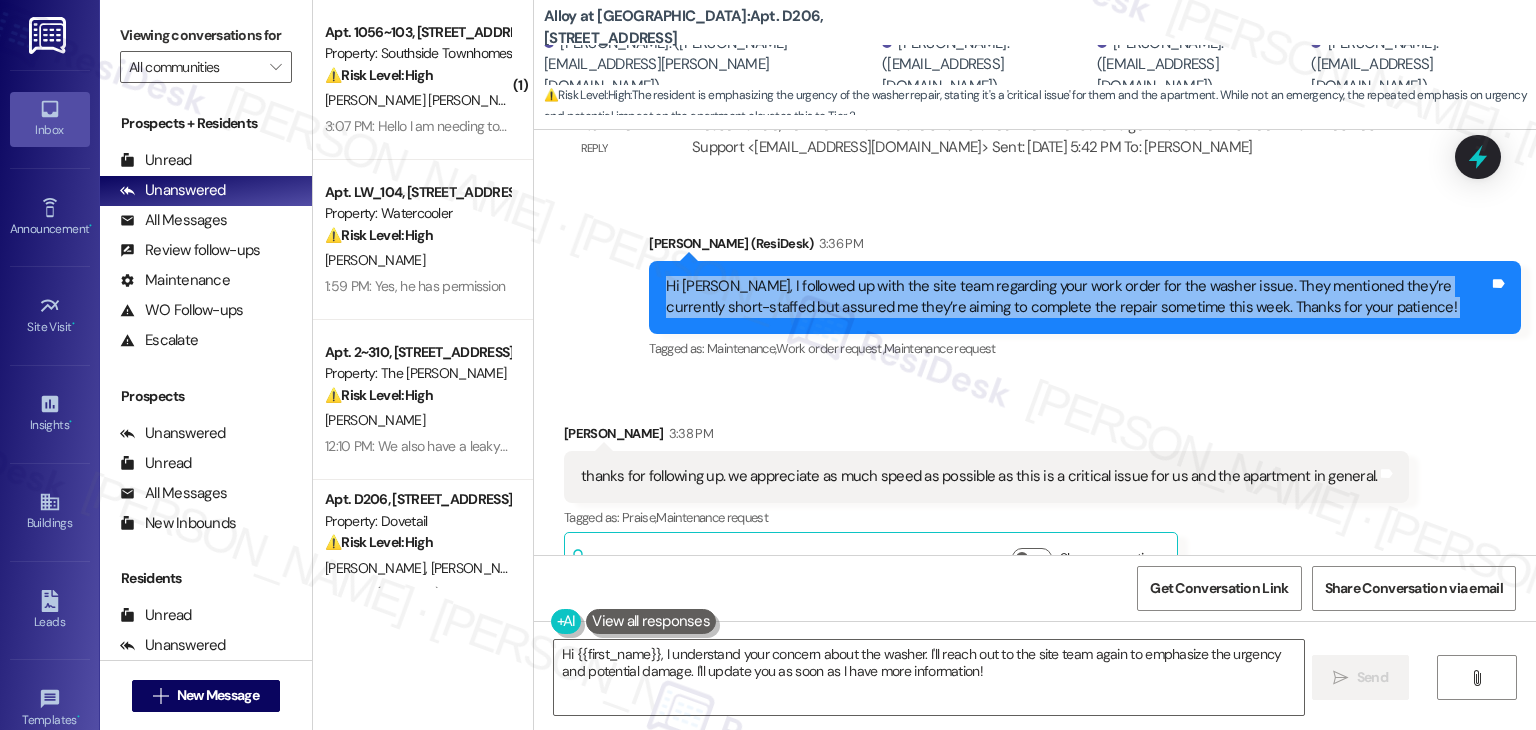 click on "Hi James, I followed up with the site team regarding your work order for the washer issue. They mentioned they’re currently short-staffed but assured me they’re aiming to complete the repair sometime this week. Thanks for your patience!" at bounding box center (1077, 297) 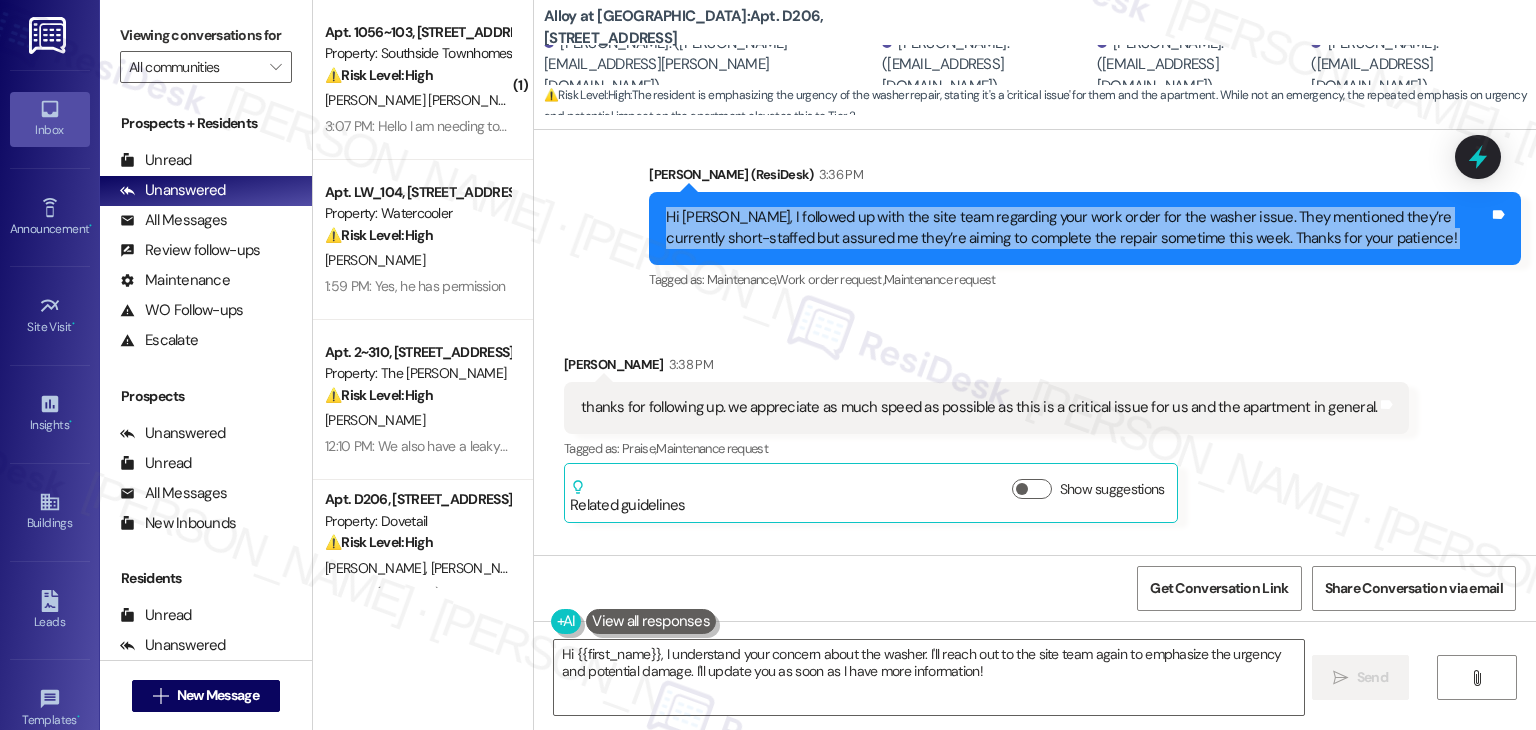 scroll, scrollTop: 2809, scrollLeft: 0, axis: vertical 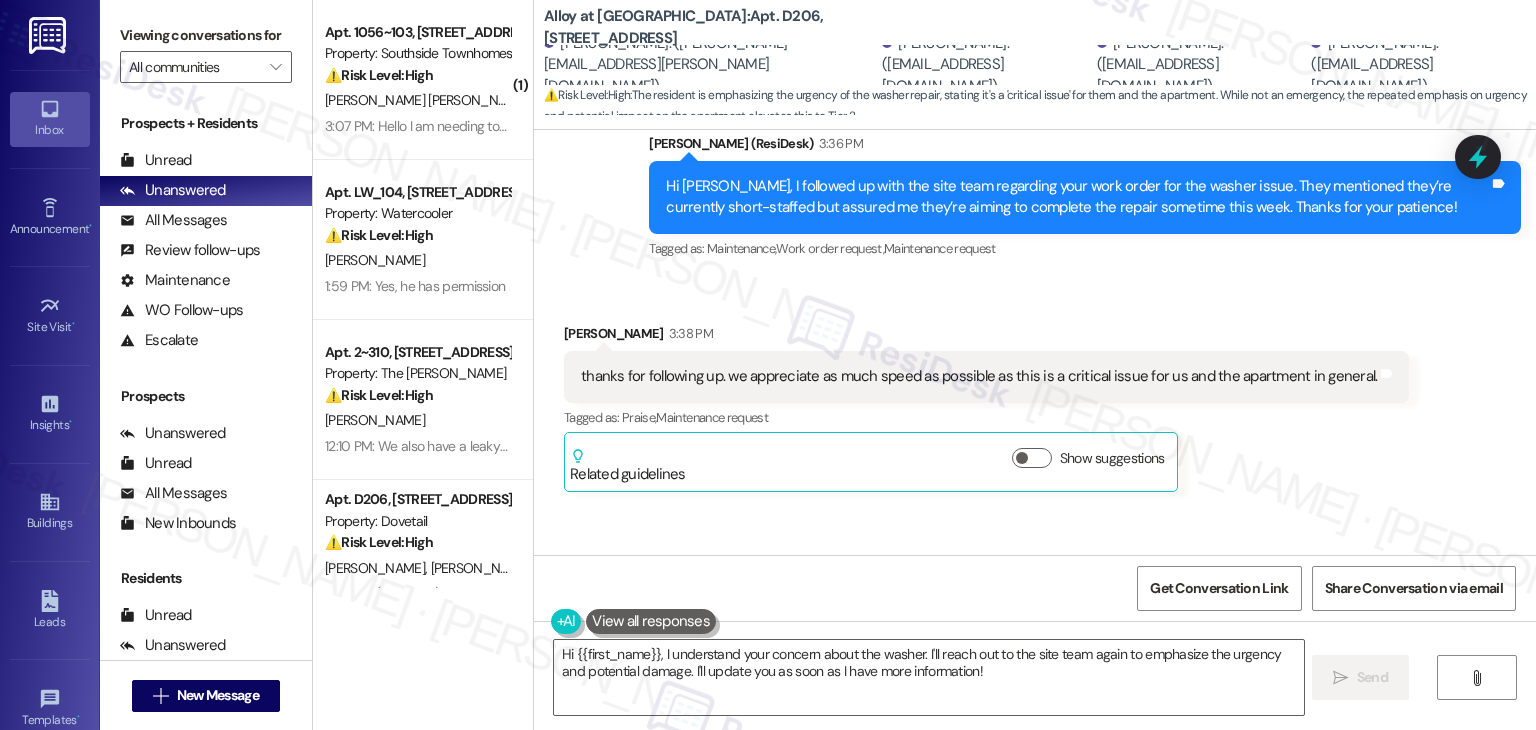 click on "thanks for following up. we appreciate as much speed as possible as this is a critical issue for us and the apartment in general." at bounding box center [979, 376] 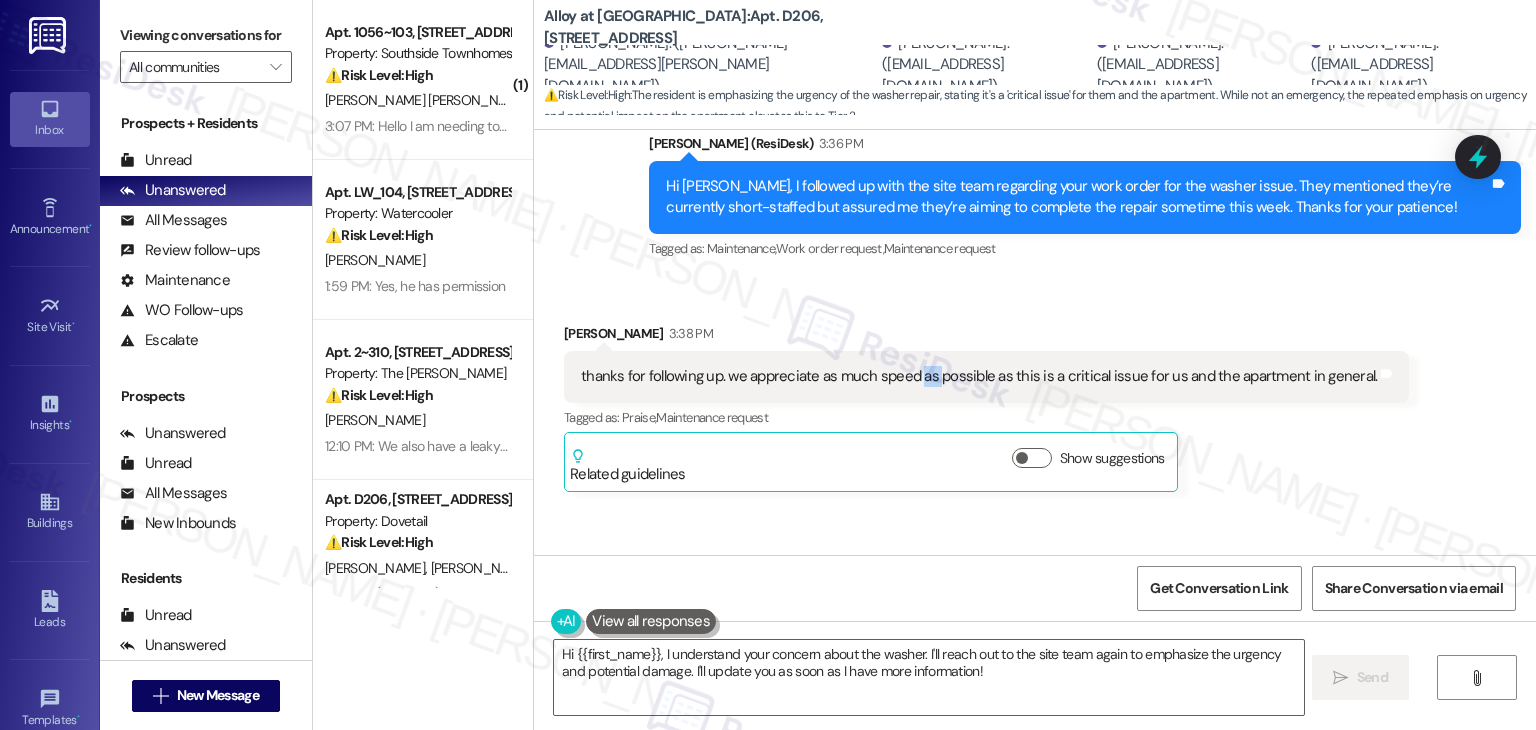 click on "thanks for following up. we appreciate as much speed as possible as this is a critical issue for us and the apartment in general." at bounding box center (979, 376) 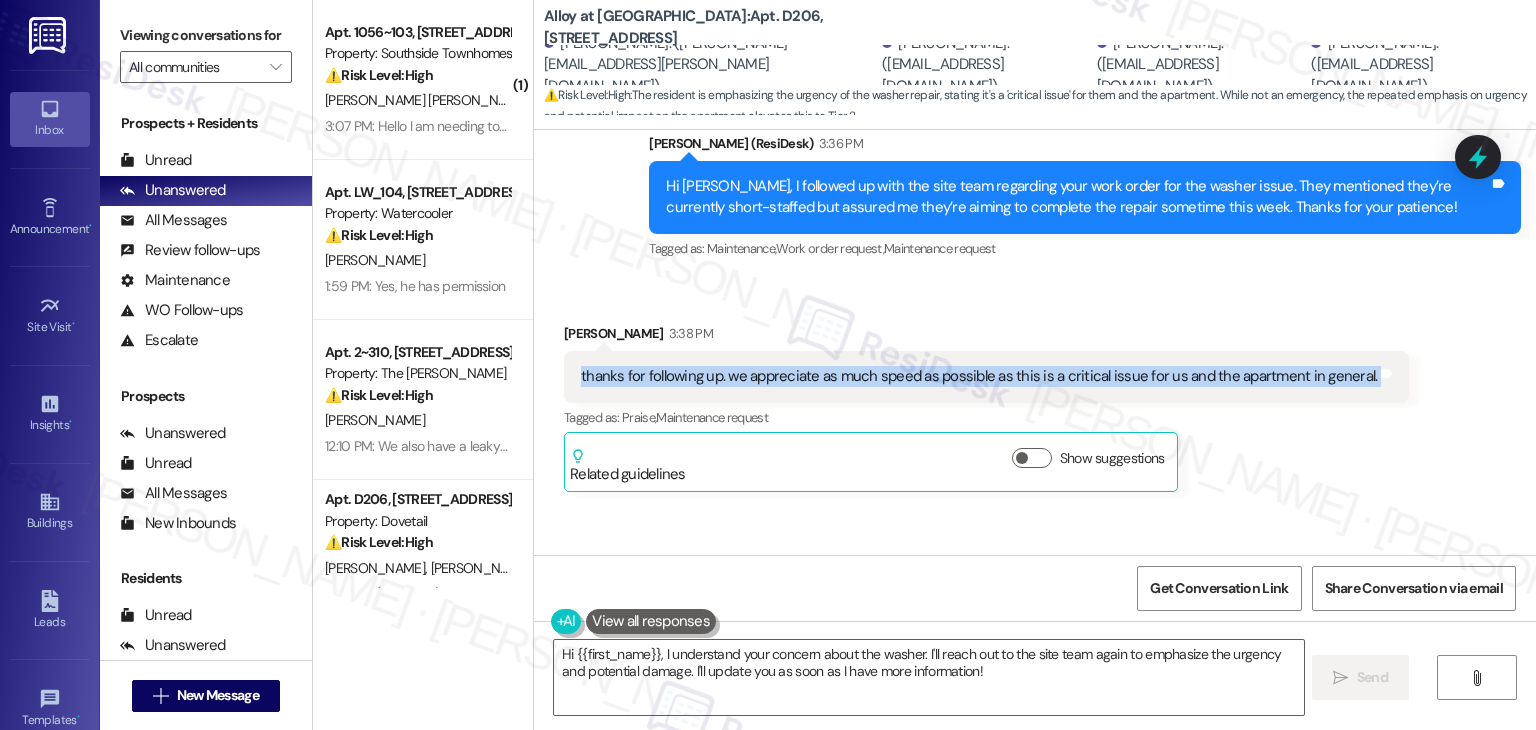 click on "thanks for following up. we appreciate as much speed as possible as this is a critical issue for us and the apartment in general." at bounding box center (979, 376) 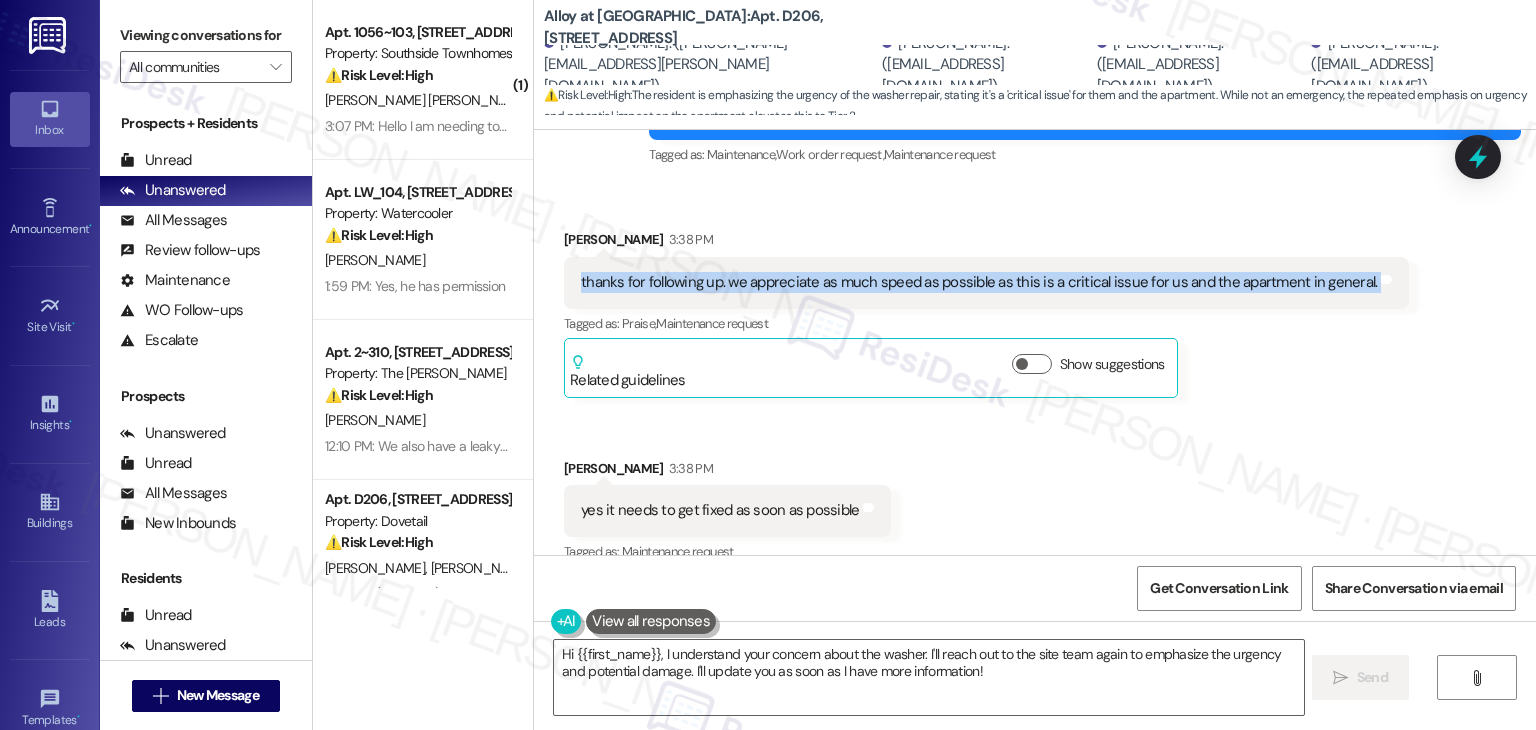 scroll, scrollTop: 2908, scrollLeft: 0, axis: vertical 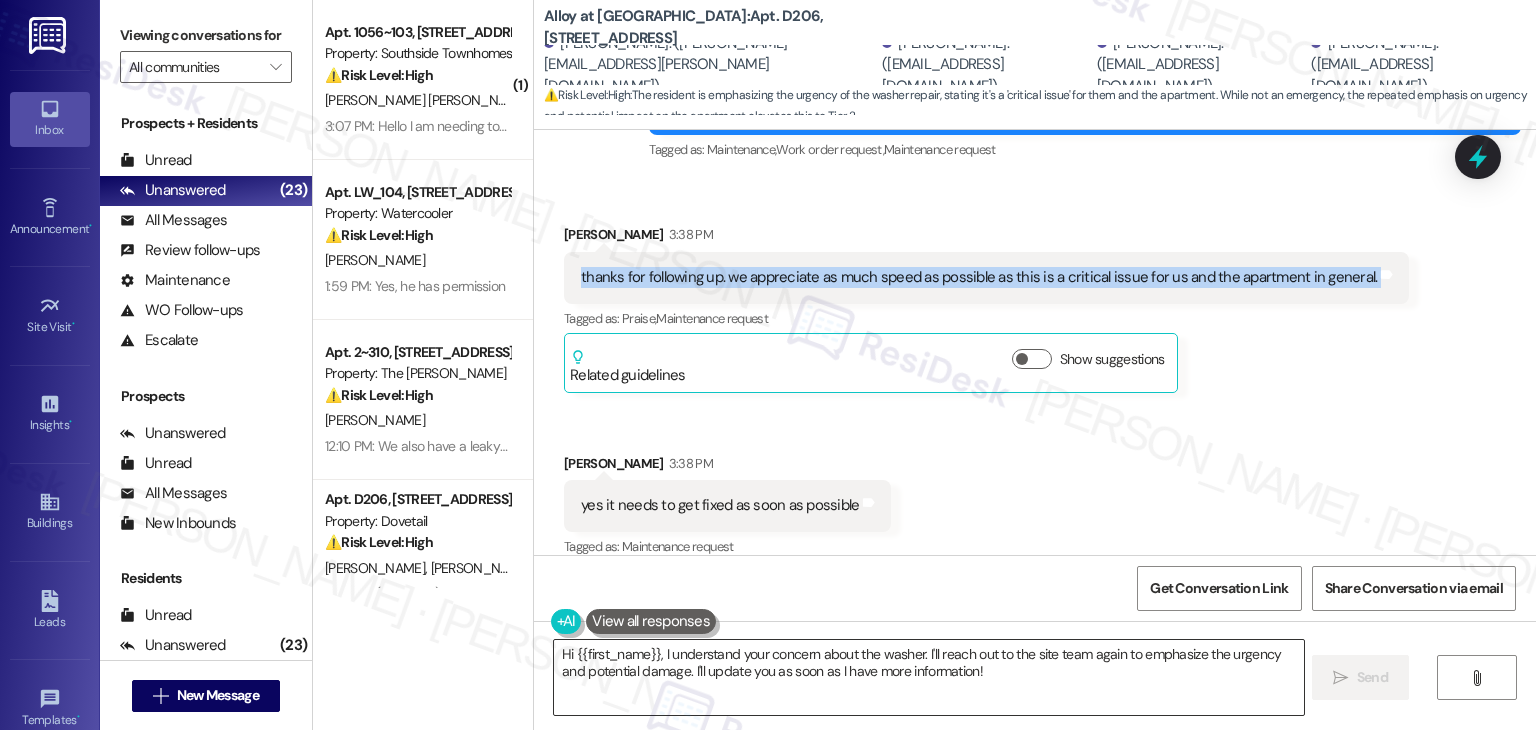 click on "Hi {{first_name}}, I understand your concern about the washer. I'll reach out to the site team again to emphasize the urgency and potential damage. I'll update you as soon as I have more information!" at bounding box center (928, 677) 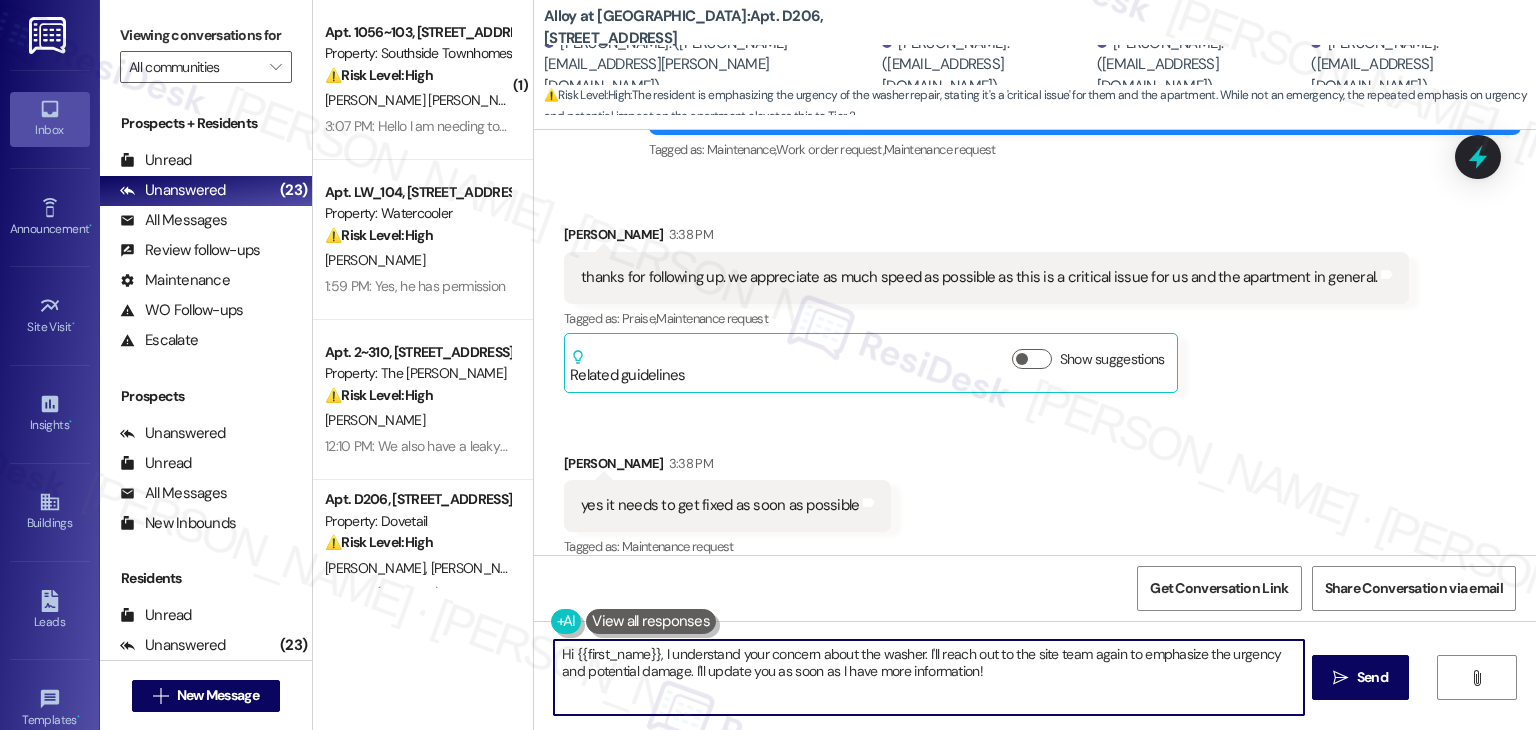 click on "Hi {{first_name}}, I understand your concern about the washer. I'll reach out to the site team again to emphasize the urgency and potential damage. I'll update you as soon as I have more information!" at bounding box center [928, 677] 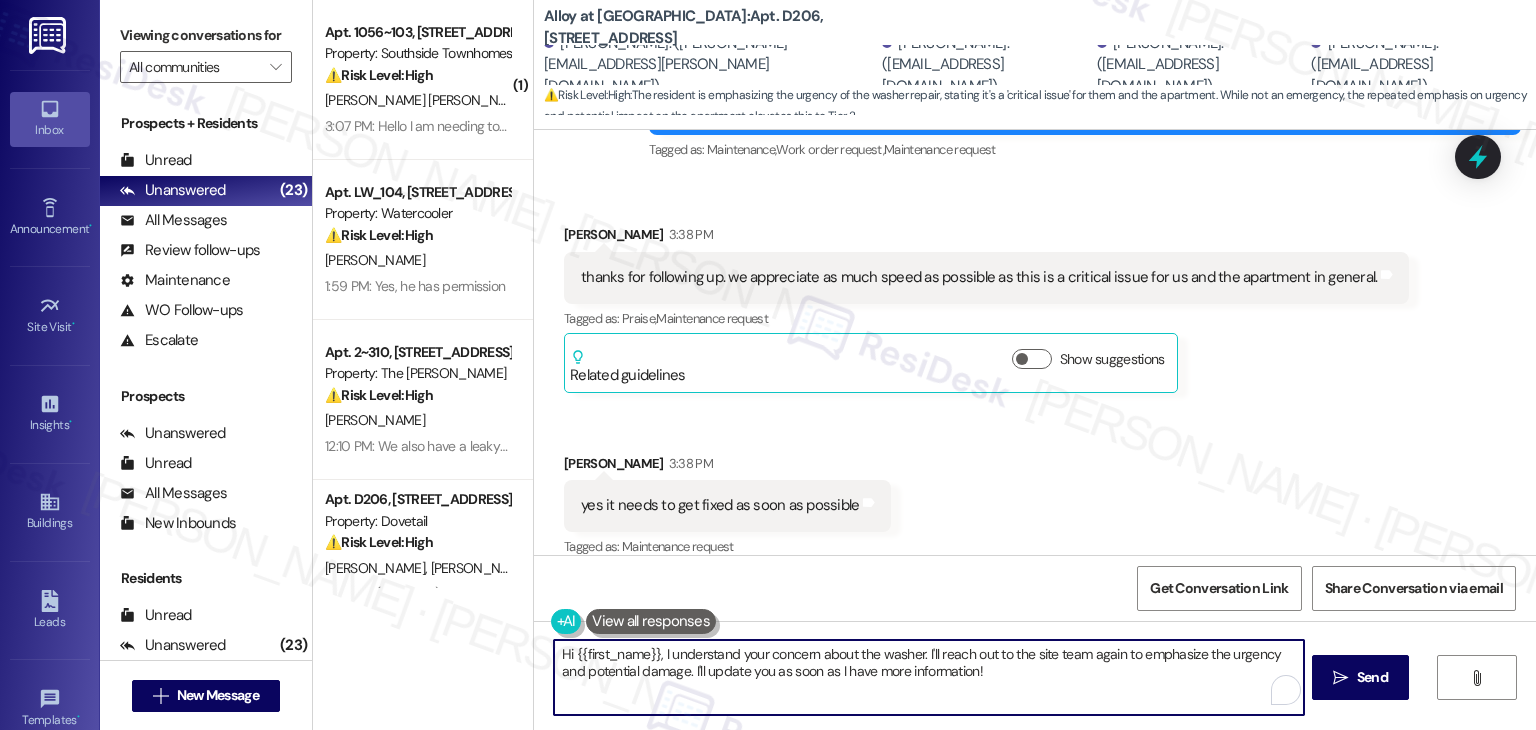 paste on "I’ve already followed up with the site team. Please hang tight—they’re aware of the urgency and will address it as soon as possible." 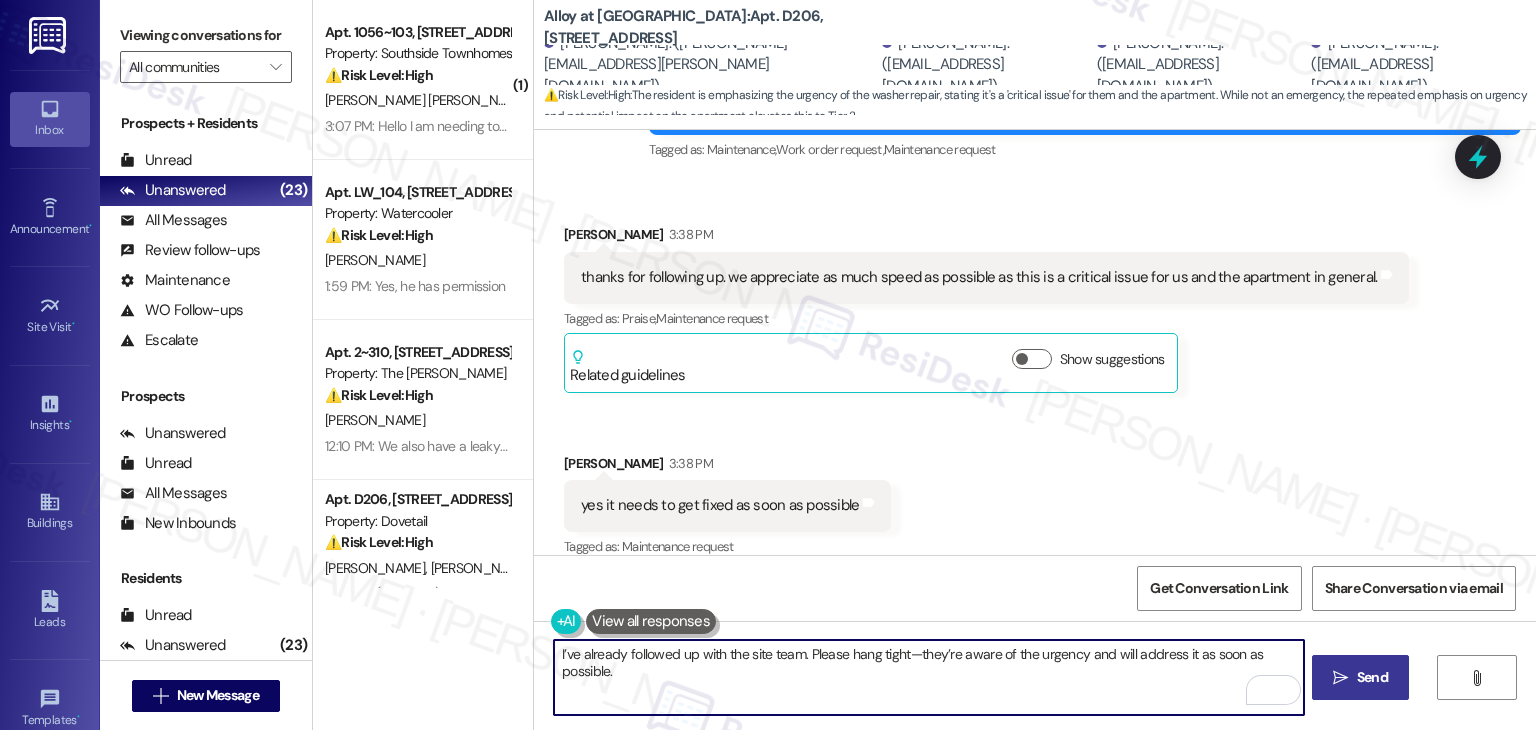 type on "I’ve already followed up with the site team. Please hang tight—they’re aware of the urgency and will address it as soon as possible." 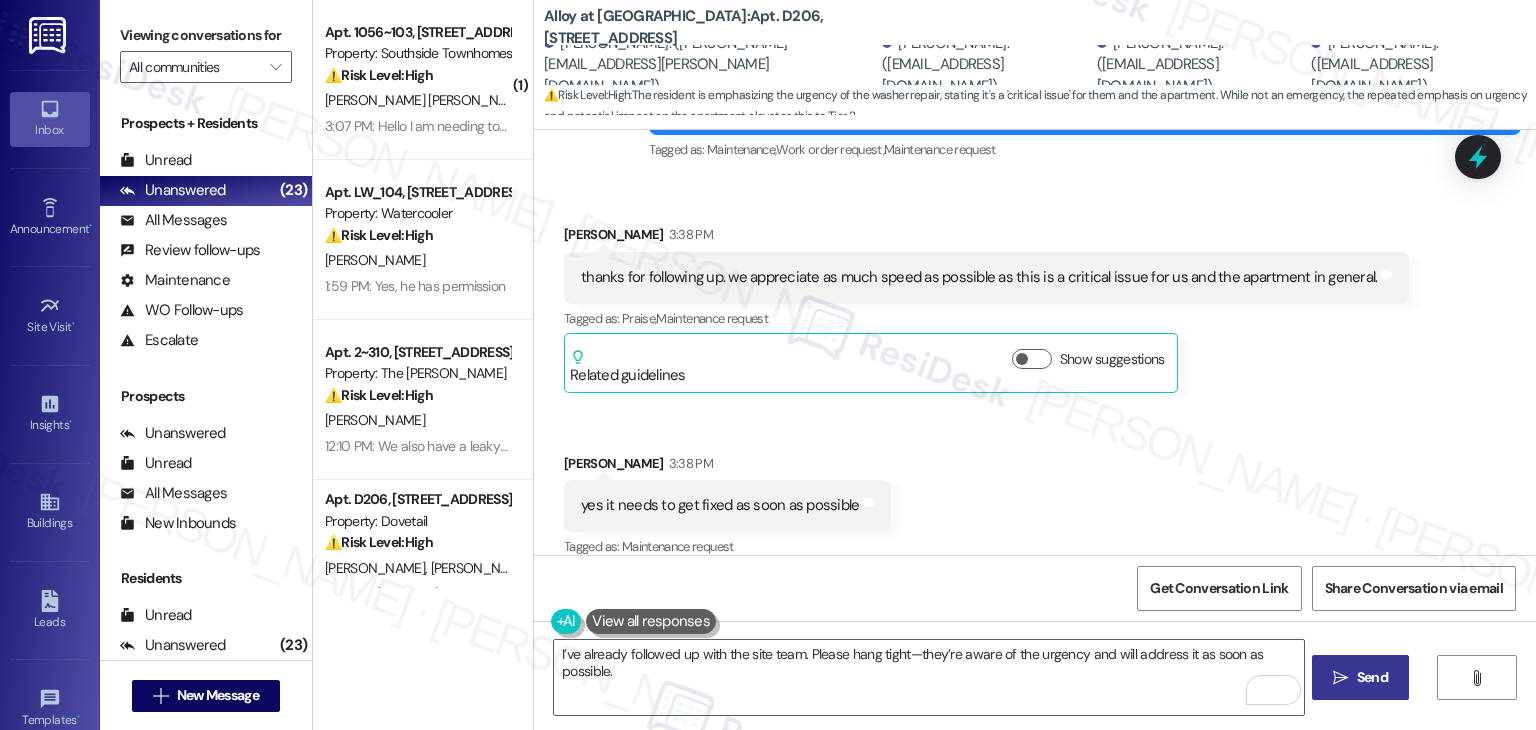 click on "Send" at bounding box center (1372, 677) 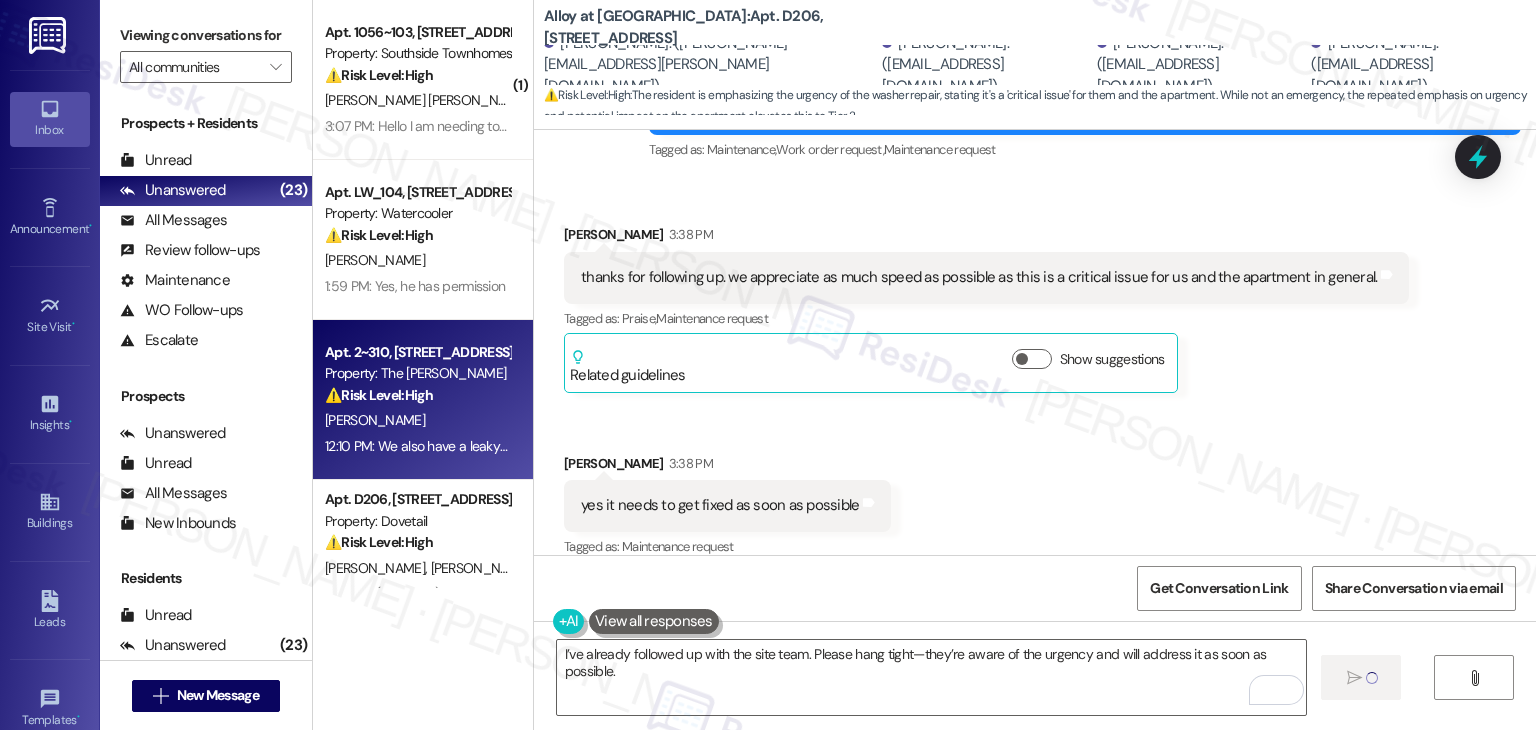 type 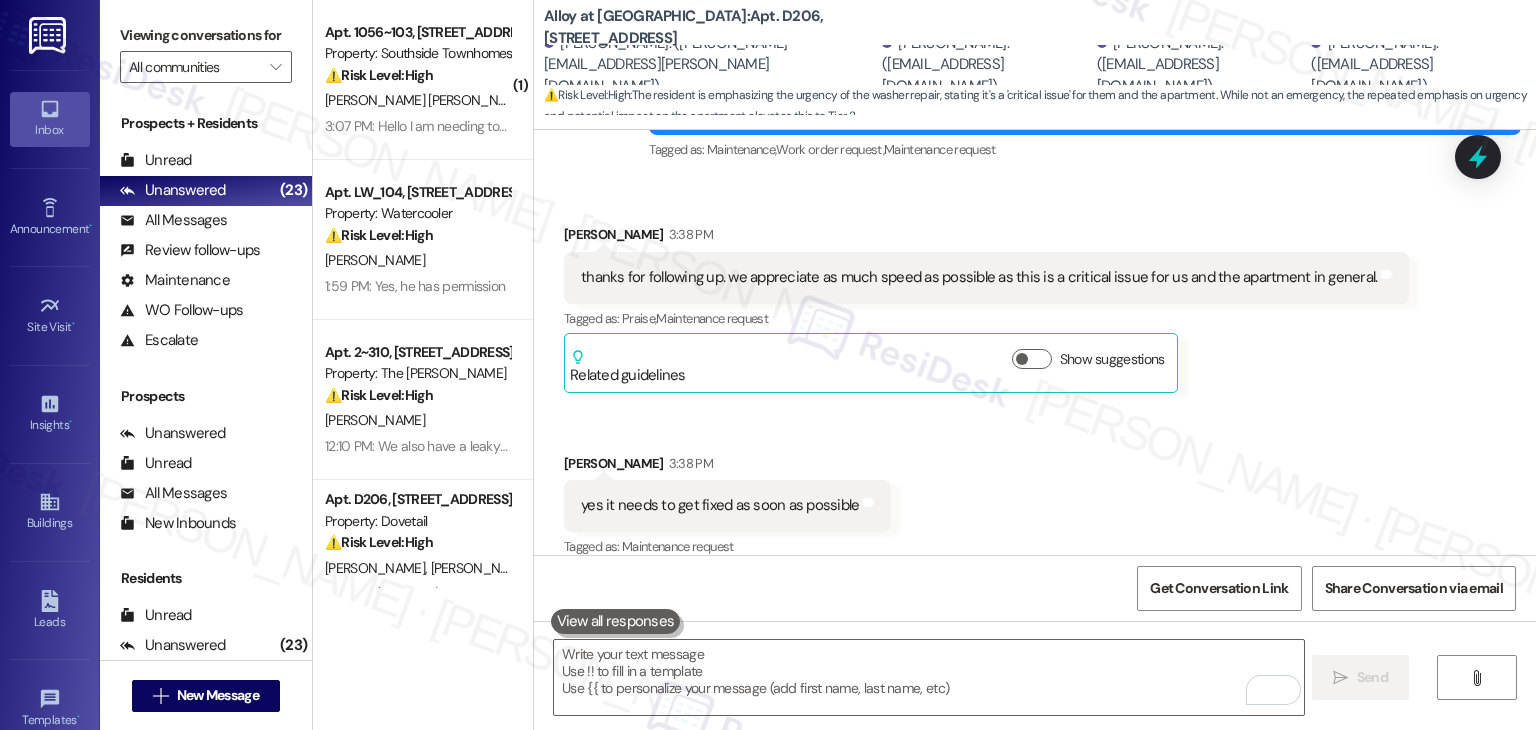scroll, scrollTop: 2908, scrollLeft: 0, axis: vertical 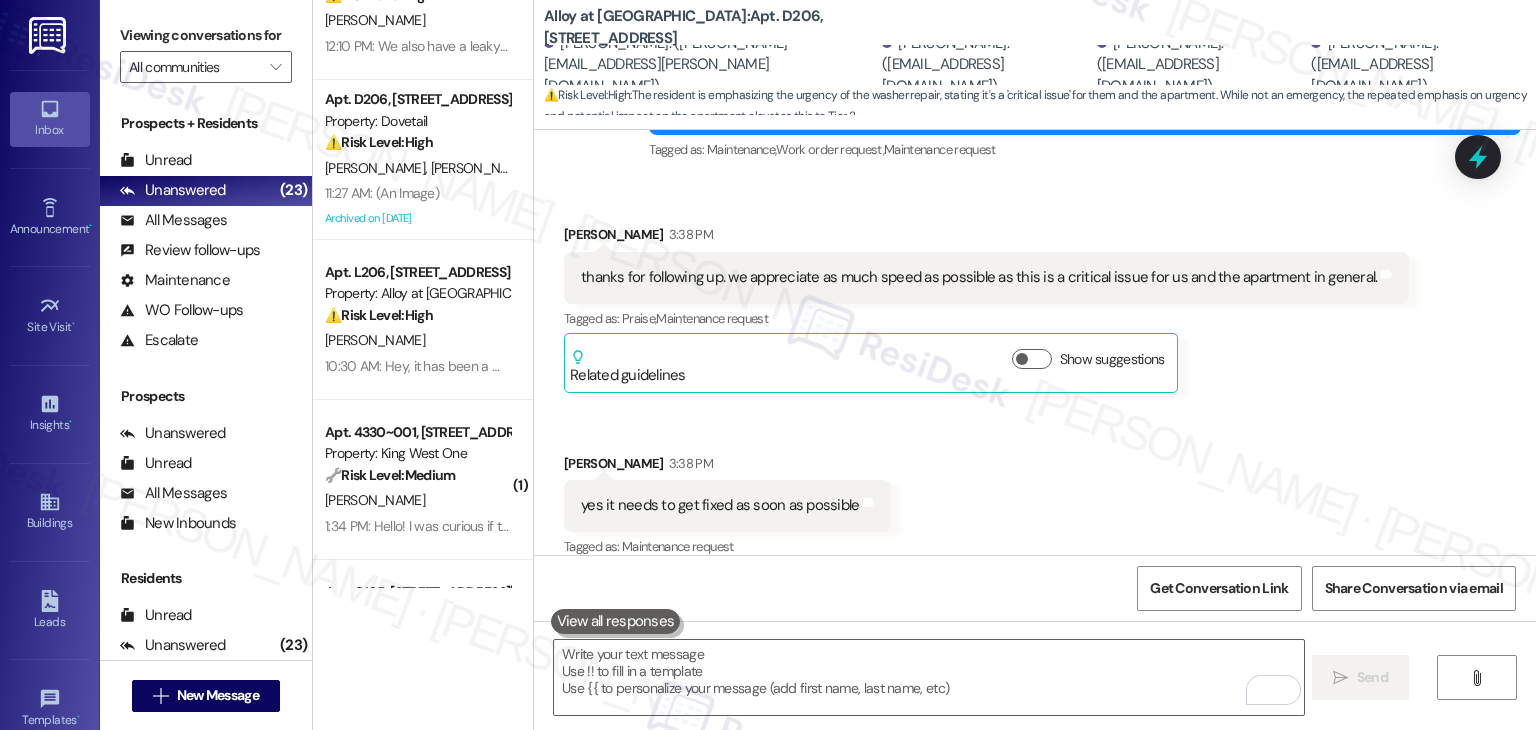 click on "Received via SMS James Empey 3:38 PM thanks for following up. we appreciate as much speed as possible as this is a critical issue for us and the apartment in general. Tags and notes Tagged as:   Praise ,  Click to highlight conversations about Praise Maintenance request Click to highlight conversations about Maintenance request  Related guidelines Show suggestions Received via SMS Avery Empey 3:38 PM yes it needs to get fixed as soon as possible Tags and notes Tagged as:   Maintenance request Click to highlight conversations about Maintenance request" at bounding box center (1035, 377) 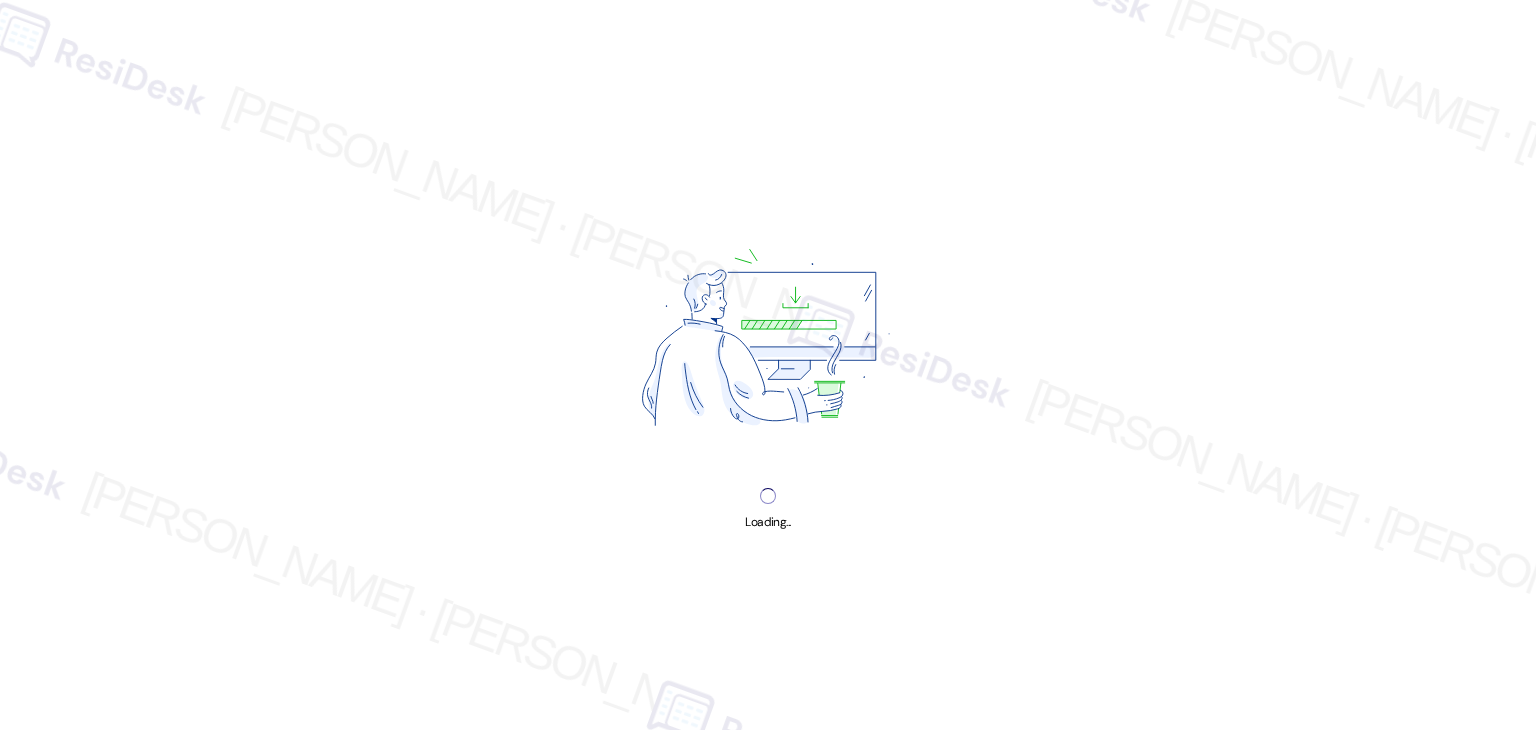 scroll, scrollTop: 0, scrollLeft: 0, axis: both 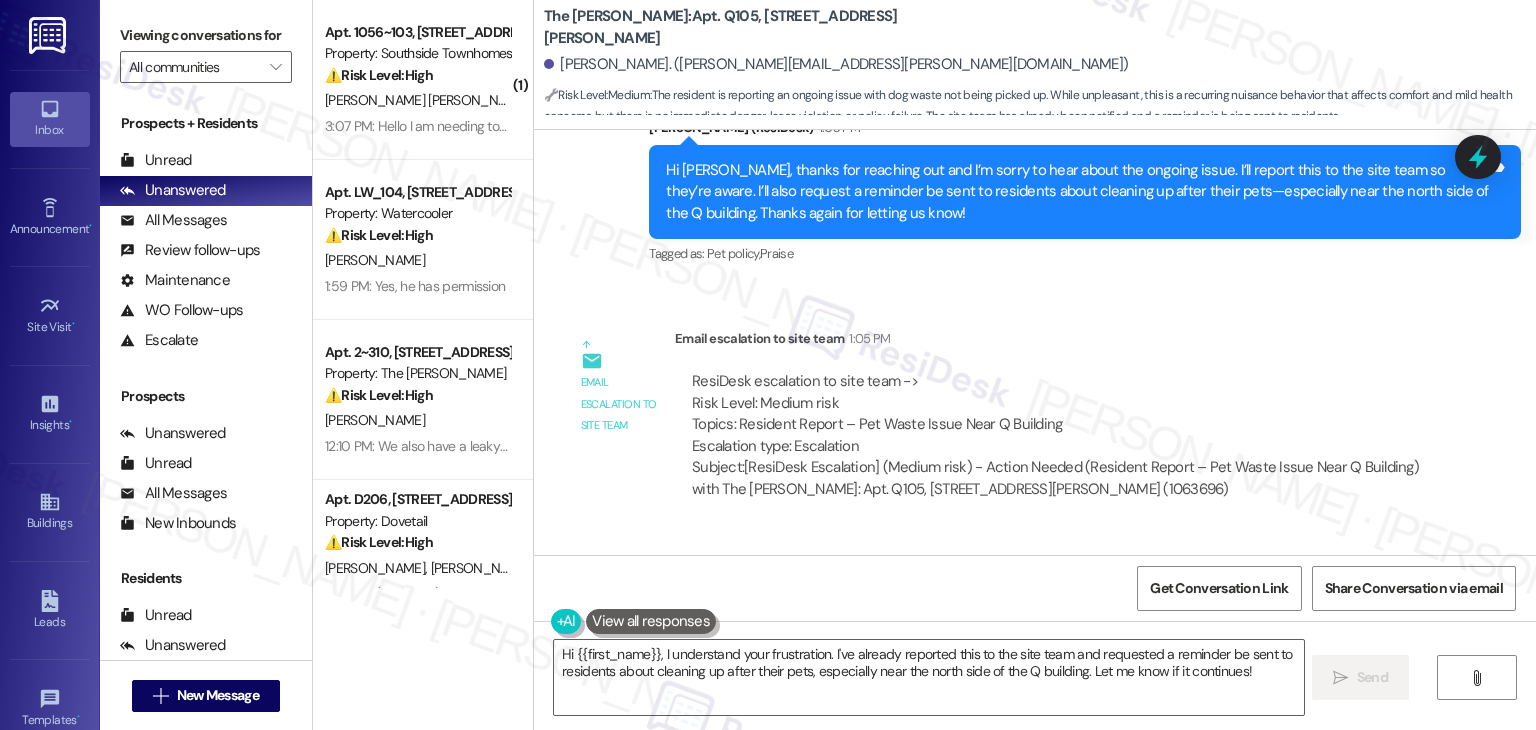 click on "Received via SMS [PERSON_NAME] 1:10 PM Thank you for responding. Tags and notes Tagged as:   Praise Click to highlight conversations about Praise" at bounding box center [1035, 614] 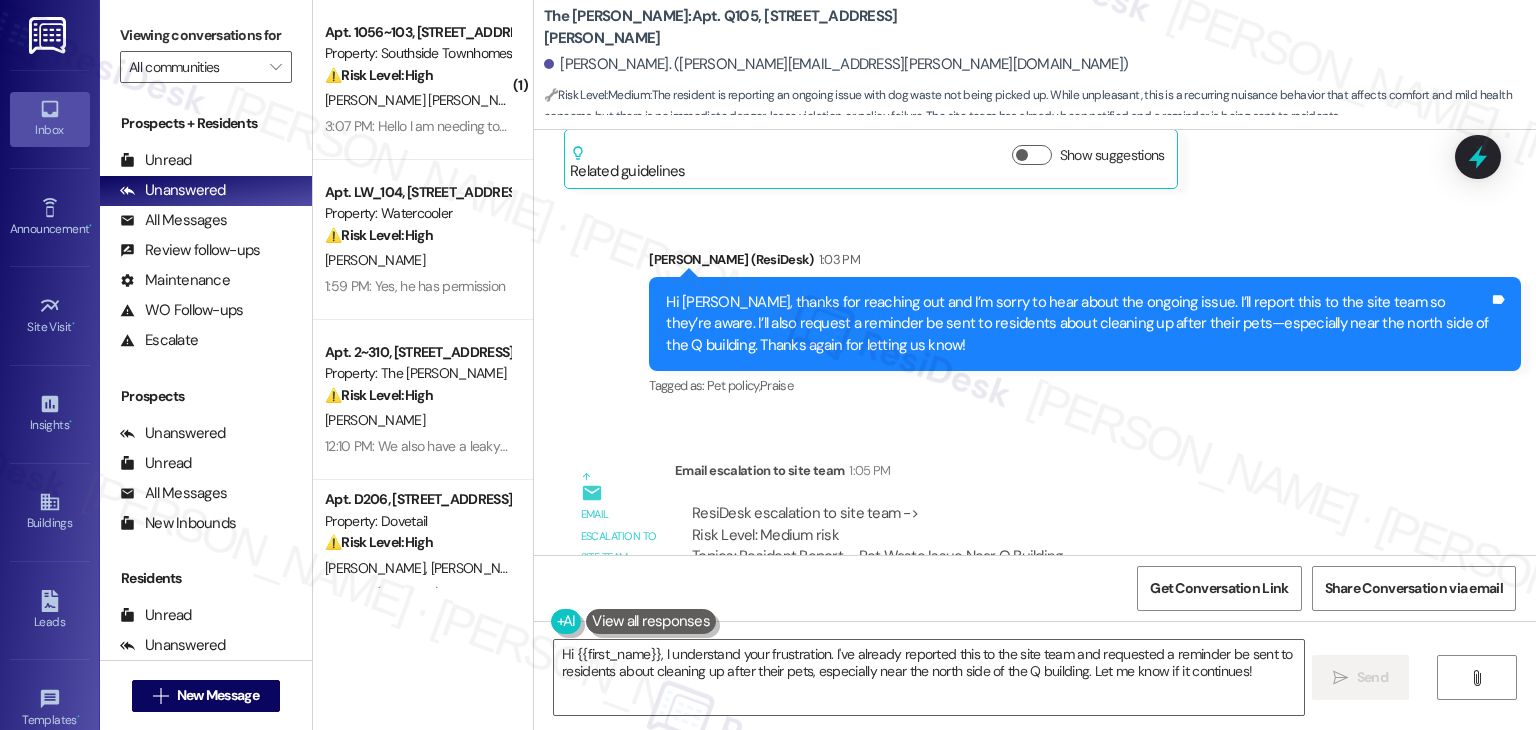 scroll, scrollTop: 43572, scrollLeft: 0, axis: vertical 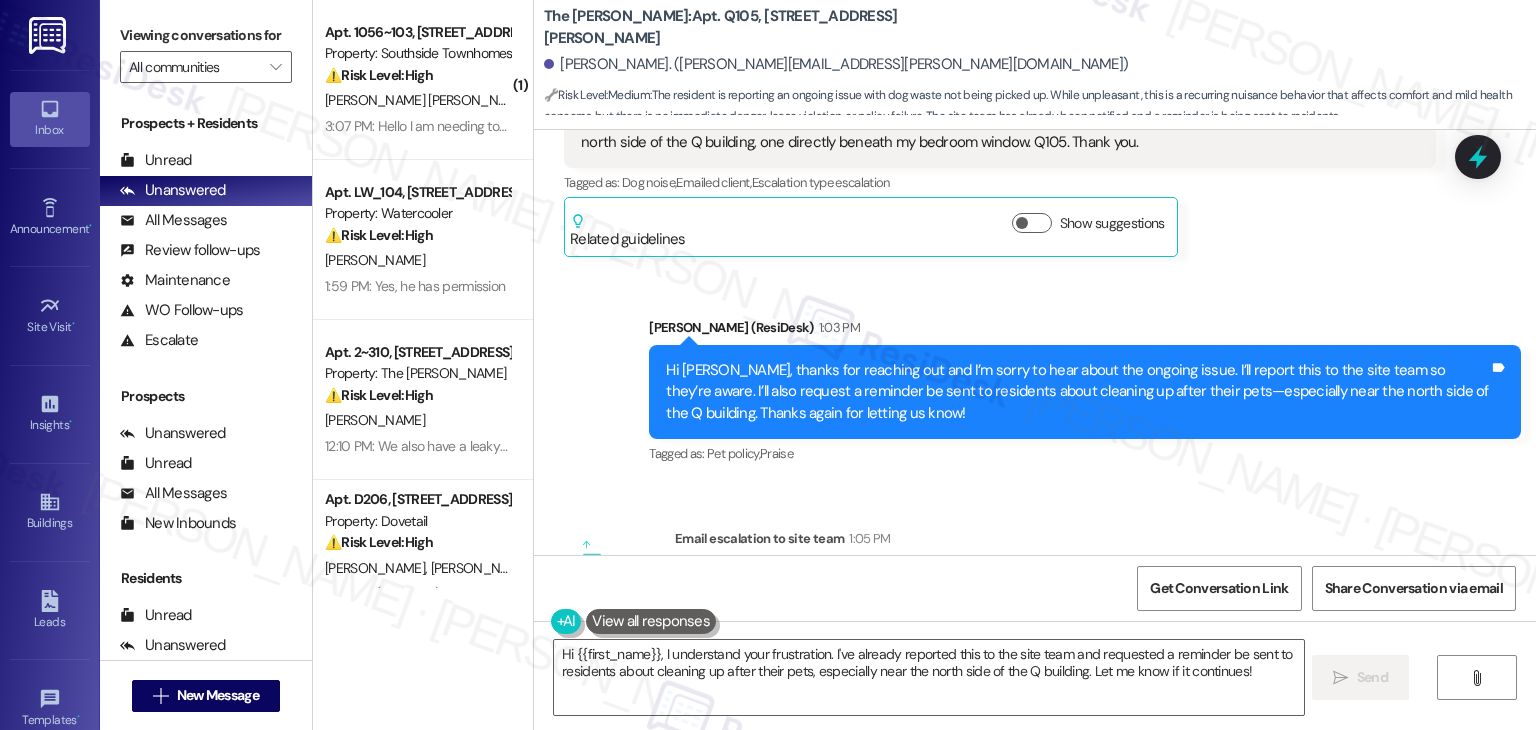 click on "Received via SMS Sandra Schade 1:10 PM Thank you for responding. Tags and notes Tagged as:   Praise Click to highlight conversations about Praise" at bounding box center (1035, 814) 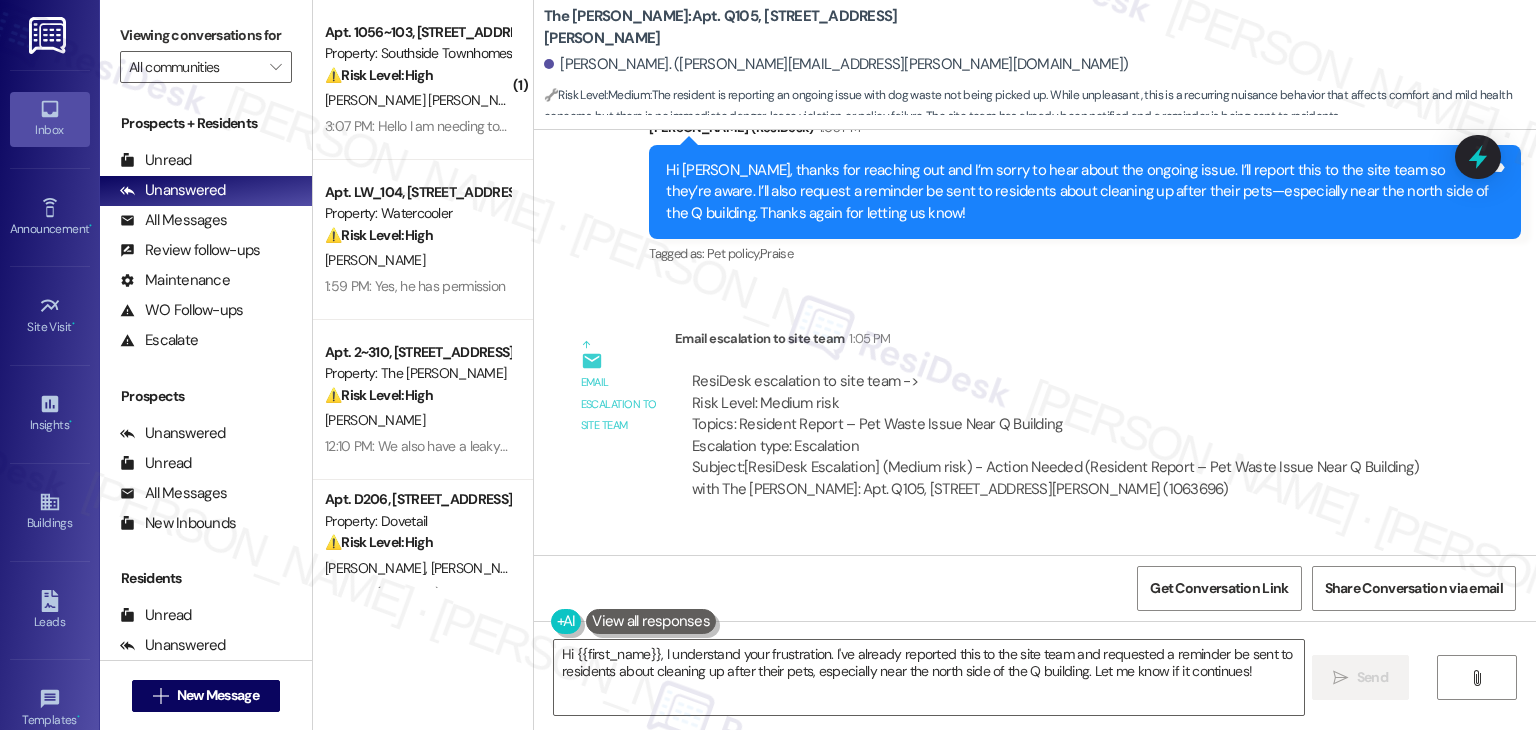scroll, scrollTop: 43672, scrollLeft: 0, axis: vertical 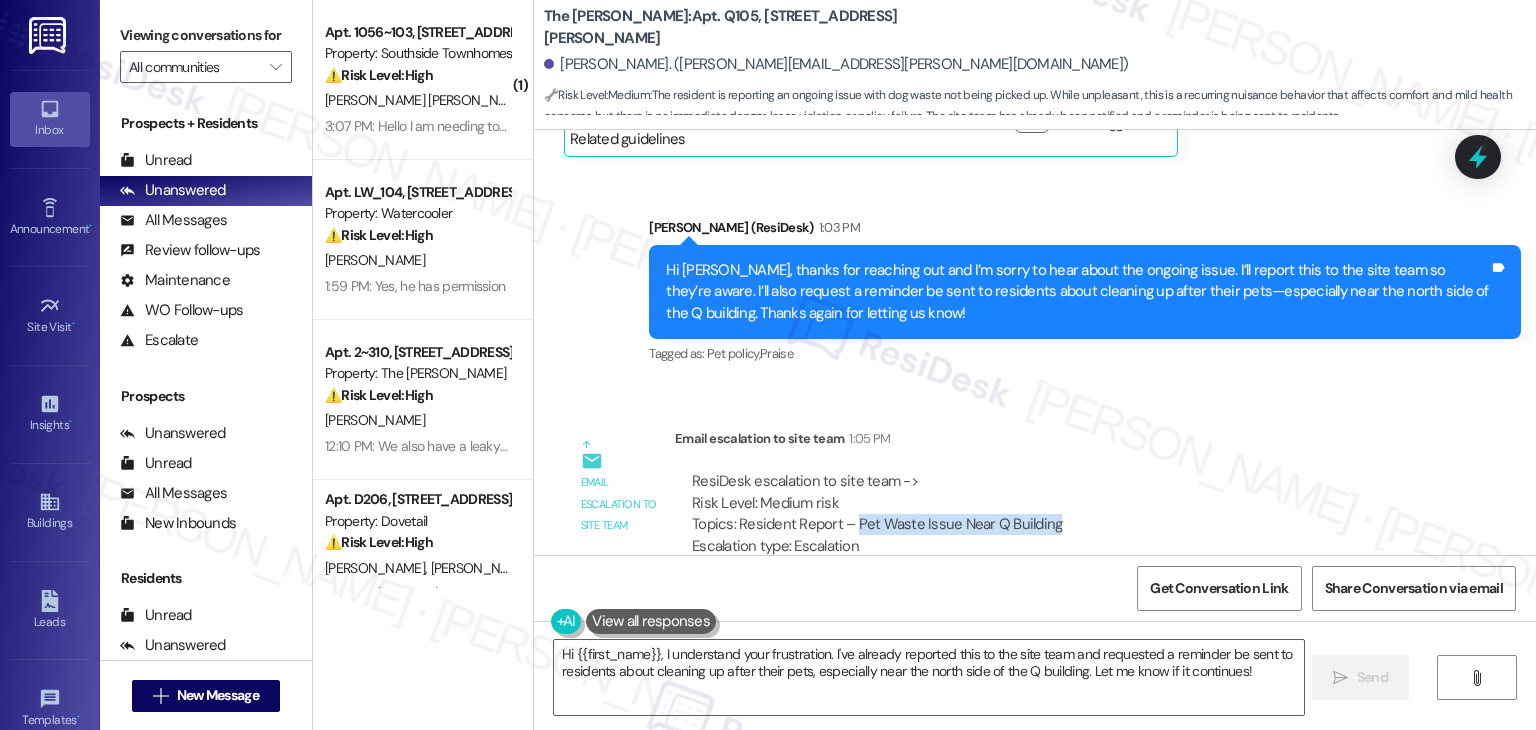 drag, startPoint x: 840, startPoint y: 188, endPoint x: 1065, endPoint y: 199, distance: 225.26872 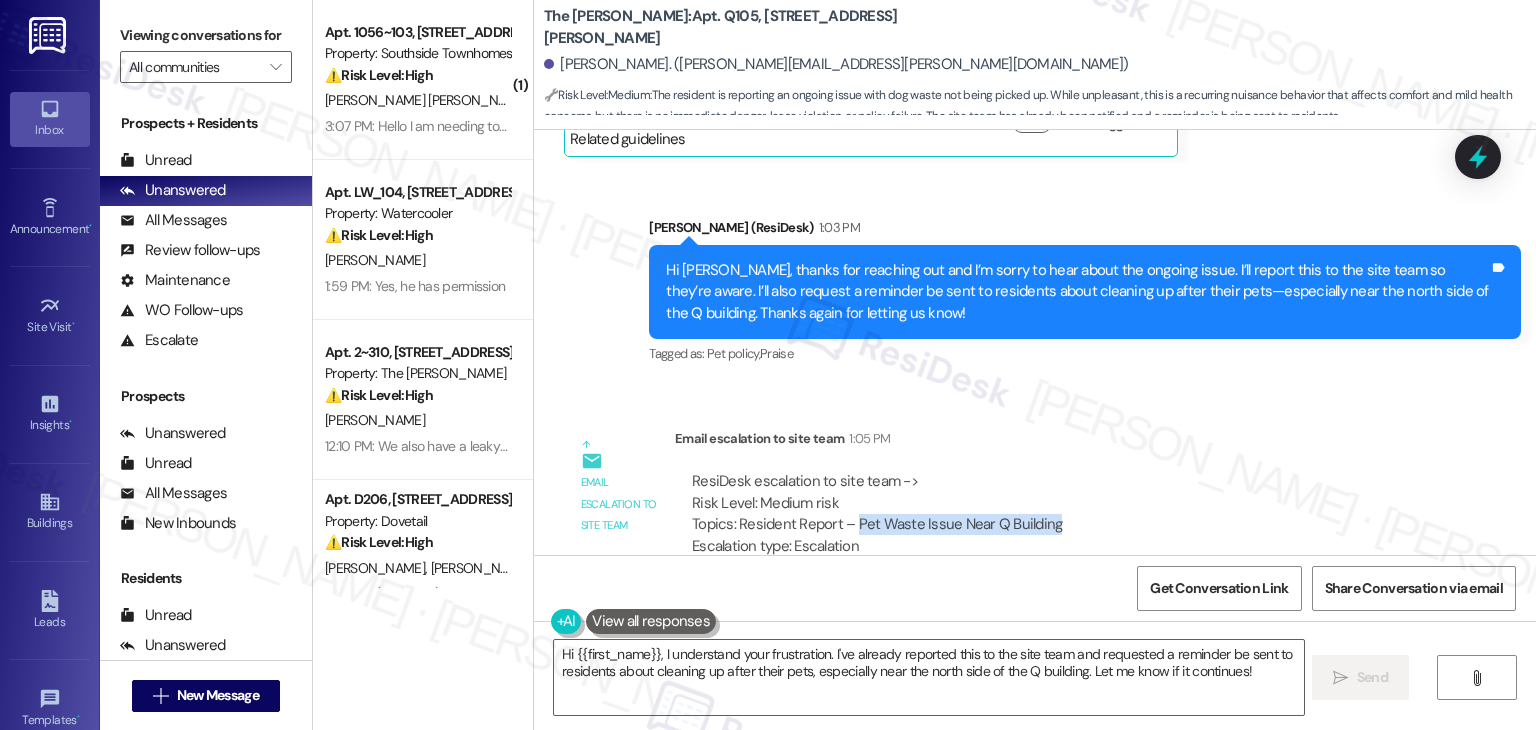 copy on "Pet Waste Issue Near Q Building" 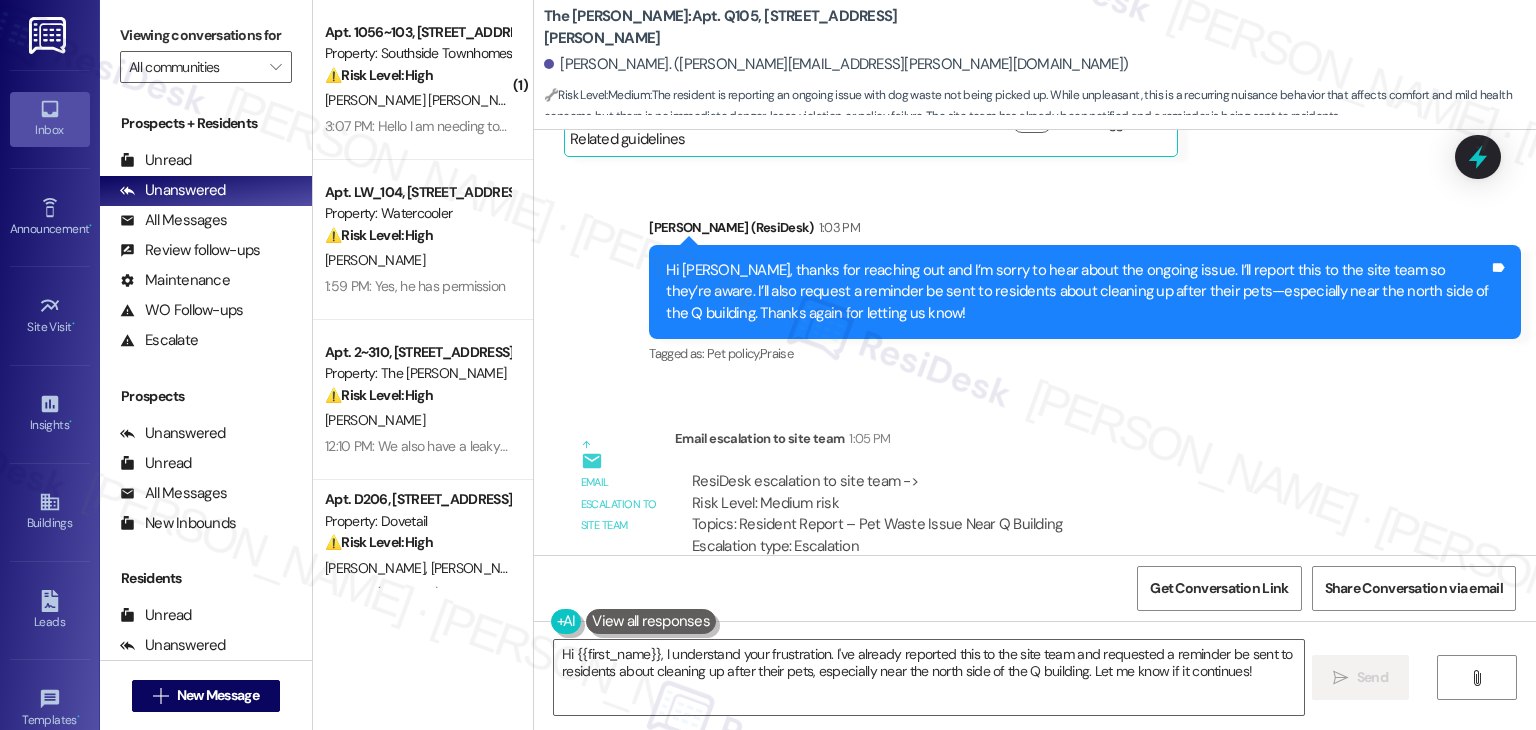click on "Received via SMS Sandra Schade 1:10 PM Thank you for responding. Tags and notes Tagged as:   Praise Click to highlight conversations about Praise" at bounding box center (1035, 714) 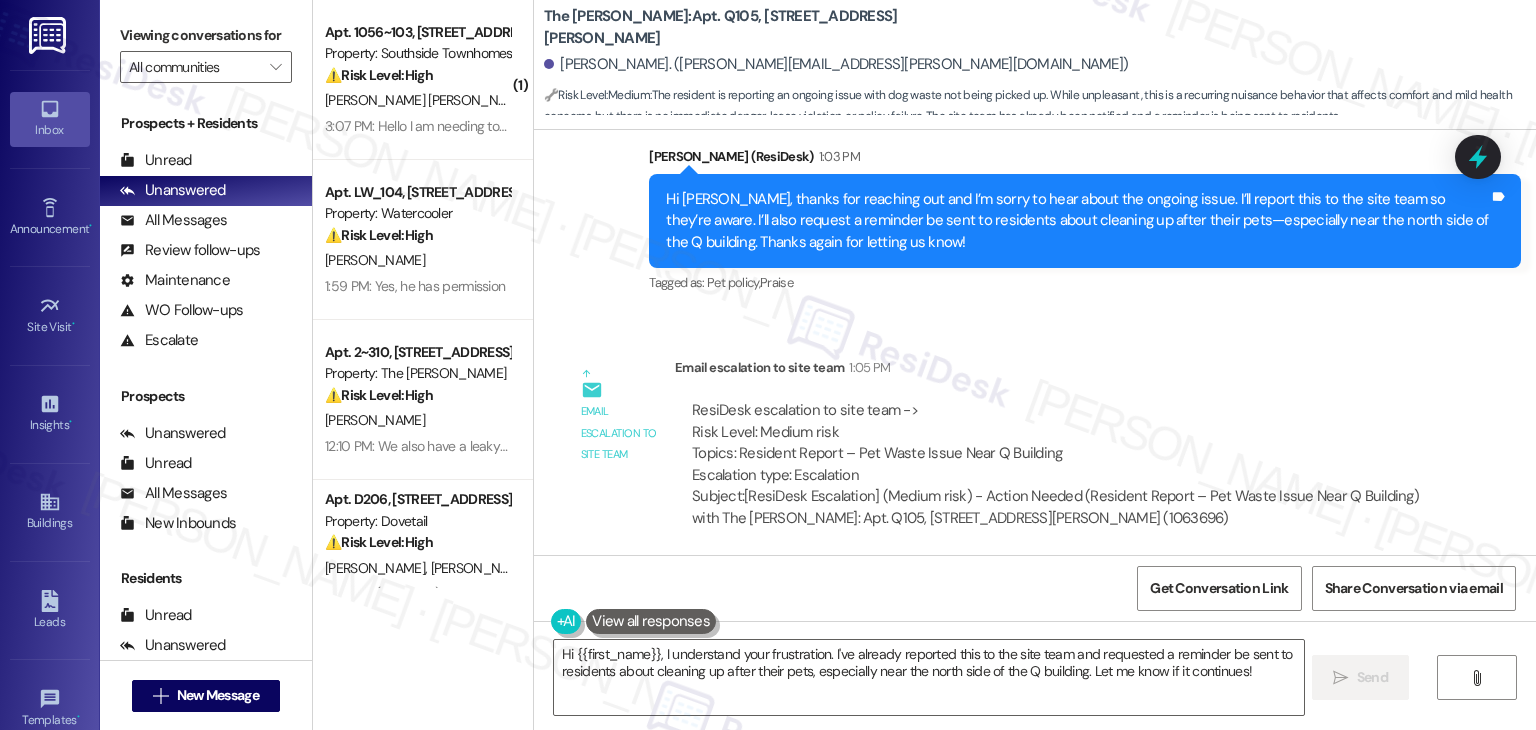 scroll, scrollTop: 43772, scrollLeft: 0, axis: vertical 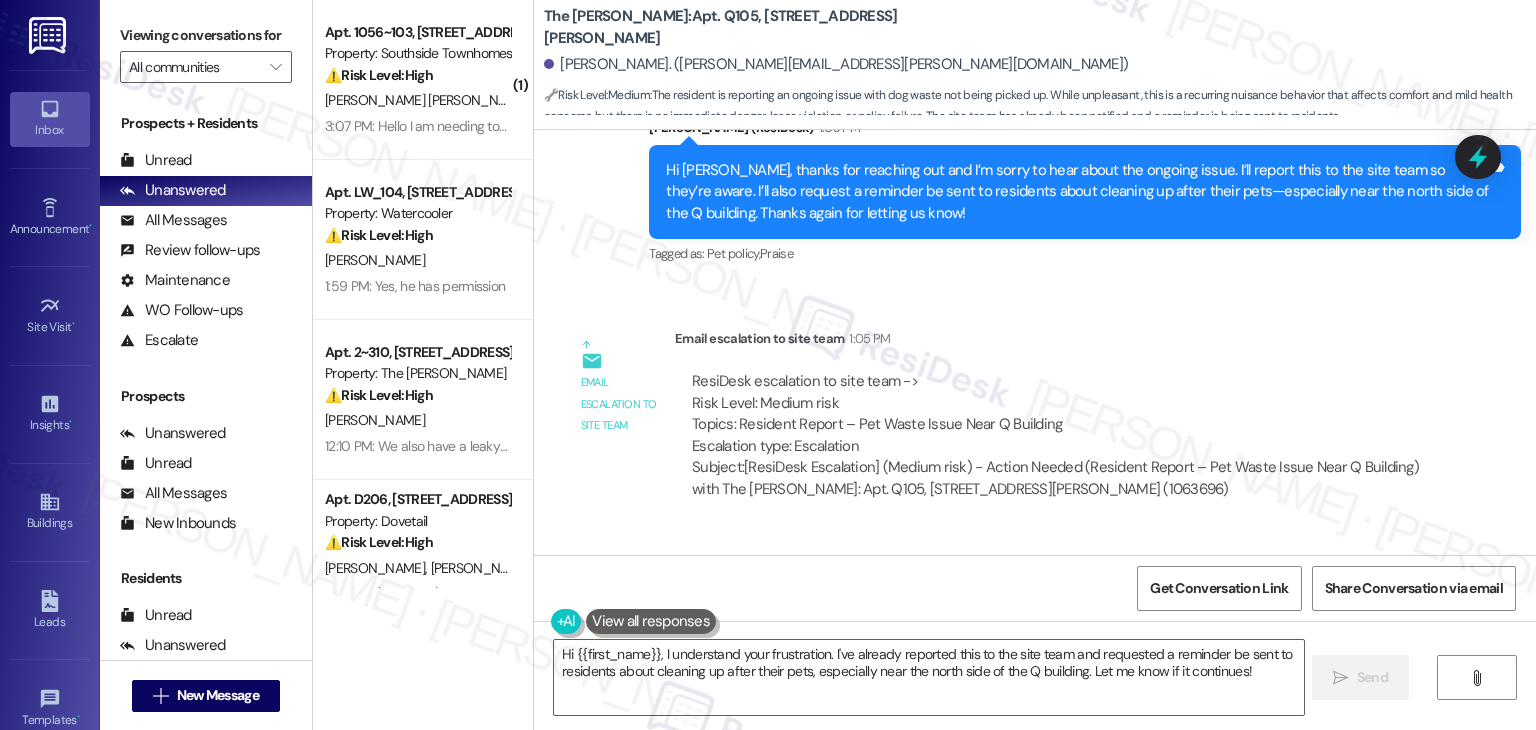 click on "Received via SMS Sandra Schade 1:10 PM Thank you for responding. Tags and notes Tagged as:   Praise Click to highlight conversations about Praise" at bounding box center [1035, 614] 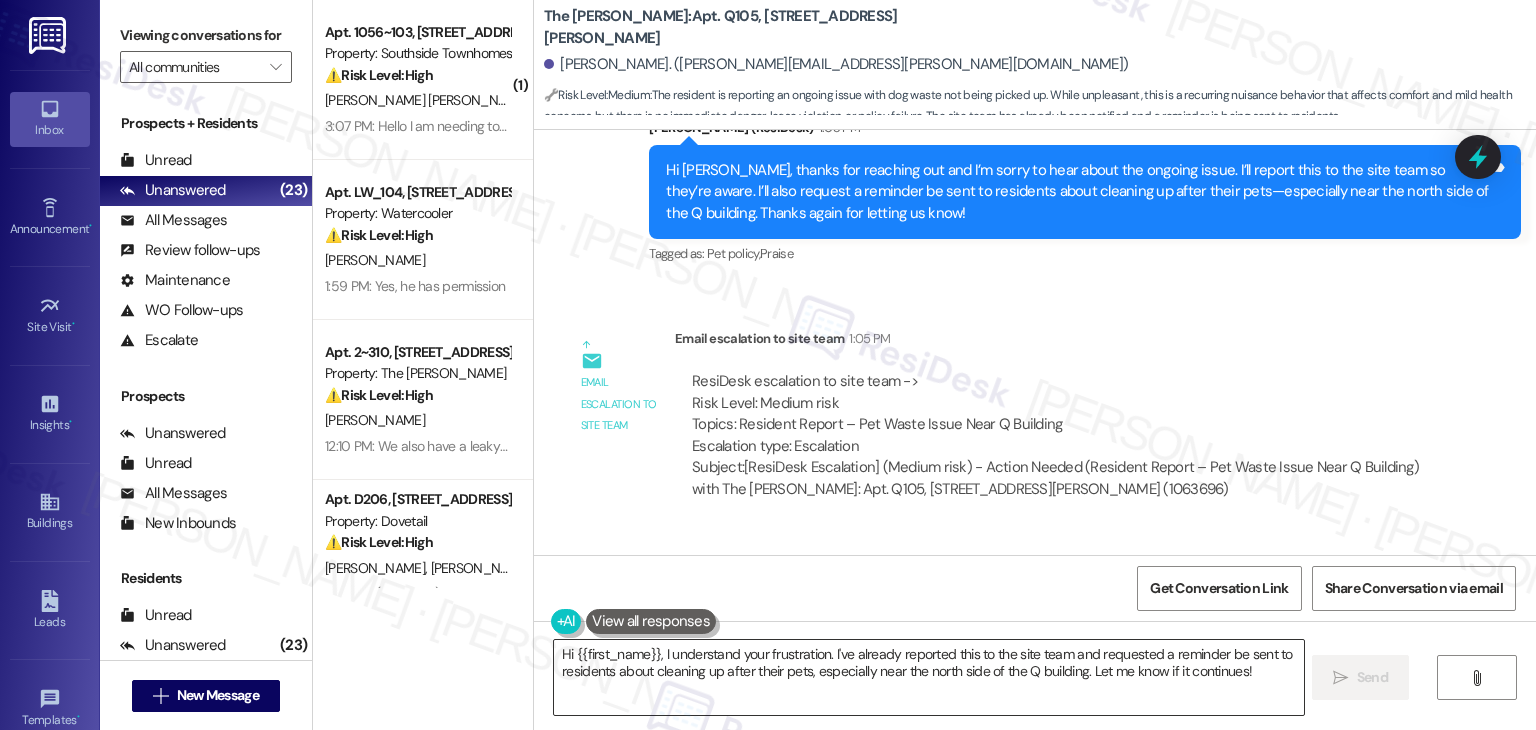 click on "Hi {{first_name}}, I understand your frustration. I've already reported this to the site team and requested a reminder be sent to residents about cleaning up after their pets, especially near the north side of the Q building. Let me know if it continues!" at bounding box center [928, 677] 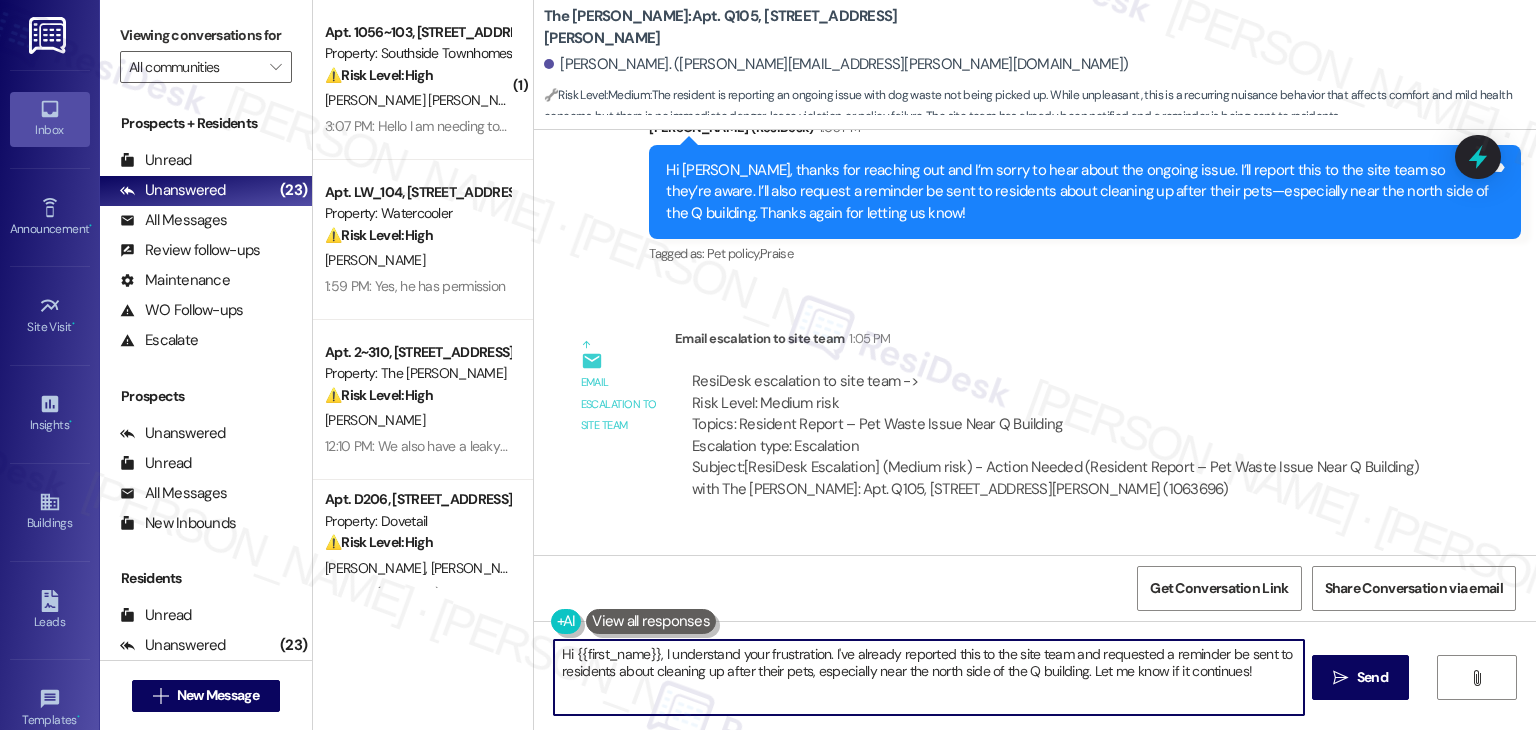 click on "Hi {{first_name}}, I understand your frustration. I've already reported this to the site team and requested a reminder be sent to residents about cleaning up after their pets, especially near the north side of the Q building. Let me know if it continues!" at bounding box center [928, 677] 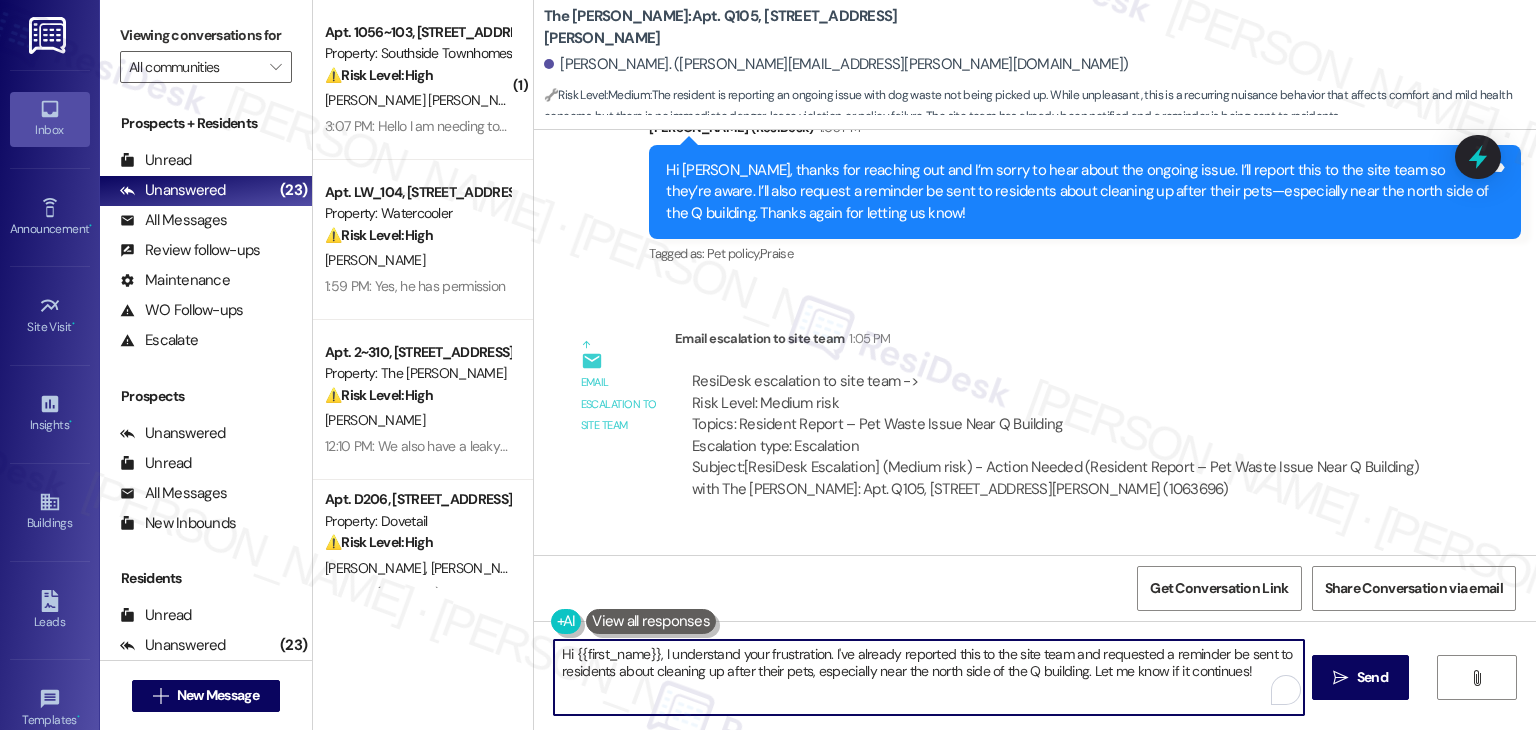 click on "Hi {{first_name}}, I understand your frustration. I've already reported this to the site team and requested a reminder be sent to residents about cleaning up after their pets, especially near the north side of the Q building. Let me know if it continues!" at bounding box center (928, 677) 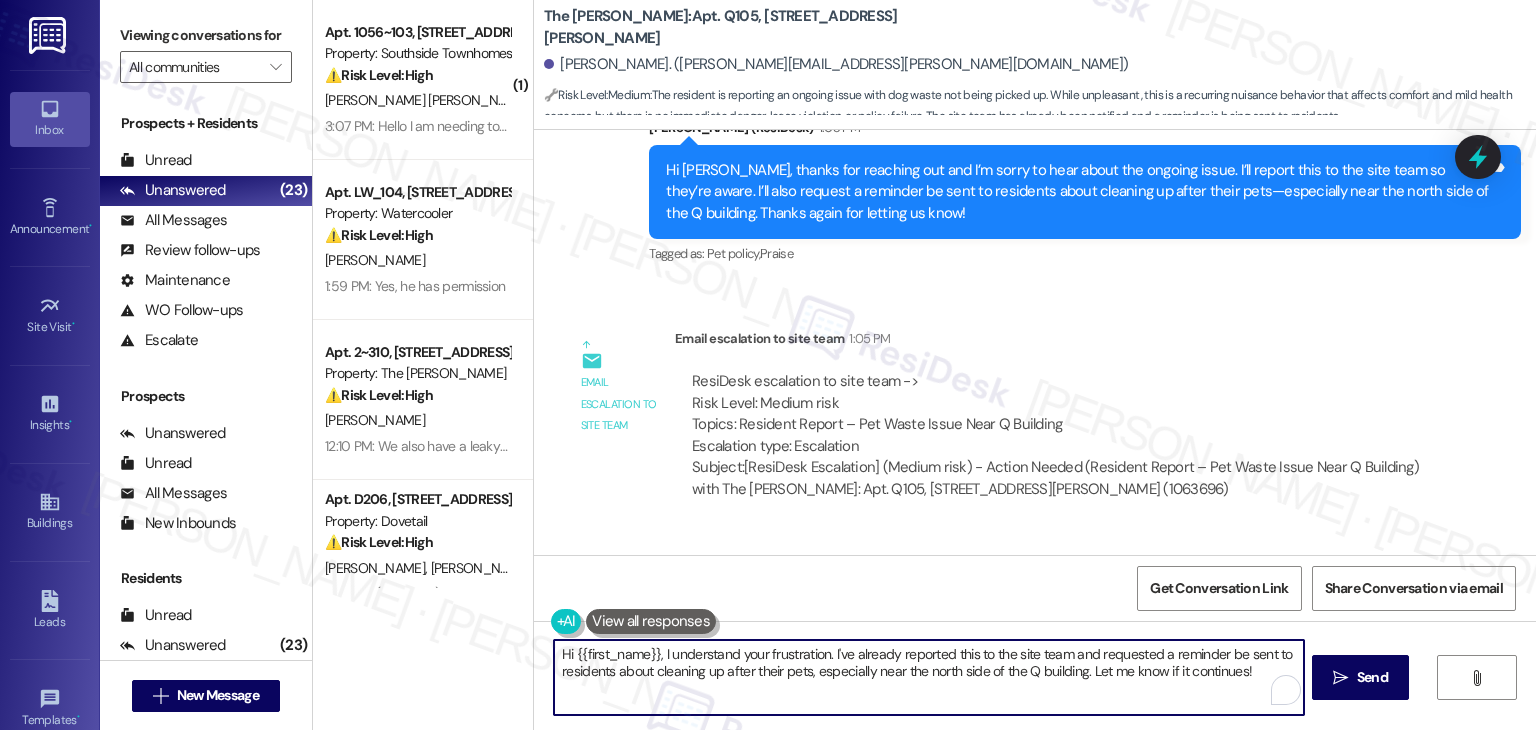 paste on "Sandra, I’ve escalated your concern to the site team regarding the pet waste issue near the Q Building. They’ve let me know that they’ll be addressing it. Please don’t hesitate to reach out if there’s anything else we can assist you with" 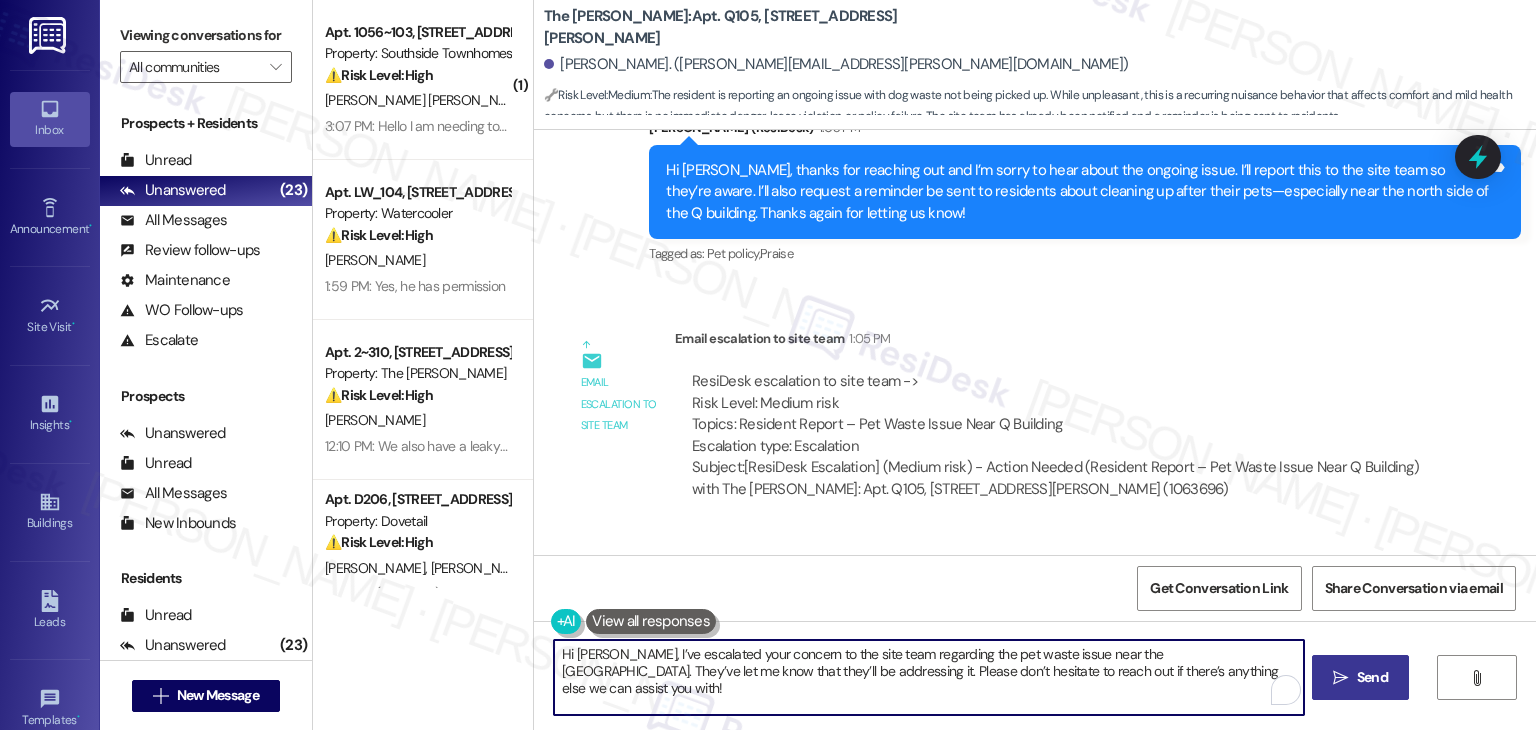 type on "Hi Sandra, I’ve escalated your concern to the site team regarding the pet waste issue near the Q Building. They’ve let me know that they’ll be addressing it. Please don’t hesitate to reach out if there’s anything else we can assist you with!" 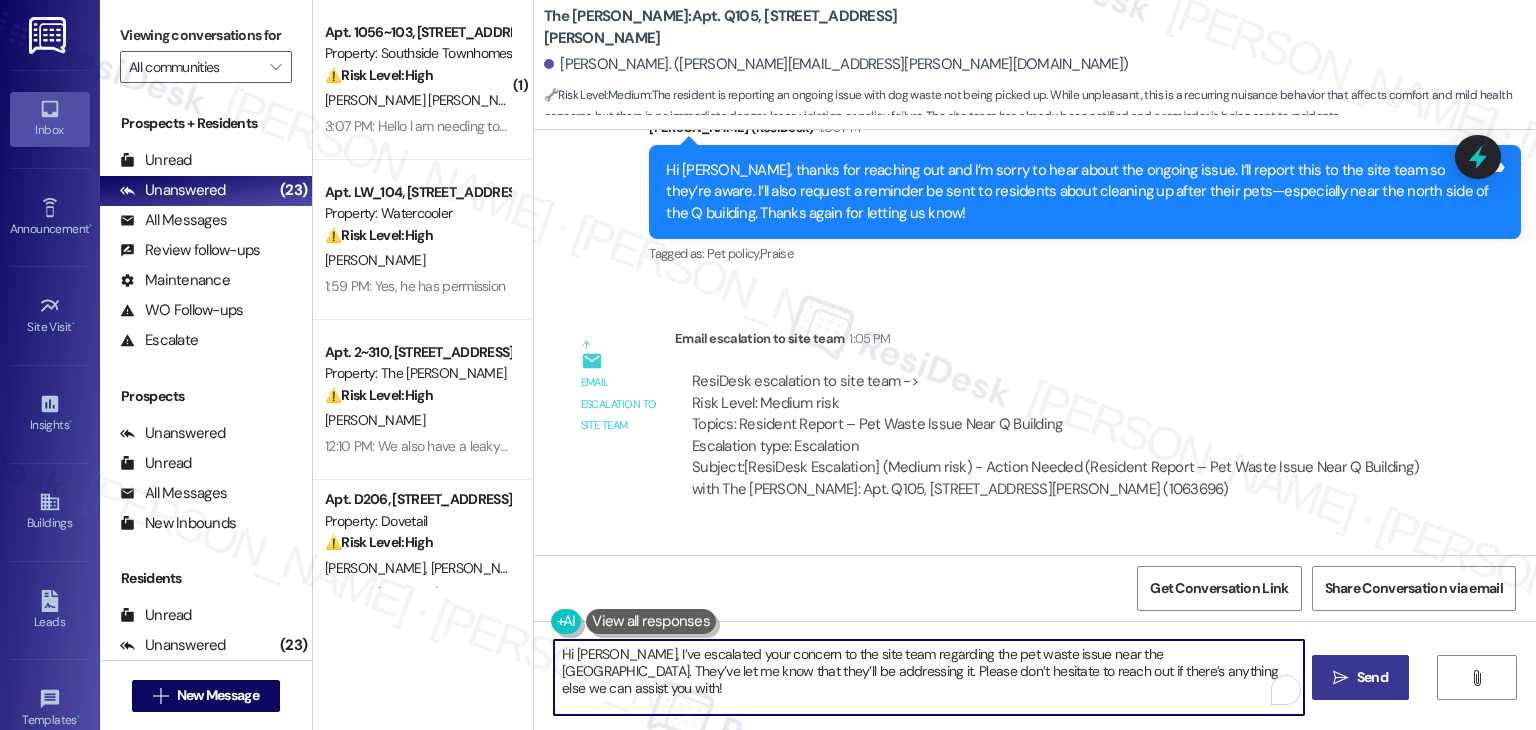 click on " Send" 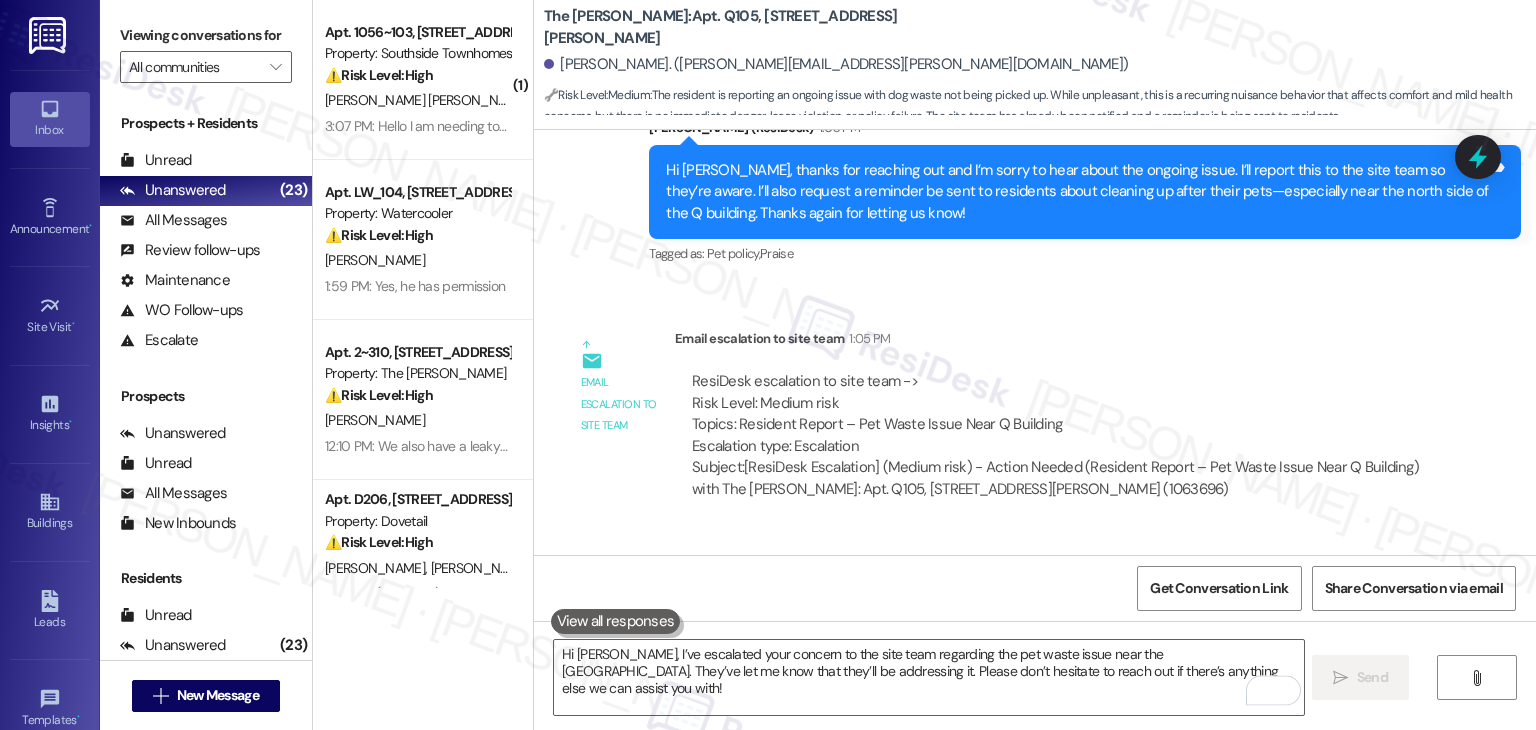 type 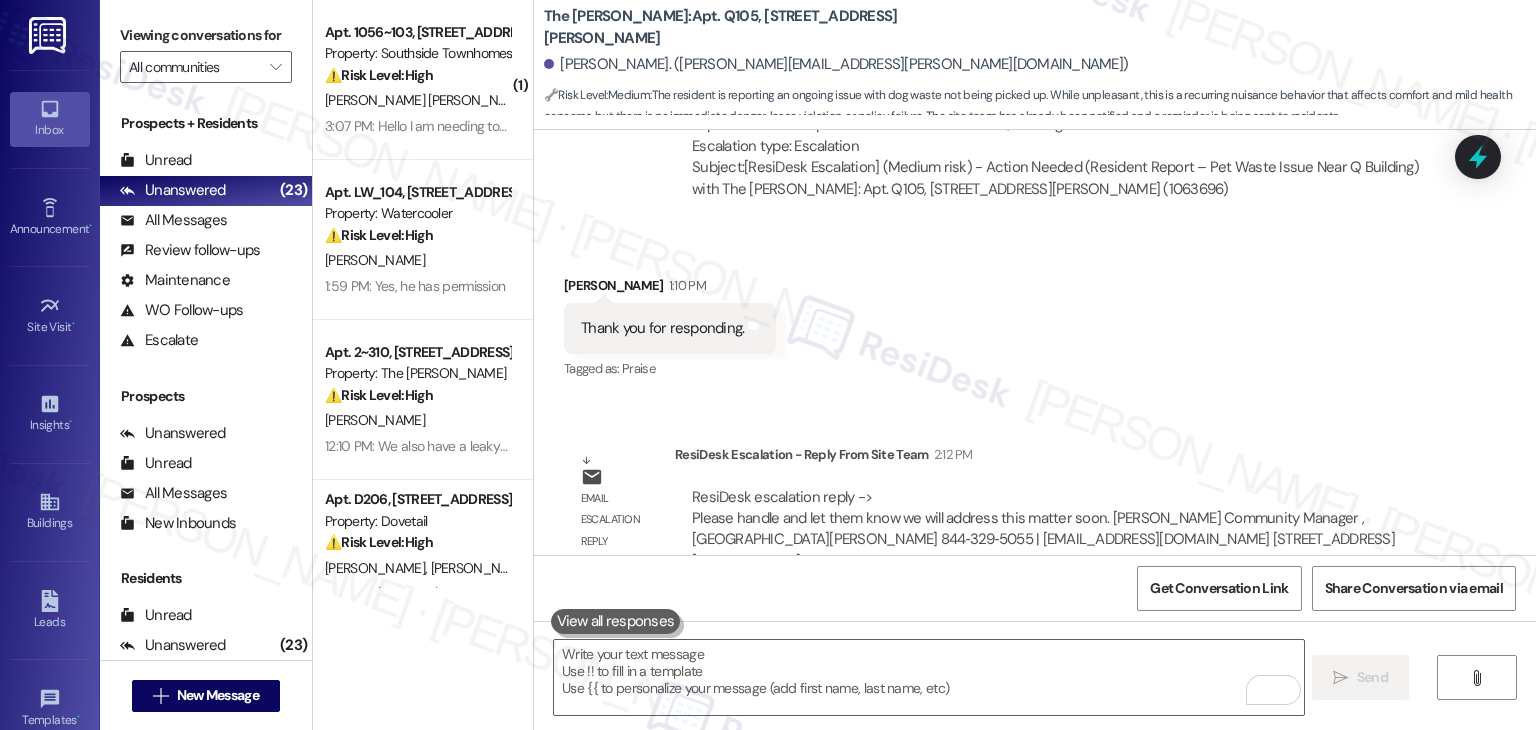 scroll, scrollTop: 44072, scrollLeft: 0, axis: vertical 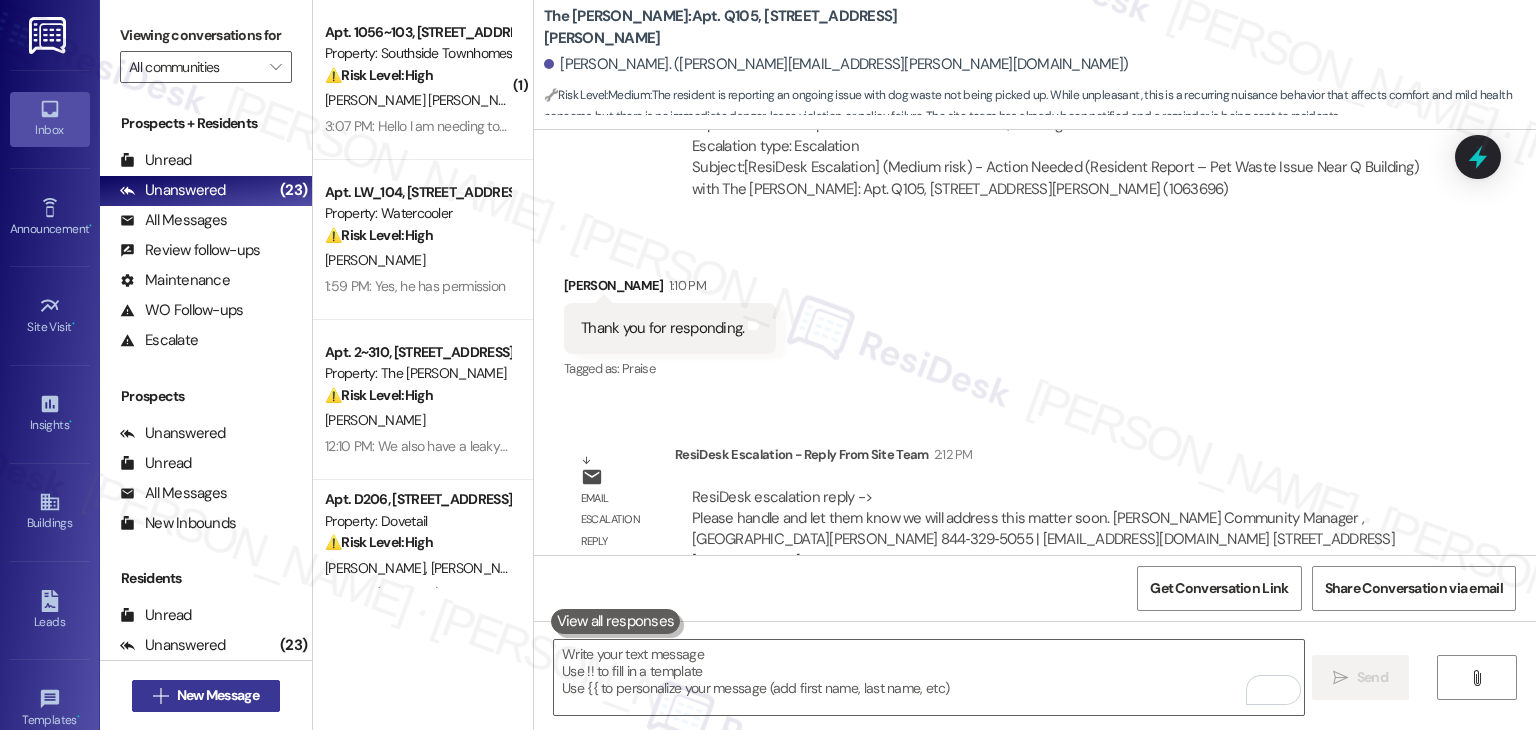 click on "New Message" 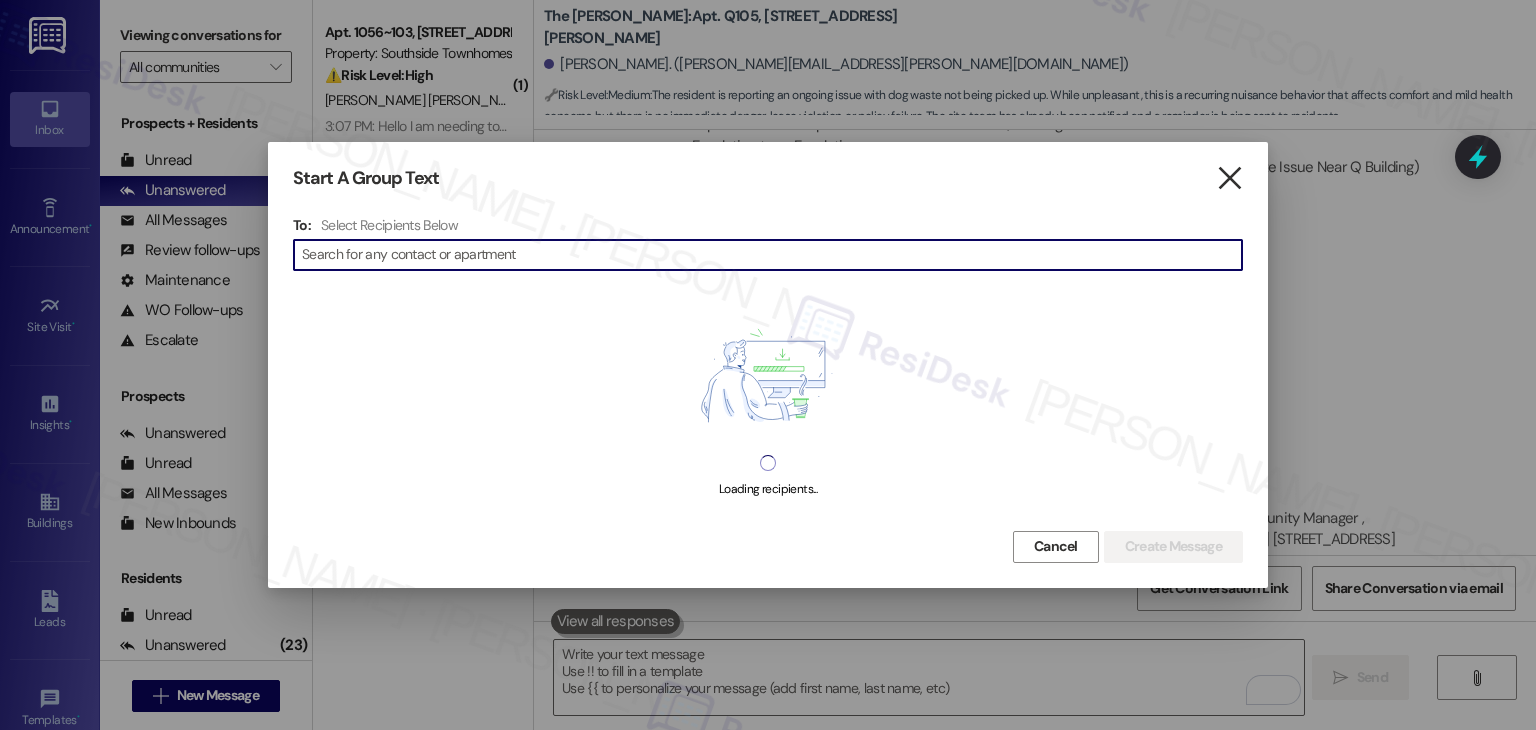 click on "" 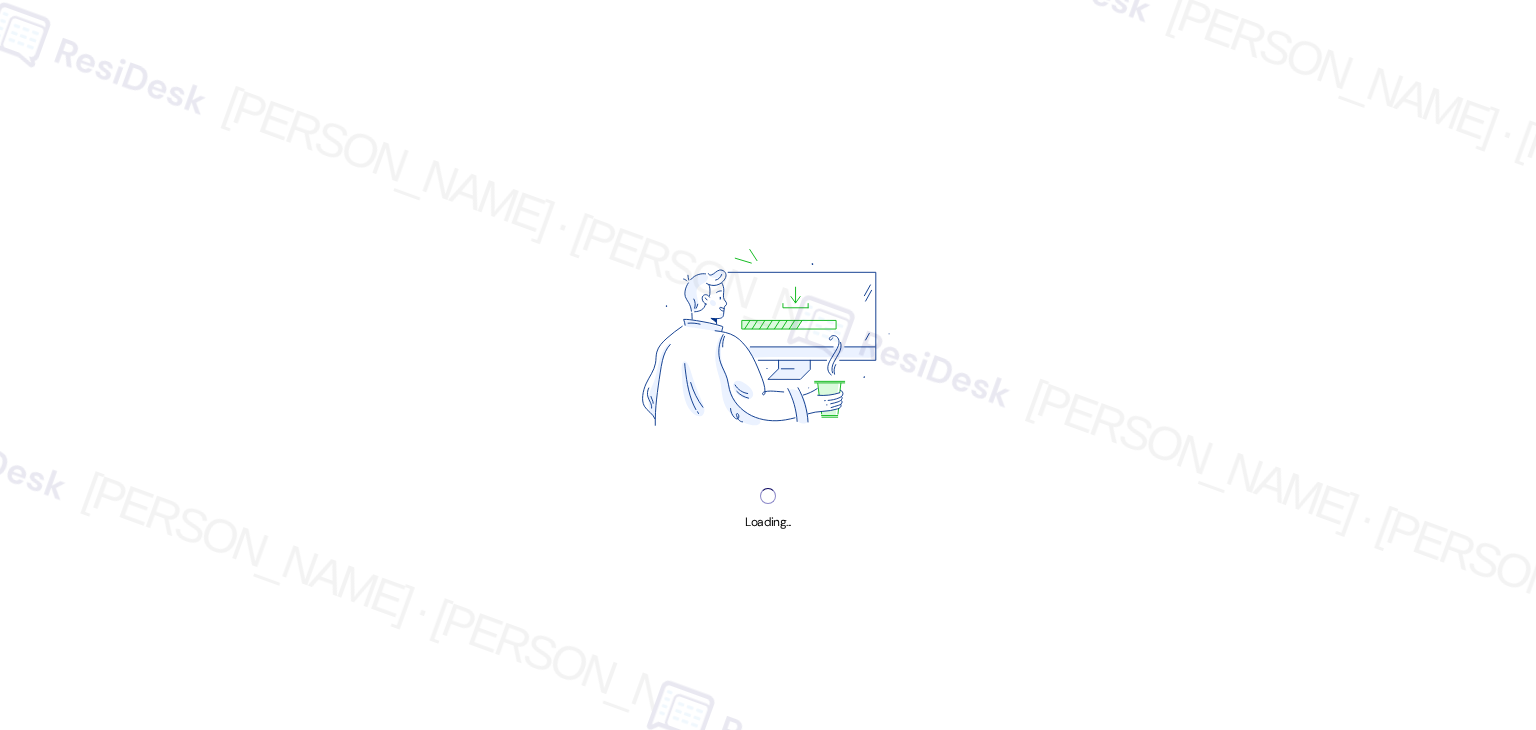 scroll, scrollTop: 0, scrollLeft: 0, axis: both 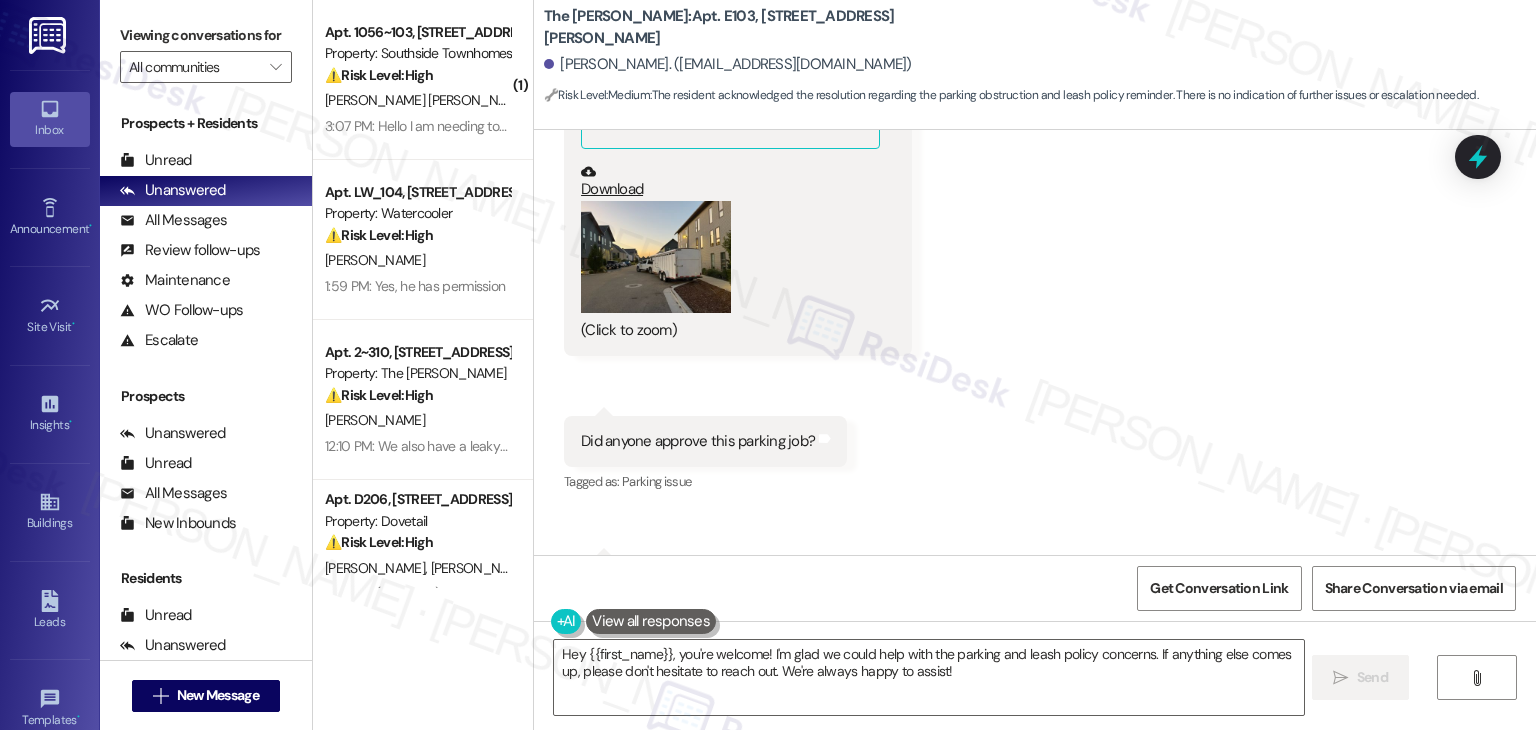drag, startPoint x: 1055, startPoint y: 457, endPoint x: 726, endPoint y: 457, distance: 329 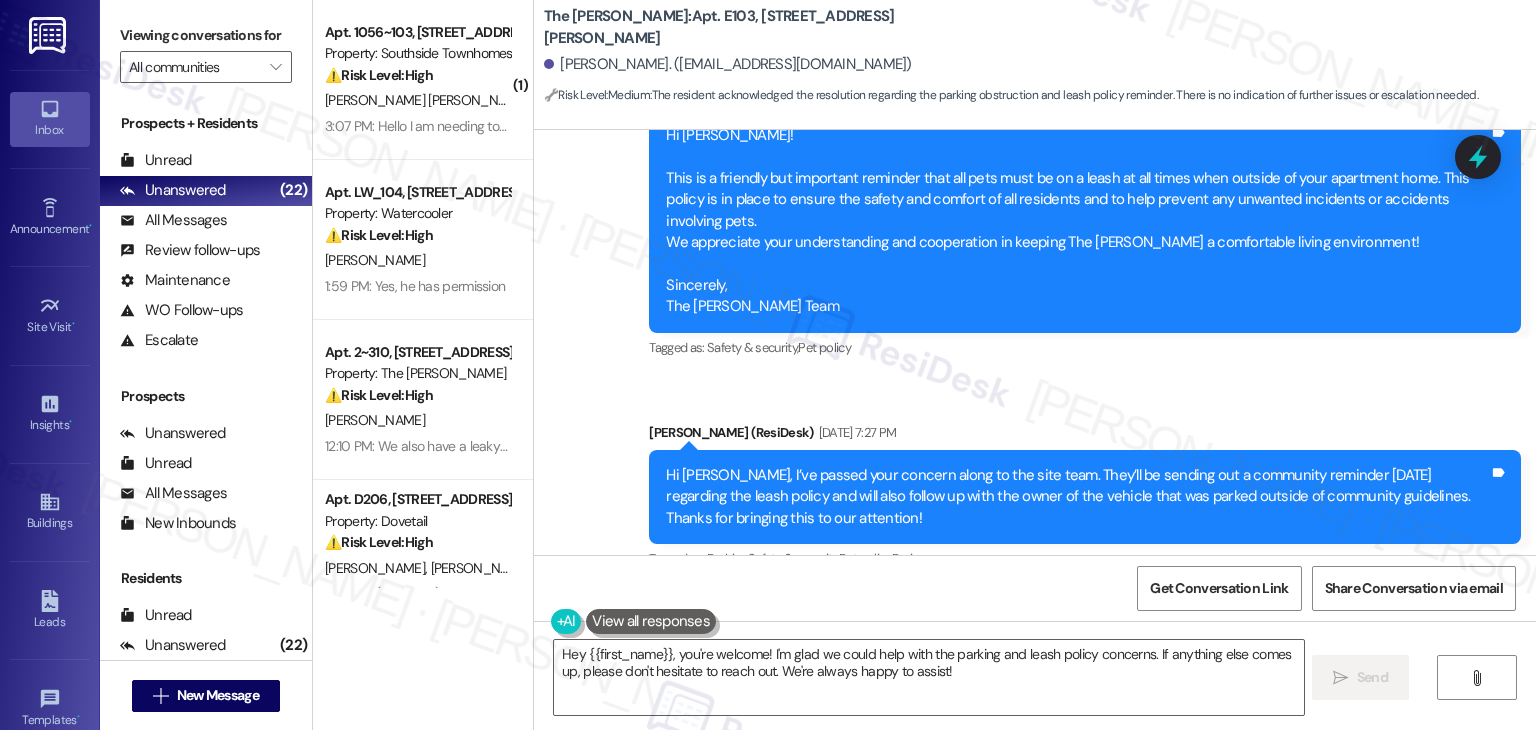 click on "Sent via SMS Dottie  (ResiDesk) 10:47 AM You're welcome! Let us know if there's anything else we can assist you with! Tags and notes Tagged as:   Praise Click to highlight conversations about Praise" at bounding box center (1035, 841) 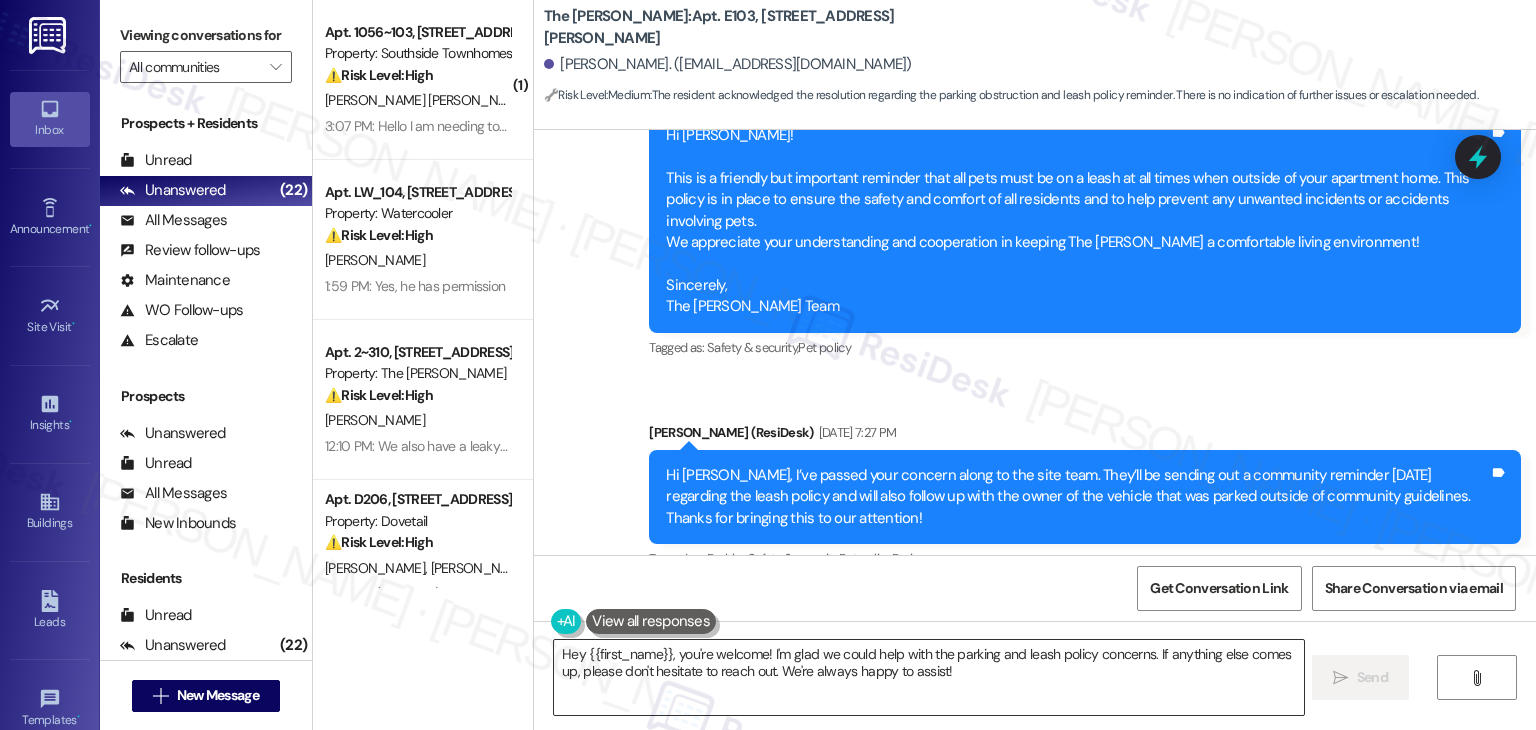 click on "Hey {{first_name}}, you're welcome! I'm glad we could help with the parking and leash policy concerns. If anything else comes up, please don't hesitate to reach out. We're always happy to assist!" at bounding box center (928, 677) 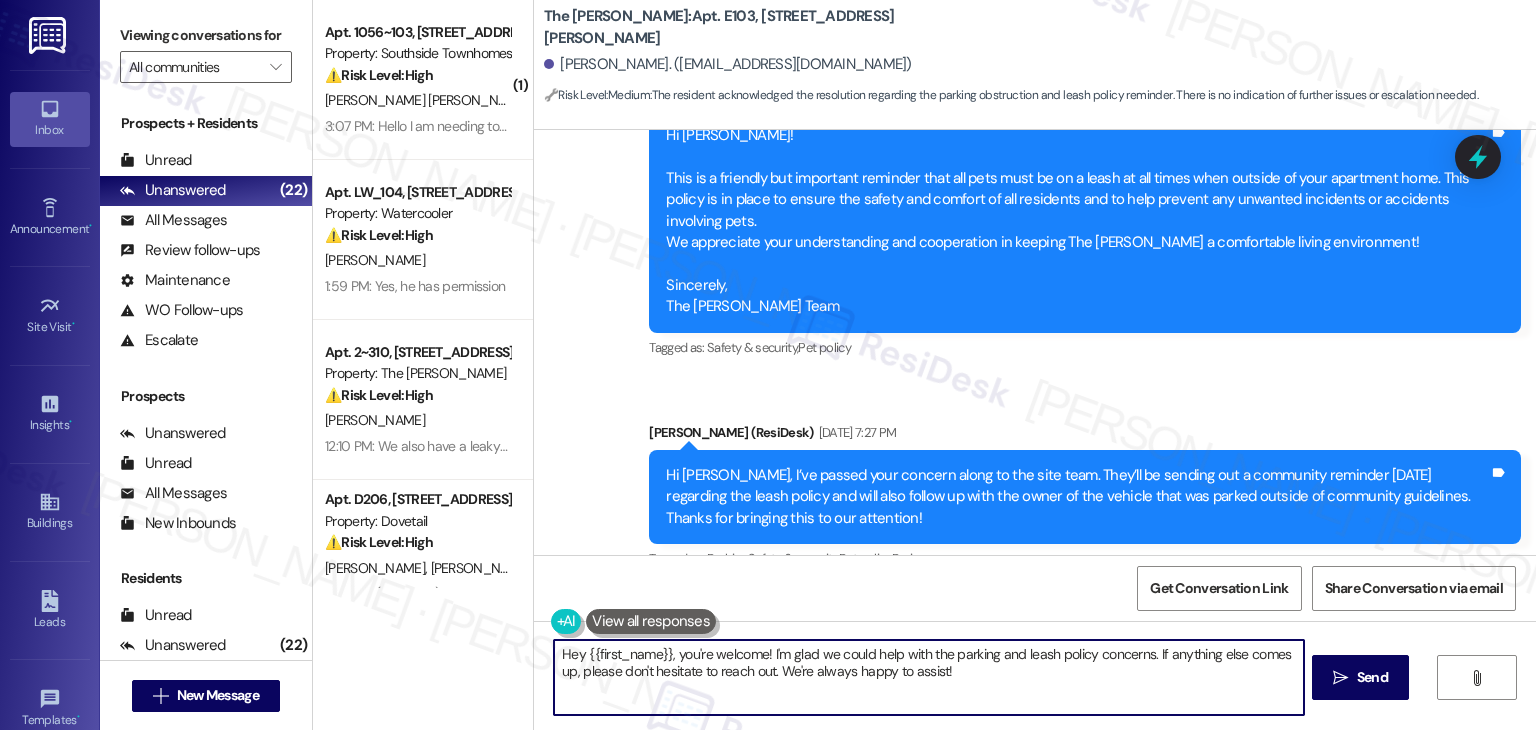 click on "Hey {{first_name}}, you're welcome! I'm glad we could help with the parking and leash policy concerns. If anything else comes up, please don't hesitate to reach out. We're always happy to assist!" at bounding box center [928, 677] 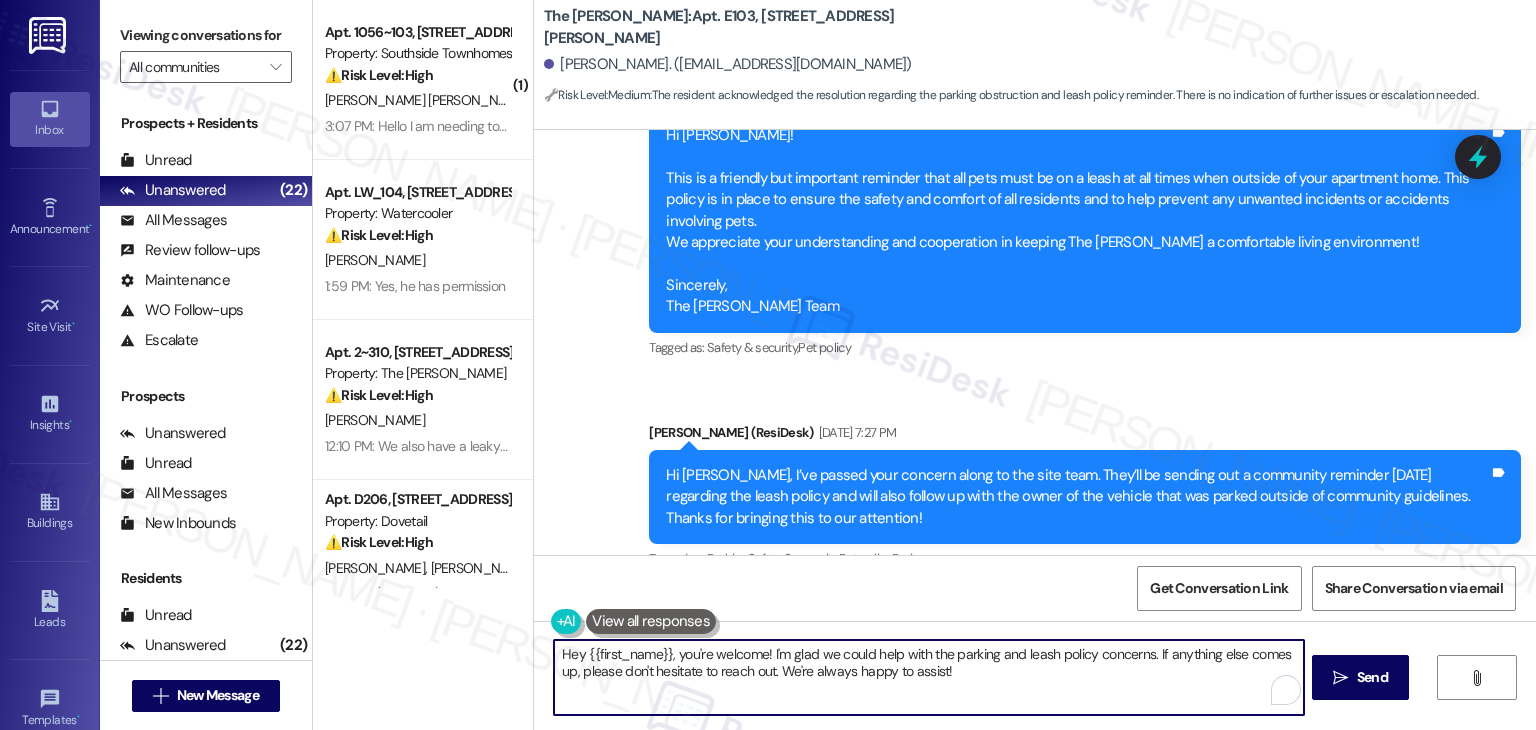paste on "i Matthew, I’ve escalated your concern to the site team regarding the improperly parked vehicle with Washington plates. They advised that 911 should only be contacted in case of an emergency. For parking-related concerns, you can reach out to Abyss Towing at 208-288-0471 to request a patrol dispatch." 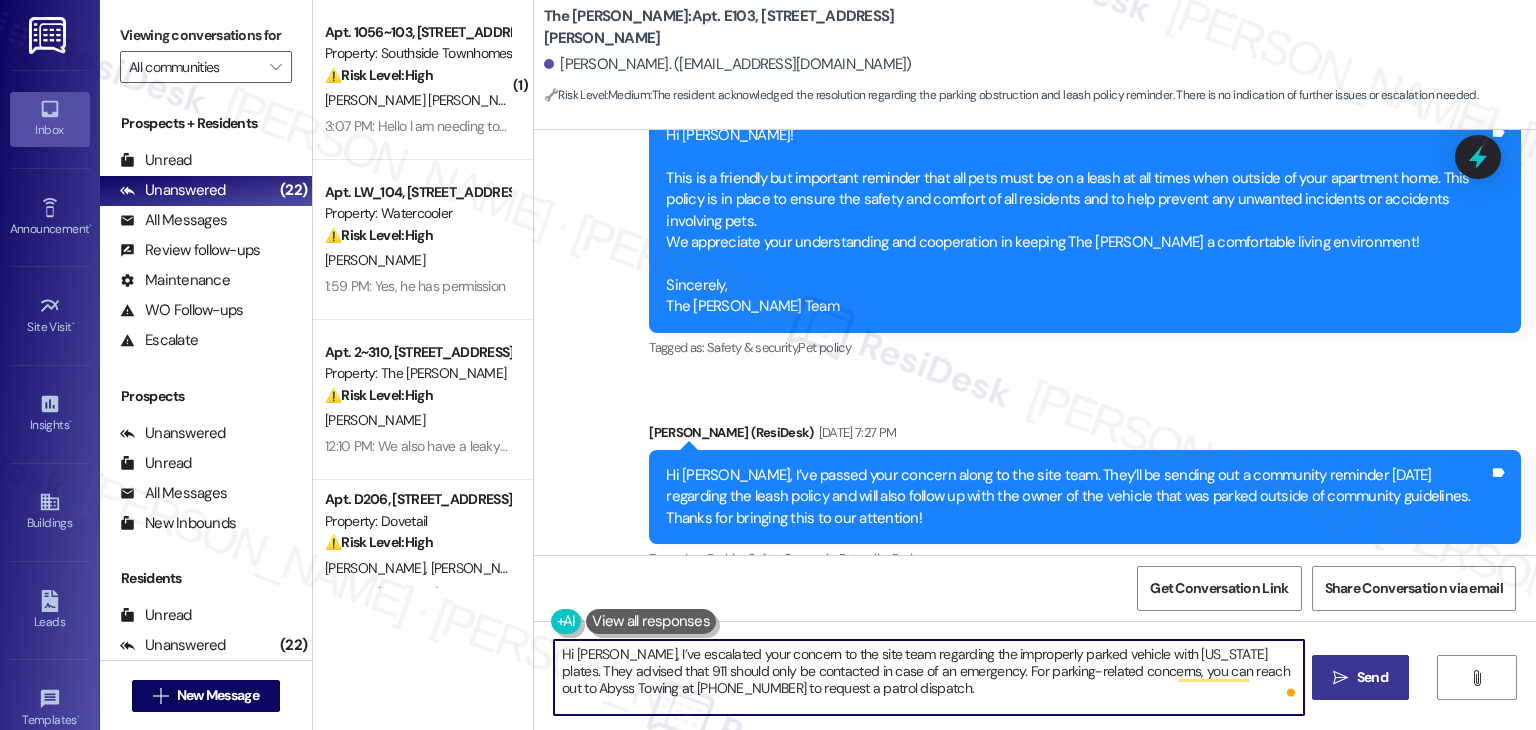 type on "Hi Matthew, I’ve escalated your concern to the site team regarding the improperly parked vehicle with Washington plates. They advised that 911 should only be contacted in case of an emergency. For parking-related concerns, you can reach out to Abyss Towing at 208-288-0471 to request a patrol dispatch." 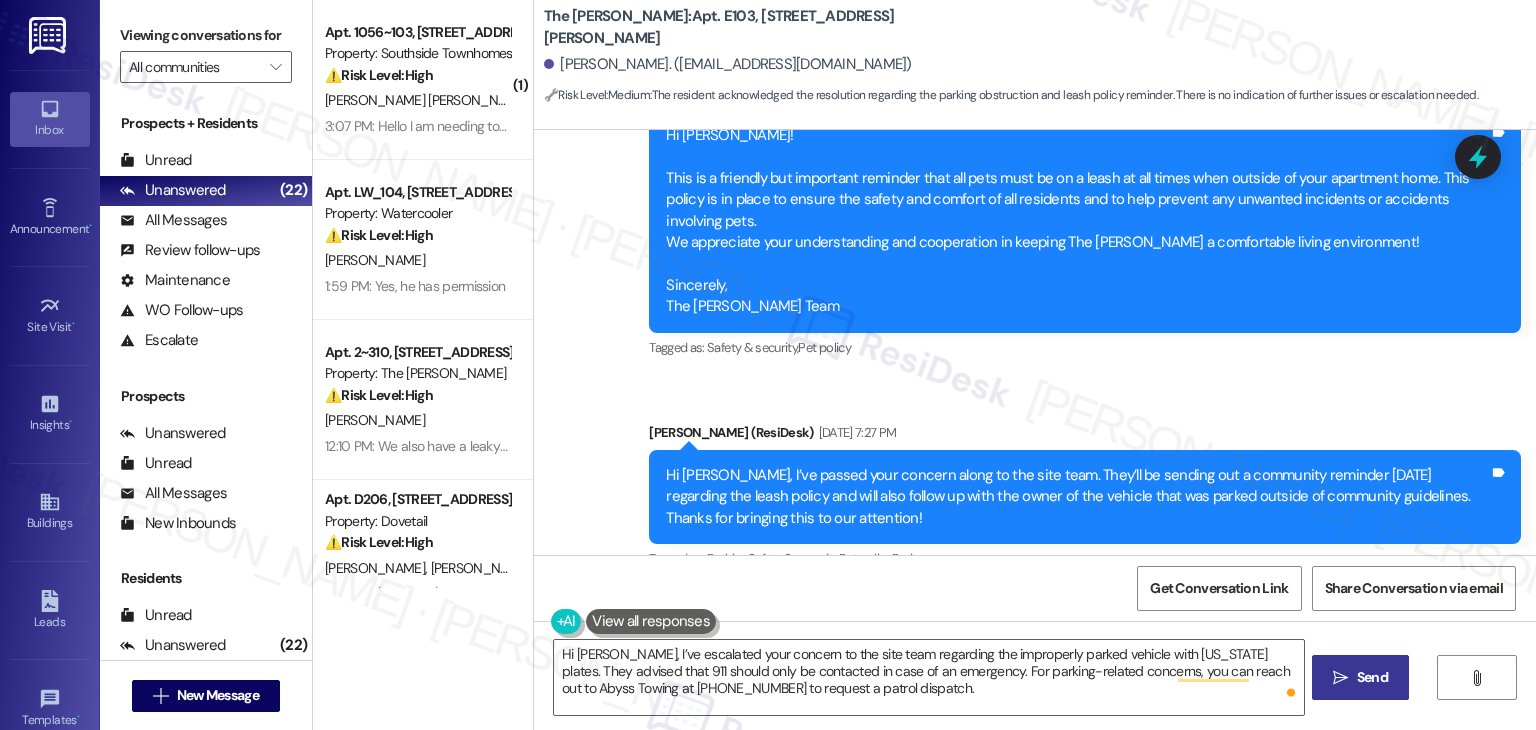 click on " Send" at bounding box center [1360, 677] 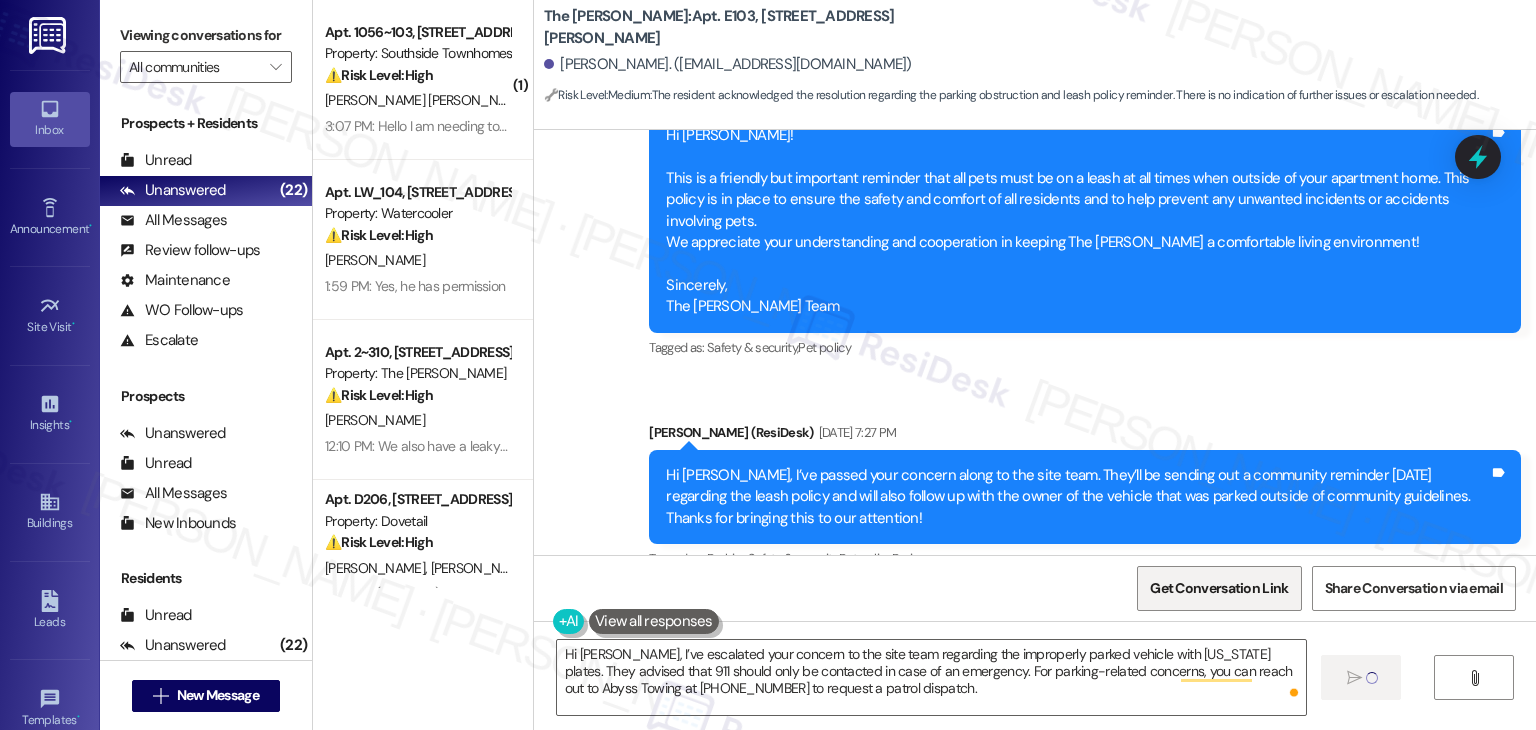 type 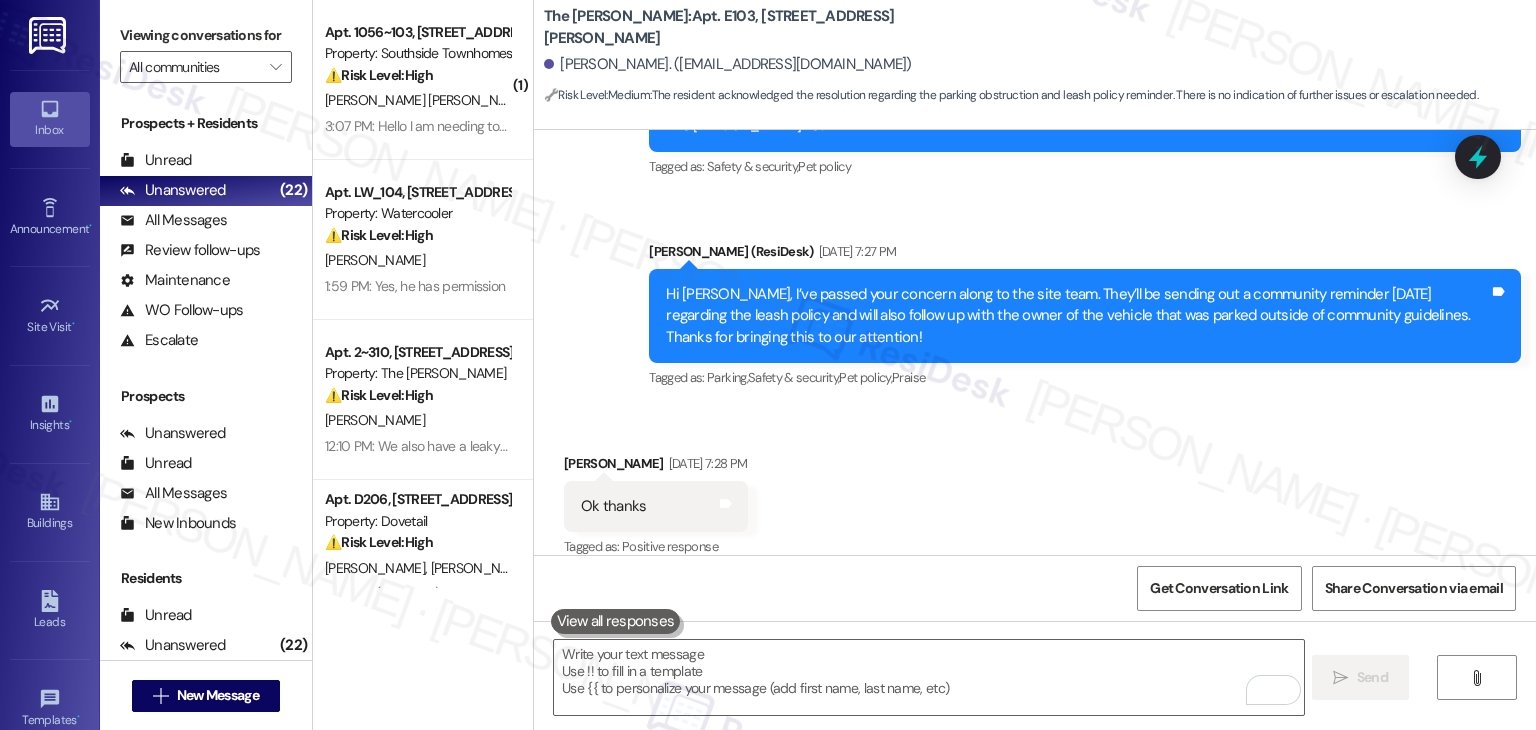 scroll, scrollTop: 65518, scrollLeft: 0, axis: vertical 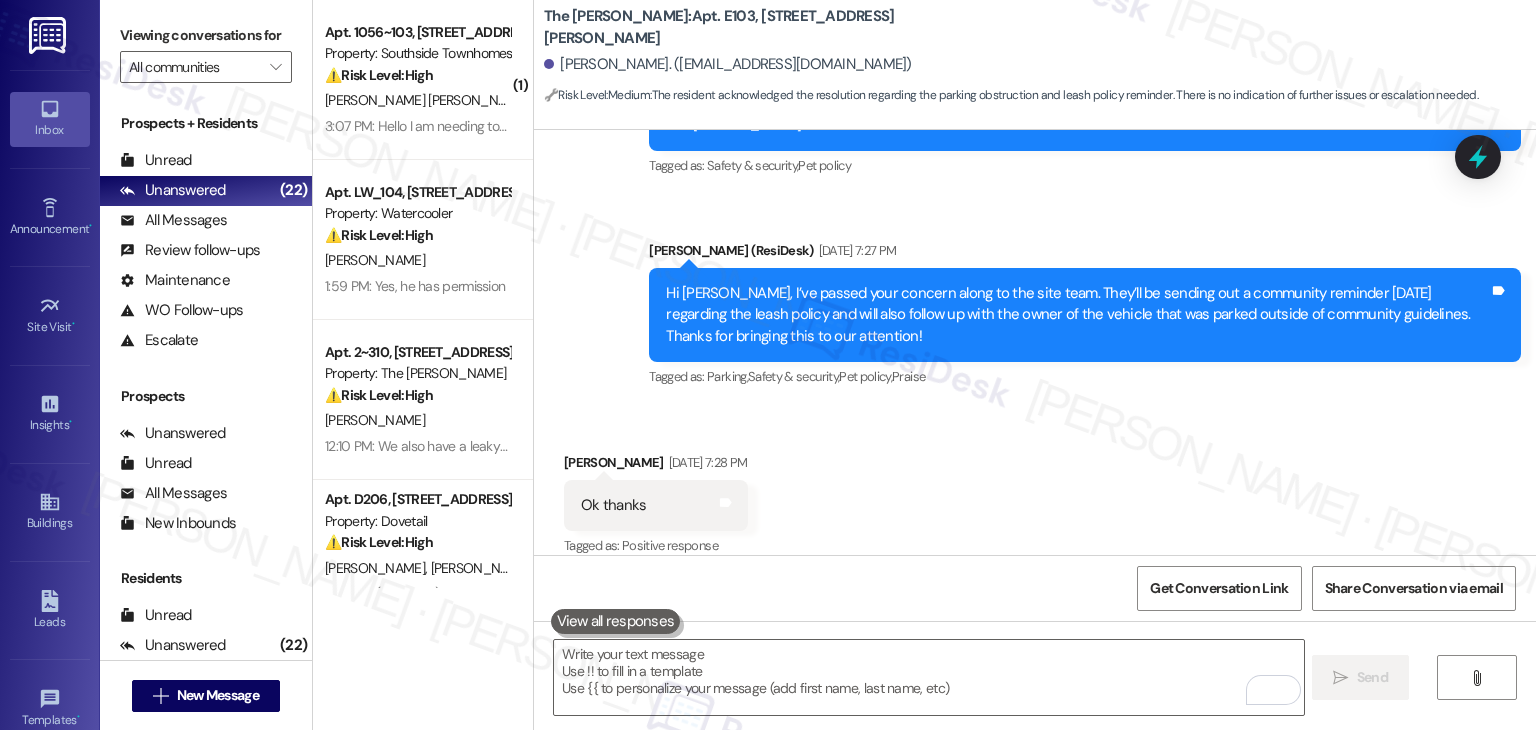 click on "Sarah 3:57 PM" at bounding box center [1085, 985] 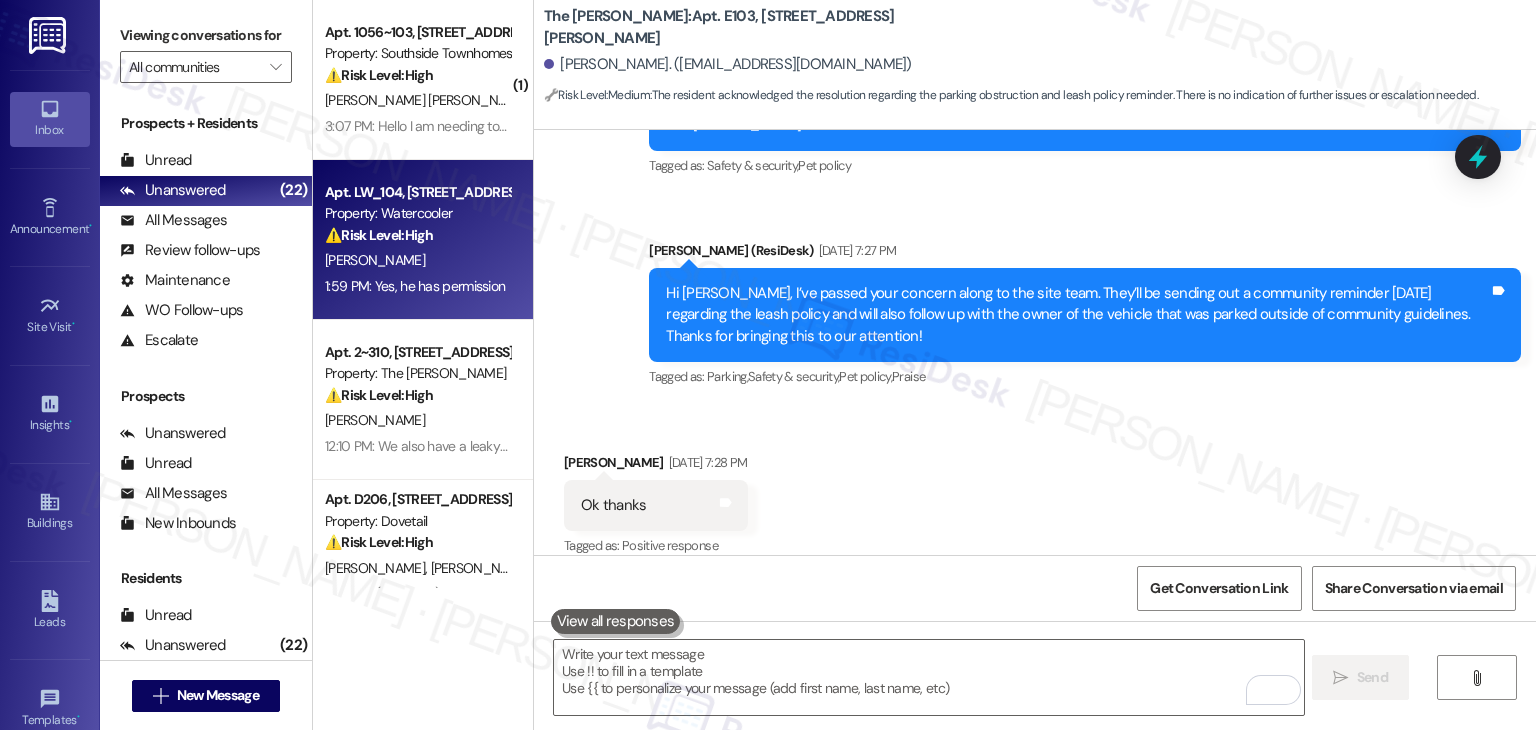 click on "1:59 PM: Yes, he has permission 1:59 PM: Yes, he has permission" at bounding box center [417, 286] 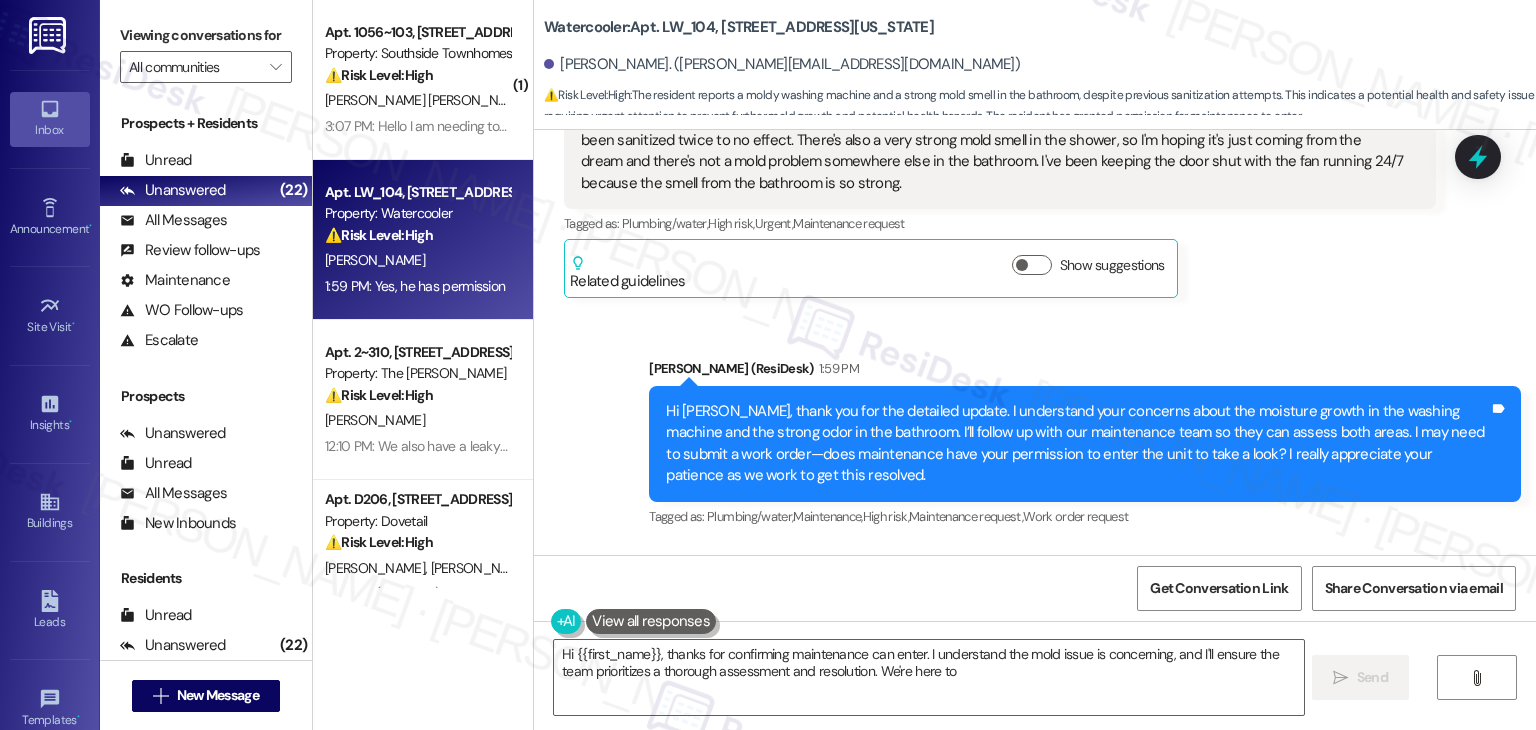 scroll, scrollTop: 1164, scrollLeft: 0, axis: vertical 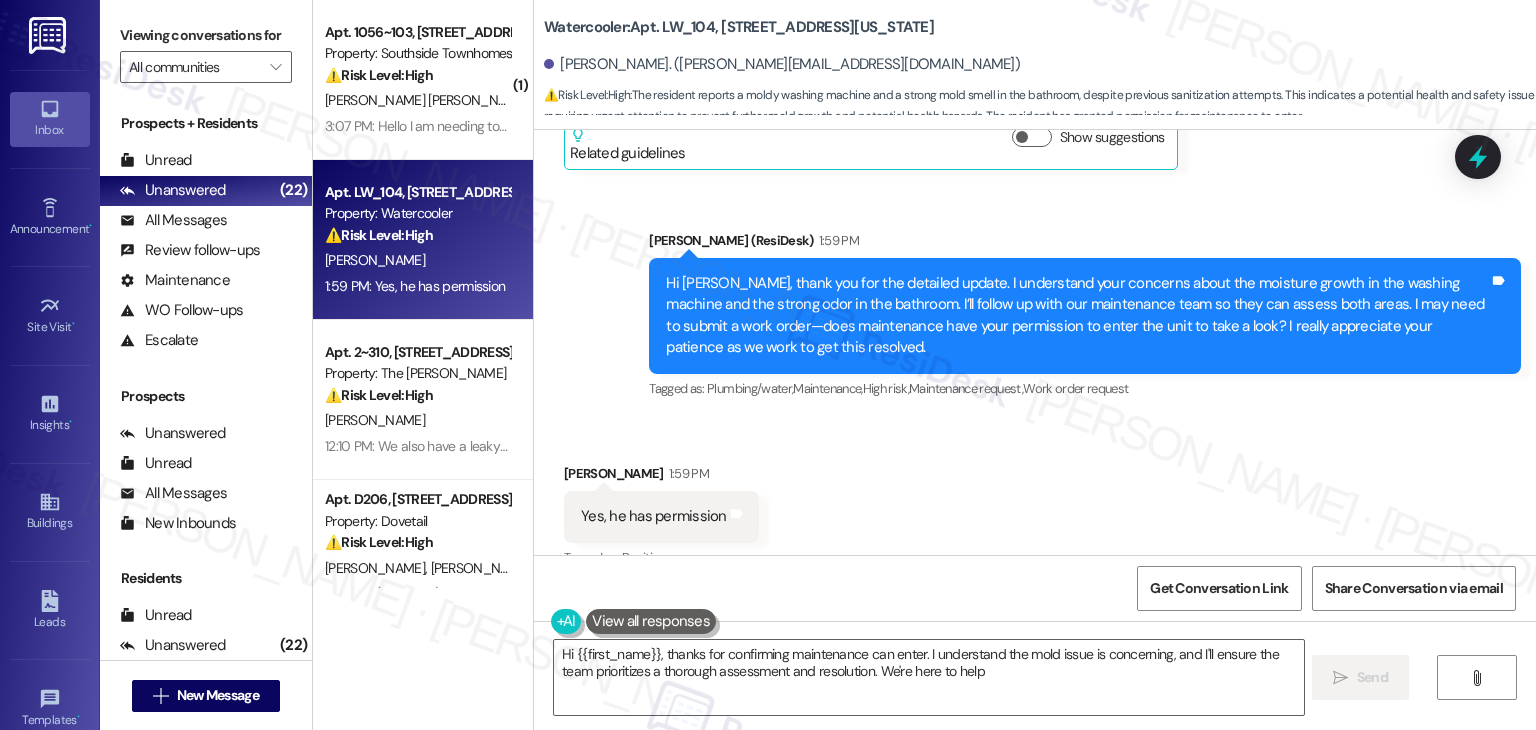 type on "Hi {{first_name}}, thanks for confirming maintenance can enter. I understand the mold issue is concerning, and I'll ensure the team prioritizes a thorough assessment and resolution. We're here to help!" 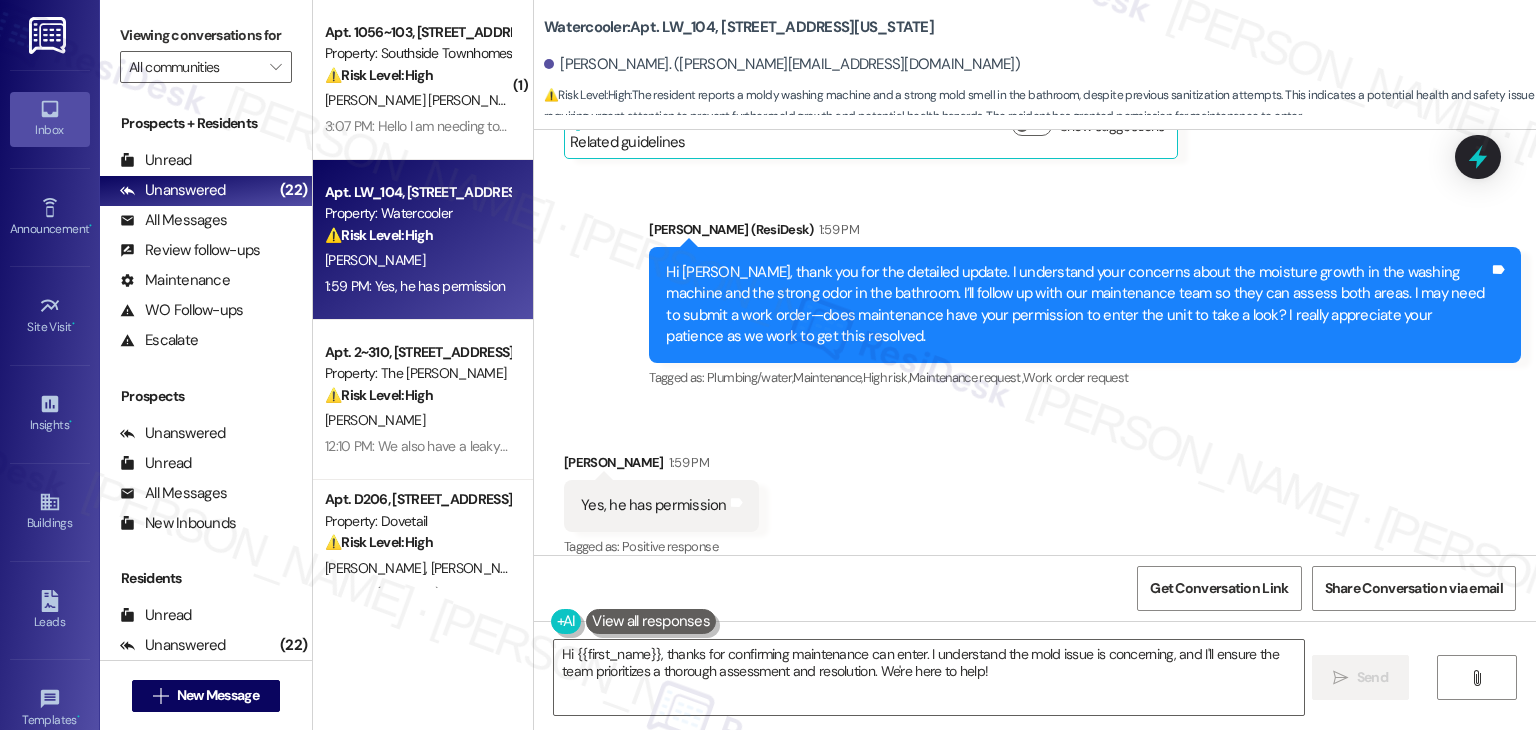 click on "Received via SMS Joelle Ater 1:59 PM Yes, he has permission Tags and notes Tagged as:   Positive response Click to highlight conversations about Positive response" at bounding box center [1035, 491] 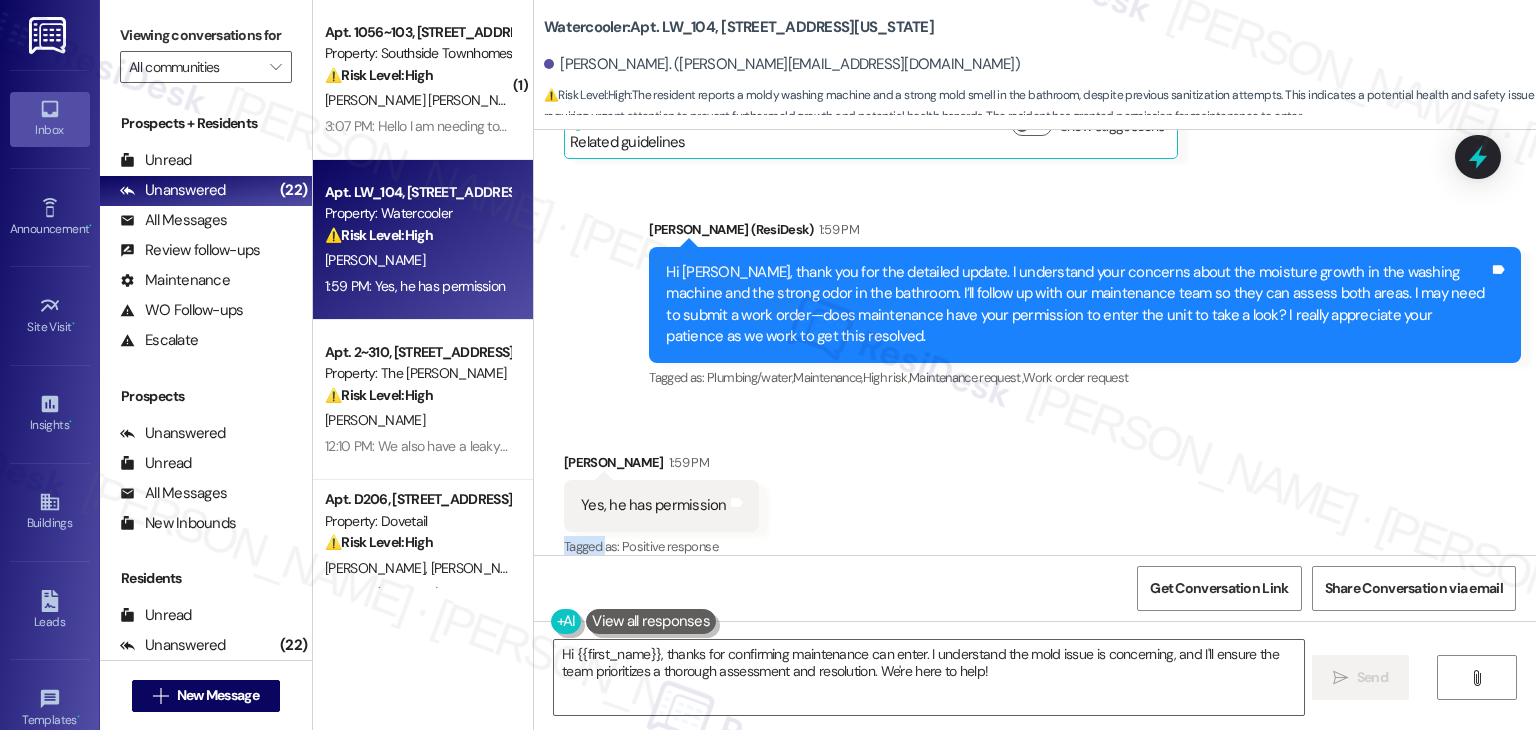 click on "Received via SMS Joelle Ater 1:59 PM Yes, he has permission Tags and notes Tagged as:   Positive response Click to highlight conversations about Positive response" at bounding box center (1035, 491) 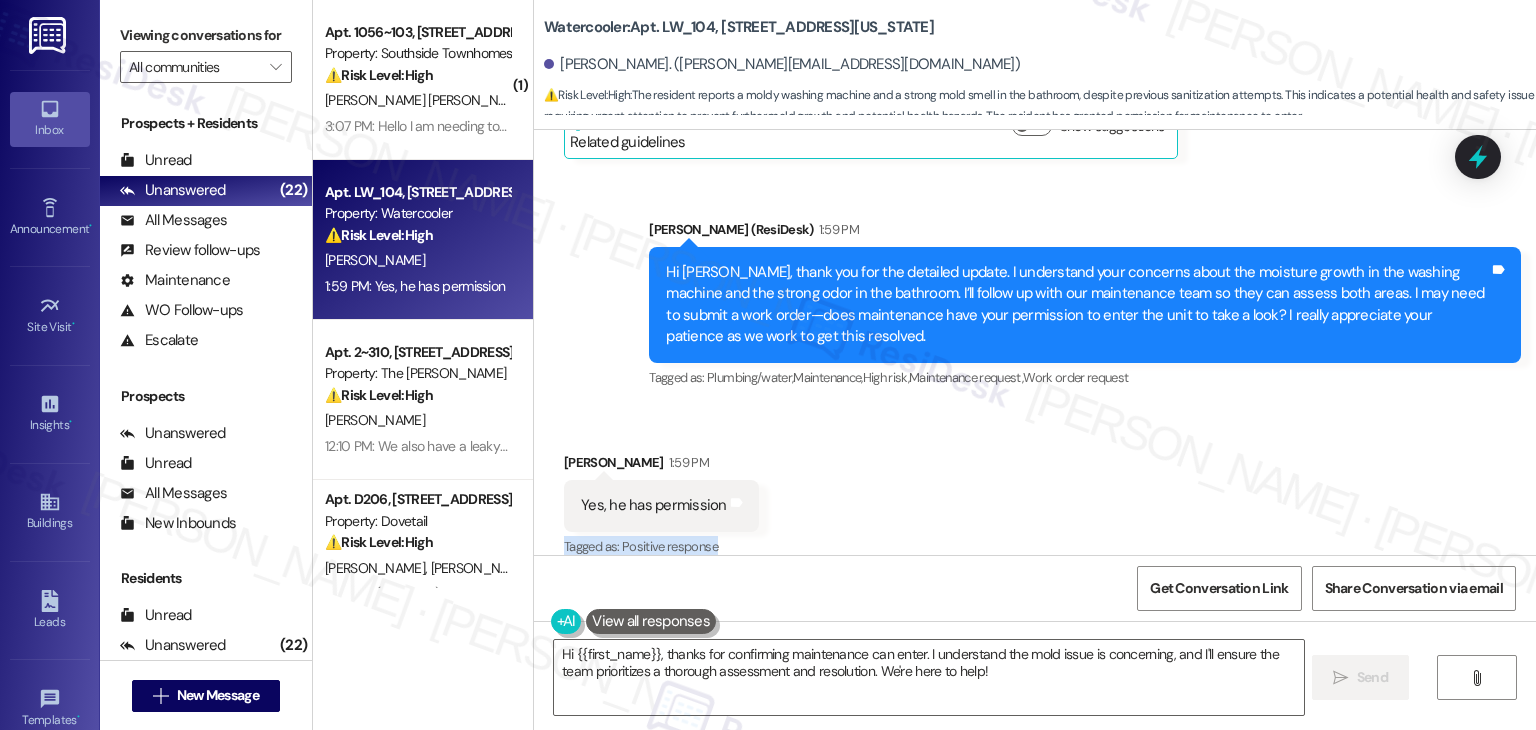 click on "Received via SMS Joelle Ater 1:59 PM Yes, he has permission Tags and notes Tagged as:   Positive response Click to highlight conversations about Positive response" at bounding box center [1035, 491] 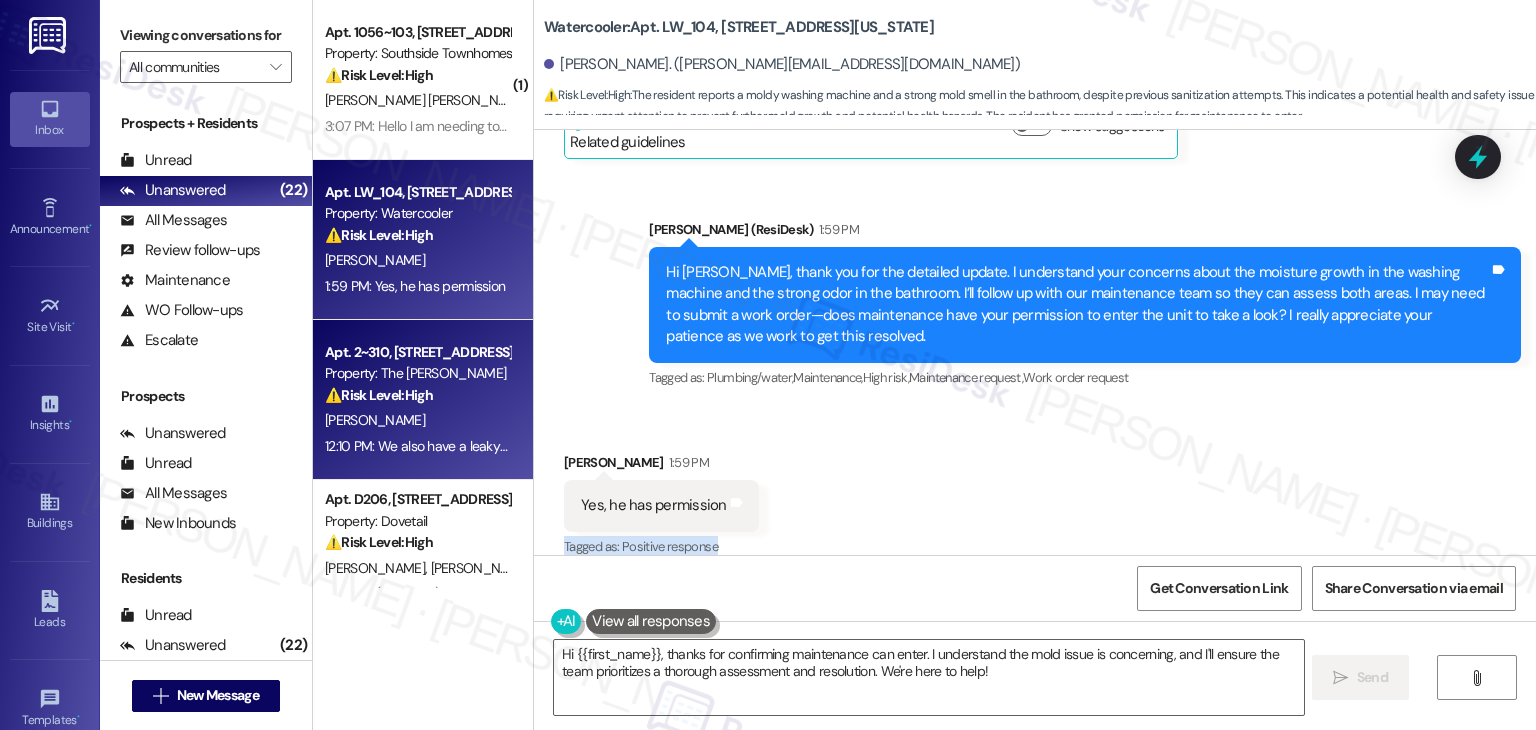 scroll, scrollTop: 1164, scrollLeft: 0, axis: vertical 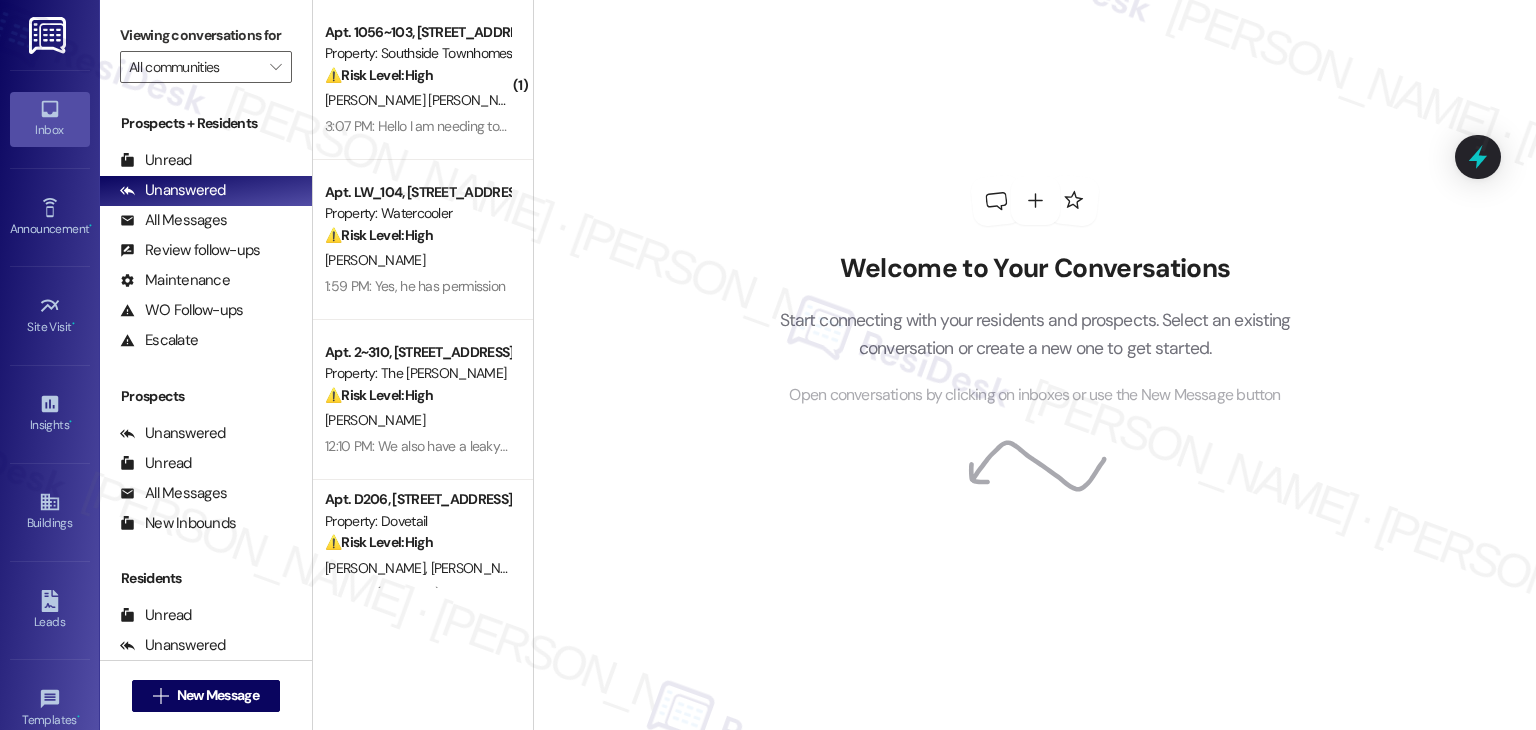 click on "Welcome to Your Conversations Start connecting with your residents and prospects. Select an existing conversation or create a new one to get started. Open conversations by clicking on inboxes or use the New Message button" at bounding box center (1034, 365) 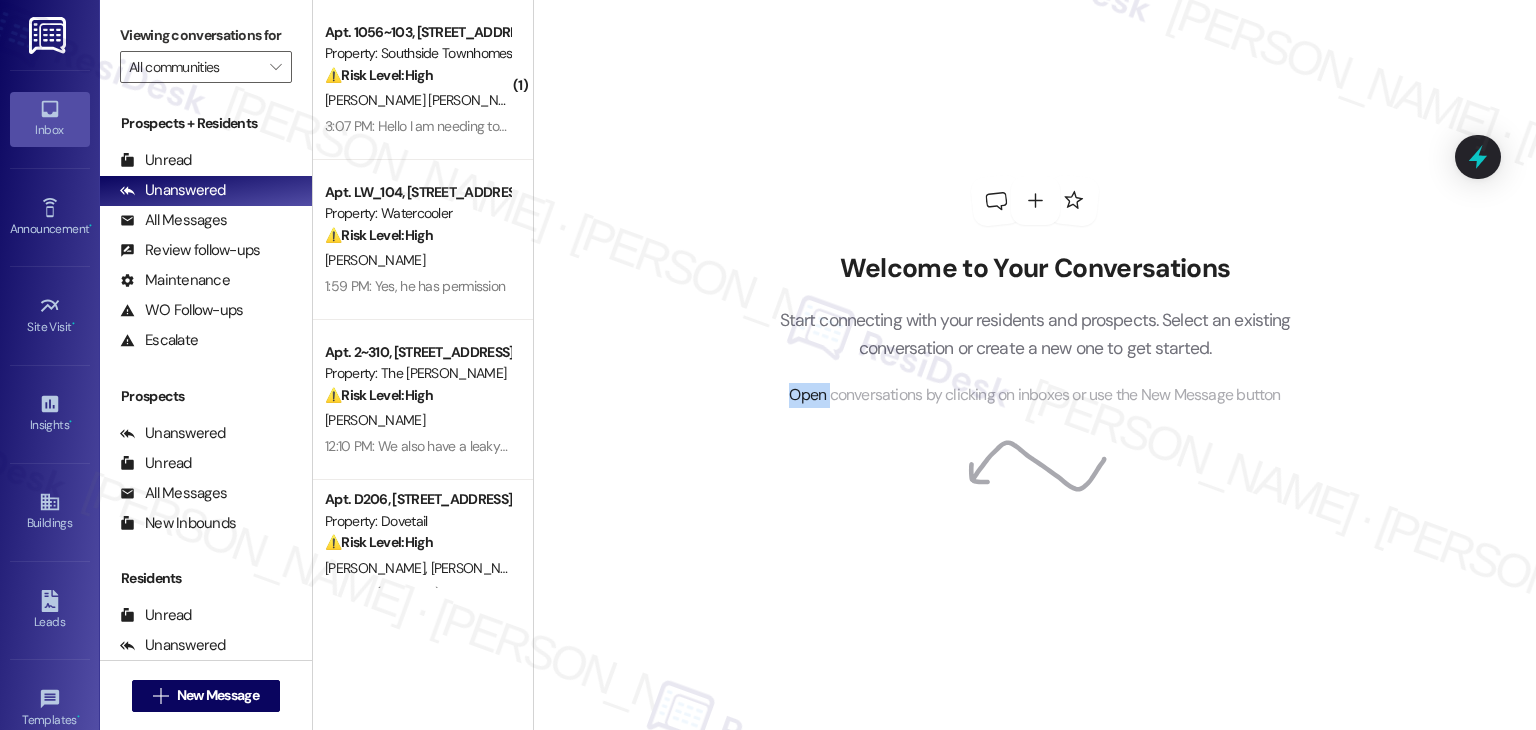 click on "Welcome to Your Conversations Start connecting with your residents and prospects. Select an existing conversation or create a new one to get started. Open conversations by clicking on inboxes or use the New Message button" at bounding box center [1034, 365] 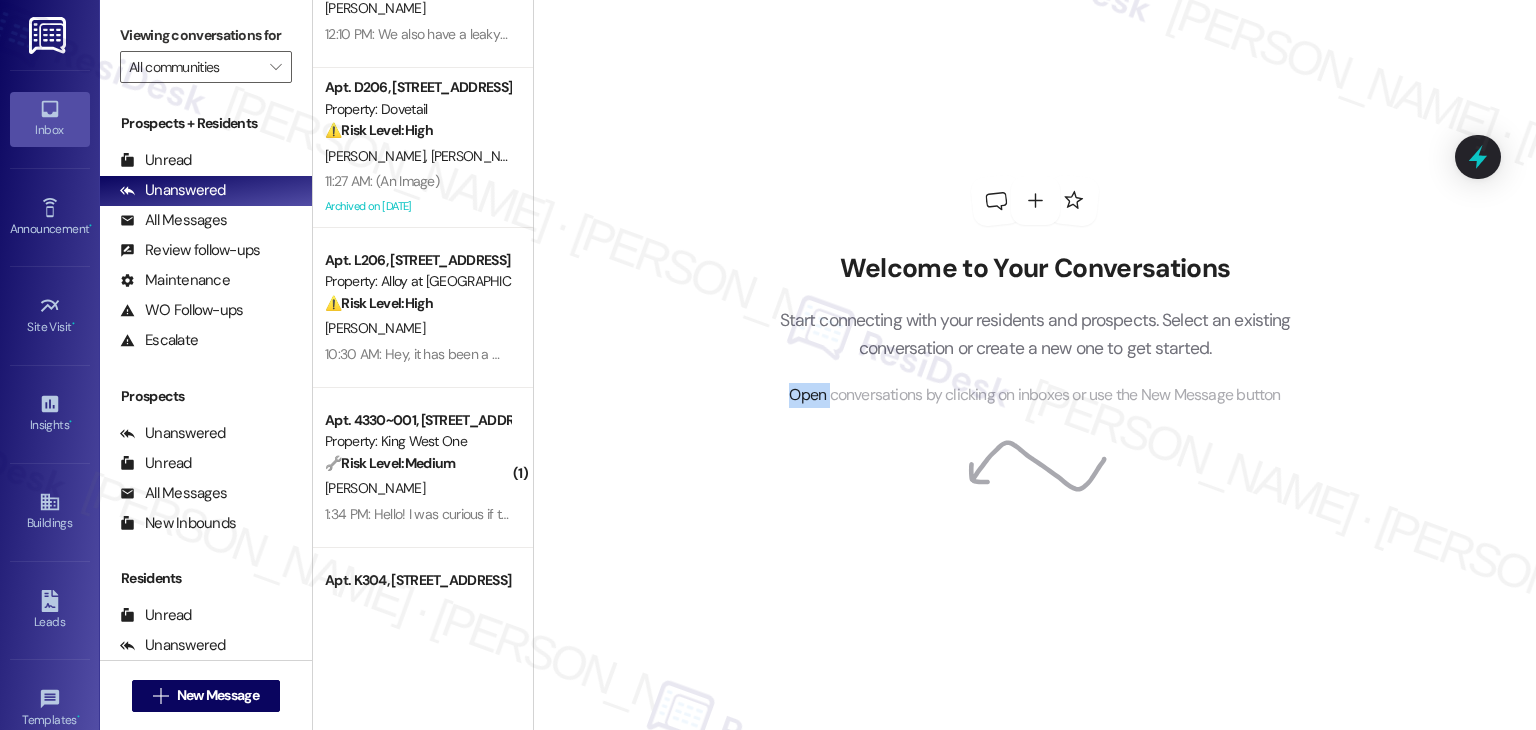 scroll, scrollTop: 400, scrollLeft: 0, axis: vertical 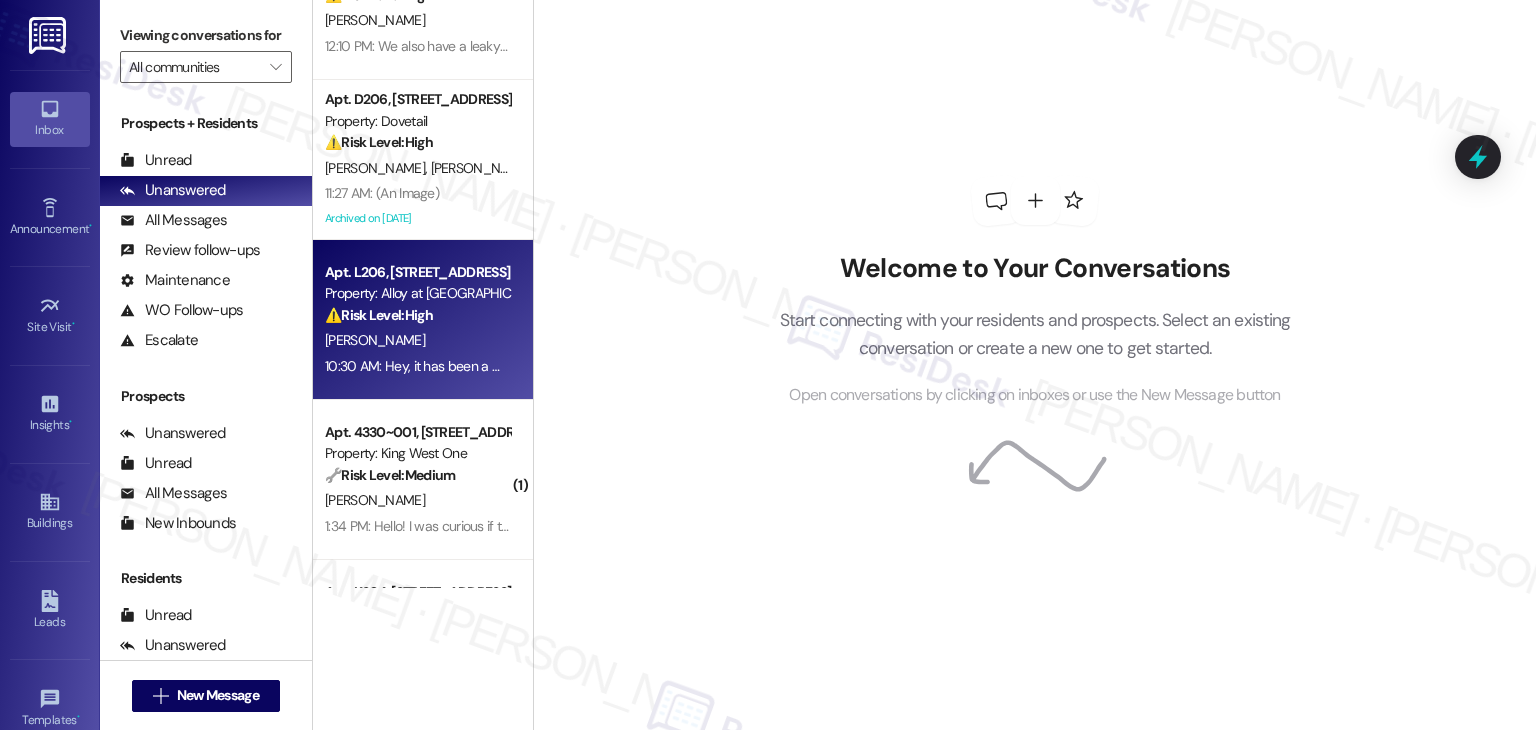 click on "B. Sorenson" at bounding box center (417, 340) 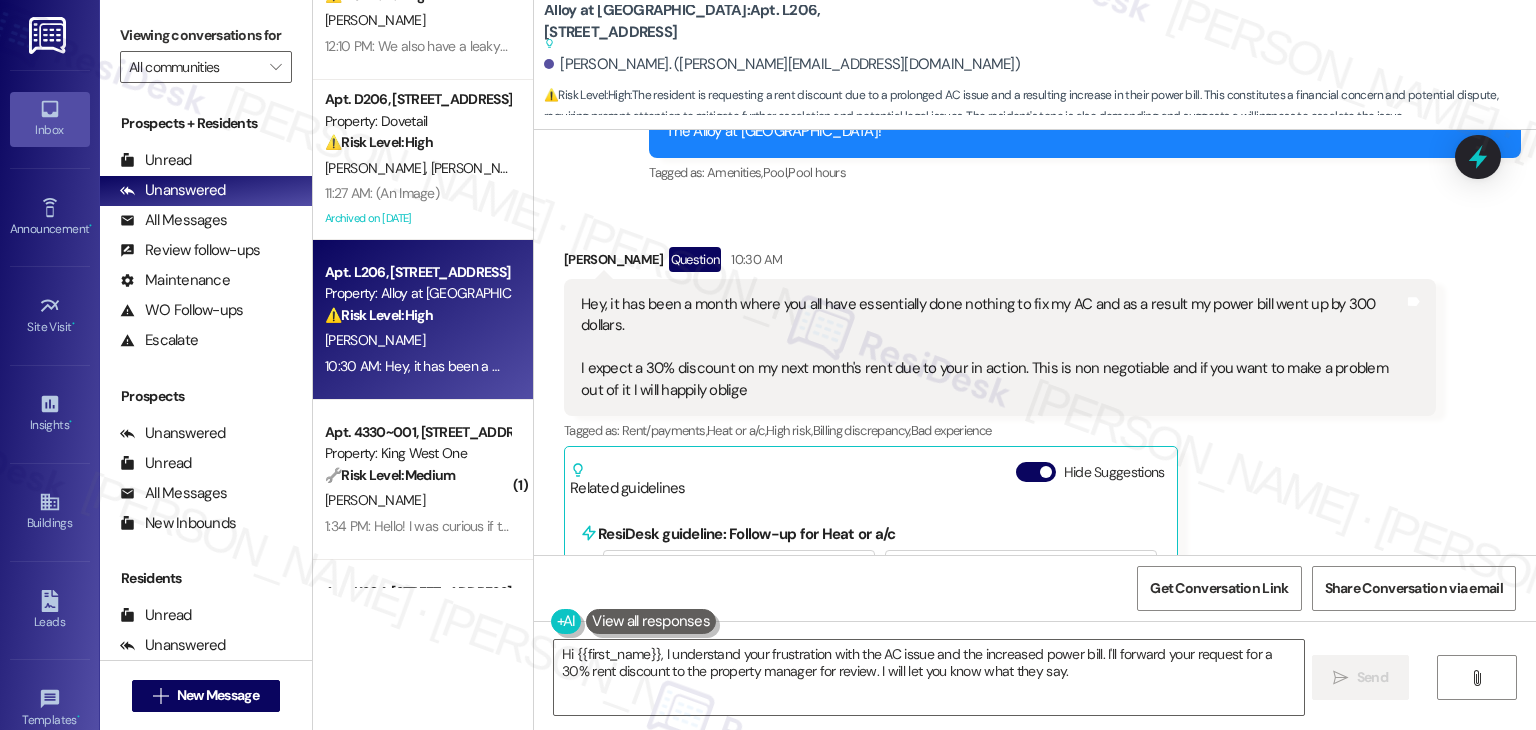 scroll, scrollTop: 30211, scrollLeft: 0, axis: vertical 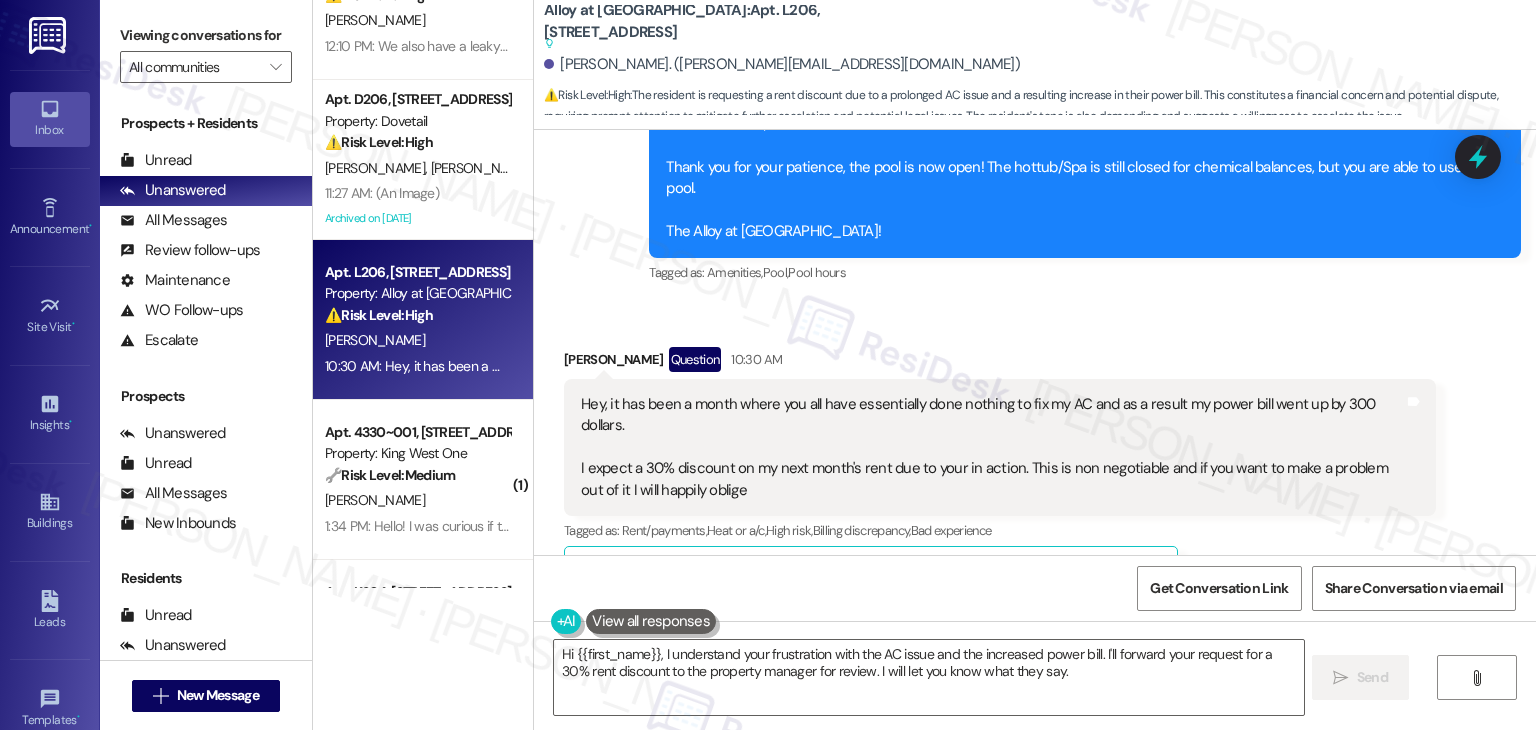 click on "Hide Suggestions" at bounding box center (1036, 572) 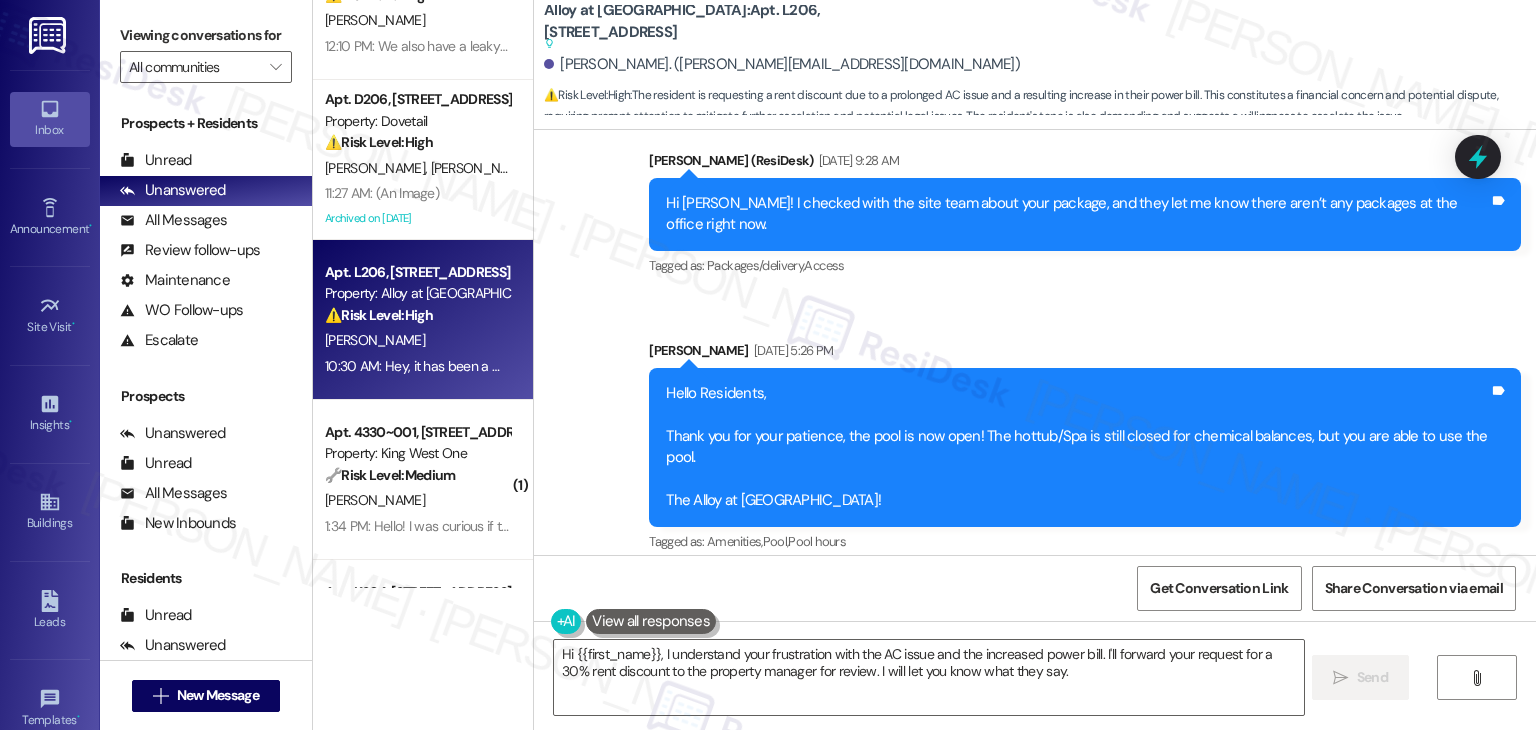 click on "Brandon Sorenson Question 10:30 AM Hey, it has been a month where you all have essentially done nothing to fix my AC and as a result my power bill went up by 300 dollars.
I expect a 30% discount on my next month's rent due to your in action. This is non negotiable and if you want to make a problem out of it I will happily oblige Tags and notes Tagged as:   Rent/payments ,  Click to highlight conversations about Rent/payments Heat or a/c ,  Click to highlight conversations about Heat or a/c High risk ,  Click to highlight conversations about High risk Billing discrepancy ,  Click to highlight conversations about Billing discrepancy Bad experience Click to highlight conversations about Bad experience  Related guidelines Show suggestions" at bounding box center (1000, 745) 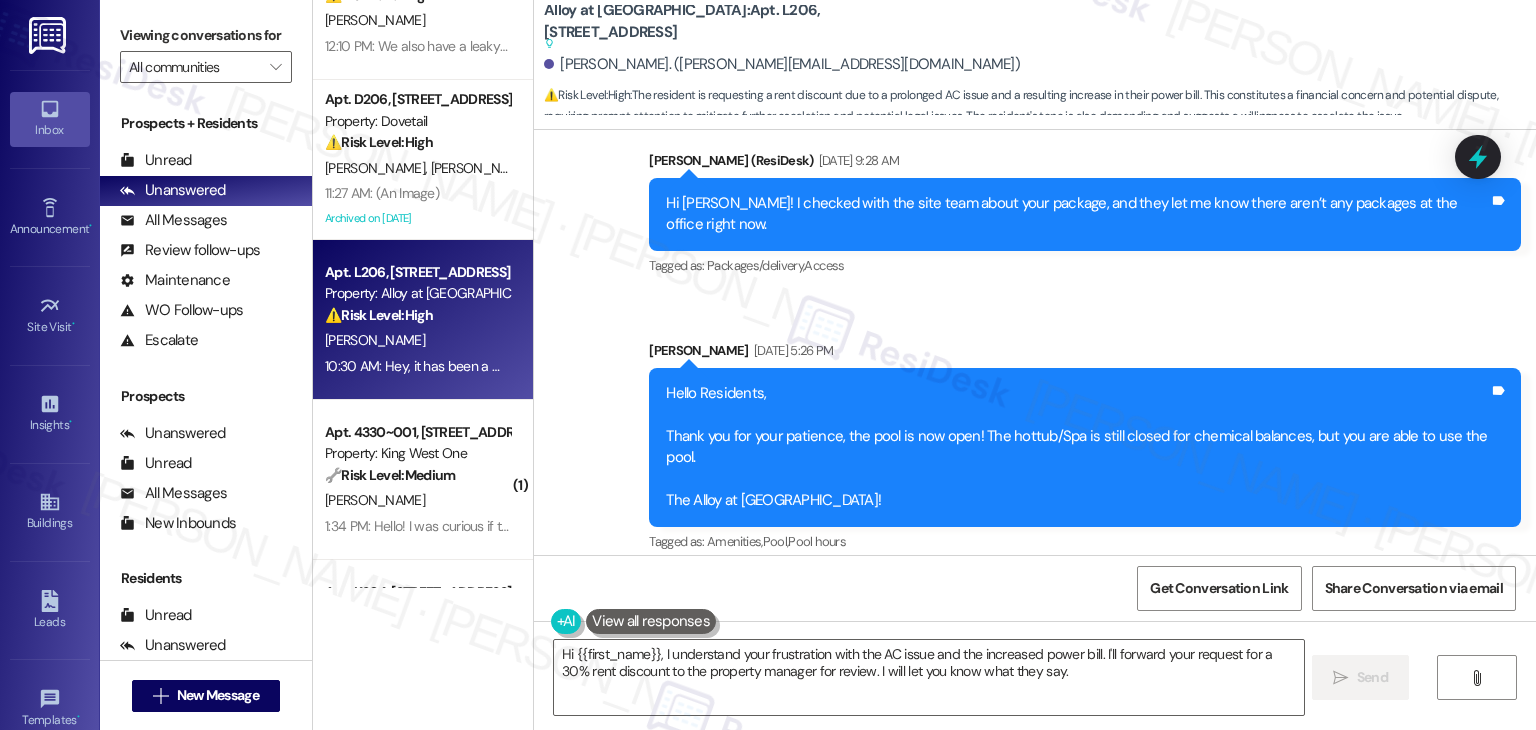 click on "Brandon Sorenson Question 10:30 AM Hey, it has been a month where you all have essentially done nothing to fix my AC and as a result my power bill went up by 300 dollars.
I expect a 30% discount on my next month's rent due to your in action. This is non negotiable and if you want to make a problem out of it I will happily oblige Tags and notes Tagged as:   Rent/payments ,  Click to highlight conversations about Rent/payments Heat or a/c ,  Click to highlight conversations about Heat or a/c High risk ,  Click to highlight conversations about High risk Billing discrepancy ,  Click to highlight conversations about Billing discrepancy Bad experience Click to highlight conversations about Bad experience  Related guidelines Show suggestions" at bounding box center [1000, 745] 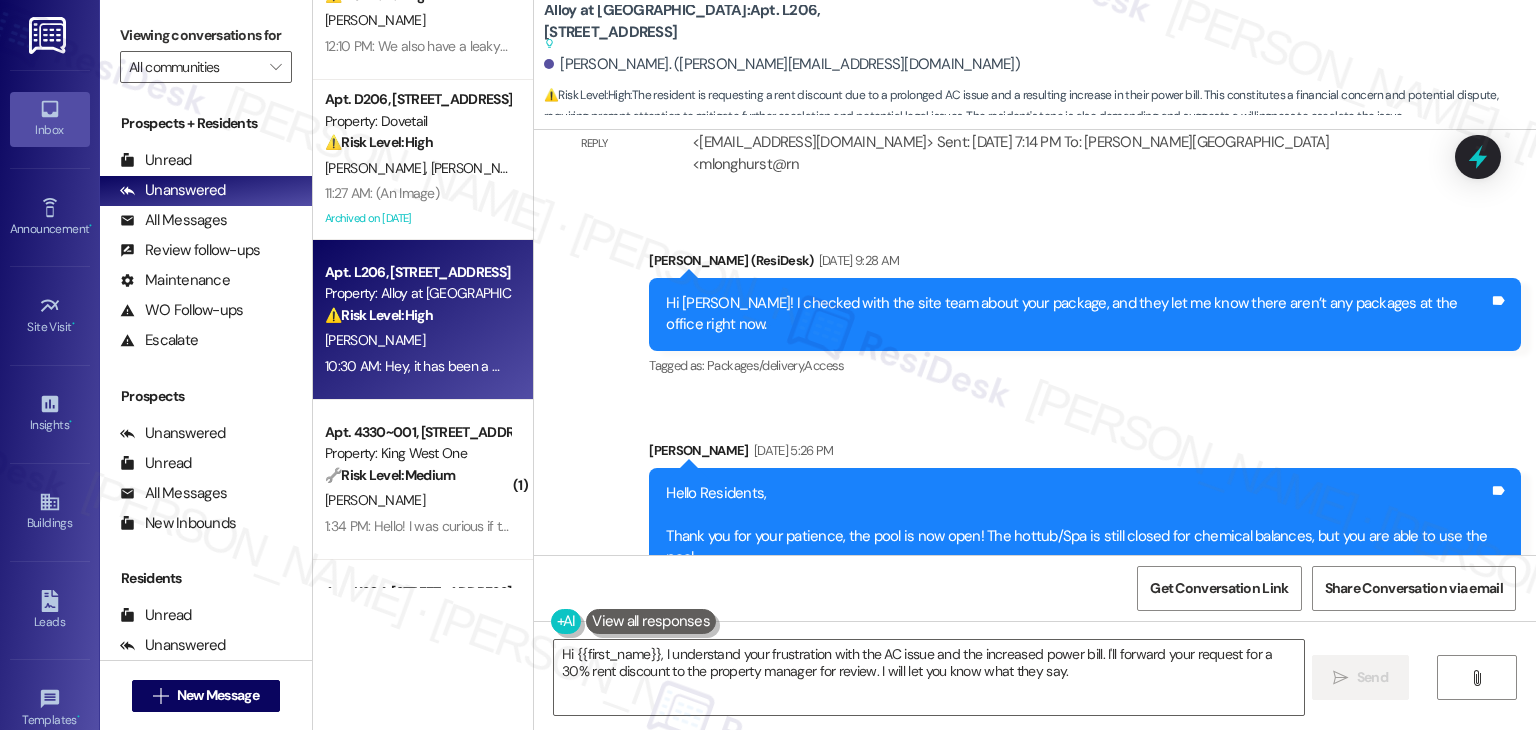 click on "Received via SMS Brandon Sorenson Question 10:30 AM Hey, it has been a month where you all have essentially done nothing to fix my AC and as a result my power bill went up by 300 dollars.
I expect a 30% discount on my next month's rent due to your in action. This is non negotiable and if you want to make a problem out of it I will happily oblige Tags and notes Tagged as:   Rent/payments ,  Click to highlight conversations about Rent/payments Heat or a/c ,  Click to highlight conversations about Heat or a/c High risk ,  Click to highlight conversations about High risk Billing discrepancy ,  Click to highlight conversations about Billing discrepancy Bad experience Click to highlight conversations about Bad experience  Related guidelines Show suggestions" at bounding box center [1035, 830] 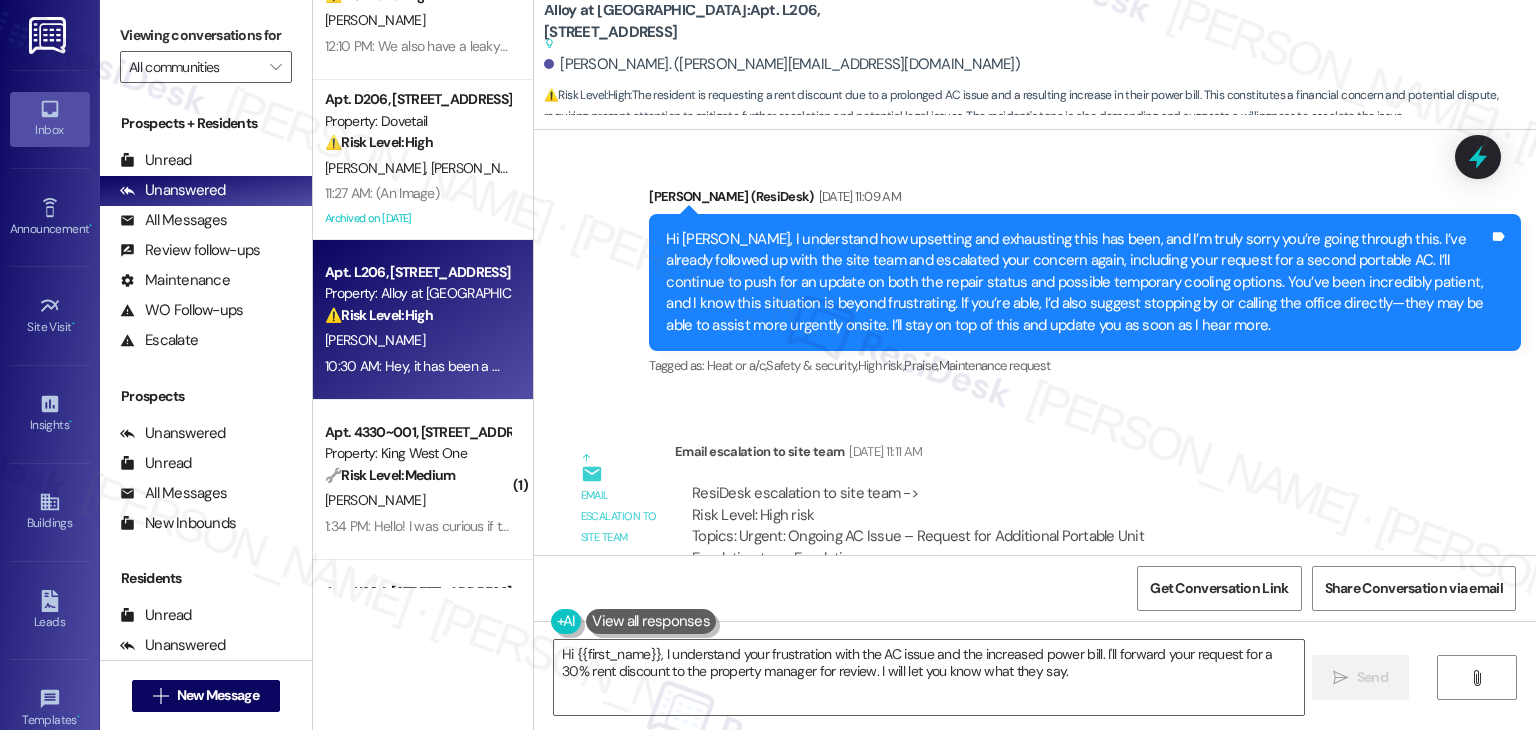 scroll, scrollTop: 27628, scrollLeft: 0, axis: vertical 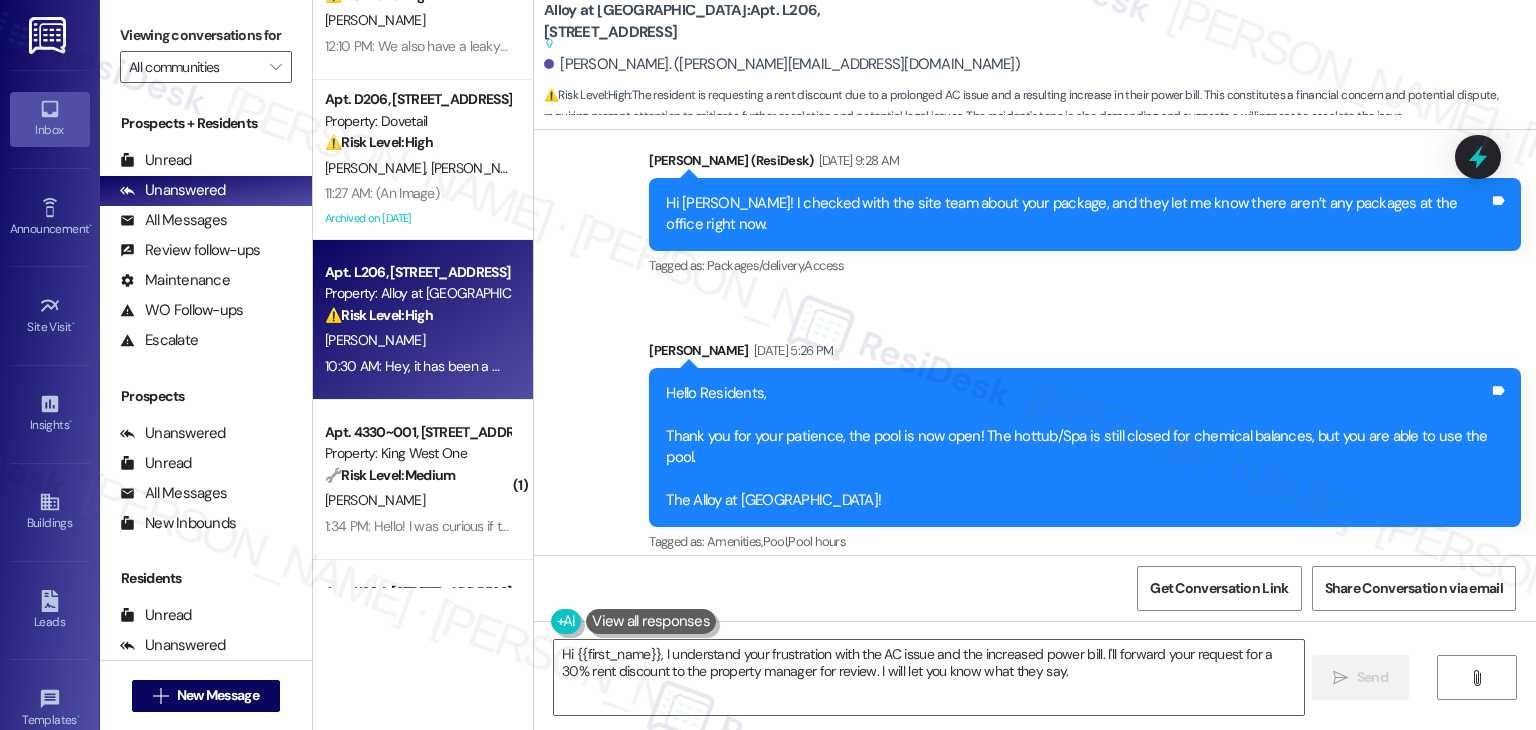 drag, startPoint x: 752, startPoint y: 438, endPoint x: 560, endPoint y: 340, distance: 215.56438 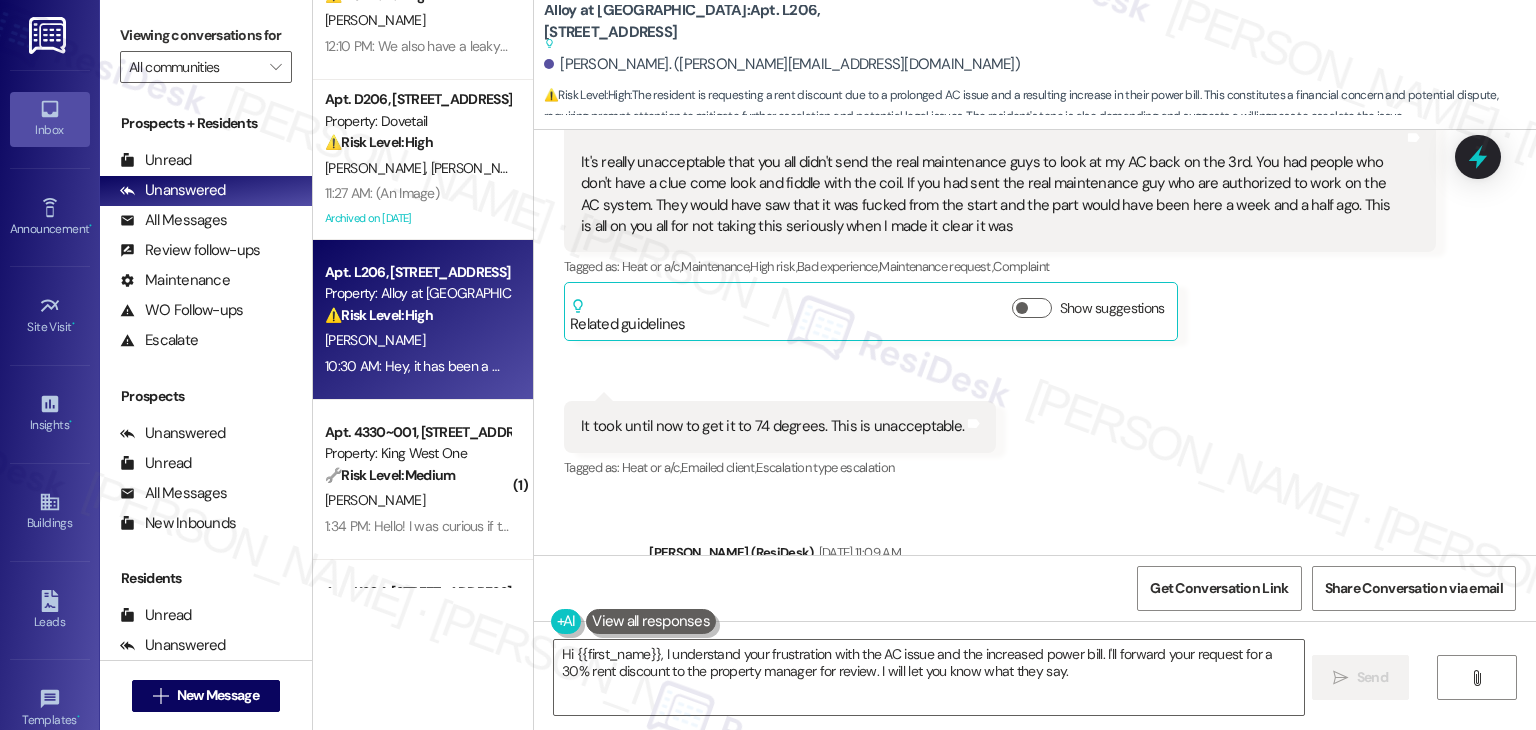 scroll, scrollTop: 27342, scrollLeft: 0, axis: vertical 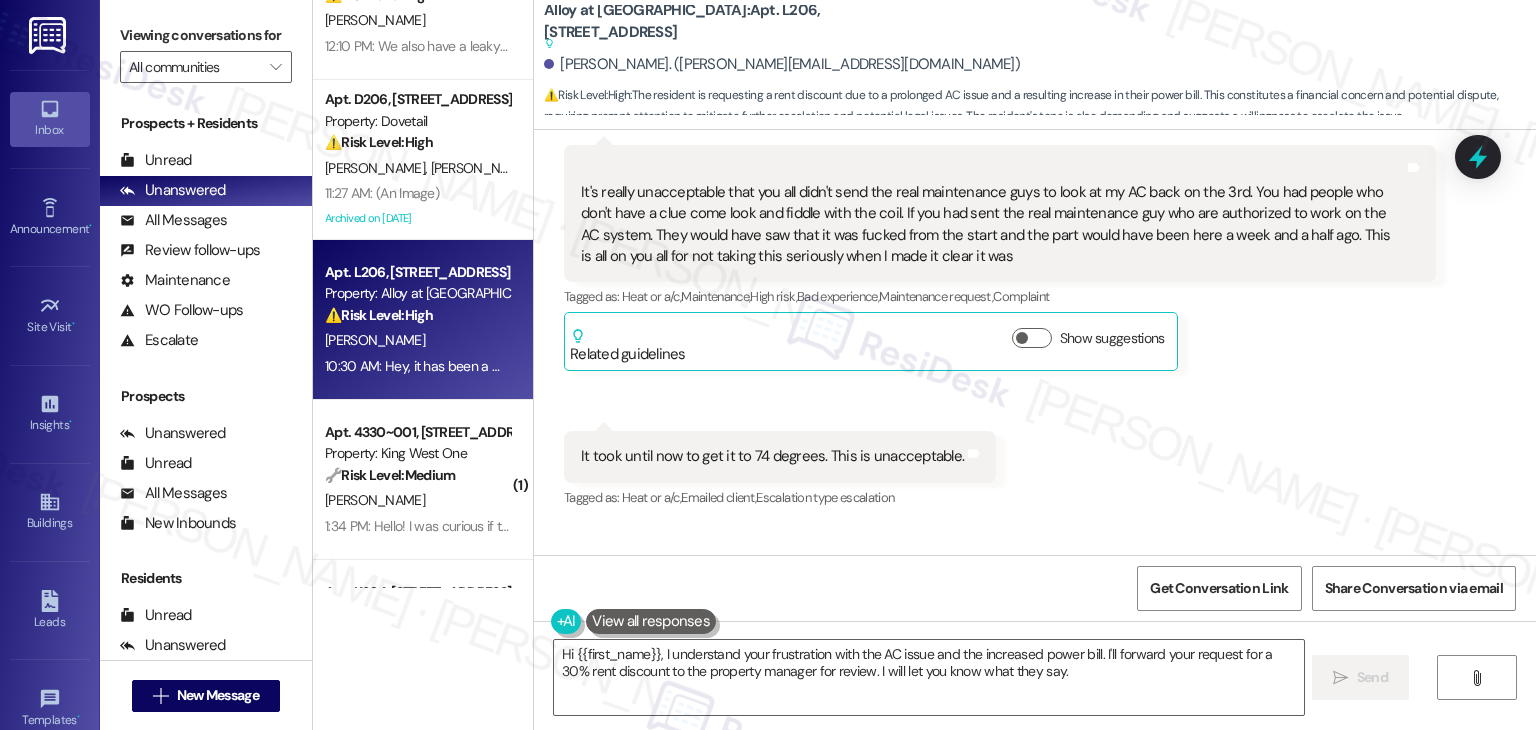 click on "Hi Brandon, I understand how upsetting and exhausting this has been, and I’m truly sorry you’re going through this. I’ve already followed up with the site team and escalated your concern again, including your request for a second portable AC. I’ll continue to push for an update on both the repair status and possible temporary cooling options. You’ve been incredibly patient, and I know this situation is beyond frustrating. If you’re able, I’d also suggest stopping by or calling the office directly—they may be able to assist more urgently onsite. I’ll stay on top of this and update you as soon as I hear more." at bounding box center [1077, 668] 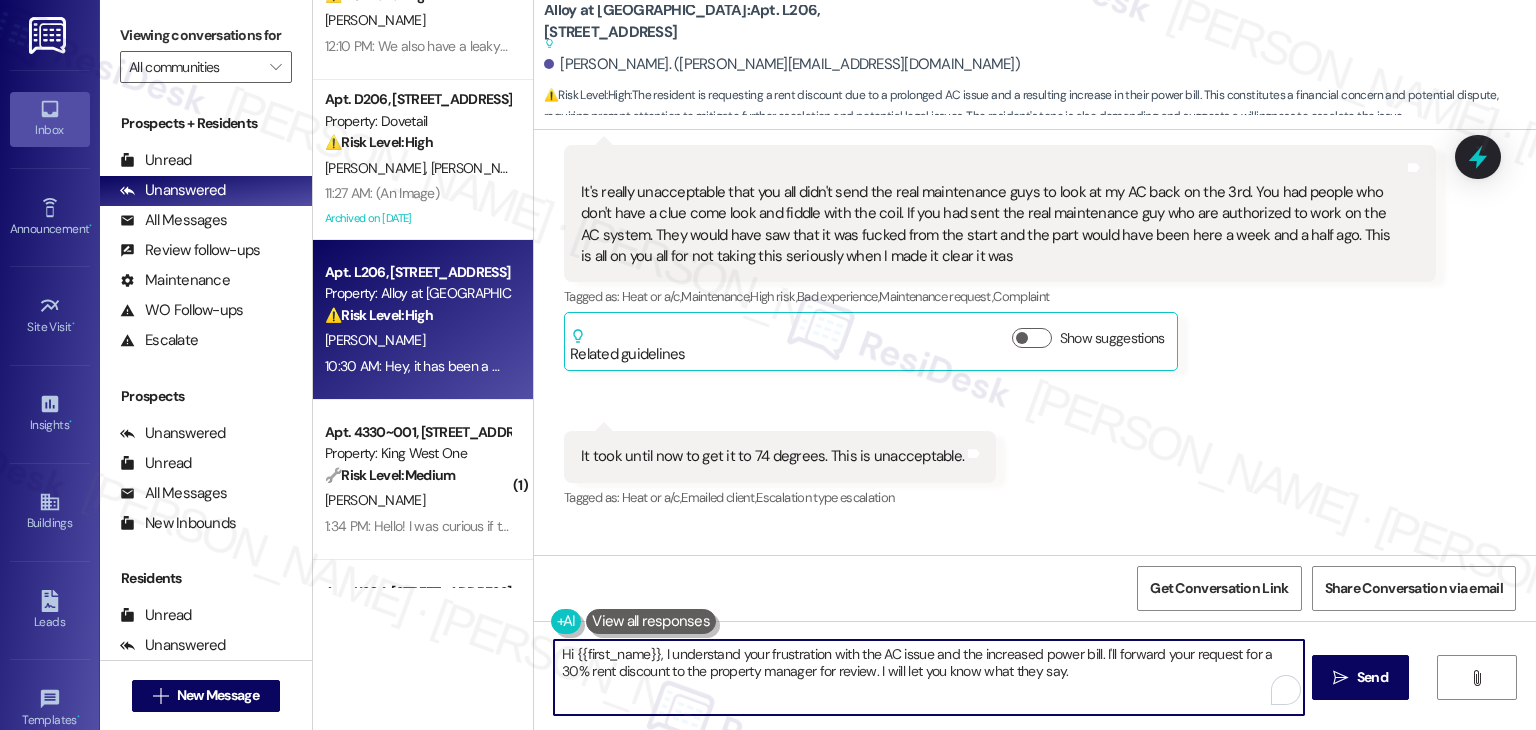 click on "Hi {{first_name}}, I understand your frustration with the AC issue and the increased power bill. I'll forward your request for a 30% rent discount to the property manager for review. I will let you know what they say." at bounding box center [928, 677] 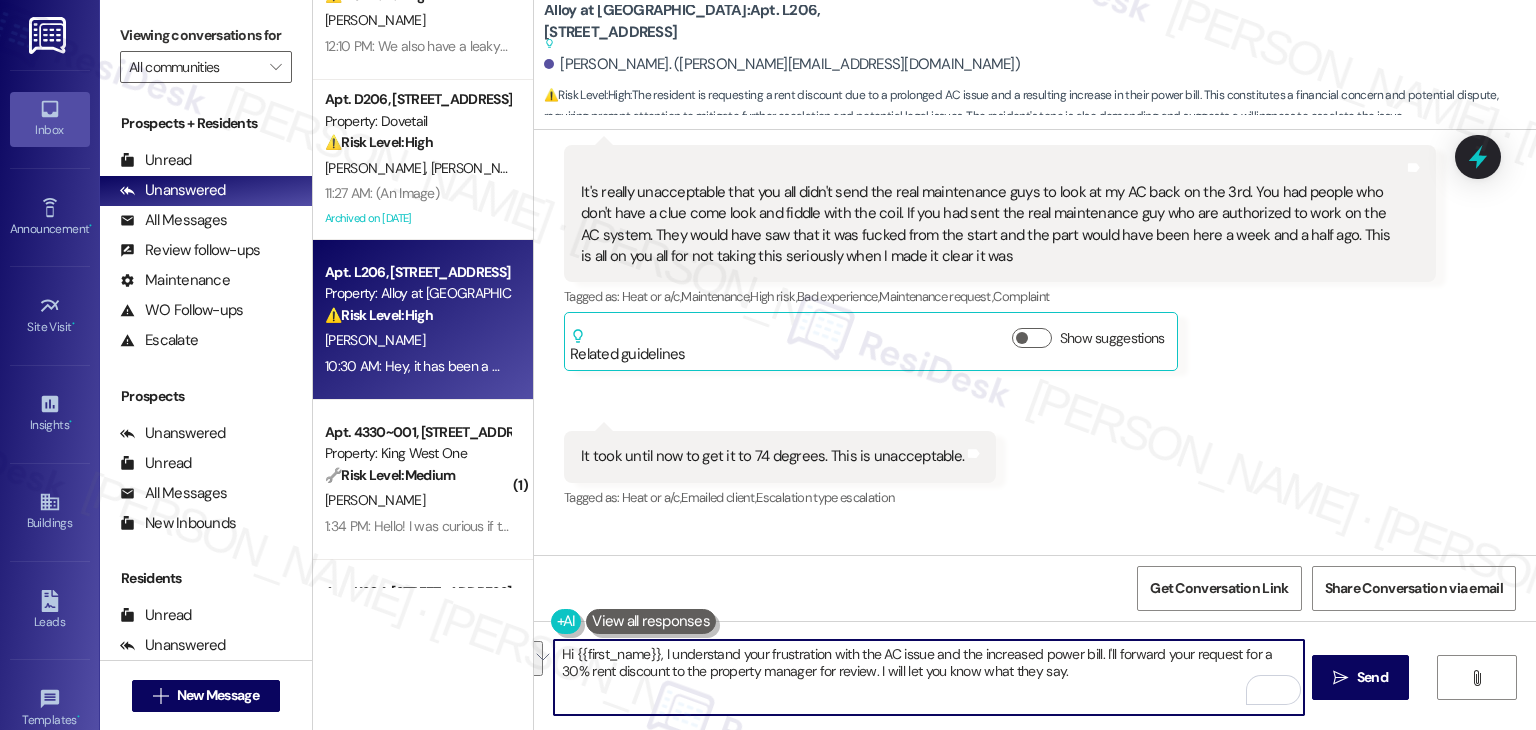 drag, startPoint x: 839, startPoint y: 669, endPoint x: 655, endPoint y: 657, distance: 184.39088 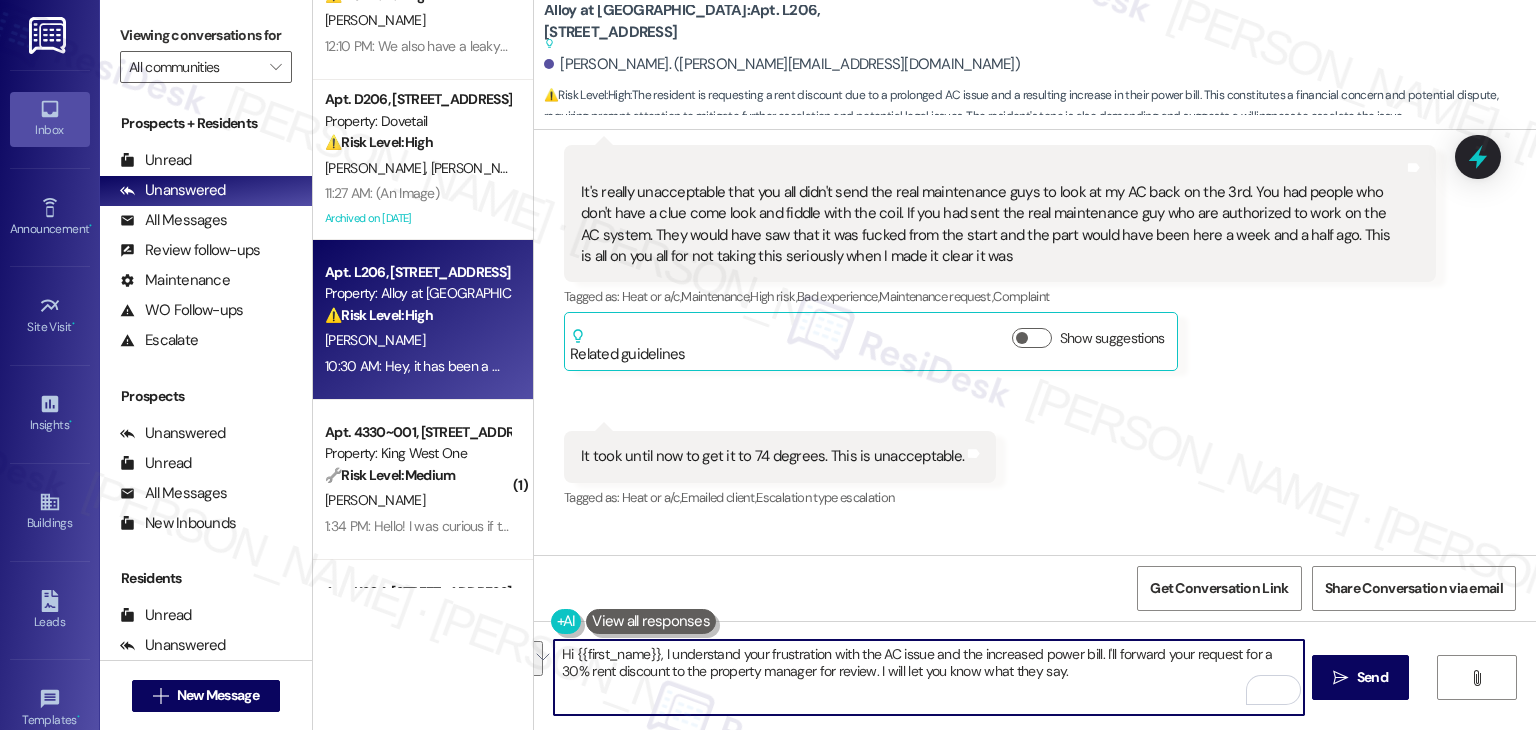 click on "Hi {{first_name}}, I understand your frustration with the AC issue and the increased power bill. I'll forward your request for a 30% rent discount to the property manager for review. I will let you know what they say." at bounding box center [928, 677] 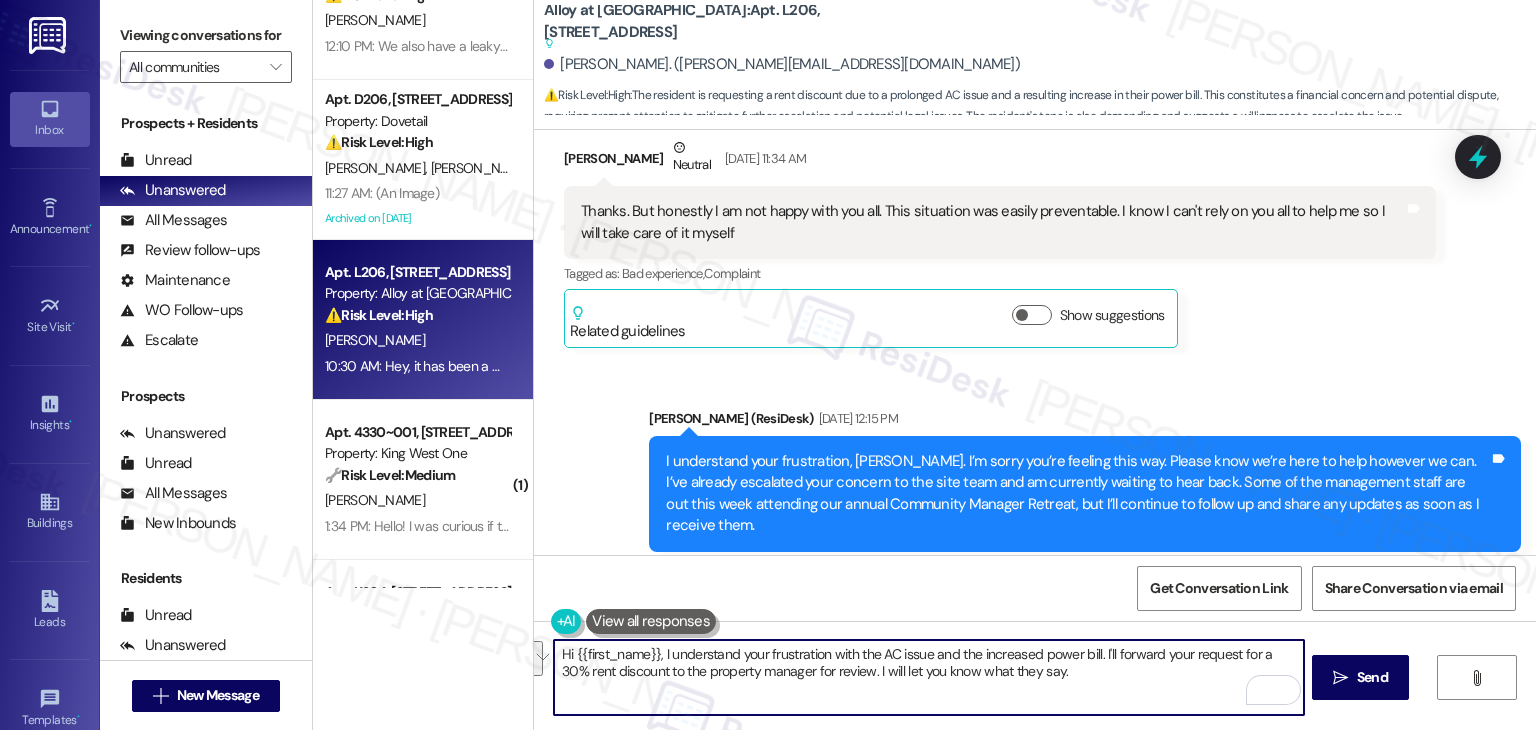 scroll, scrollTop: 29342, scrollLeft: 0, axis: vertical 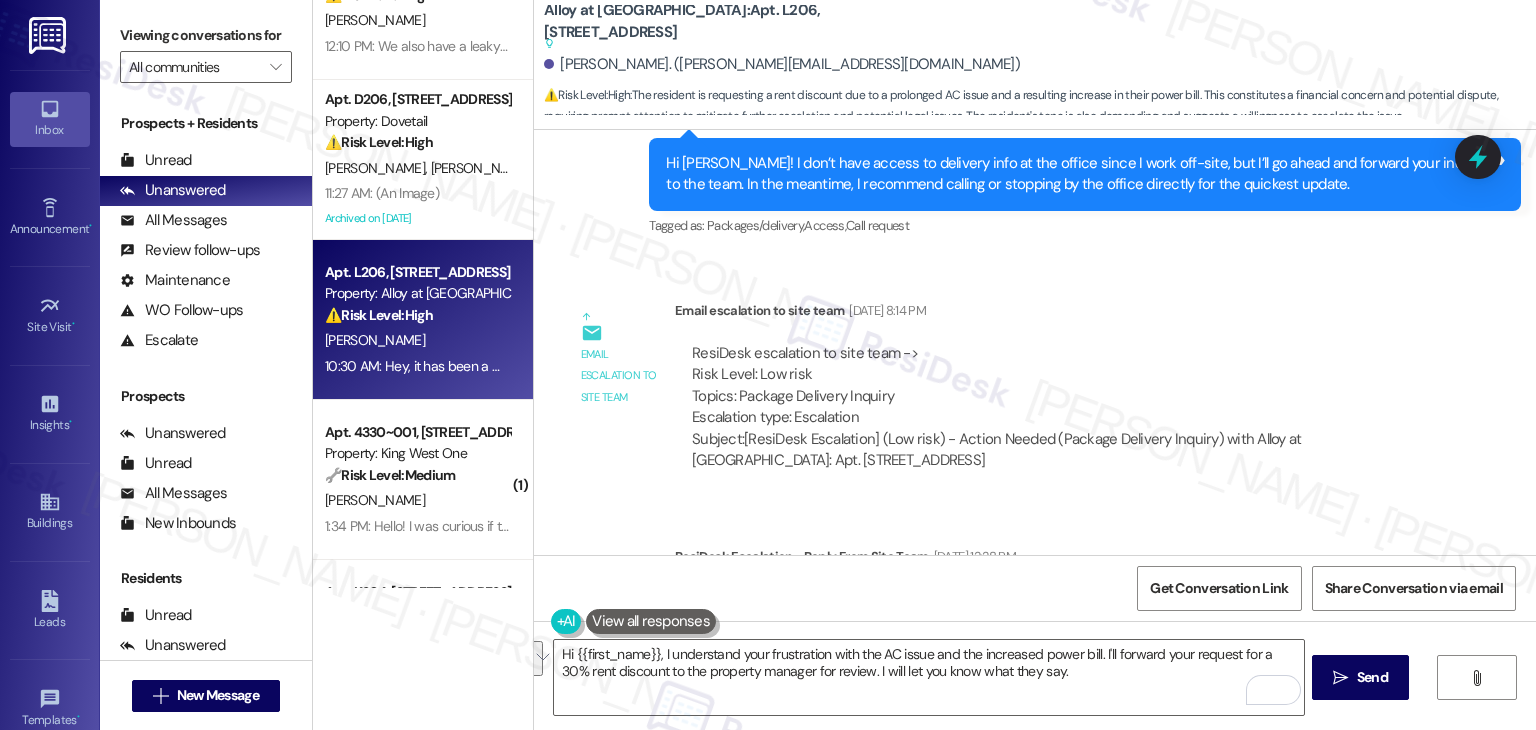 click on "Get Conversation Link Share Conversation via email" at bounding box center [1035, 588] 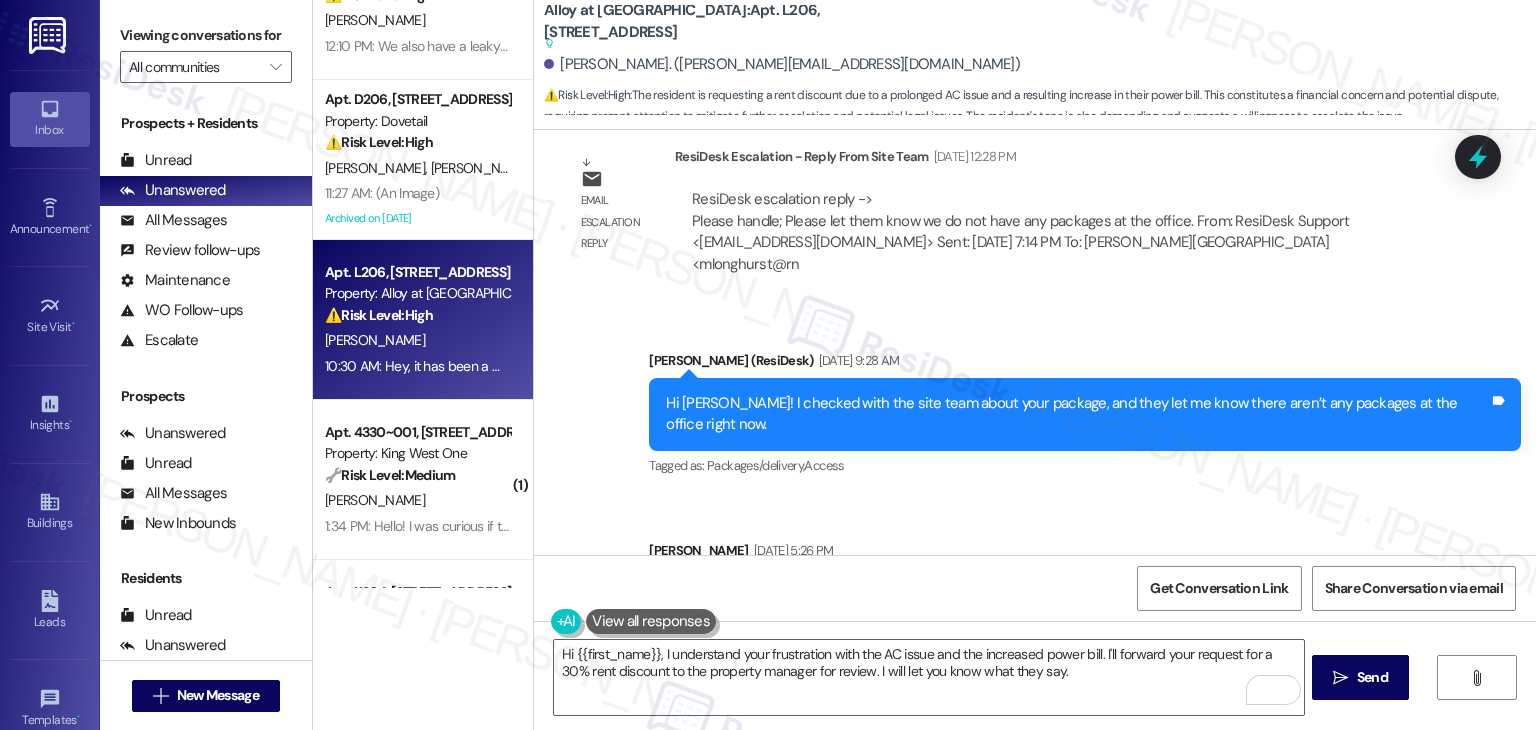scroll, scrollTop: 29942, scrollLeft: 0, axis: vertical 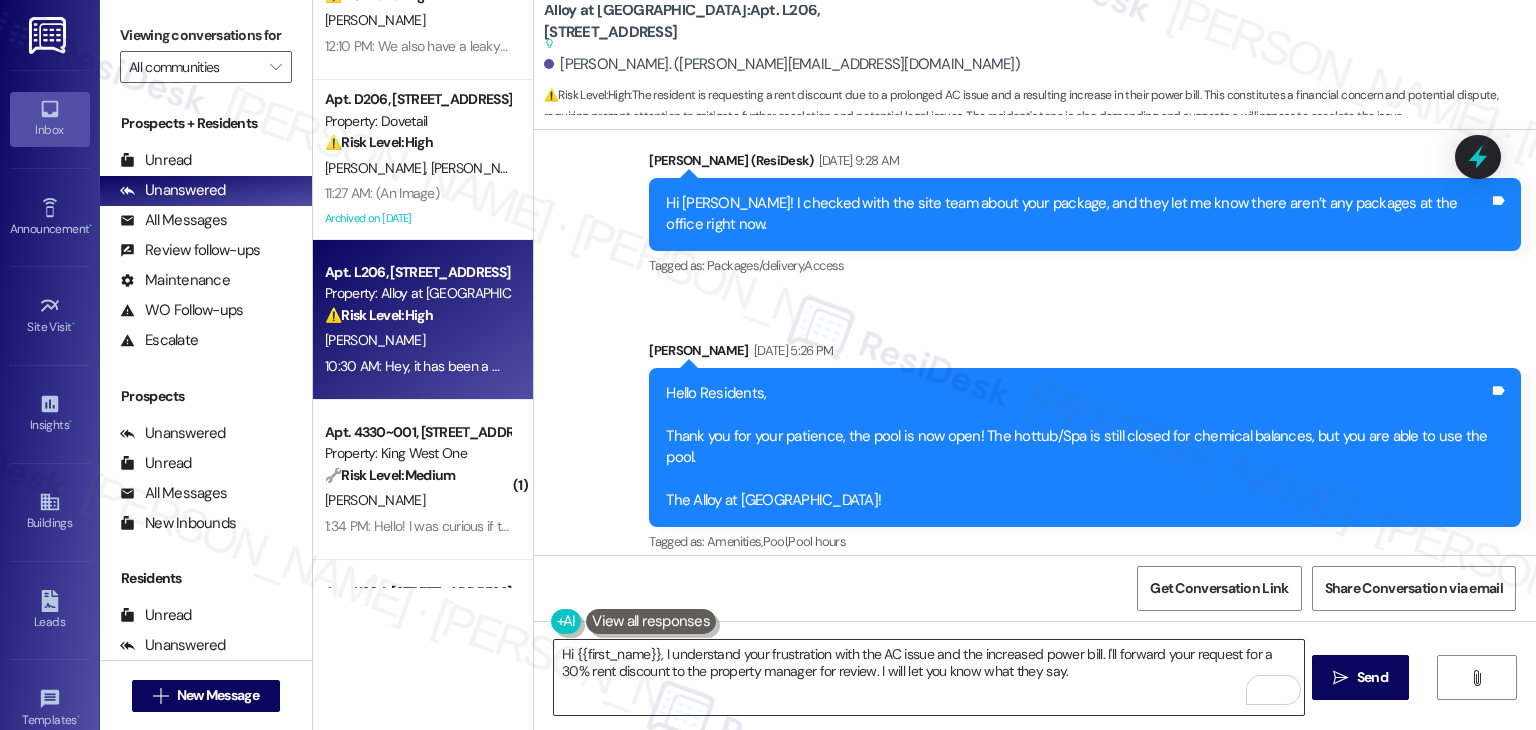 click on "Hi {{first_name}}, I understand your frustration with the AC issue and the increased power bill. I'll forward your request for a 30% rent discount to the property manager for review. I will let you know what they say." at bounding box center [928, 677] 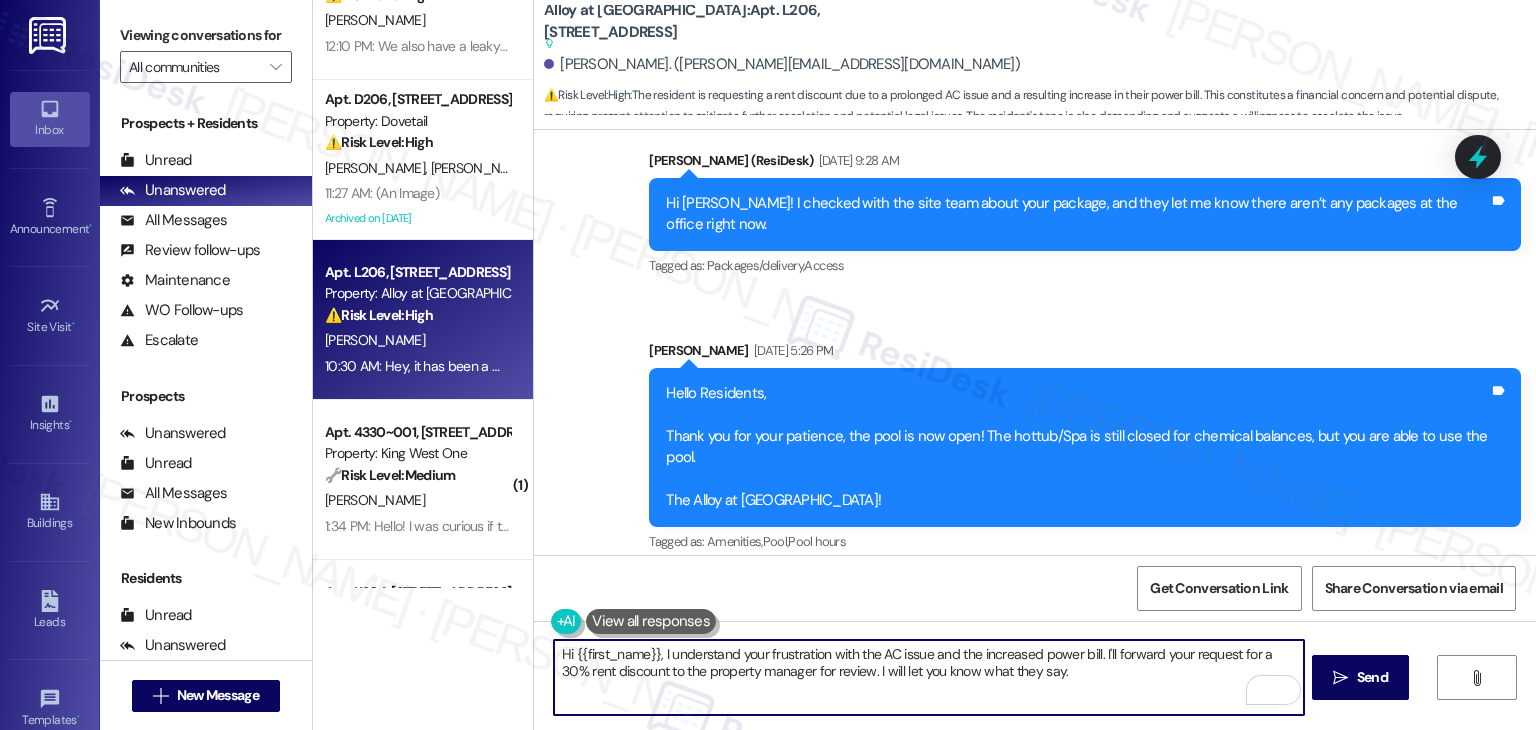 click on "Hi {{first_name}}, I understand your frustration with the AC issue and the increased power bill. I'll forward your request for a 30% rent discount to the property manager for review. I will let you know what they say." at bounding box center [928, 677] 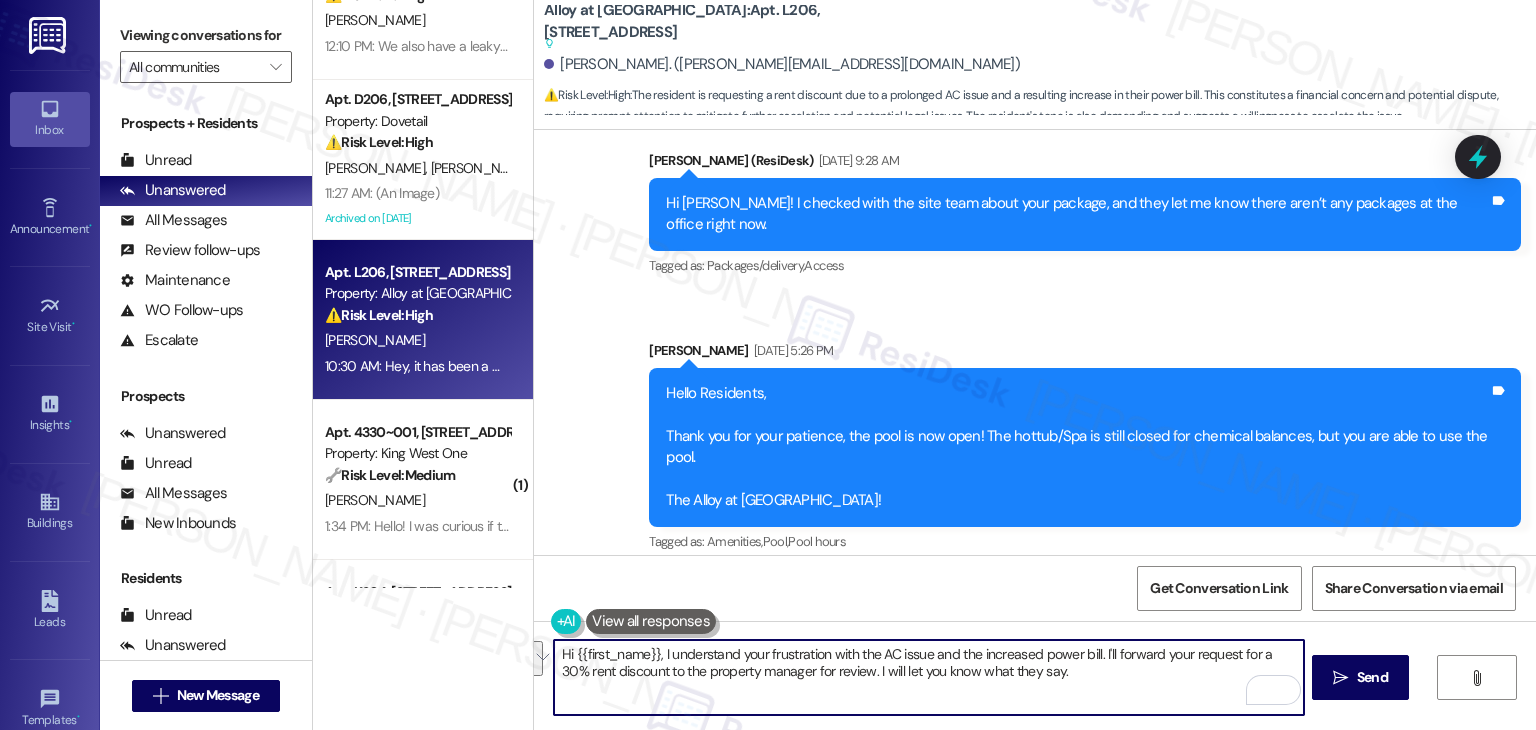 paste on "Brandon, I’m sorry to hear about your ongoing AC issue and understand your frustration, especially with the increased power bill. I’ve forwarded your request for a 30% rent discount to the property manager for review. I'm not in a position to approve adjustments, so I recommend also reaching out to the site team directly or stopping by the office to follow up. I appreciate your patience while this is being looked into" 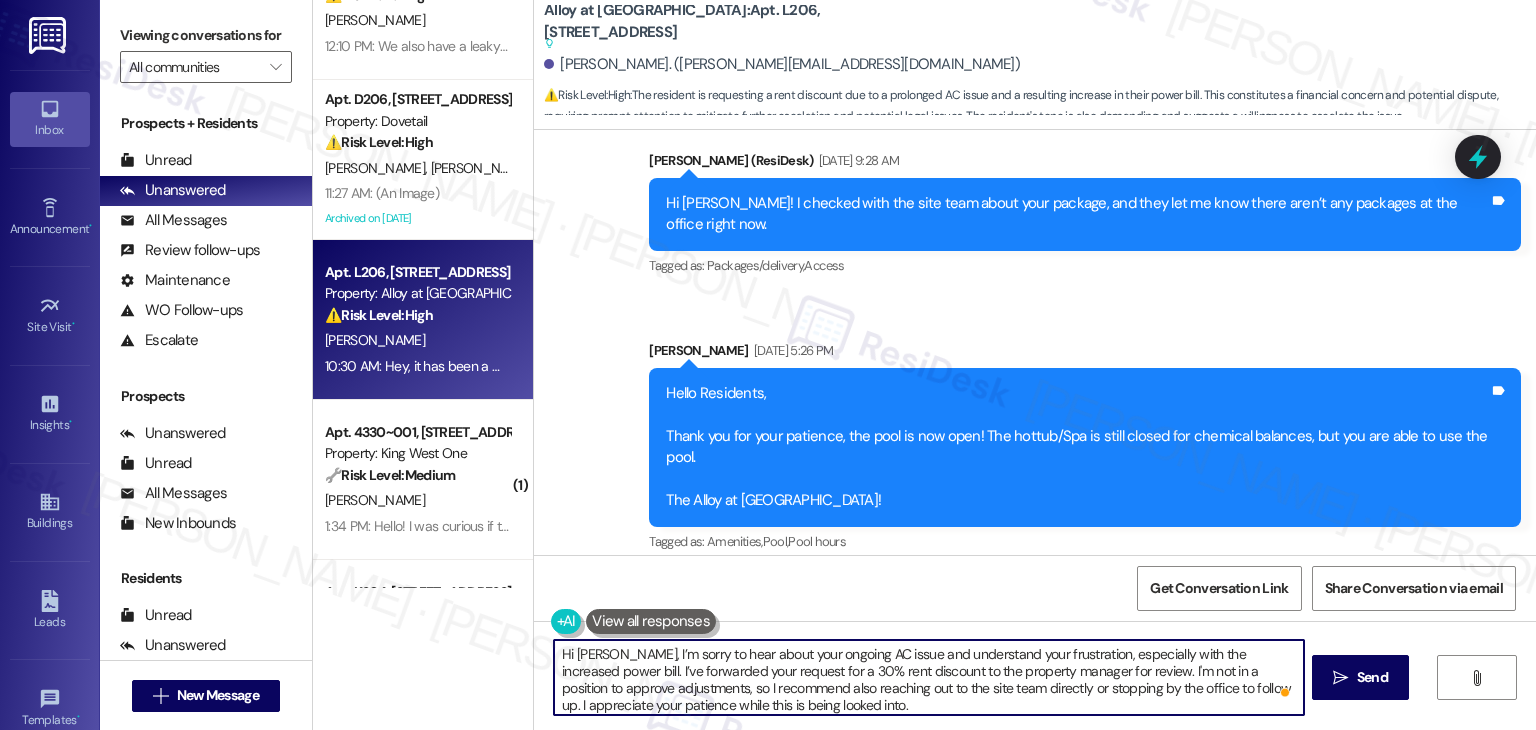 type on "Hi Brandon, I’m sorry to hear about your ongoing AC issue and understand your frustration, especially with the increased power bill. I’ve forwarded your request for a 30% rent discount to the property manager for review. I'm not in a position to approve adjustments, so I recommend also reaching out to the site team directly or stopping by the office to follow up. I appreciate your patience while this is being looked into." 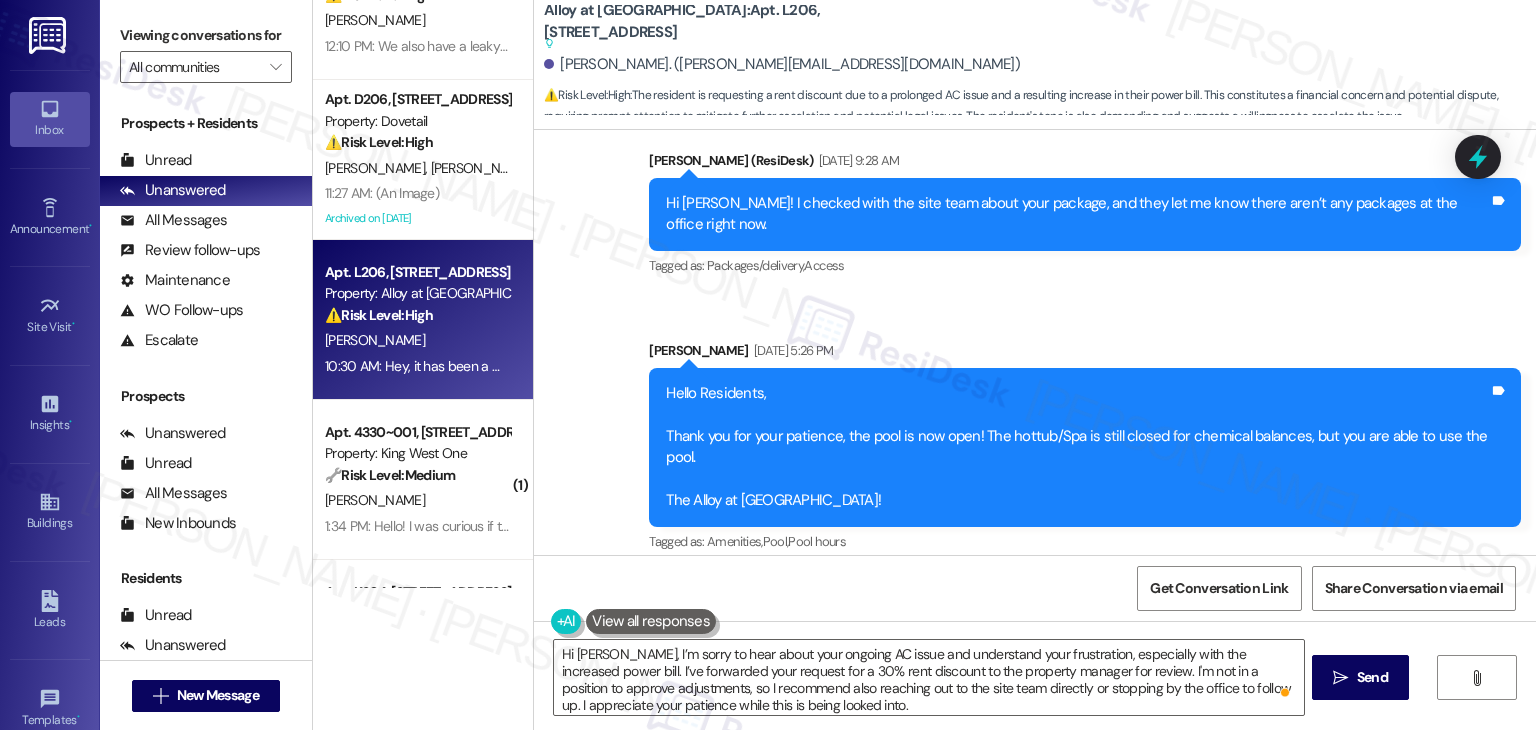 click on "Received via SMS Brandon Sorenson Question 10:30 AM Hey, it has been a month where you all have essentially done nothing to fix my AC and as a result my power bill went up by 300 dollars.
I expect a 30% discount on my next month's rent due to your in action. This is non negotiable and if you want to make a problem out of it I will happily oblige Tags and notes Tagged as:   Rent/payments ,  Click to highlight conversations about Rent/payments Heat or a/c ,  Click to highlight conversations about Heat or a/c High risk ,  Click to highlight conversations about High risk Billing discrepancy ,  Click to highlight conversations about Billing discrepancy Bad experience Click to highlight conversations about Bad experience  Related guidelines Show suggestions" at bounding box center (1000, 745) 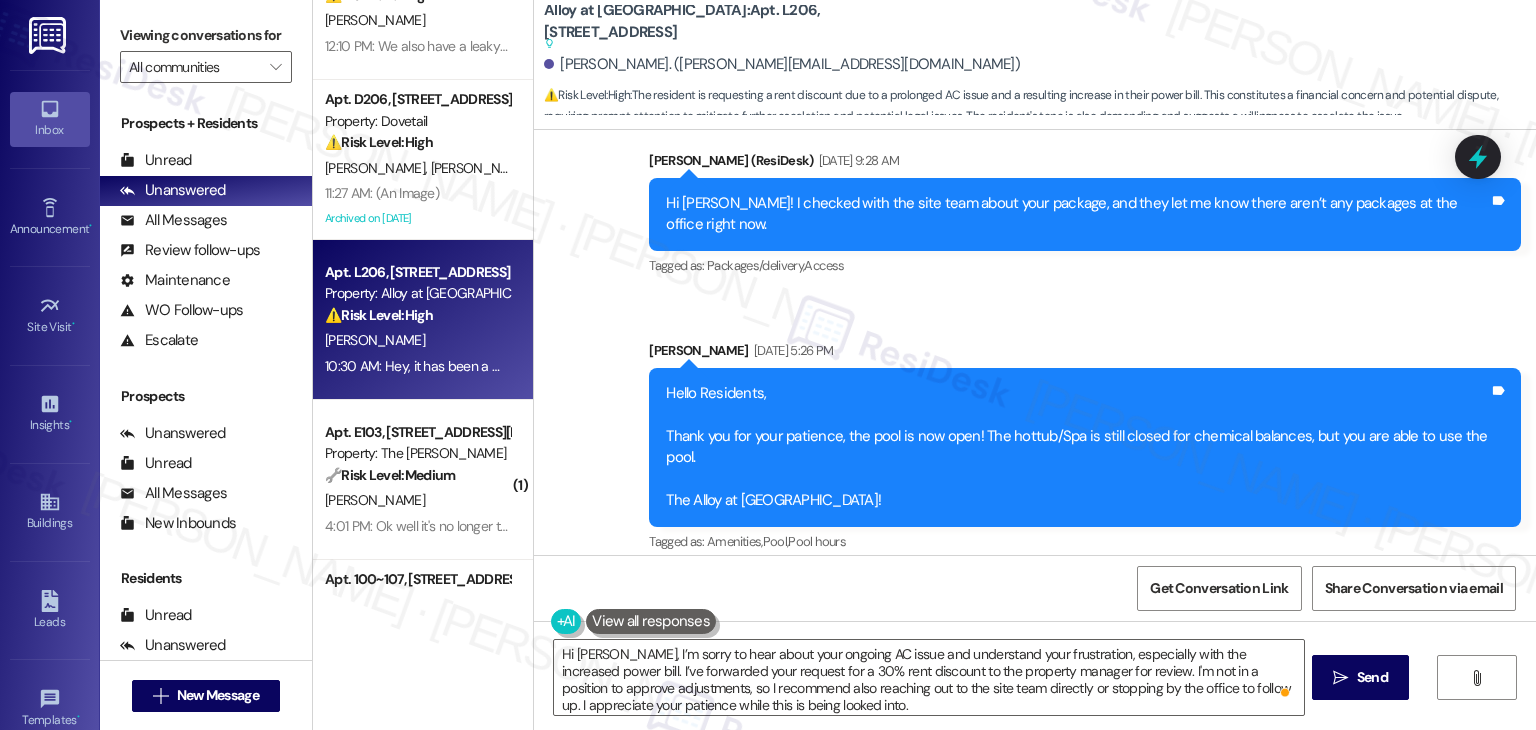 click on "Received via SMS Brandon Sorenson Question 10:30 AM Hey, it has been a month where you all have essentially done nothing to fix my AC and as a result my power bill went up by 300 dollars.
I expect a 30% discount on my next month's rent due to your in action. This is non negotiable and if you want to make a problem out of it I will happily oblige Tags and notes Tagged as:   Rent/payments ,  Click to highlight conversations about Rent/payments Heat or a/c ,  Click to highlight conversations about Heat or a/c High risk ,  Click to highlight conversations about High risk Billing discrepancy ,  Click to highlight conversations about Billing discrepancy Bad experience Click to highlight conversations about Bad experience  Related guidelines Show suggestions" at bounding box center [1035, 730] 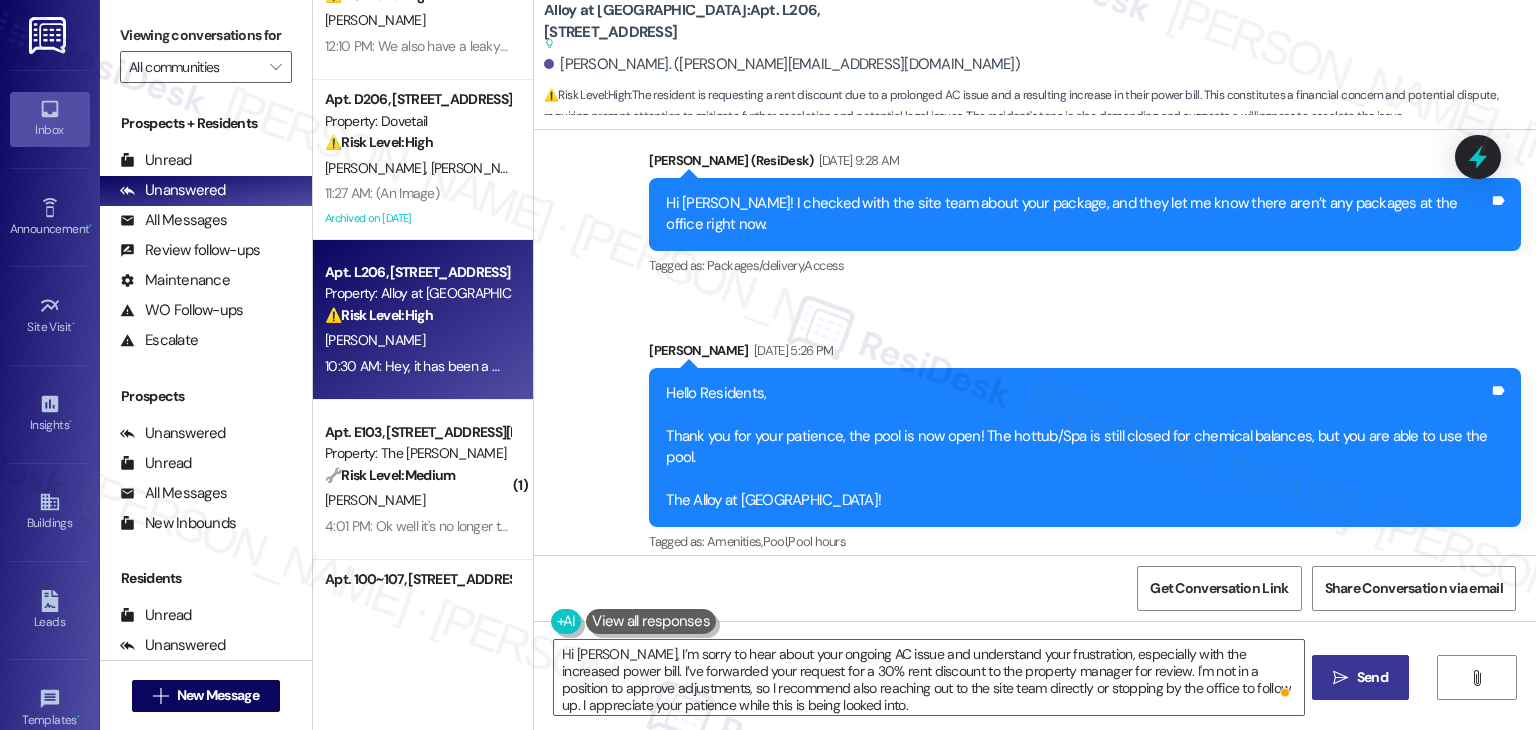 click on "Send" at bounding box center (1372, 677) 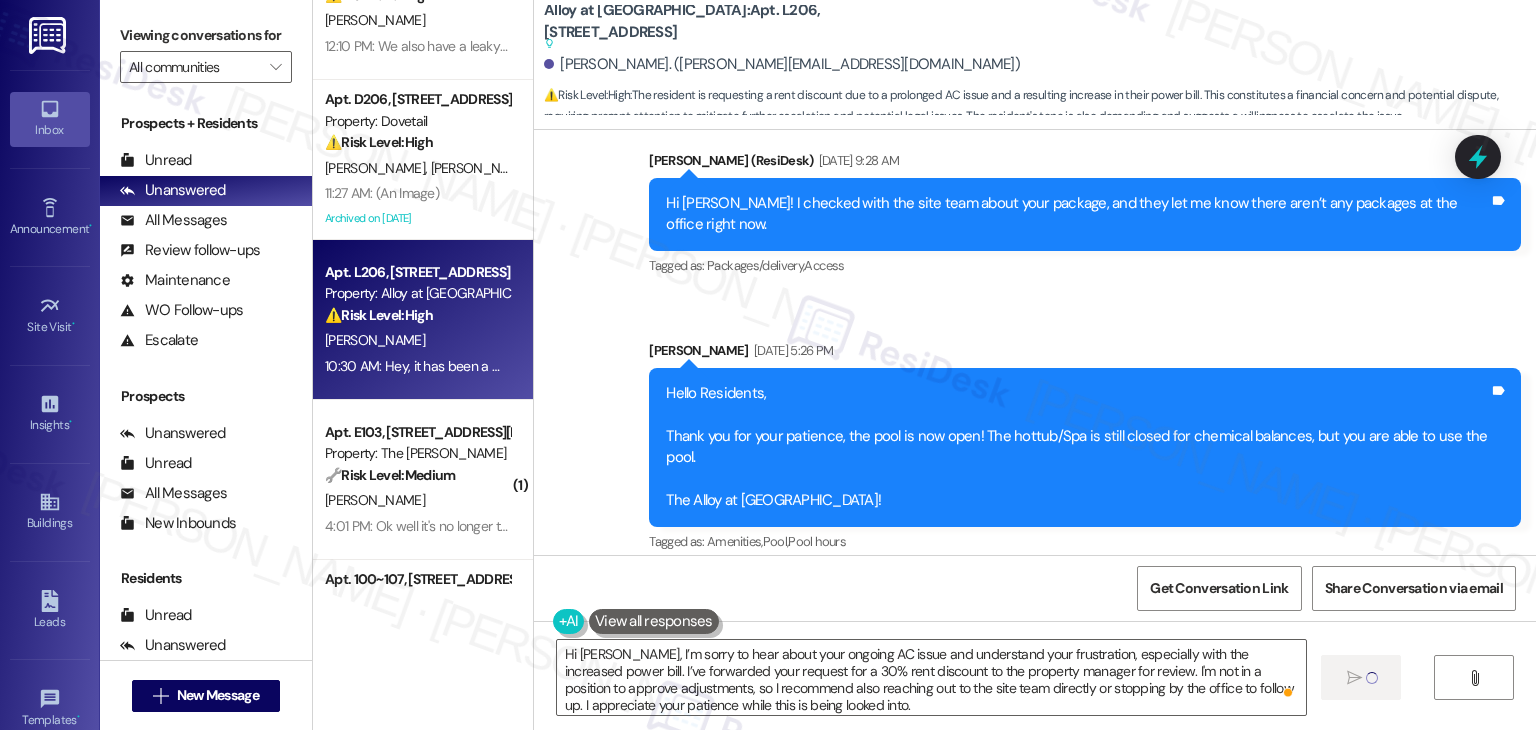 type 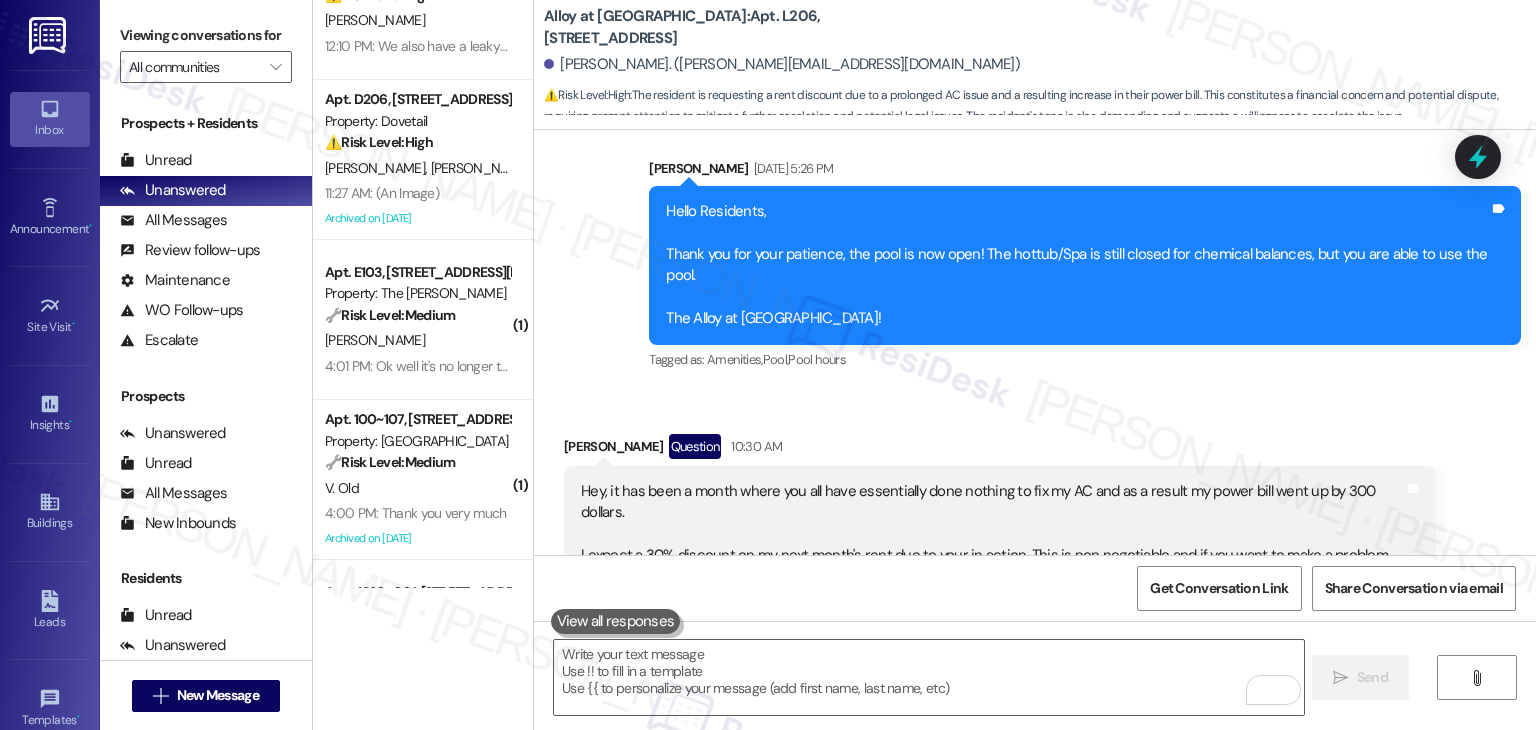 scroll, scrollTop: 30145, scrollLeft: 0, axis: vertical 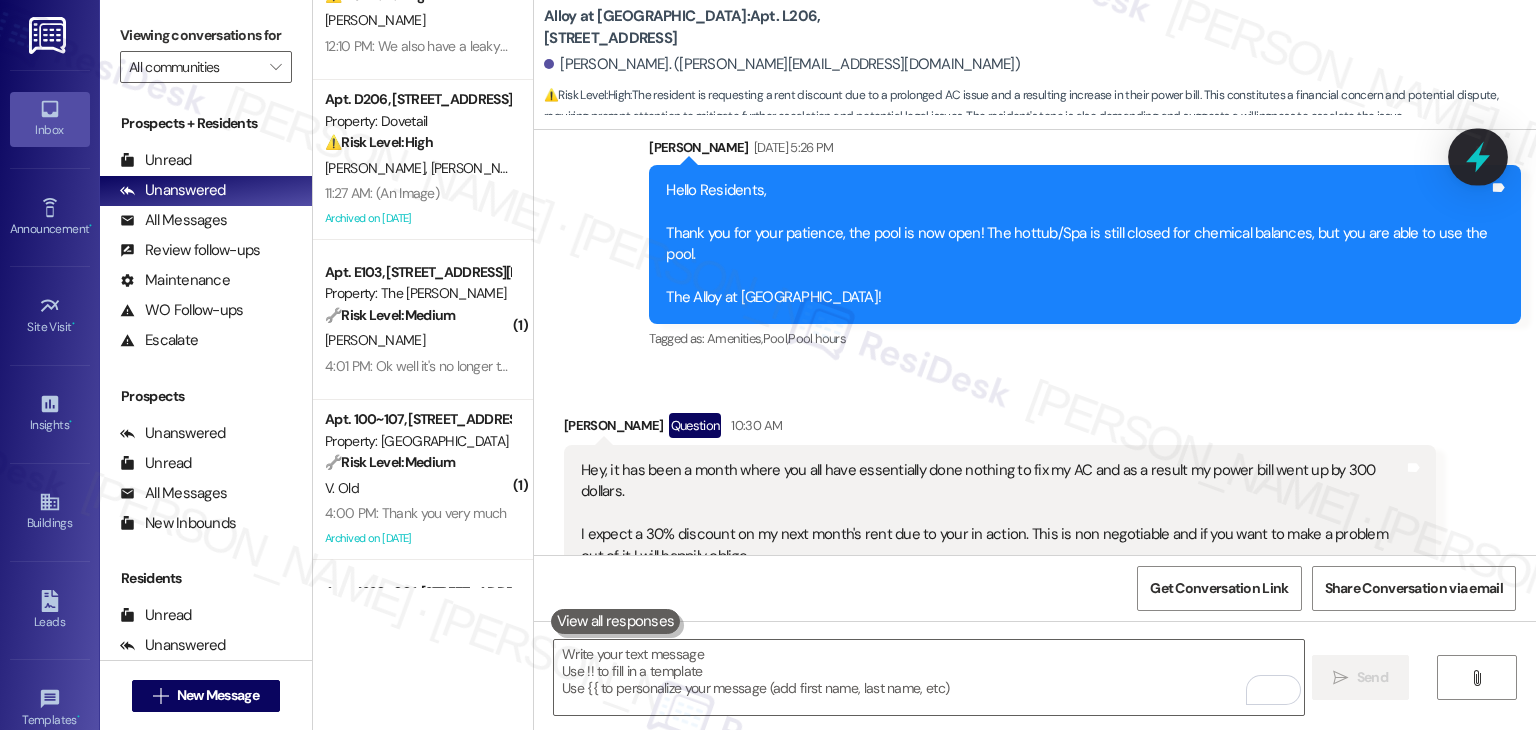 click 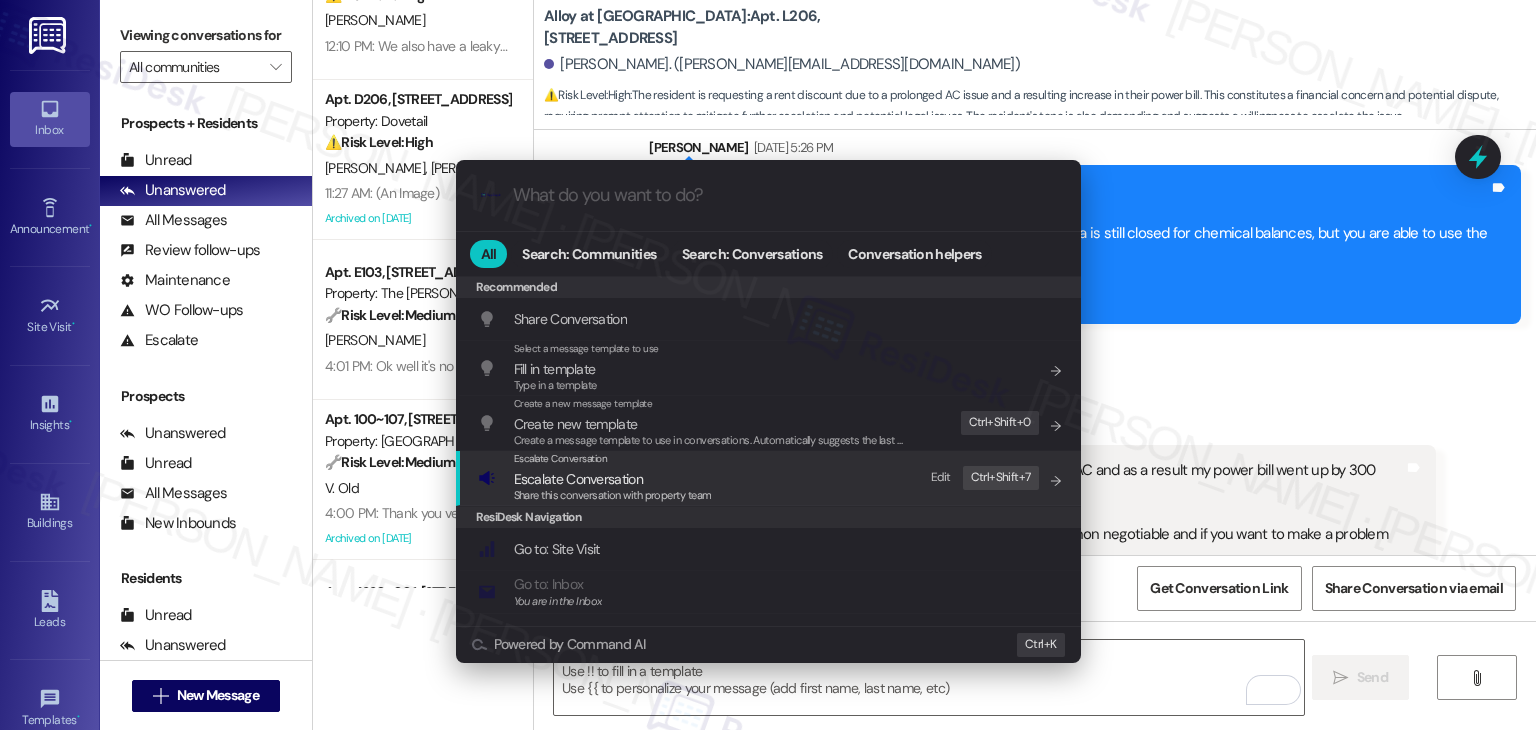 click on "Share this conversation with property team" at bounding box center [613, 495] 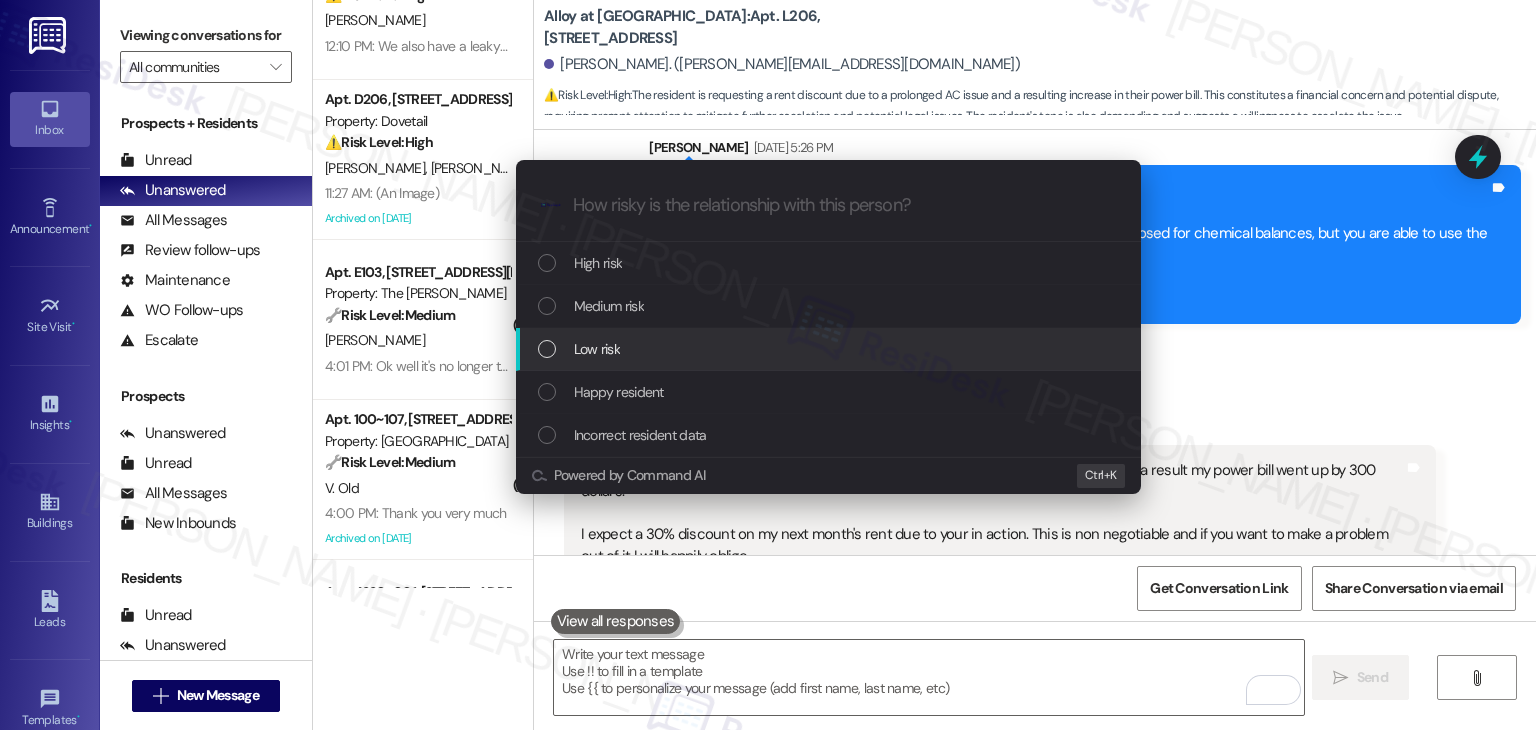 click at bounding box center (547, 349) 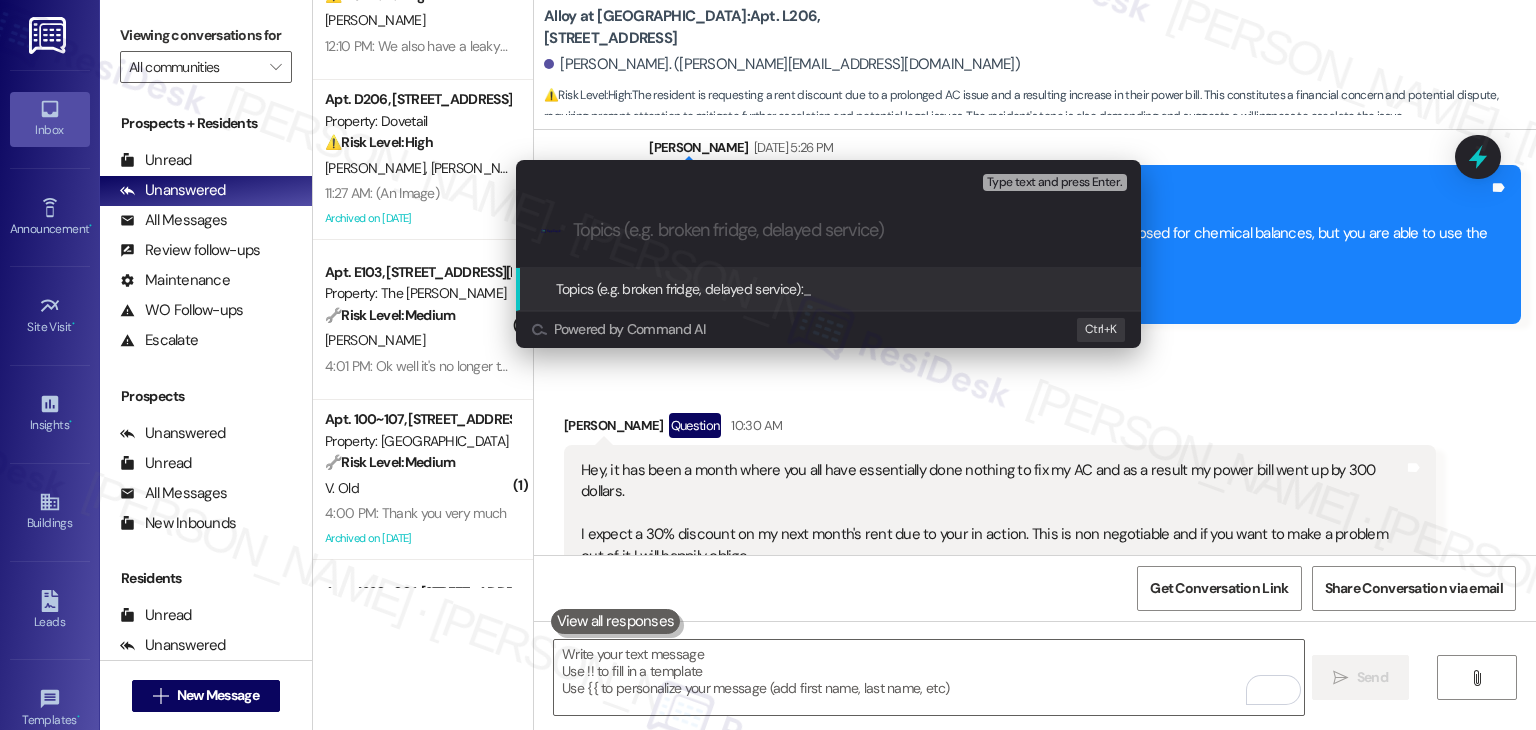 paste on "Resident Concern – Ongoing AC Issue & Request for Rent Adjustment Due to High Power Bill" 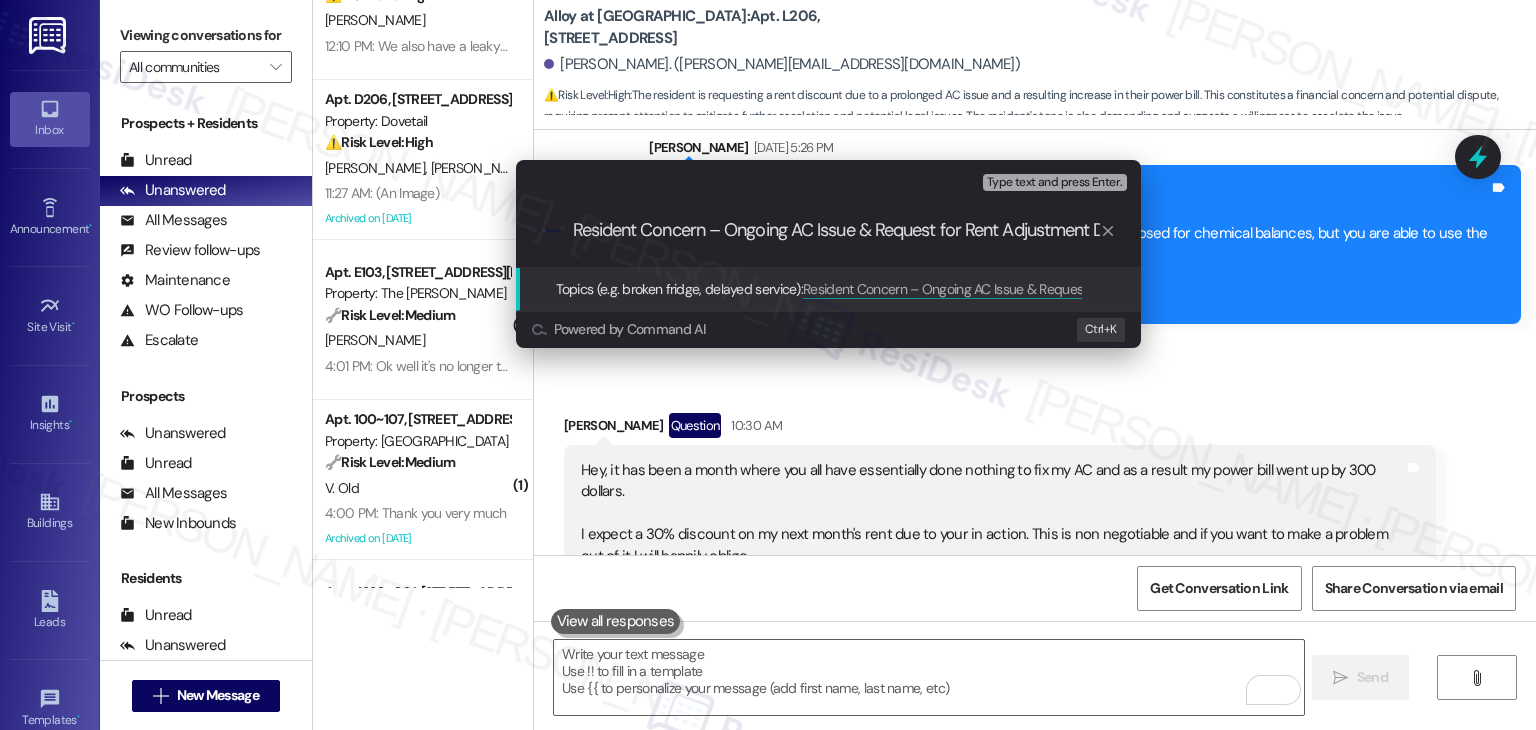 scroll, scrollTop: 0, scrollLeft: 165, axis: horizontal 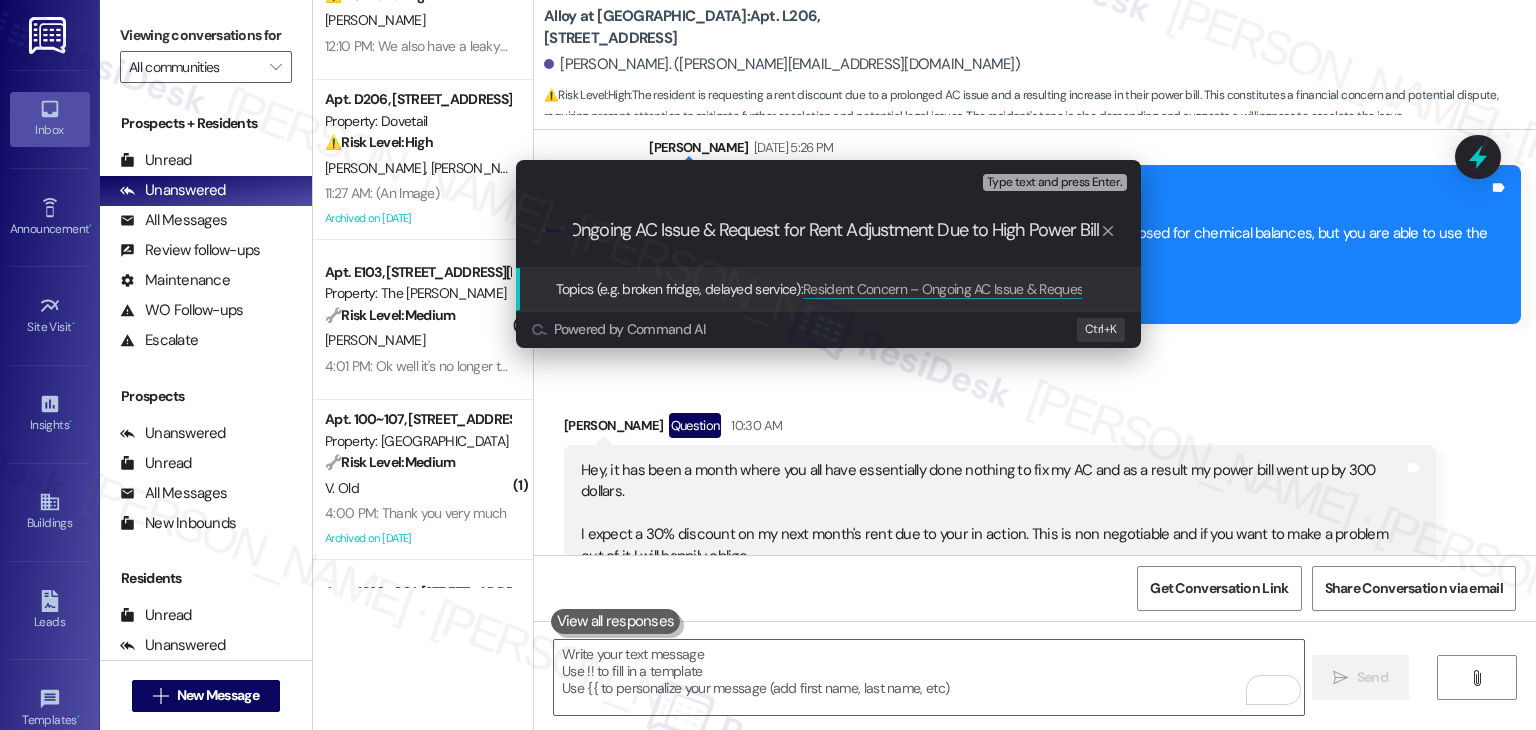 type 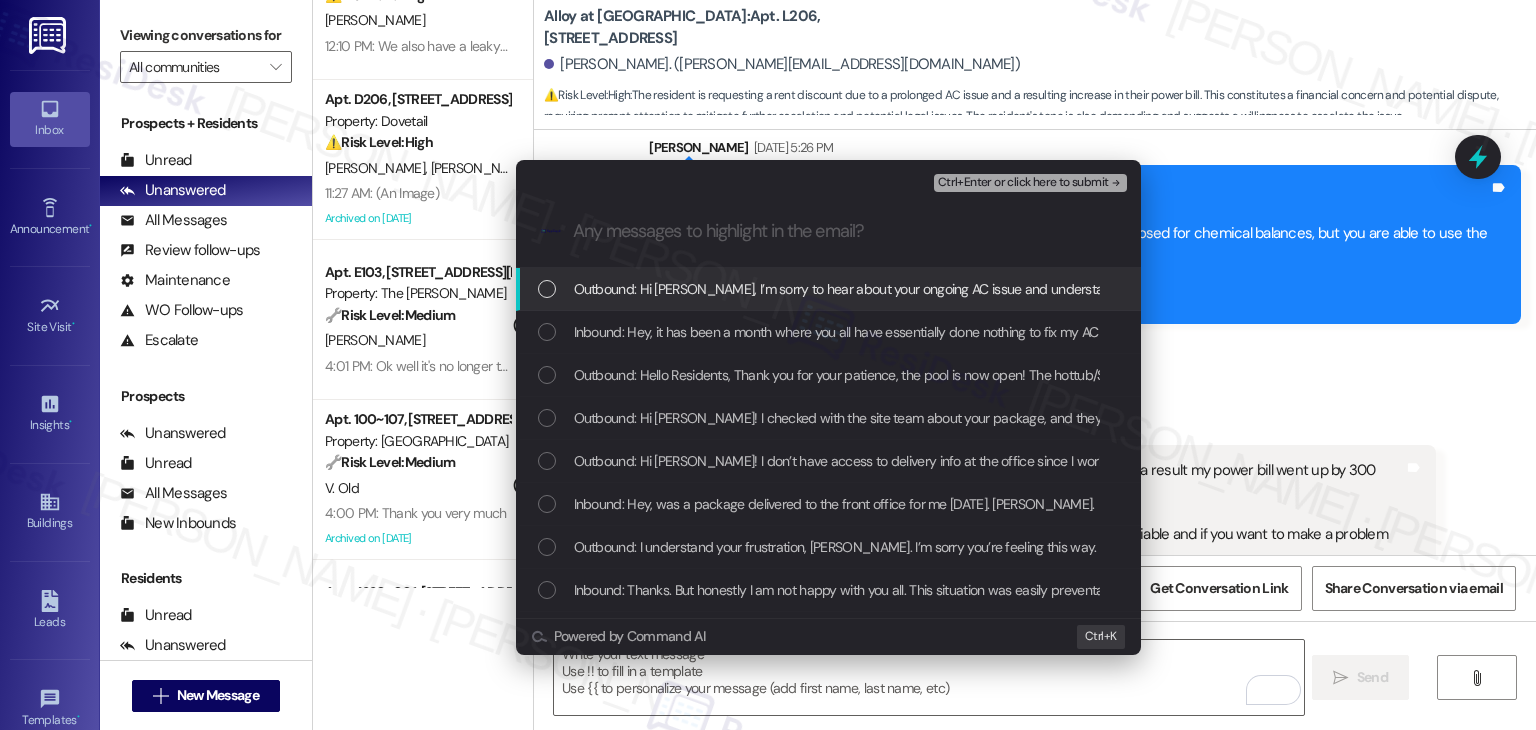 scroll, scrollTop: 0, scrollLeft: 0, axis: both 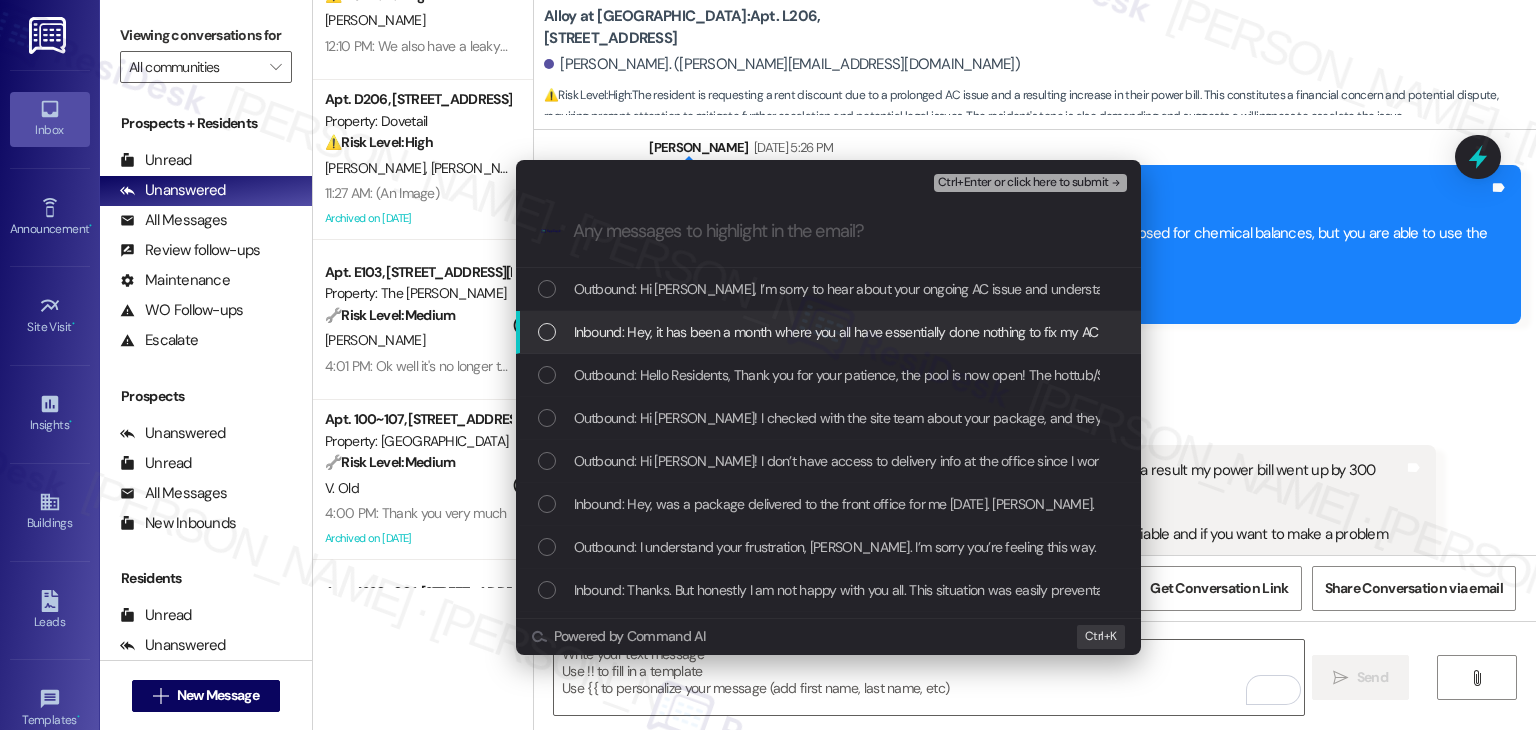 click at bounding box center (547, 332) 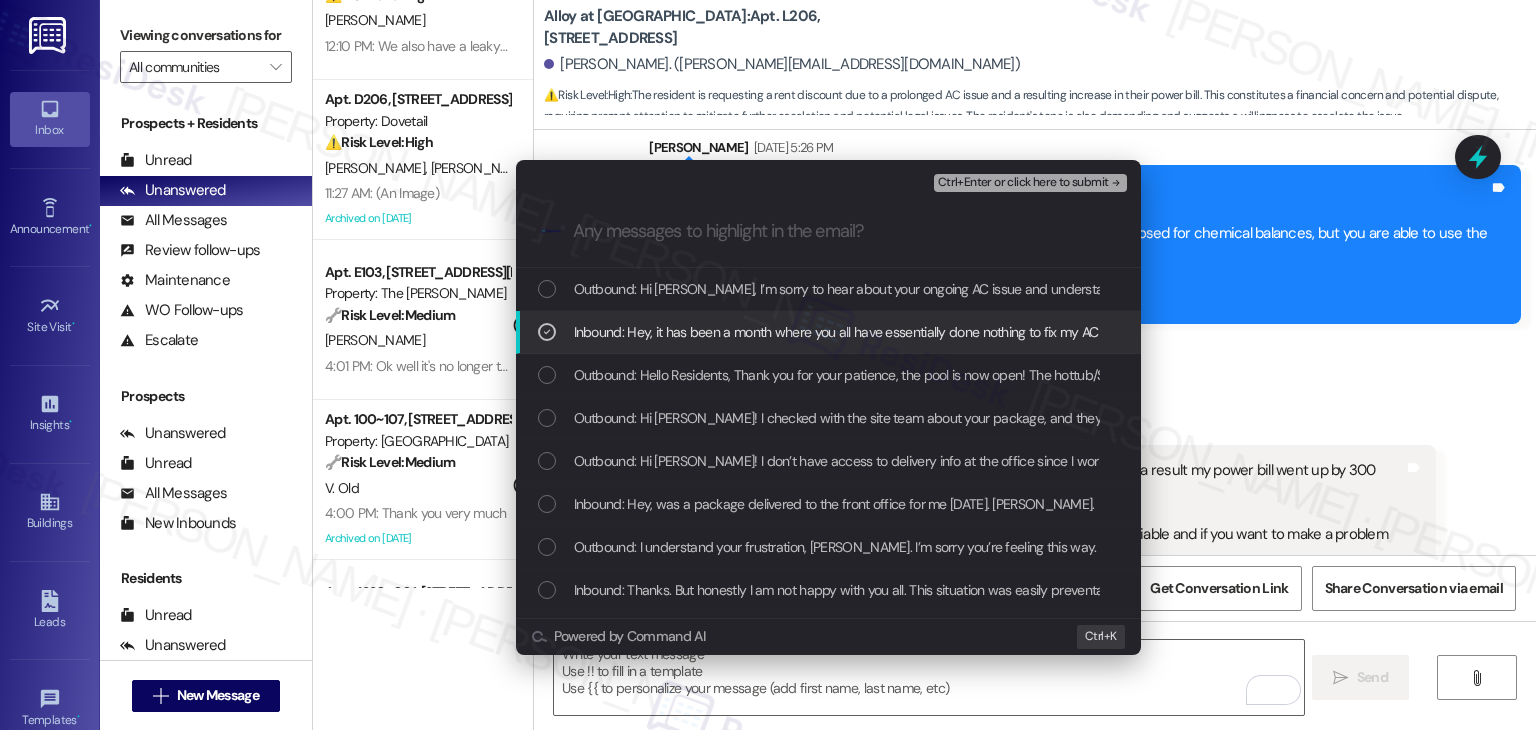 click on "Ctrl+Enter or click here to submit" at bounding box center (1023, 183) 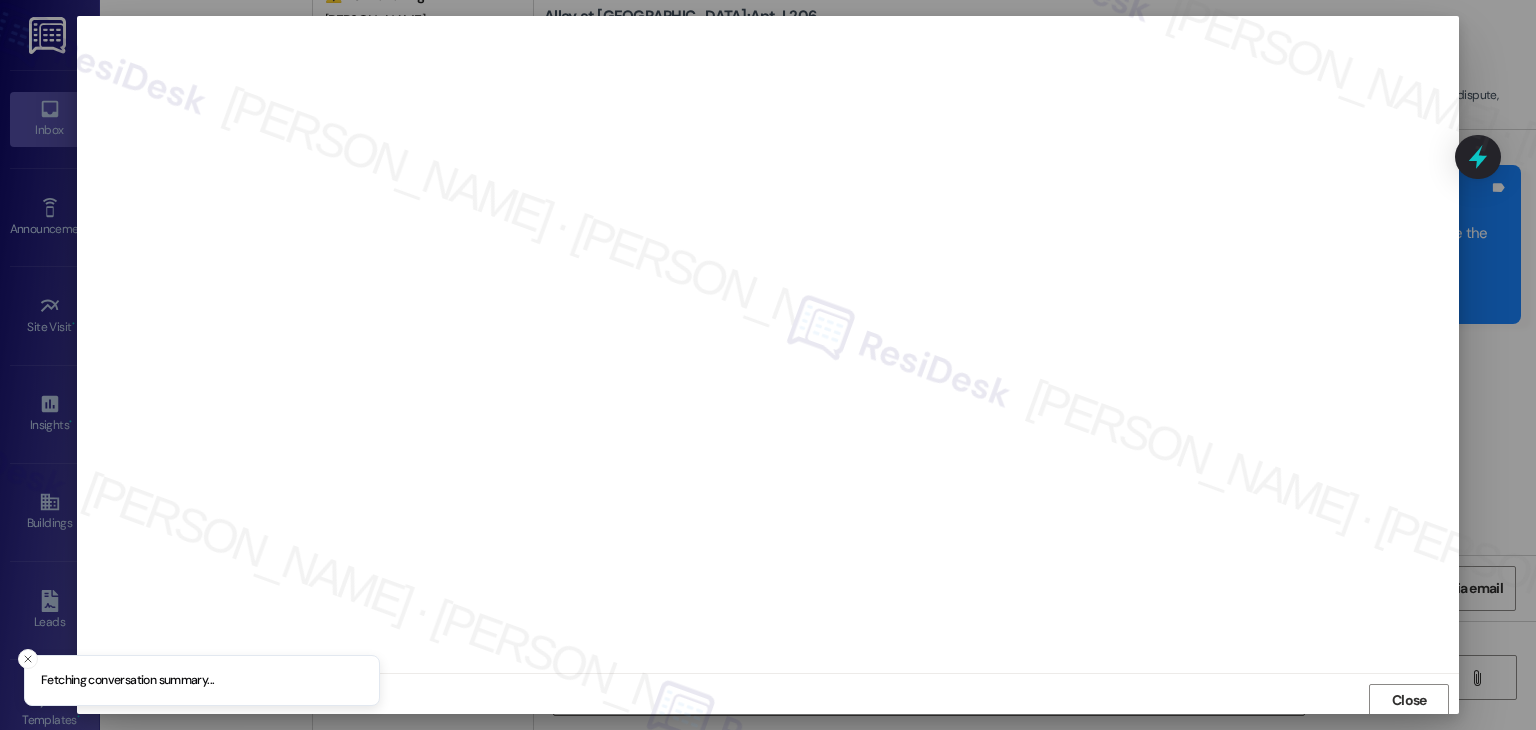 scroll, scrollTop: 1, scrollLeft: 0, axis: vertical 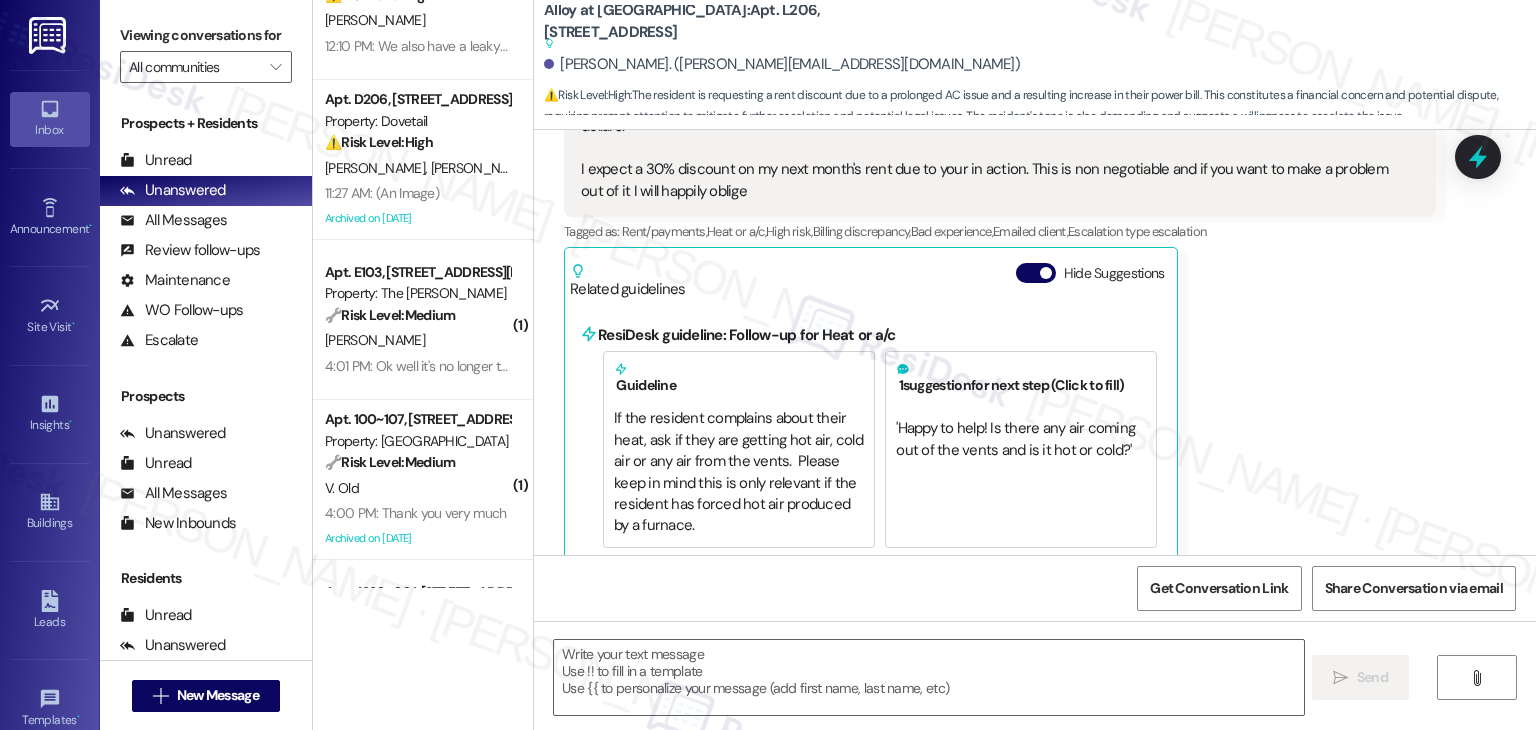 click on "11:27 AM: (An Image) 11:27 AM: (An Image)" at bounding box center [417, 193] 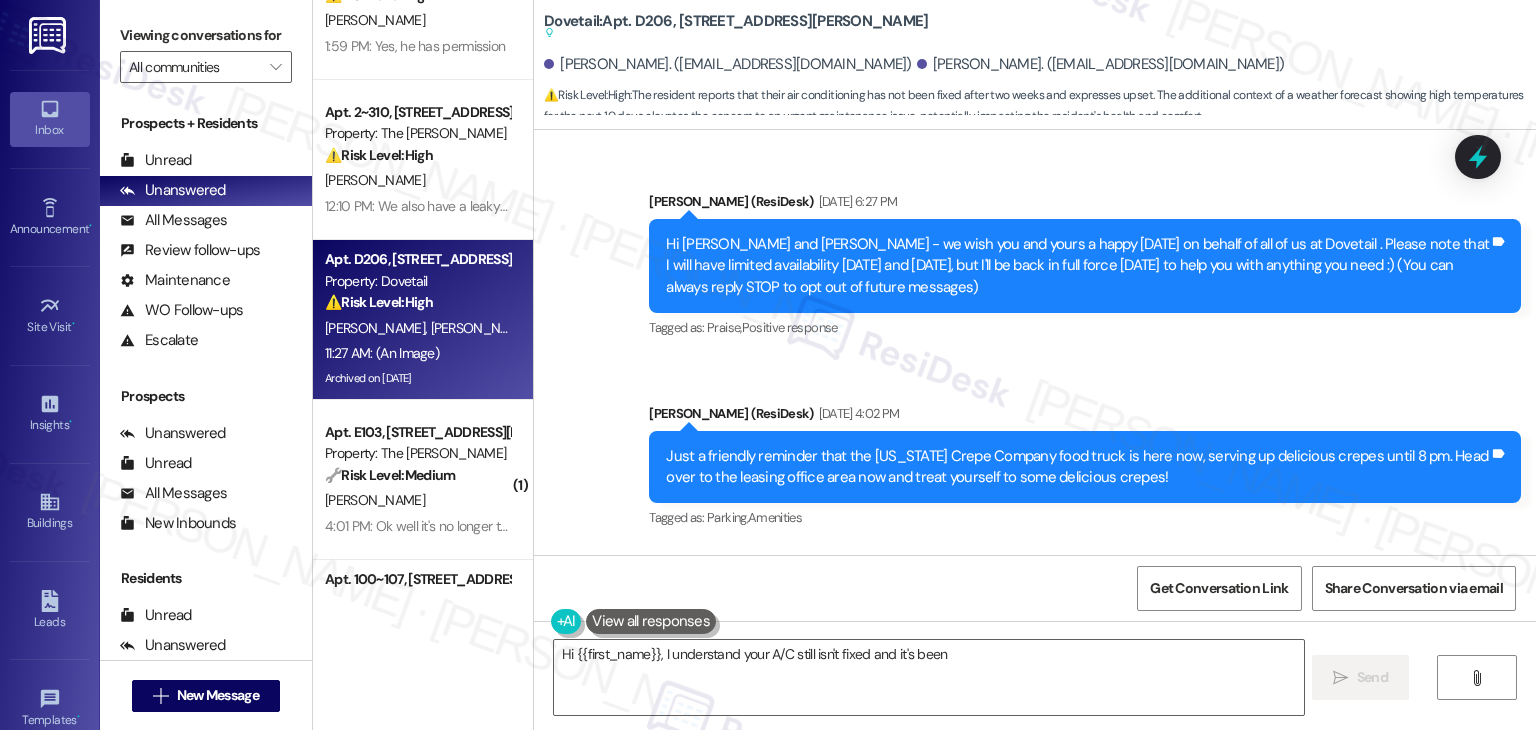 scroll, scrollTop: 21920, scrollLeft: 0, axis: vertical 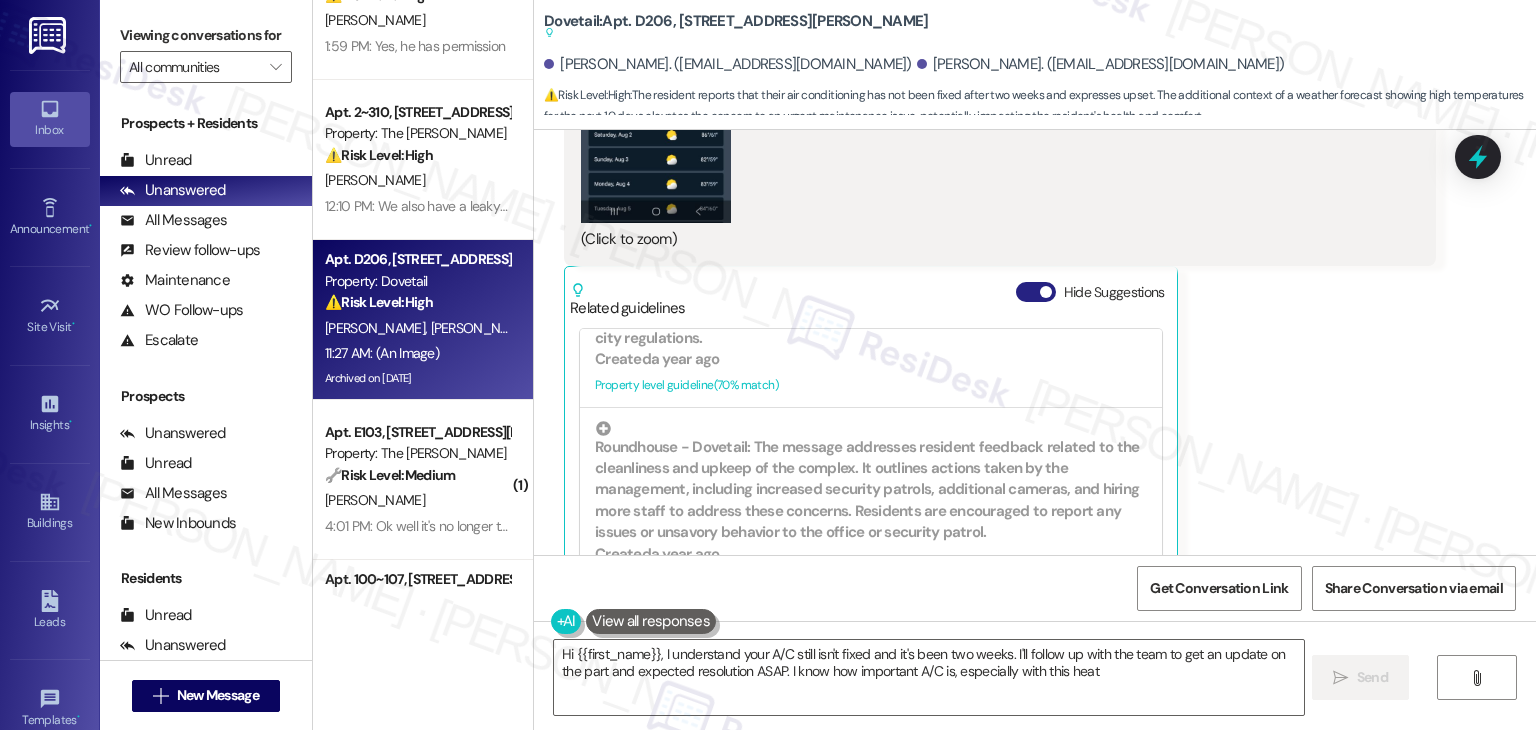 click on "Hide Suggestions" at bounding box center (1036, 292) 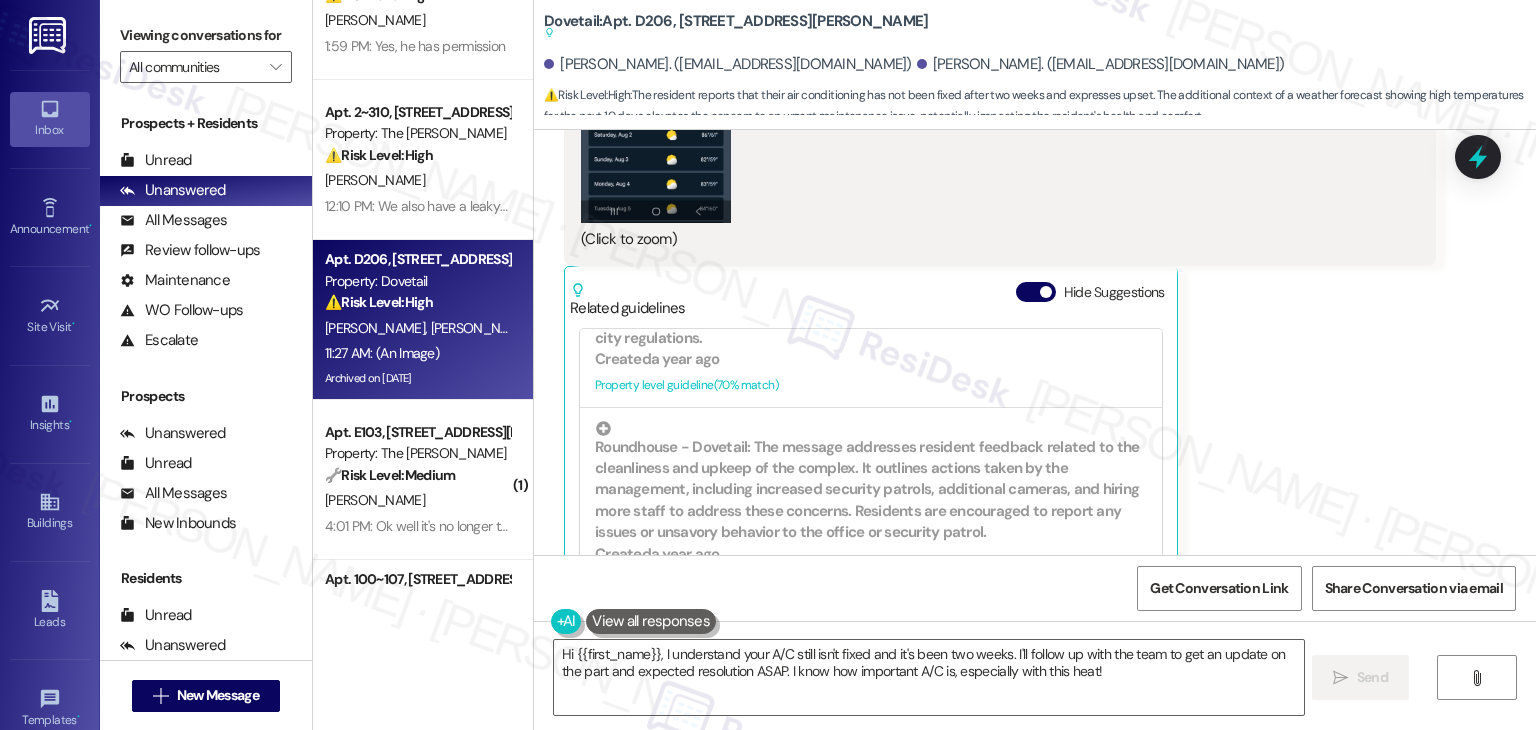 scroll, scrollTop: 21628, scrollLeft: 0, axis: vertical 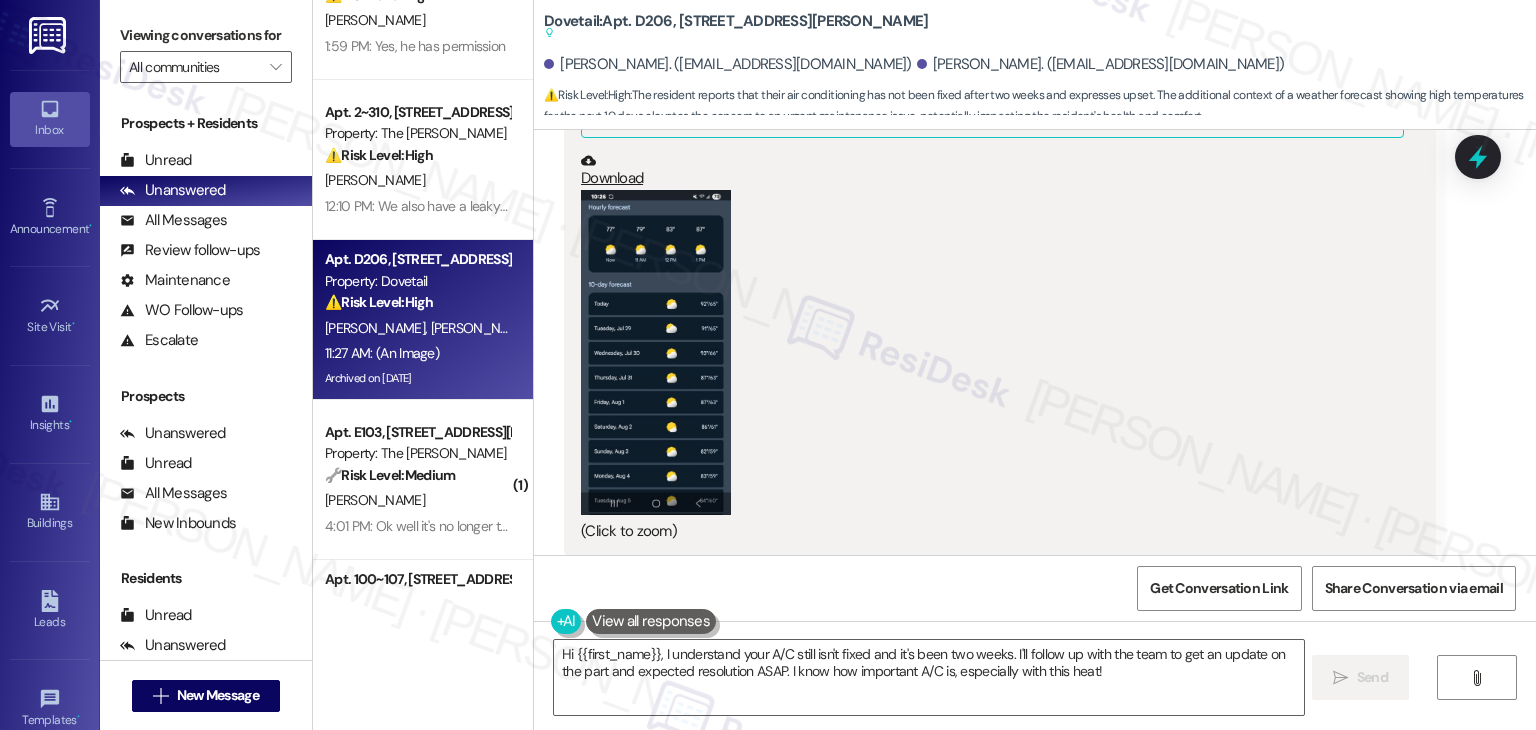 click on "Andrea Carlin 11:27 AM JPG  attachment ResiDesk found written details in this image   See details The resident sent a weather forecast showing high temperatures for the next 10 days, implying a potential concern about the heat.
Download   (Click to zoom) Tags and notes  Related guidelines Show suggestions" at bounding box center [1000, 272] 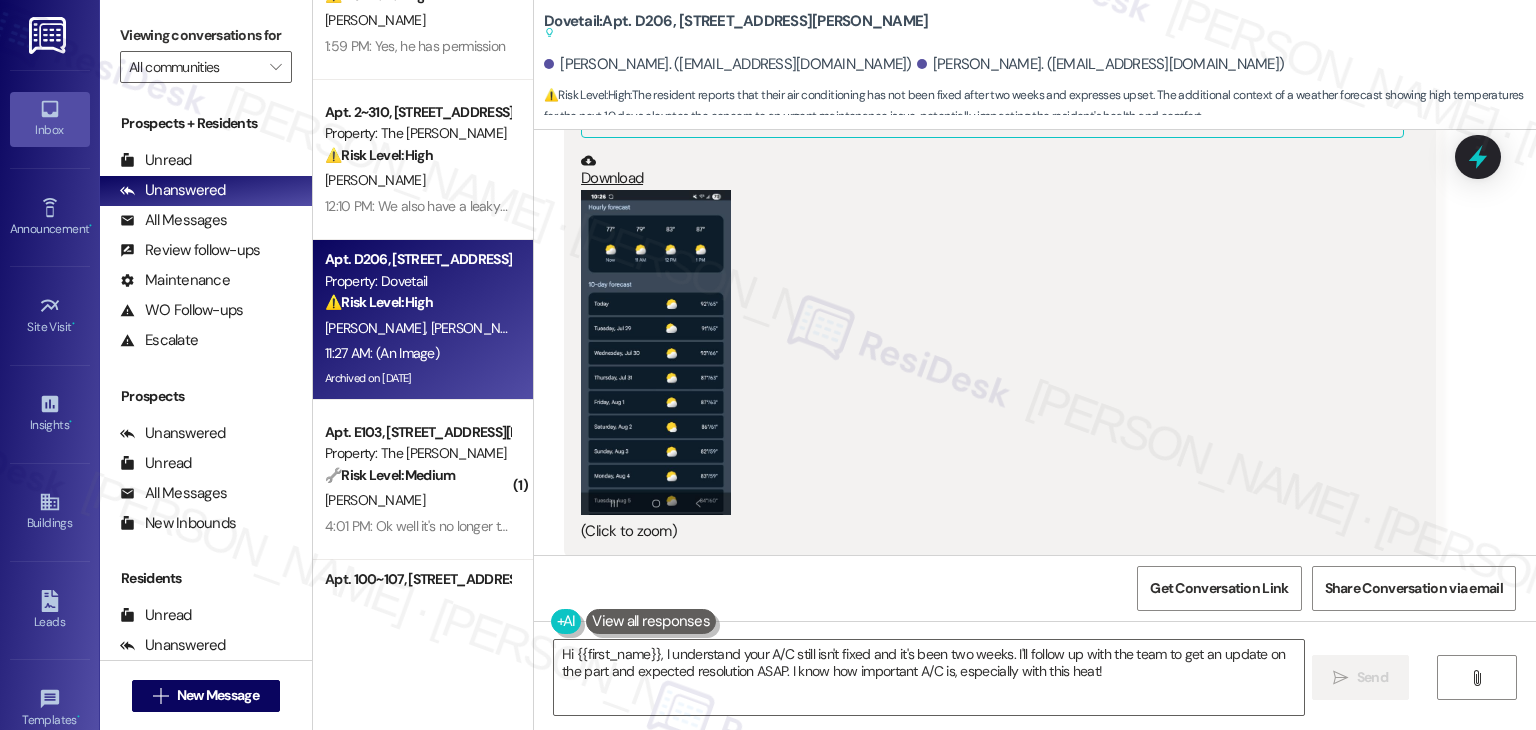 click on "Andrea Carlin 11:27 AM JPG  attachment ResiDesk found written details in this image   See details The resident sent a weather forecast showing high temperatures for the next 10 days, implying a potential concern about the heat.
Download   (Click to zoom) Tags and notes  Related guidelines Show suggestions" at bounding box center [1000, 272] 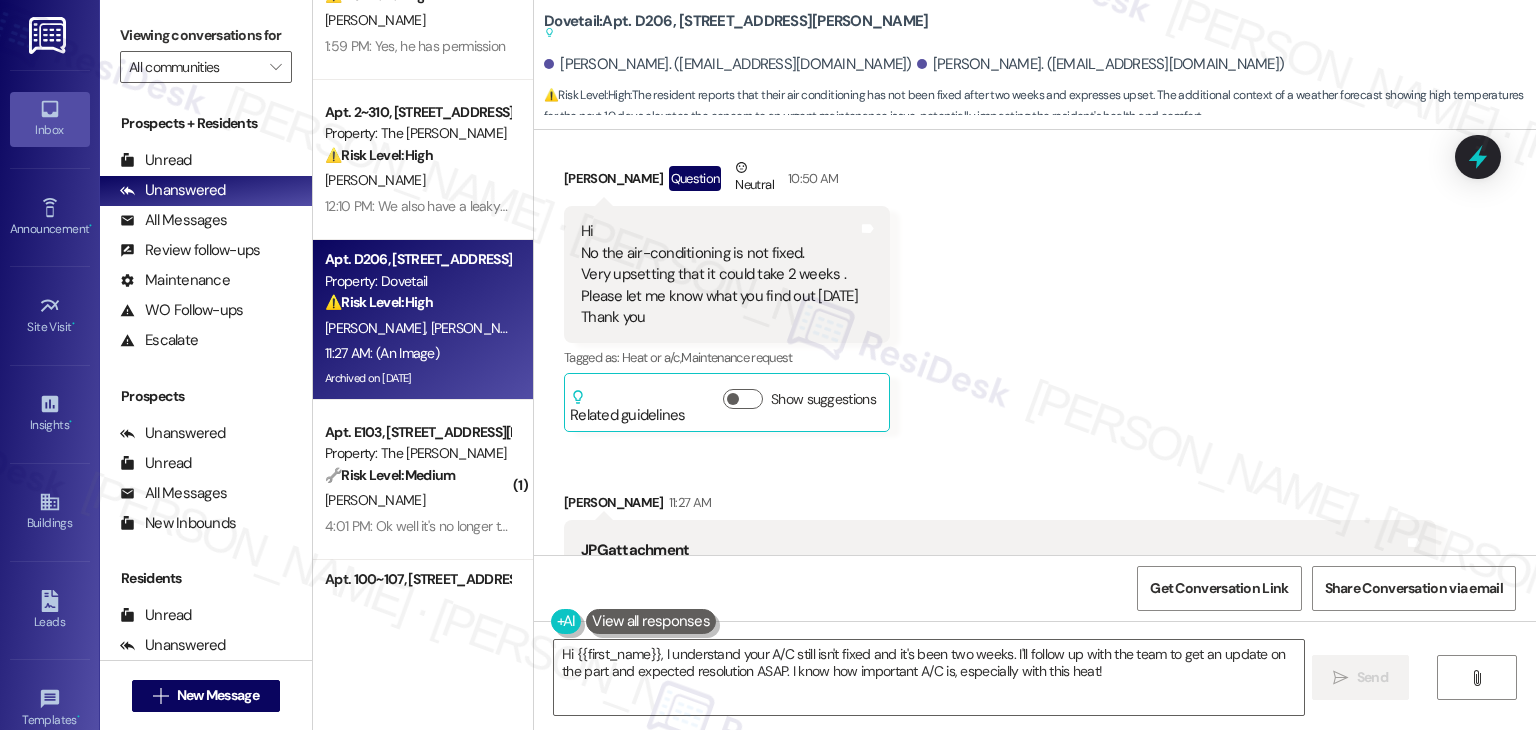 scroll, scrollTop: 21028, scrollLeft: 0, axis: vertical 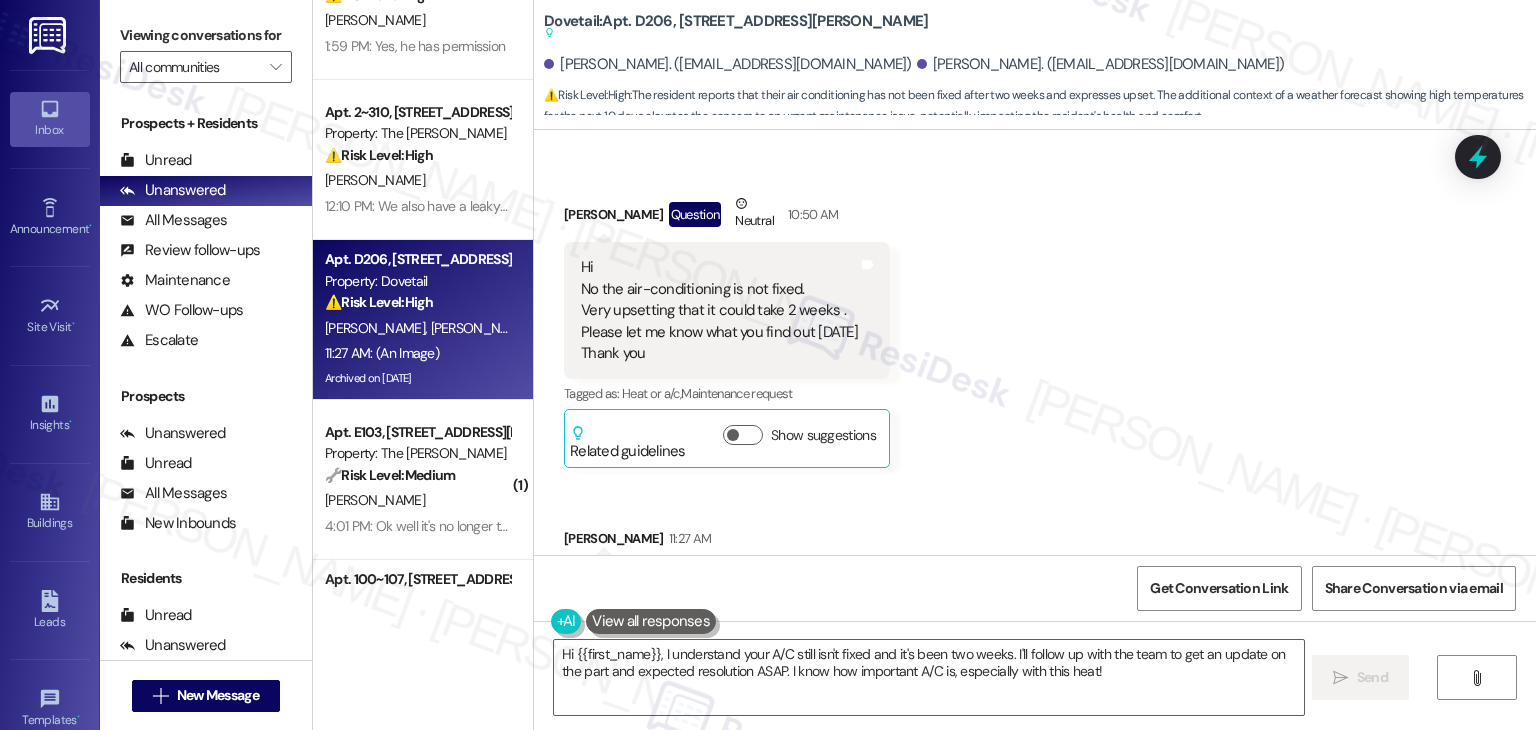click on "Received via SMS Andrea Carlin Question   Neutral 10:50 AM Hi
No the air-conditioning is not fixed.
Very upsetting that it could take 2 weeks .
Please let me know what you find out today
Thank you Tags and notes Tagged as:   Heat or a/c ,  Click to highlight conversations about Heat or a/c Maintenance request Click to highlight conversations about Maintenance request  Related guidelines Show suggestions Received via SMS Andrea Carlin 11:27 AM JPG  attachment ResiDesk found written details in this image   See details The resident sent a weather forecast showing high temperatures for the next 10 days, implying a potential concern about the heat.
Download   (Click to zoom) Tags and notes  Related guidelines Show suggestions" at bounding box center [1035, 690] 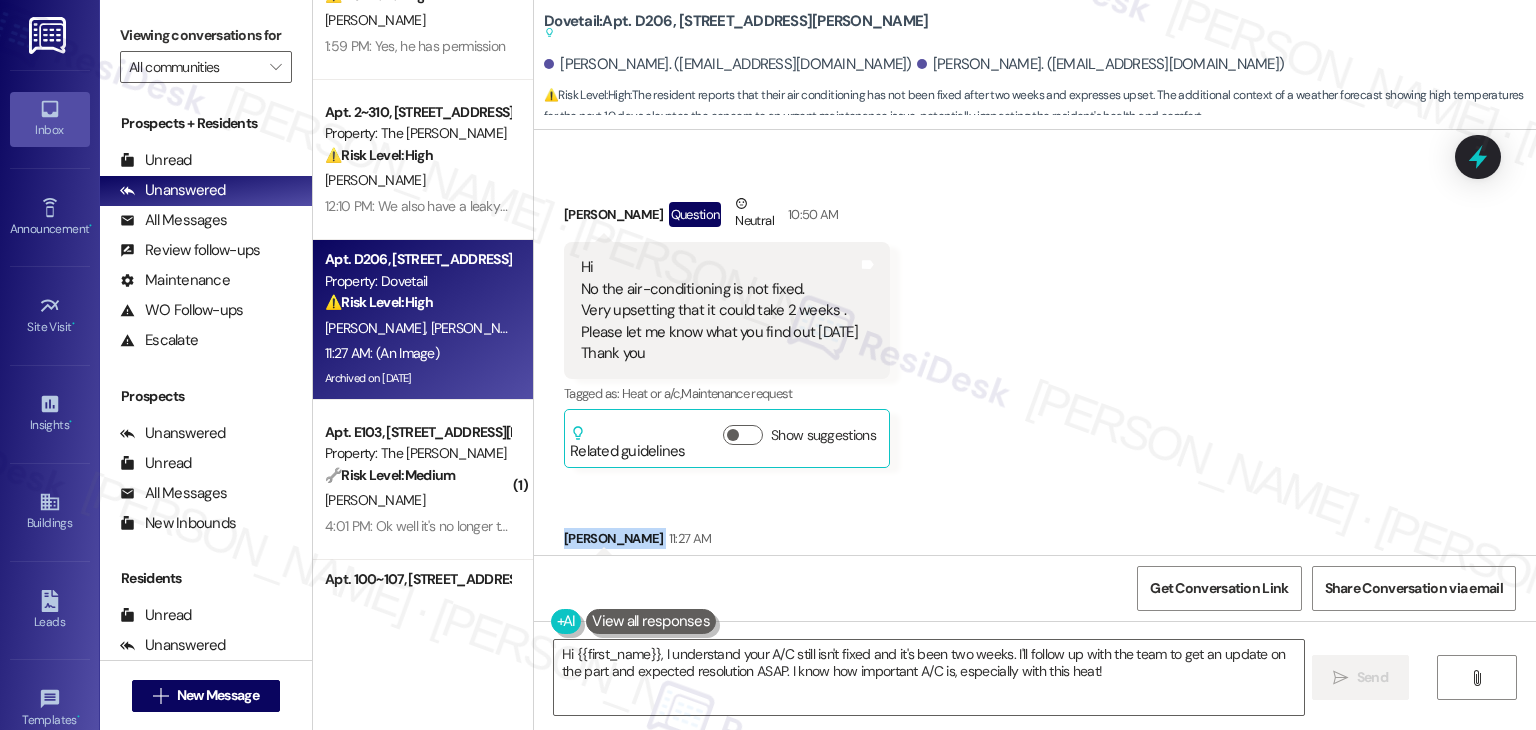click on "Received via SMS Andrea Carlin Question   Neutral 10:50 AM Hi
No the air-conditioning is not fixed.
Very upsetting that it could take 2 weeks .
Please let me know what you find out today
Thank you Tags and notes Tagged as:   Heat or a/c ,  Click to highlight conversations about Heat or a/c Maintenance request Click to highlight conversations about Maintenance request  Related guidelines Show suggestions Received via SMS Andrea Carlin 11:27 AM JPG  attachment ResiDesk found written details in this image   See details The resident sent a weather forecast showing high temperatures for the next 10 days, implying a potential concern about the heat.
Download   (Click to zoom) Tags and notes  Related guidelines Show suggestions" at bounding box center [1035, 690] 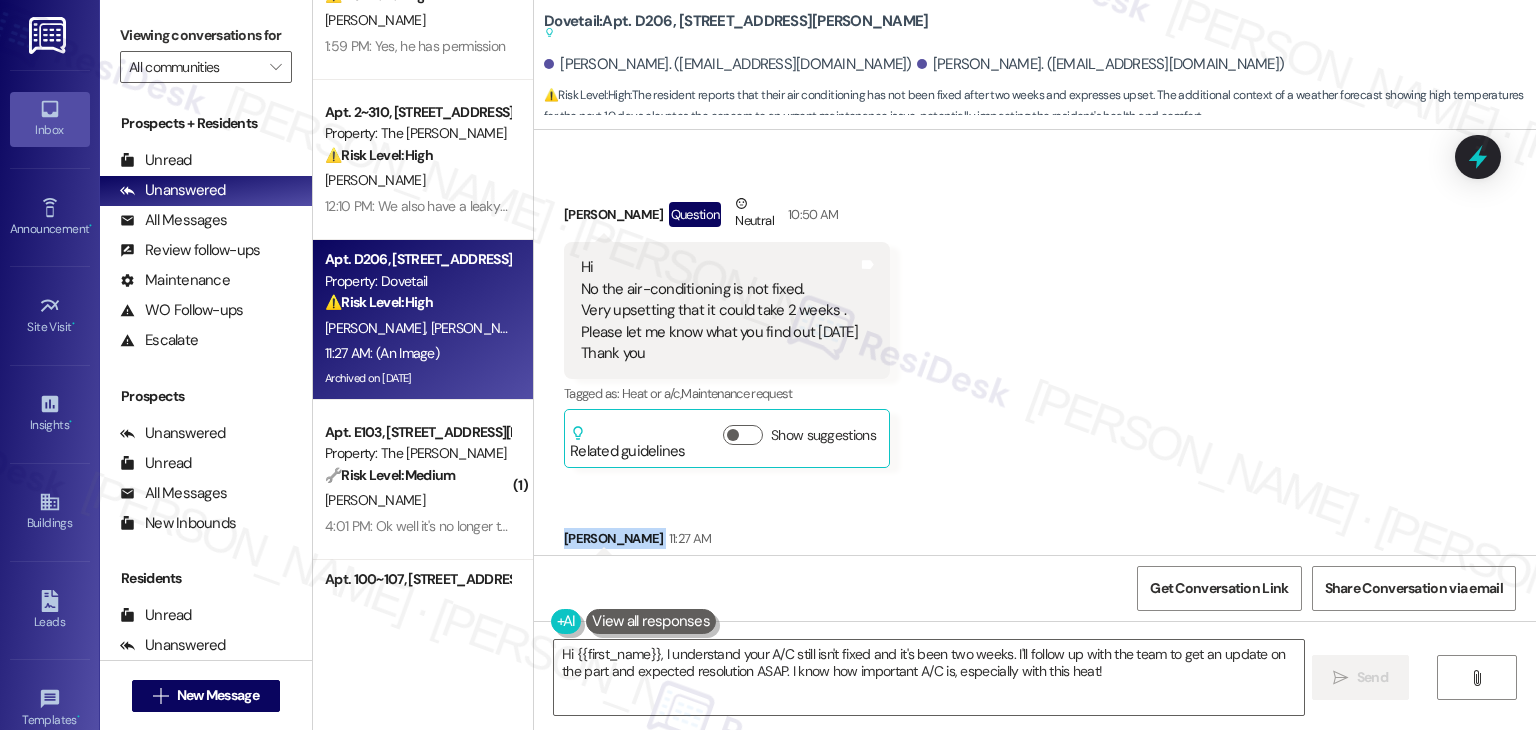 click on "Received via SMS Andrea Carlin Question   Neutral 10:50 AM Hi
No the air-conditioning is not fixed.
Very upsetting that it could take 2 weeks .
Please let me know what you find out today
Thank you Tags and notes Tagged as:   Heat or a/c ,  Click to highlight conversations about Heat or a/c Maintenance request Click to highlight conversations about Maintenance request  Related guidelines Show suggestions Received via SMS Andrea Carlin 11:27 AM JPG  attachment ResiDesk found written details in this image   See details The resident sent a weather forecast showing high temperatures for the next 10 days, implying a potential concern about the heat.
Download   (Click to zoom) Tags and notes  Related guidelines Show suggestions" at bounding box center [1035, 690] 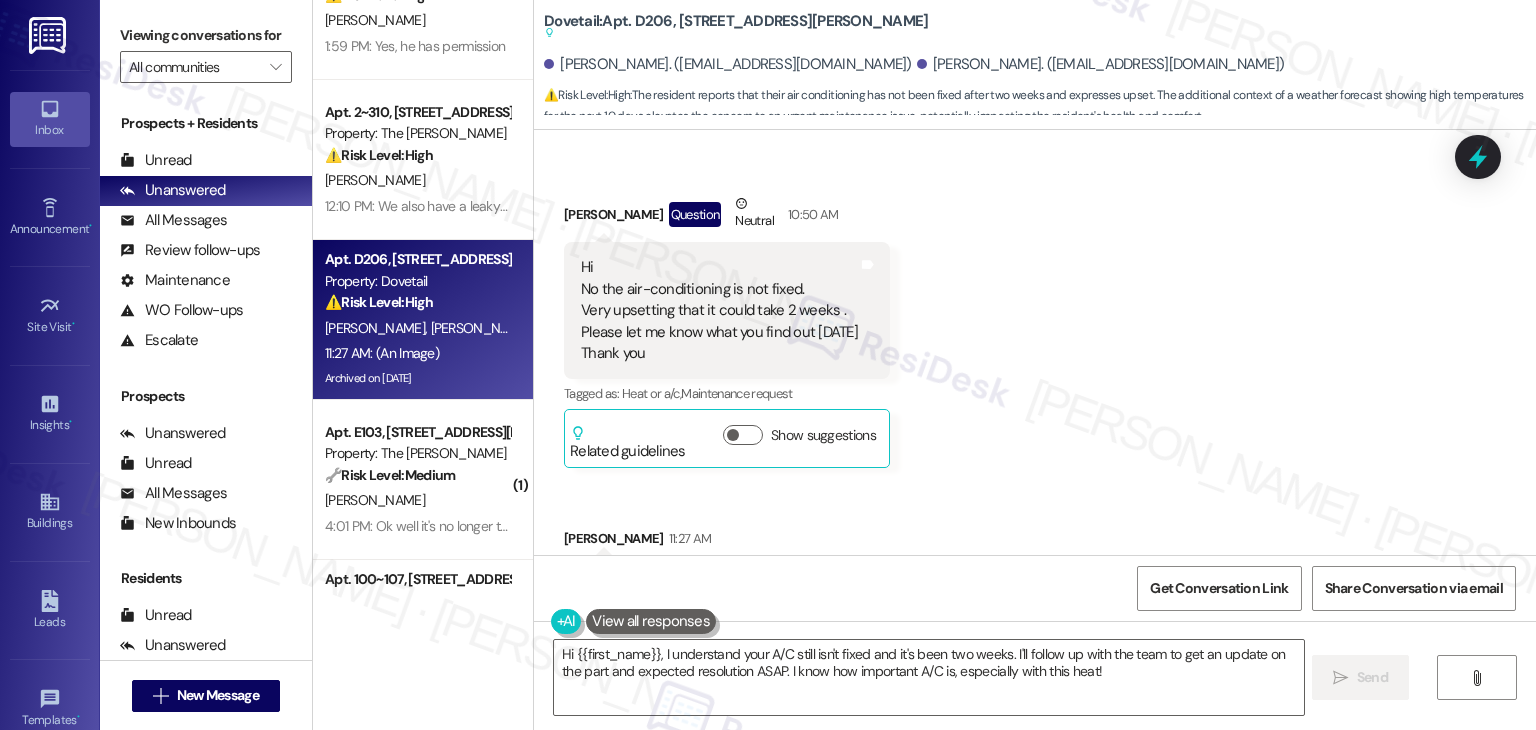 click on "Received via SMS Andrea Carlin Question   Neutral 10:50 AM Hi
No the air-conditioning is not fixed.
Very upsetting that it could take 2 weeks .
Please let me know what you find out today
Thank you Tags and notes Tagged as:   Heat or a/c ,  Click to highlight conversations about Heat or a/c Maintenance request Click to highlight conversations about Maintenance request  Related guidelines Show suggestions Received via SMS Andrea Carlin 11:27 AM JPG  attachment ResiDesk found written details in this image   See details The resident sent a weather forecast showing high temperatures for the next 10 days, implying a potential concern about the heat.
Download   (Click to zoom) Tags and notes  Related guidelines Show suggestions" at bounding box center (1035, 690) 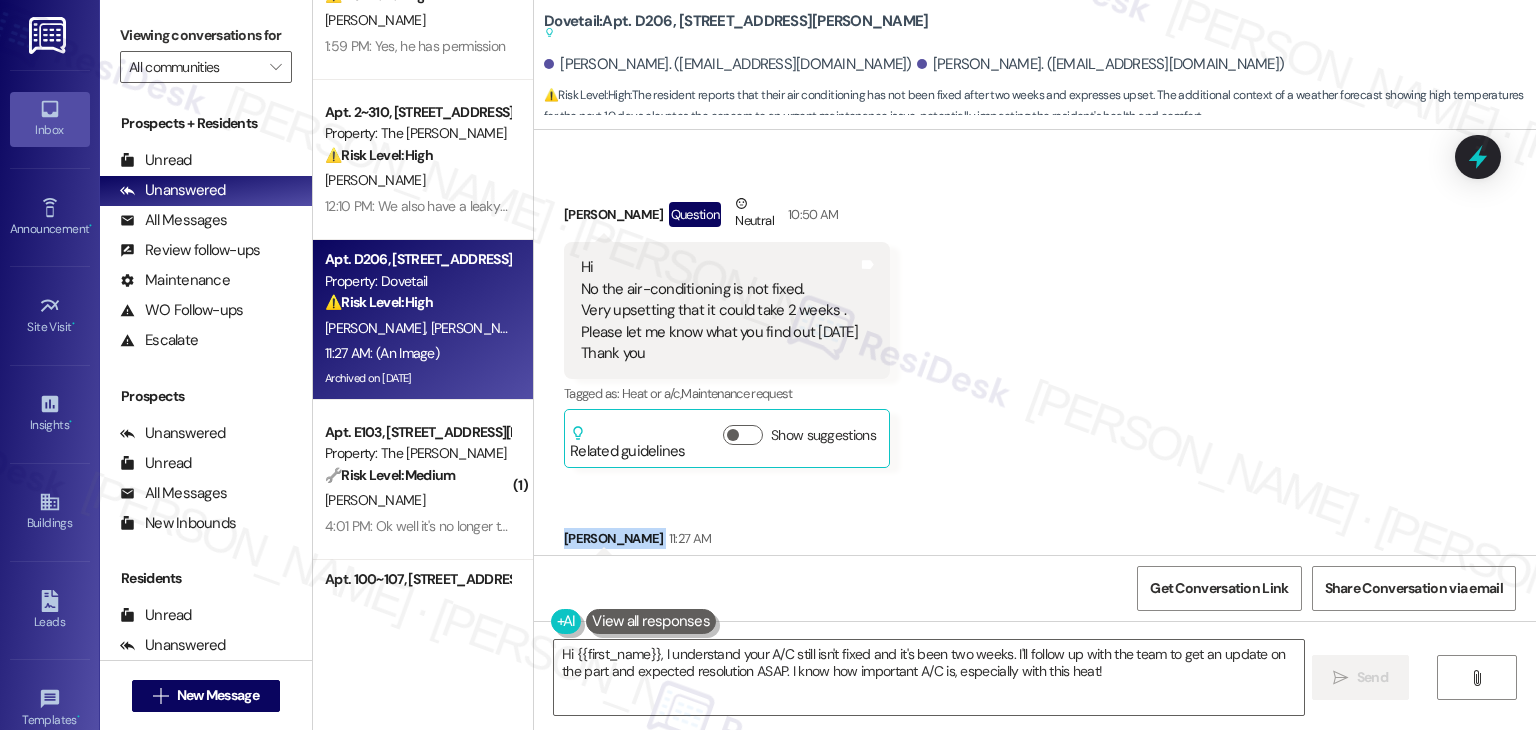 click on "Received via SMS Andrea Carlin Question   Neutral 10:50 AM Hi
No the air-conditioning is not fixed.
Very upsetting that it could take 2 weeks .
Please let me know what you find out today
Thank you Tags and notes Tagged as:   Heat or a/c ,  Click to highlight conversations about Heat or a/c Maintenance request Click to highlight conversations about Maintenance request  Related guidelines Show suggestions Received via SMS Andrea Carlin 11:27 AM JPG  attachment ResiDesk found written details in this image   See details The resident sent a weather forecast showing high temperatures for the next 10 days, implying a potential concern about the heat.
Download   (Click to zoom) Tags and notes  Related guidelines Show suggestions" at bounding box center (1035, 690) 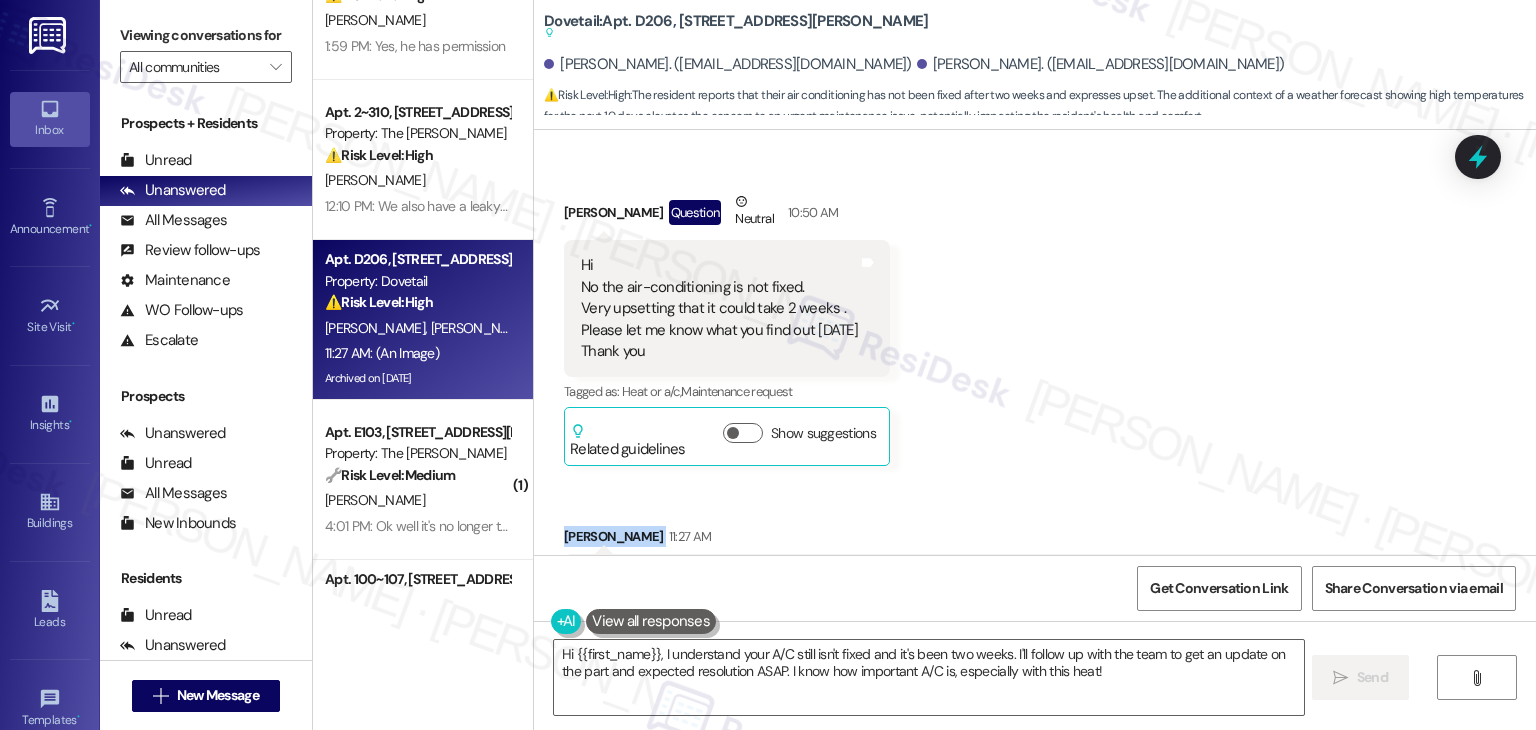 scroll, scrollTop: 21028, scrollLeft: 0, axis: vertical 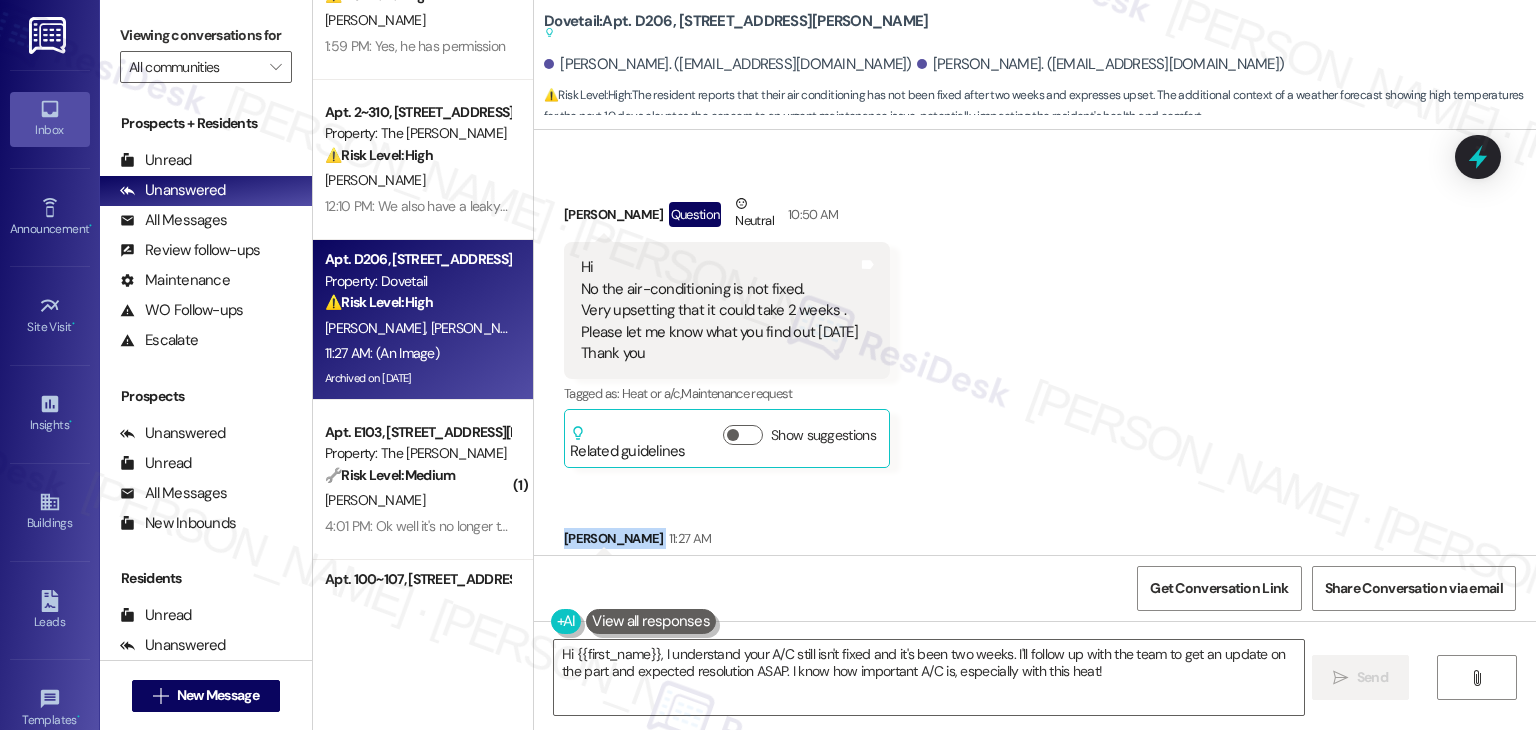 click on "Received via SMS Andrea Carlin Question   Neutral 10:50 AM Hi
No the air-conditioning is not fixed.
Very upsetting that it could take 2 weeks .
Please let me know what you find out today
Thank you Tags and notes Tagged as:   Heat or a/c ,  Click to highlight conversations about Heat or a/c Maintenance request Click to highlight conversations about Maintenance request  Related guidelines Show suggestions Received via SMS Andrea Carlin 11:27 AM JPG  attachment ResiDesk found written details in this image   See details The resident sent a weather forecast showing high temperatures for the next 10 days, implying a potential concern about the heat.
Download   (Click to zoom) Tags and notes  Related guidelines Show suggestions" at bounding box center [1035, 690] 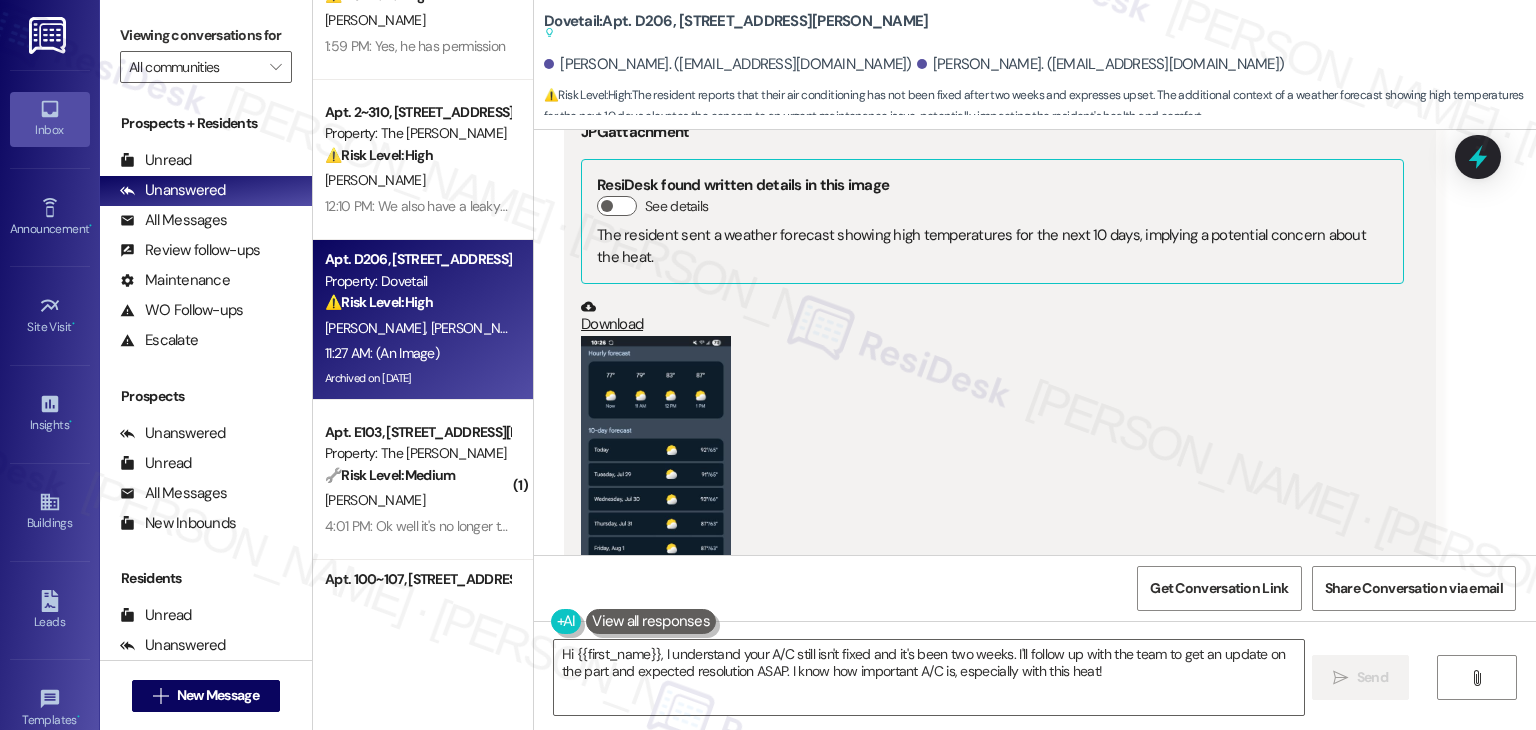 scroll, scrollTop: 21328, scrollLeft: 0, axis: vertical 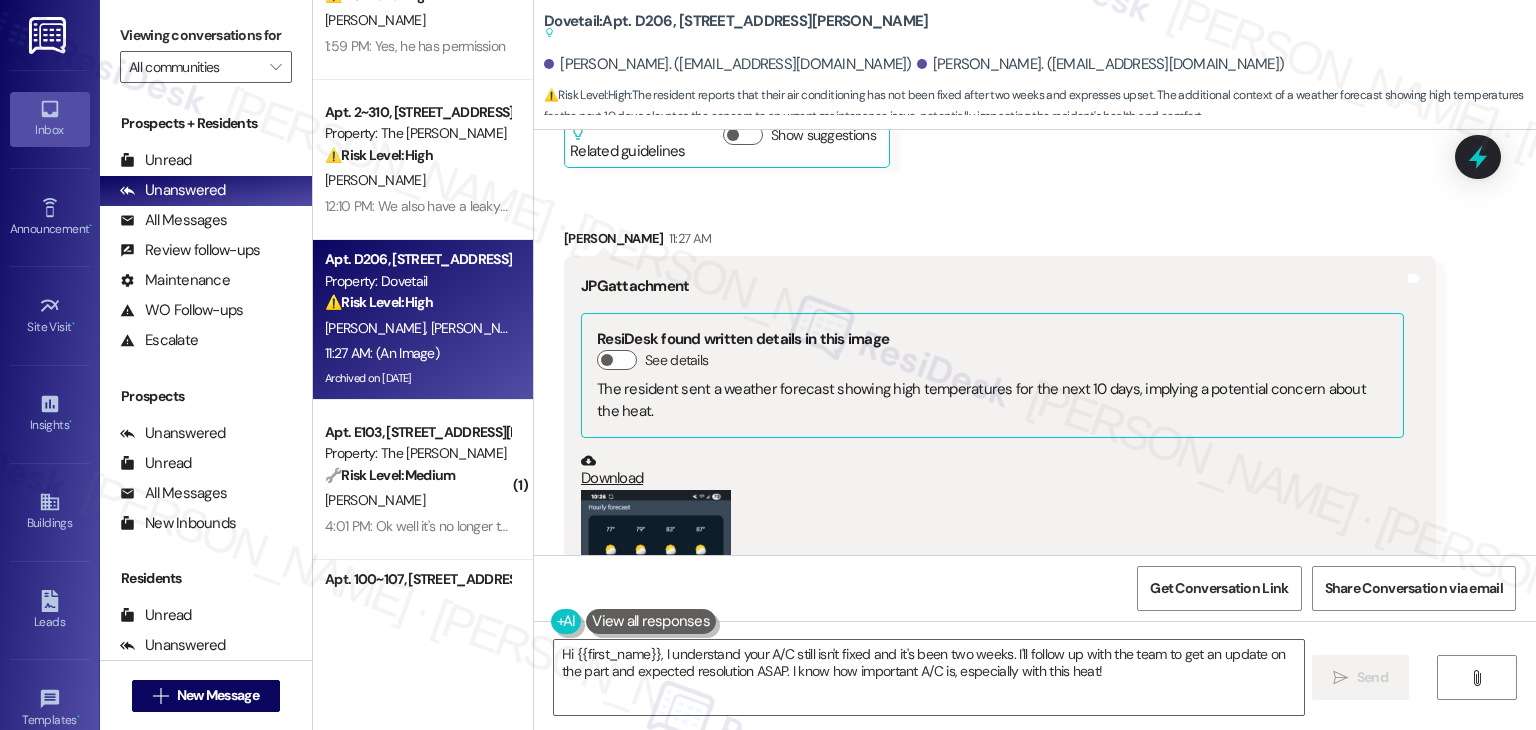 click on "Andrea Carlin 11:27 AM" at bounding box center [1000, 242] 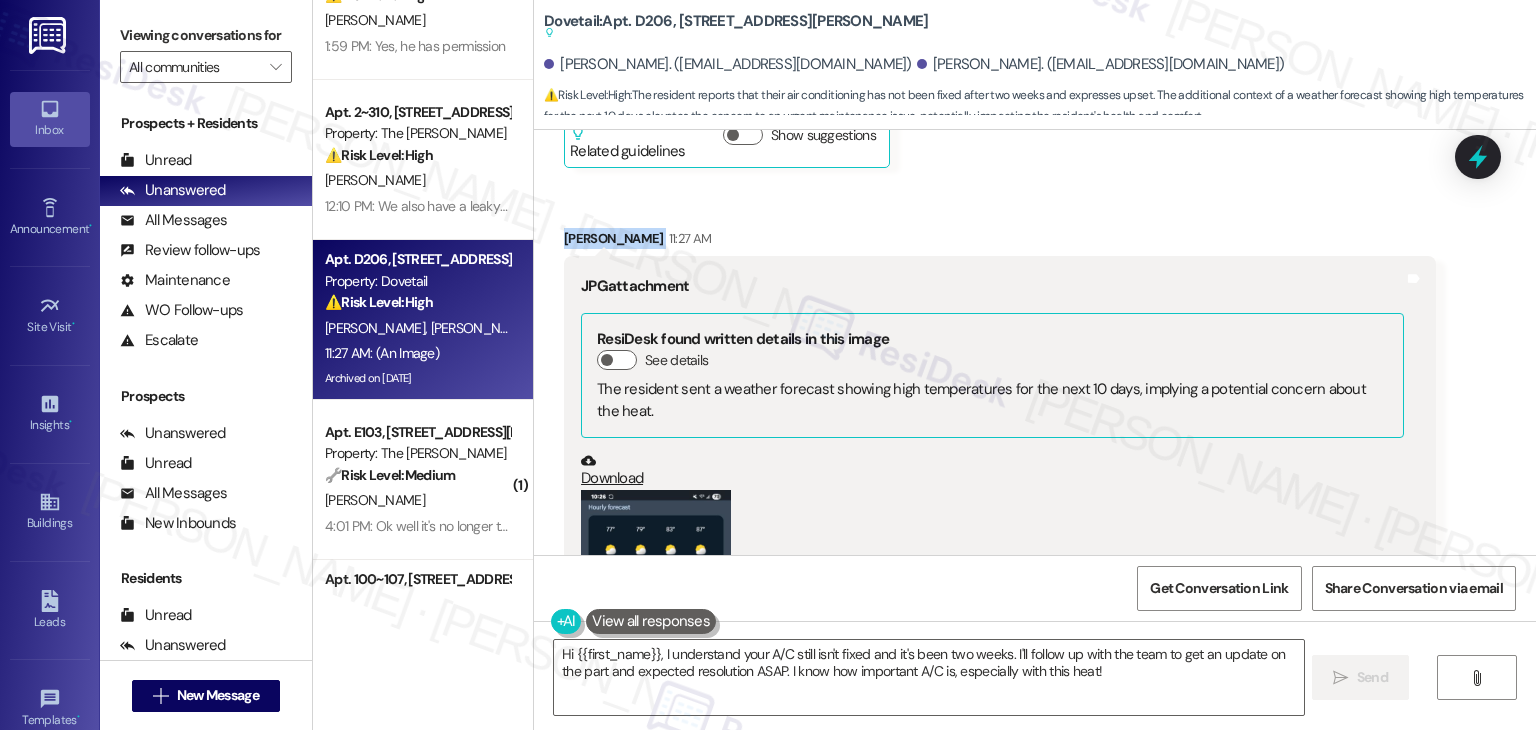 click on "Andrea Carlin 11:27 AM" at bounding box center [1000, 242] 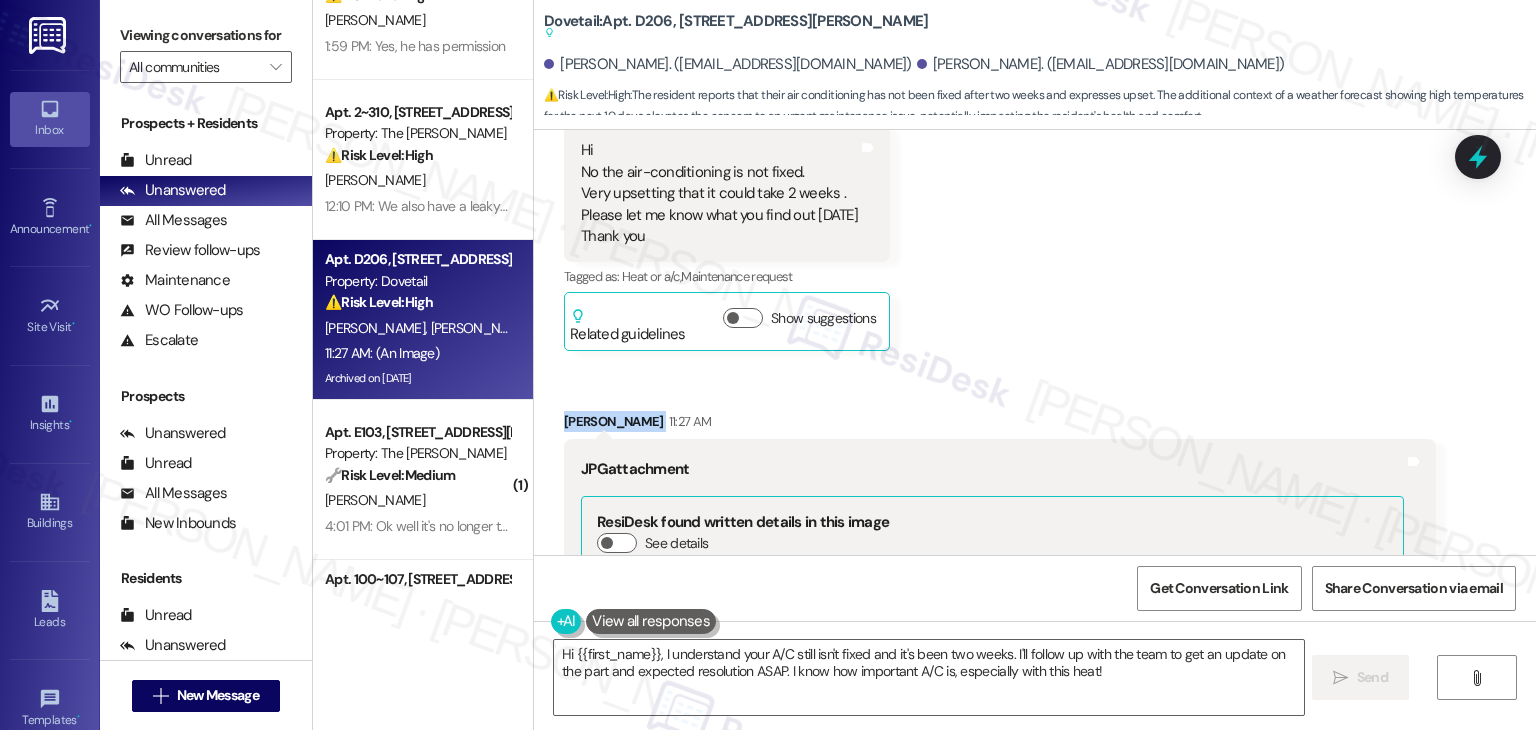 scroll, scrollTop: 21128, scrollLeft: 0, axis: vertical 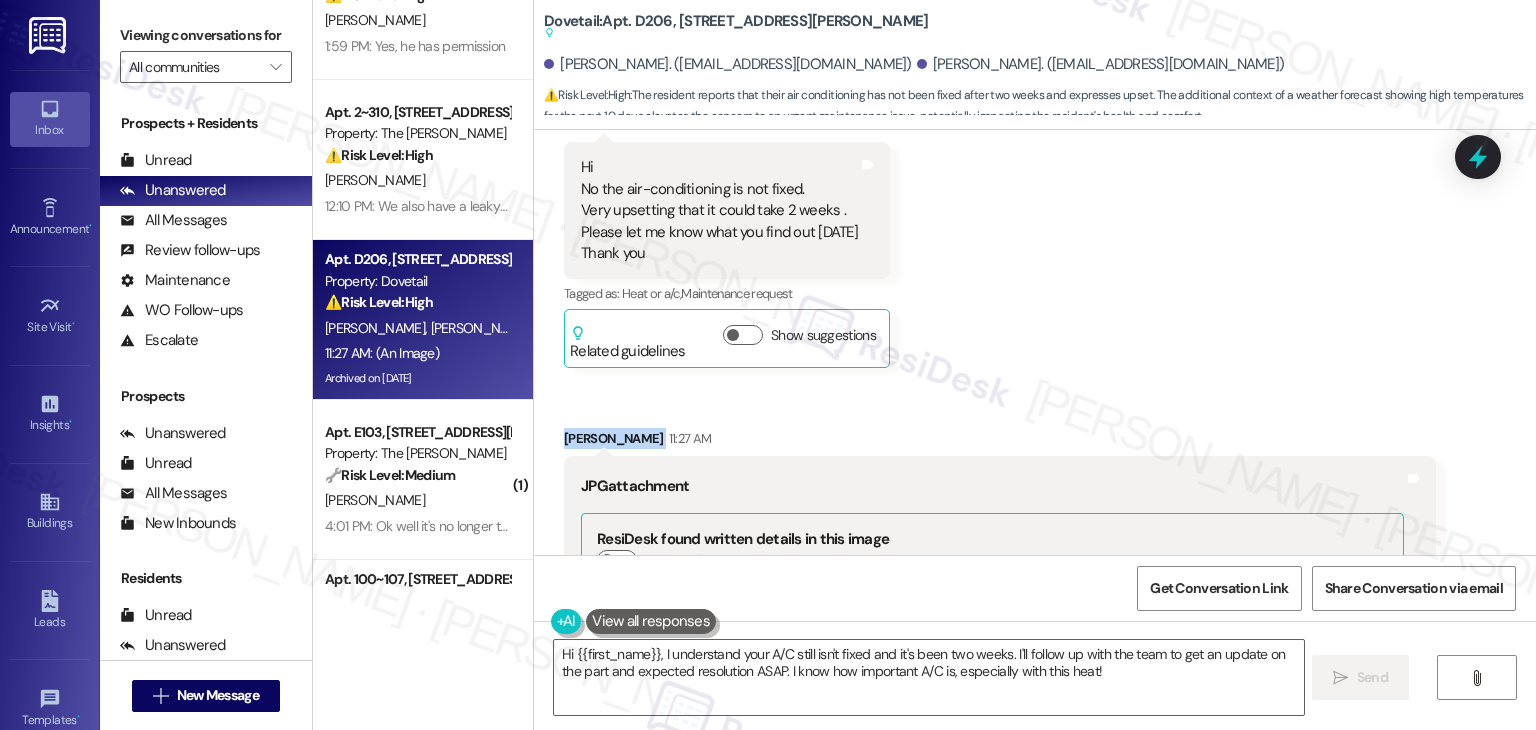 click on "Received via SMS Andrea Carlin Question   Neutral 10:50 AM Hi
No the air-conditioning is not fixed.
Very upsetting that it could take 2 weeks .
Please let me know what you find out today
Thank you Tags and notes Tagged as:   Heat or a/c ,  Click to highlight conversations about Heat or a/c Maintenance request Click to highlight conversations about Maintenance request  Related guidelines Show suggestions Received via SMS Andrea Carlin 11:27 AM JPG  attachment ResiDesk found written details in this image   See details The resident sent a weather forecast showing high temperatures for the next 10 days, implying a potential concern about the heat.
Download   (Click to zoom) Tags and notes  Related guidelines Show suggestions" at bounding box center (1035, 590) 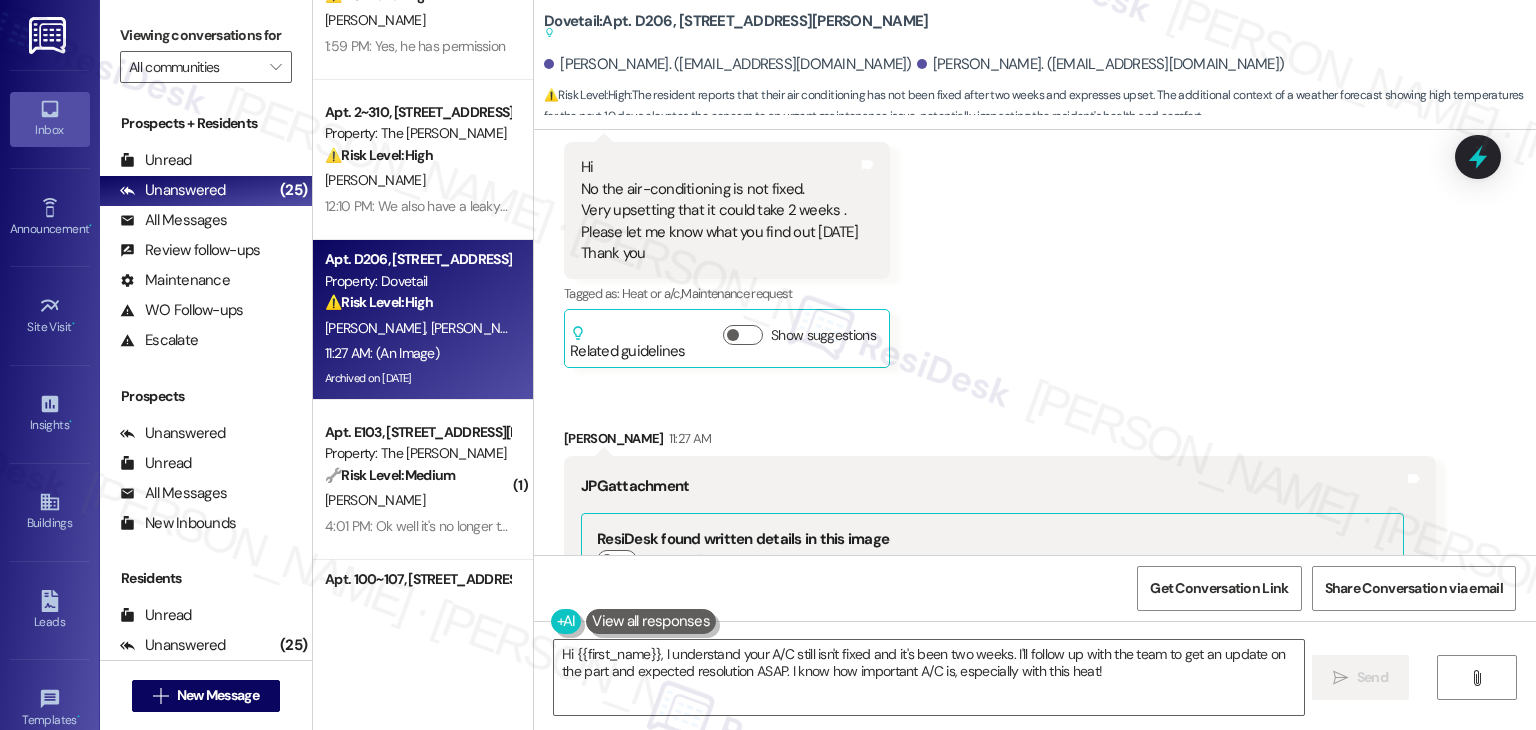 click on "Received via SMS Andrea Carlin Question   Neutral 10:50 AM Hi
No the air-conditioning is not fixed.
Very upsetting that it could take 2 weeks .
Please let me know what you find out today
Thank you Tags and notes Tagged as:   Heat or a/c ,  Click to highlight conversations about Heat or a/c Maintenance request Click to highlight conversations about Maintenance request  Related guidelines Show suggestions Received via SMS Andrea Carlin 11:27 AM JPG  attachment ResiDesk found written details in this image   See details The resident sent a weather forecast showing high temperatures for the next 10 days, implying a potential concern about the heat.
Download   (Click to zoom) Tags and notes  Related guidelines Show suggestions" at bounding box center [1035, 590] 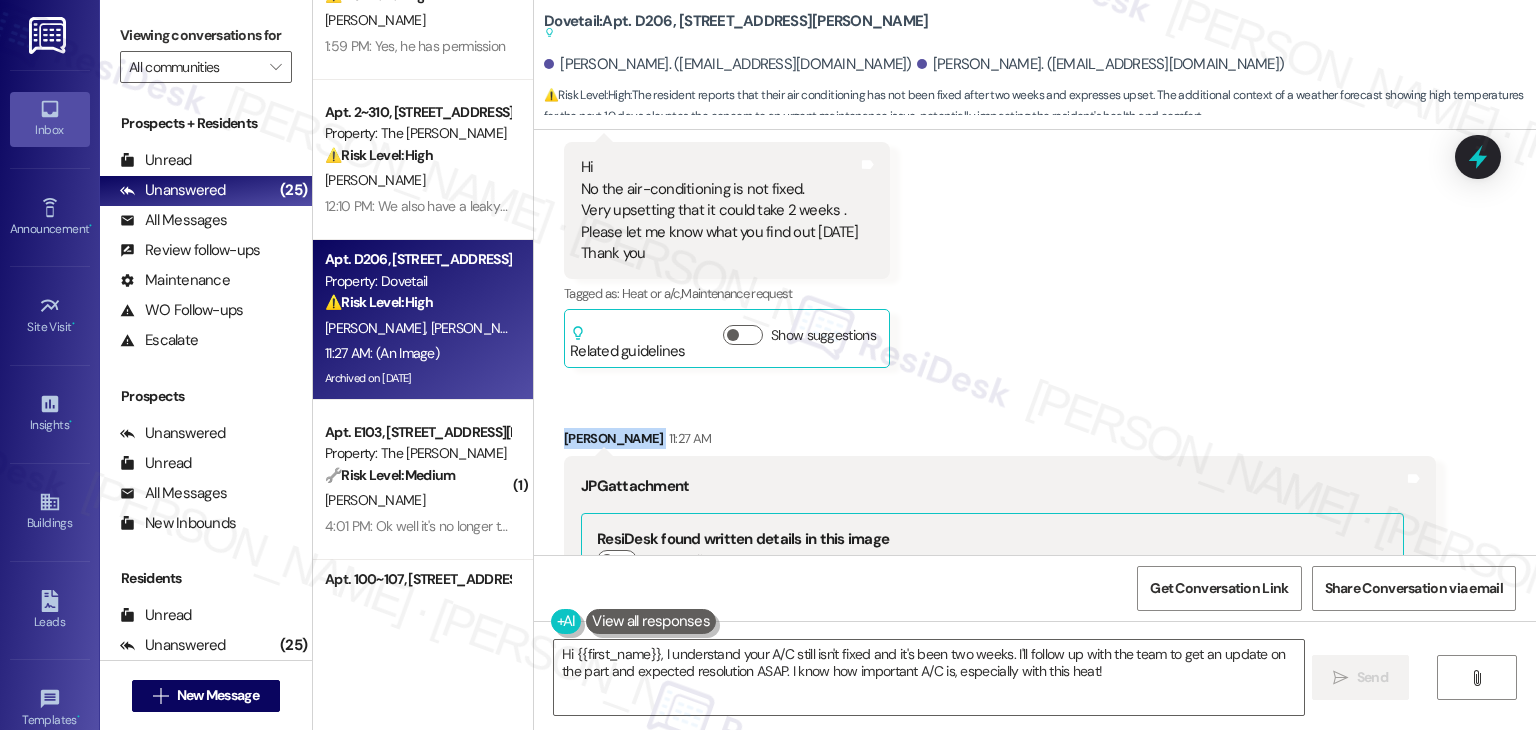 click on "Received via SMS Andrea Carlin Question   Neutral 10:50 AM Hi
No the air-conditioning is not fixed.
Very upsetting that it could take 2 weeks .
Please let me know what you find out today
Thank you Tags and notes Tagged as:   Heat or a/c ,  Click to highlight conversations about Heat or a/c Maintenance request Click to highlight conversations about Maintenance request  Related guidelines Show suggestions Received via SMS Andrea Carlin 11:27 AM JPG  attachment ResiDesk found written details in this image   See details The resident sent a weather forecast showing high temperatures for the next 10 days, implying a potential concern about the heat.
Download   (Click to zoom) Tags and notes  Related guidelines Show suggestions" at bounding box center (1035, 590) 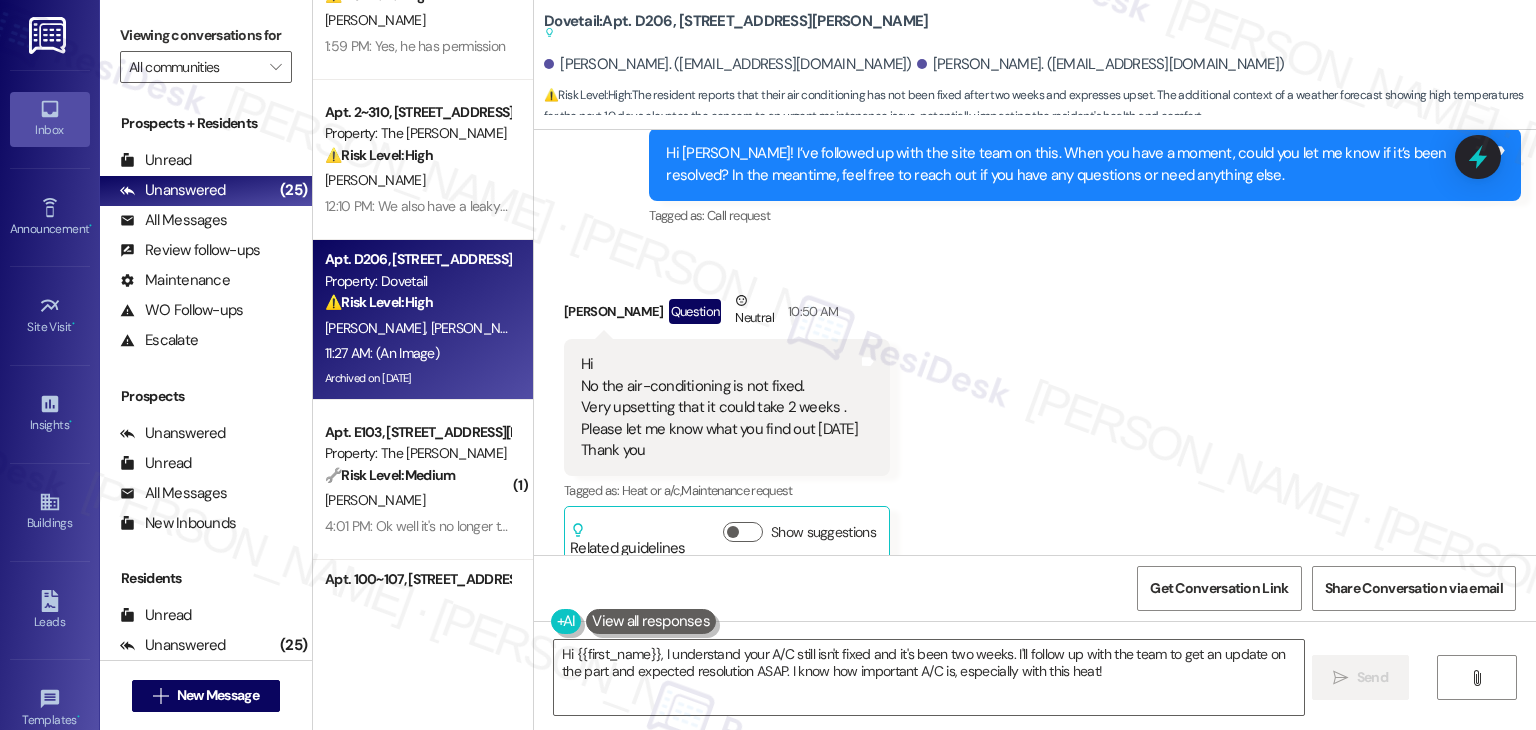 scroll, scrollTop: 20928, scrollLeft: 0, axis: vertical 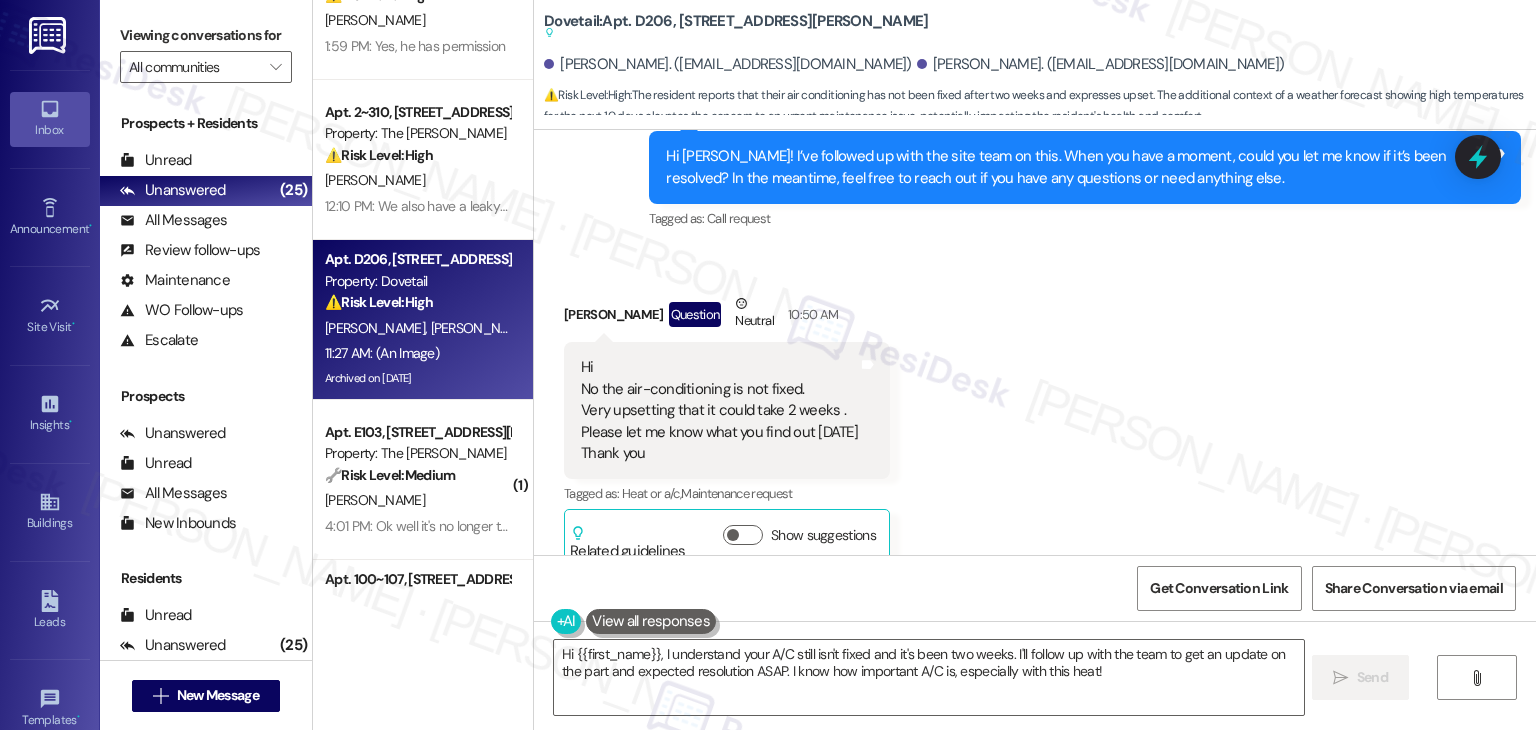 click on "Received via SMS Andrea Carlin Question   Neutral 10:50 AM Hi
No the air-conditioning is not fixed.
Very upsetting that it could take 2 weeks .
Please let me know what you find out today
Thank you Tags and notes Tagged as:   Heat or a/c ,  Click to highlight conversations about Heat or a/c Maintenance request Click to highlight conversations about Maintenance request  Related guidelines Show suggestions Received via SMS Andrea Carlin 11:27 AM JPG  attachment ResiDesk found written details in this image   See details The resident sent a weather forecast showing high temperatures for the next 10 days, implying a potential concern about the heat.
Download   (Click to zoom) Tags and notes  Related guidelines Show suggestions" at bounding box center [1035, 790] 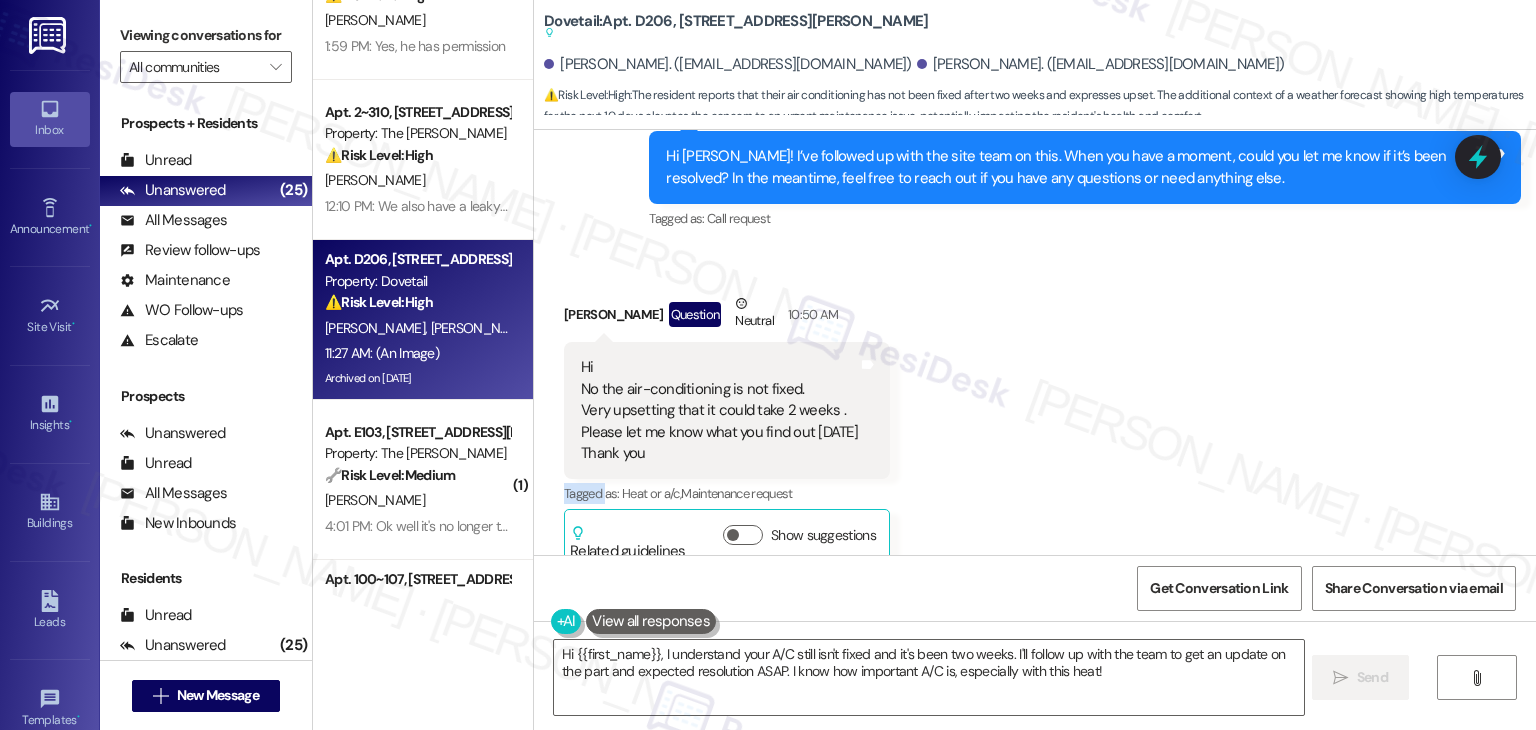 click on "Received via SMS Andrea Carlin Question   Neutral 10:50 AM Hi
No the air-conditioning is not fixed.
Very upsetting that it could take 2 weeks .
Please let me know what you find out today
Thank you Tags and notes Tagged as:   Heat or a/c ,  Click to highlight conversations about Heat or a/c Maintenance request Click to highlight conversations about Maintenance request  Related guidelines Show suggestions Received via SMS Andrea Carlin 11:27 AM JPG  attachment ResiDesk found written details in this image   See details The resident sent a weather forecast showing high temperatures for the next 10 days, implying a potential concern about the heat.
Download   (Click to zoom) Tags and notes  Related guidelines Show suggestions" at bounding box center [1035, 790] 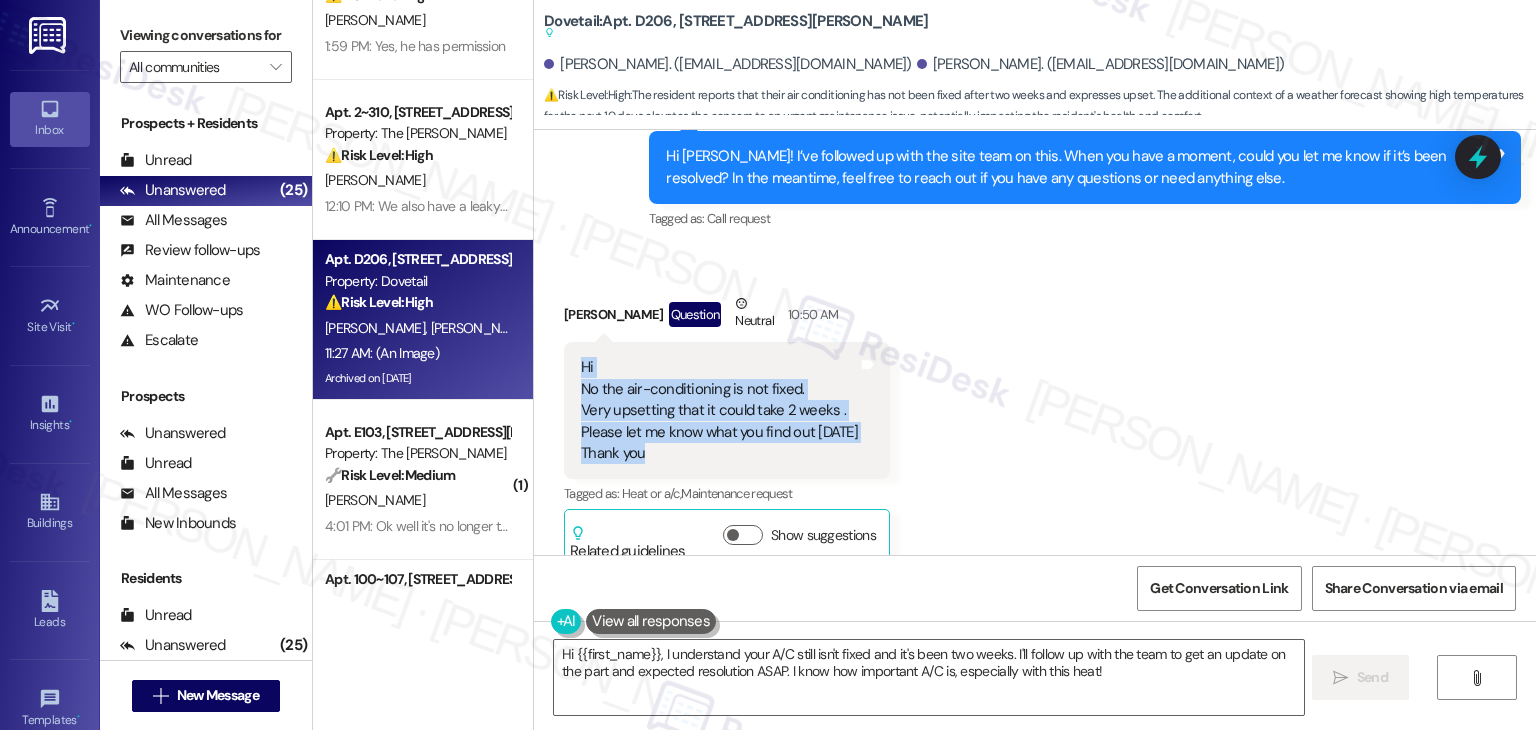 drag, startPoint x: 657, startPoint y: 384, endPoint x: 561, endPoint y: 294, distance: 131.59027 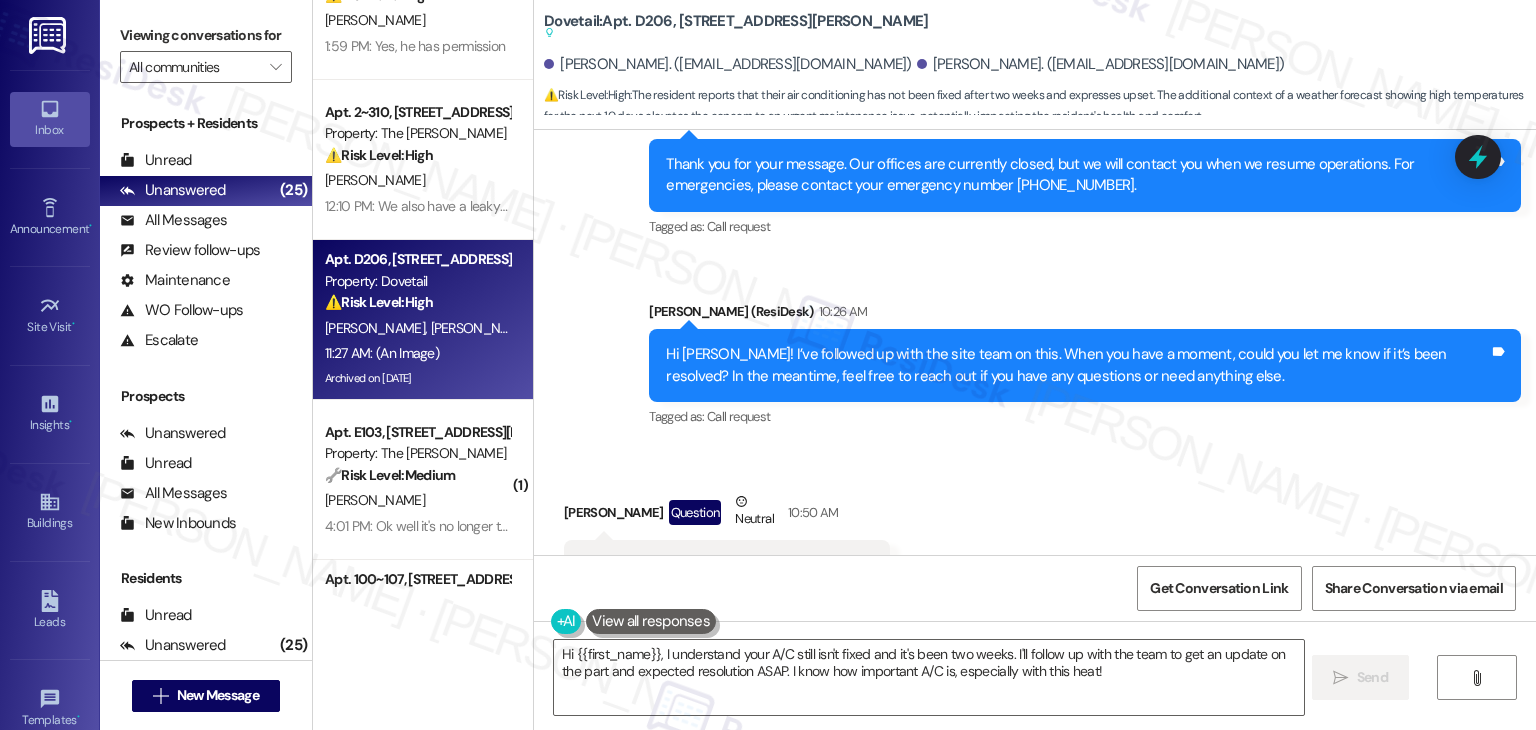scroll, scrollTop: 20728, scrollLeft: 0, axis: vertical 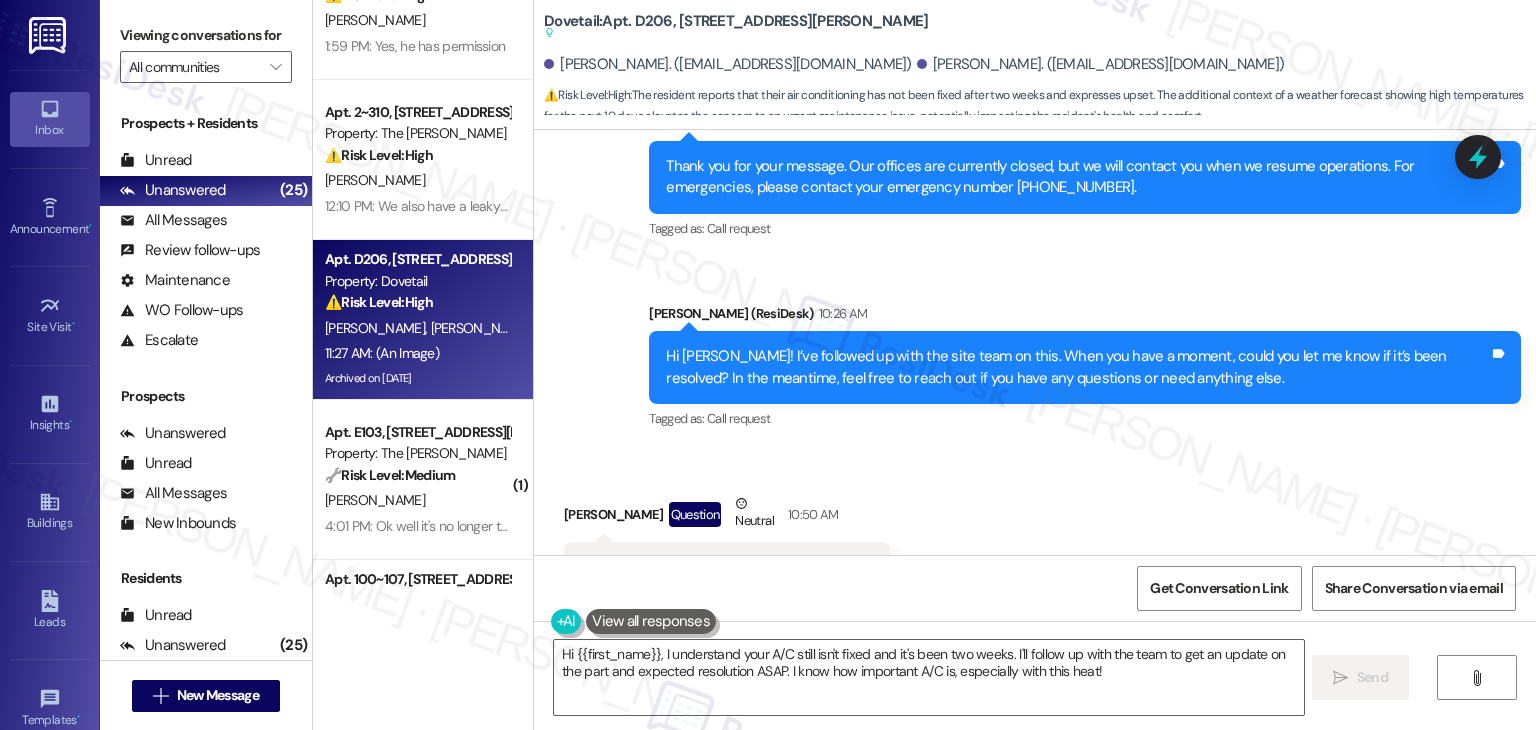 click on "Hi Andrea! I’ve followed up with the site team on this. When you have a moment, could you let me know if it’s been resolved? In the meantime, feel free to reach out if you have any questions or need anything else." at bounding box center (1077, 367) 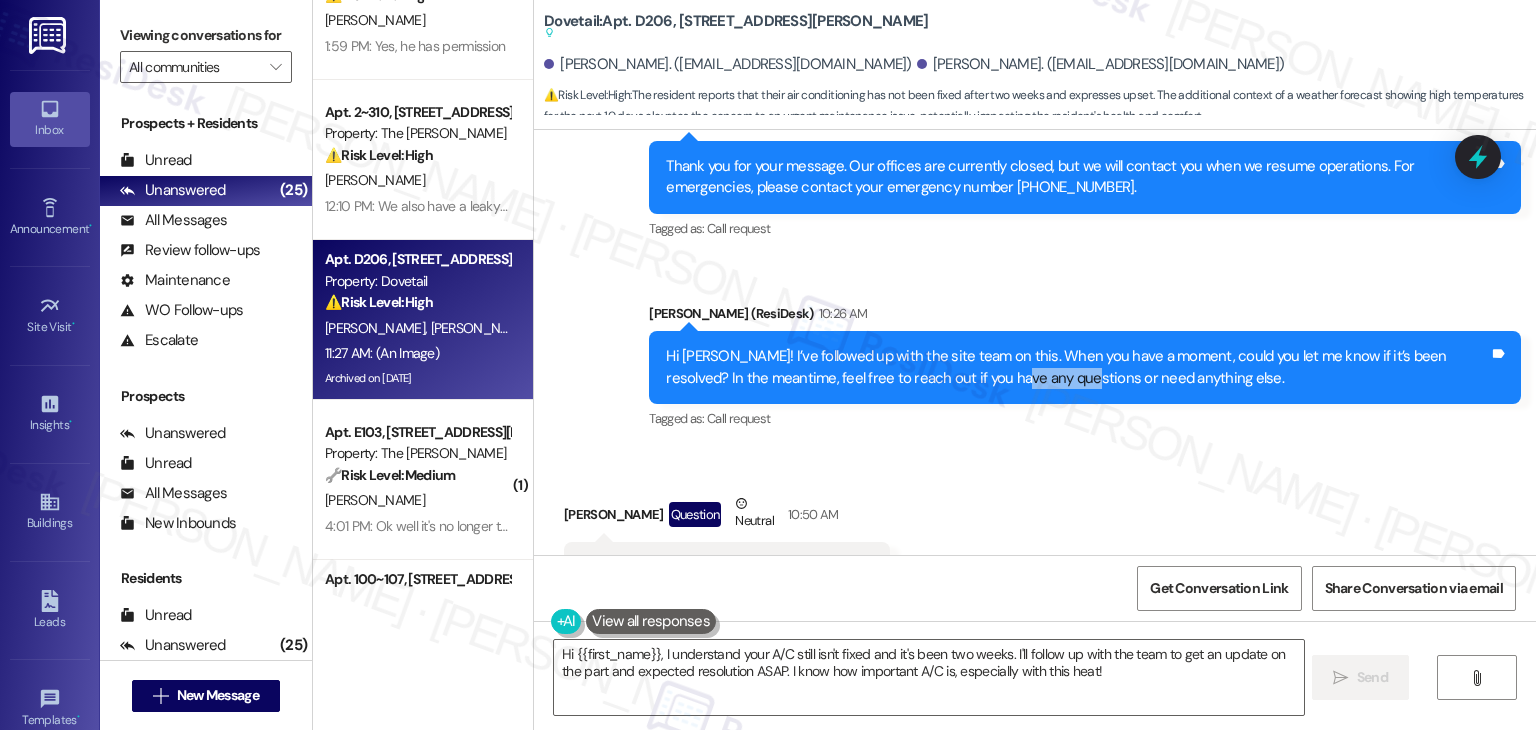 click on "Hi Andrea! I’ve followed up with the site team on this. When you have a moment, could you let me know if it’s been resolved? In the meantime, feel free to reach out if you have any questions or need anything else." at bounding box center (1077, 367) 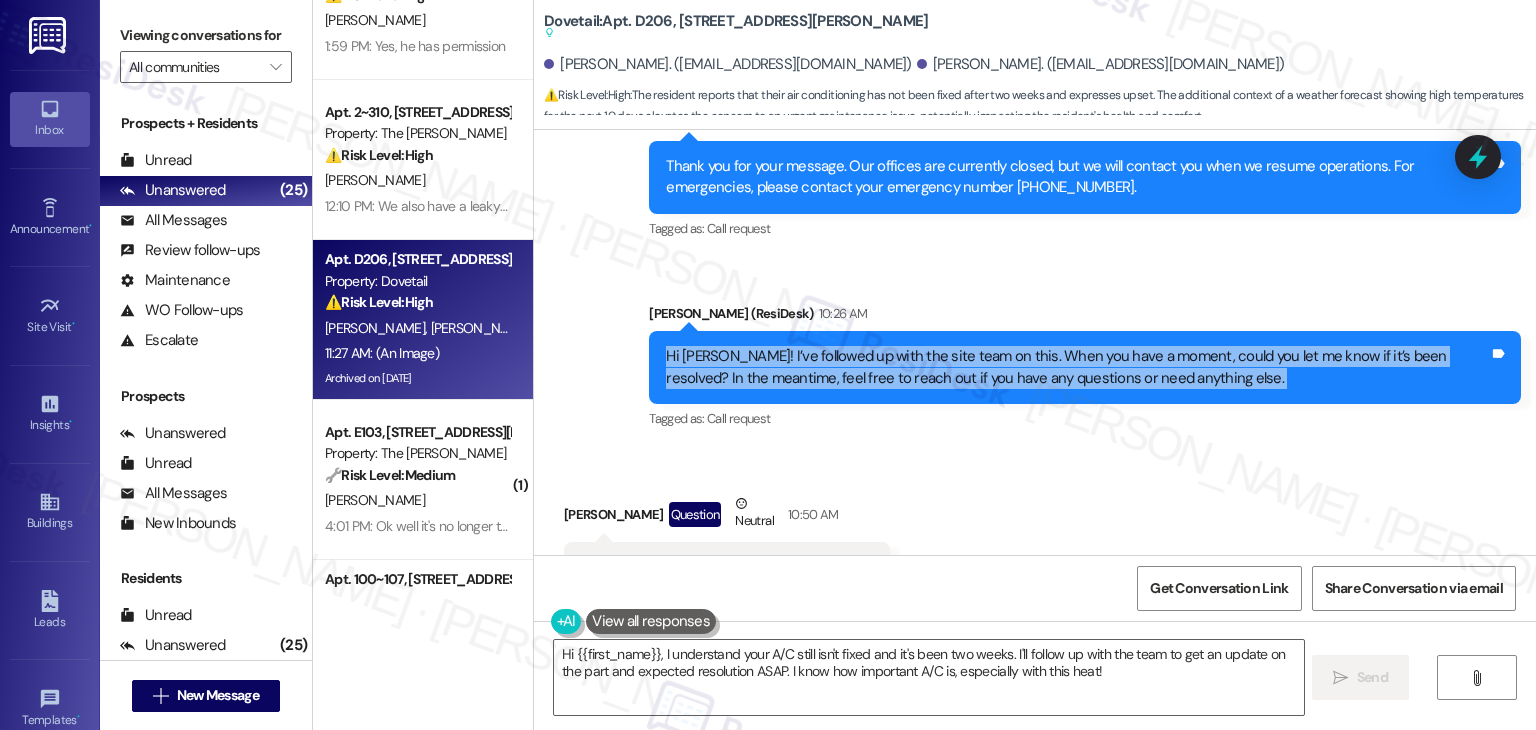 click on "Hi Andrea! I’ve followed up with the site team on this. When you have a moment, could you let me know if it’s been resolved? In the meantime, feel free to reach out if you have any questions or need anything else." at bounding box center (1077, 367) 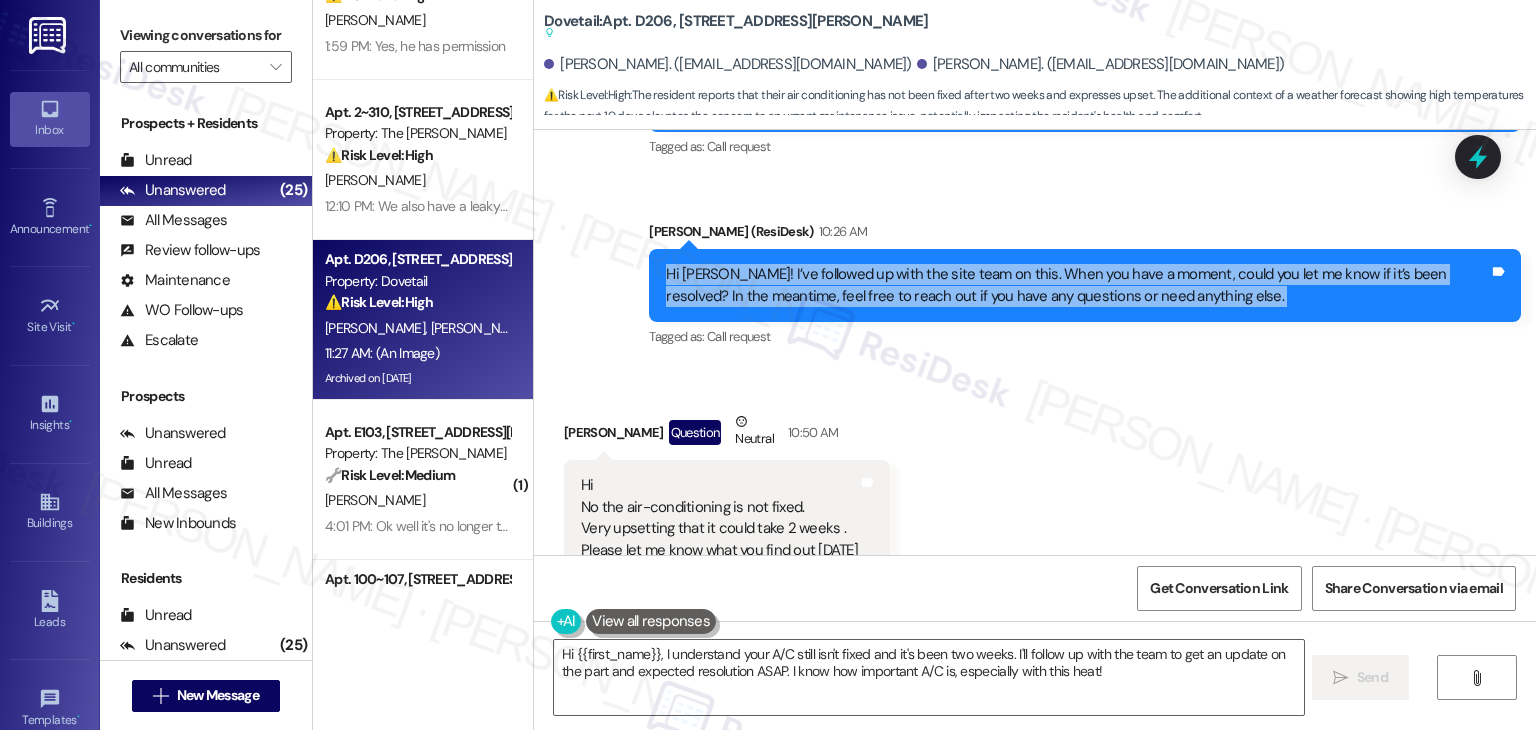 scroll, scrollTop: 20928, scrollLeft: 0, axis: vertical 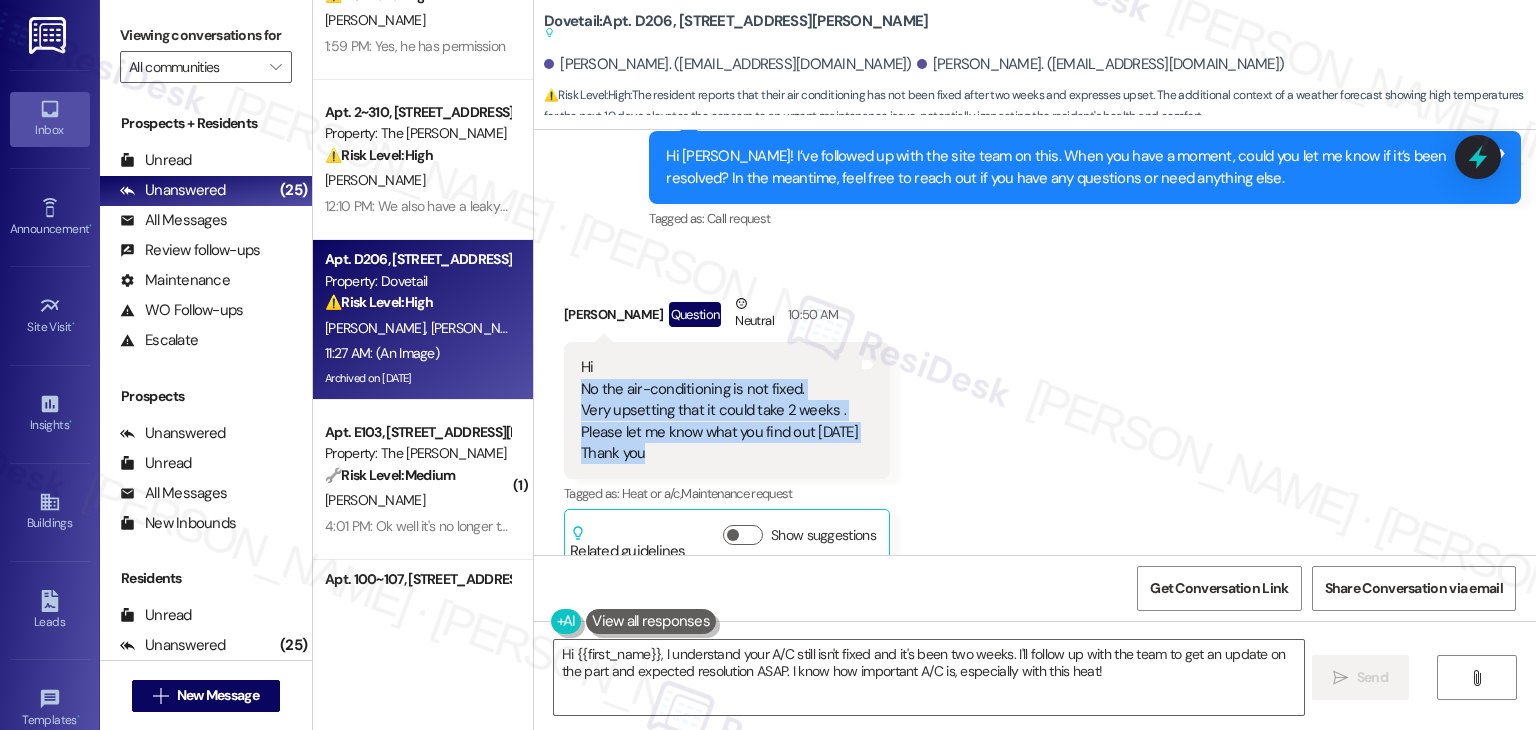 drag, startPoint x: 644, startPoint y: 382, endPoint x: 563, endPoint y: 302, distance: 113.84639 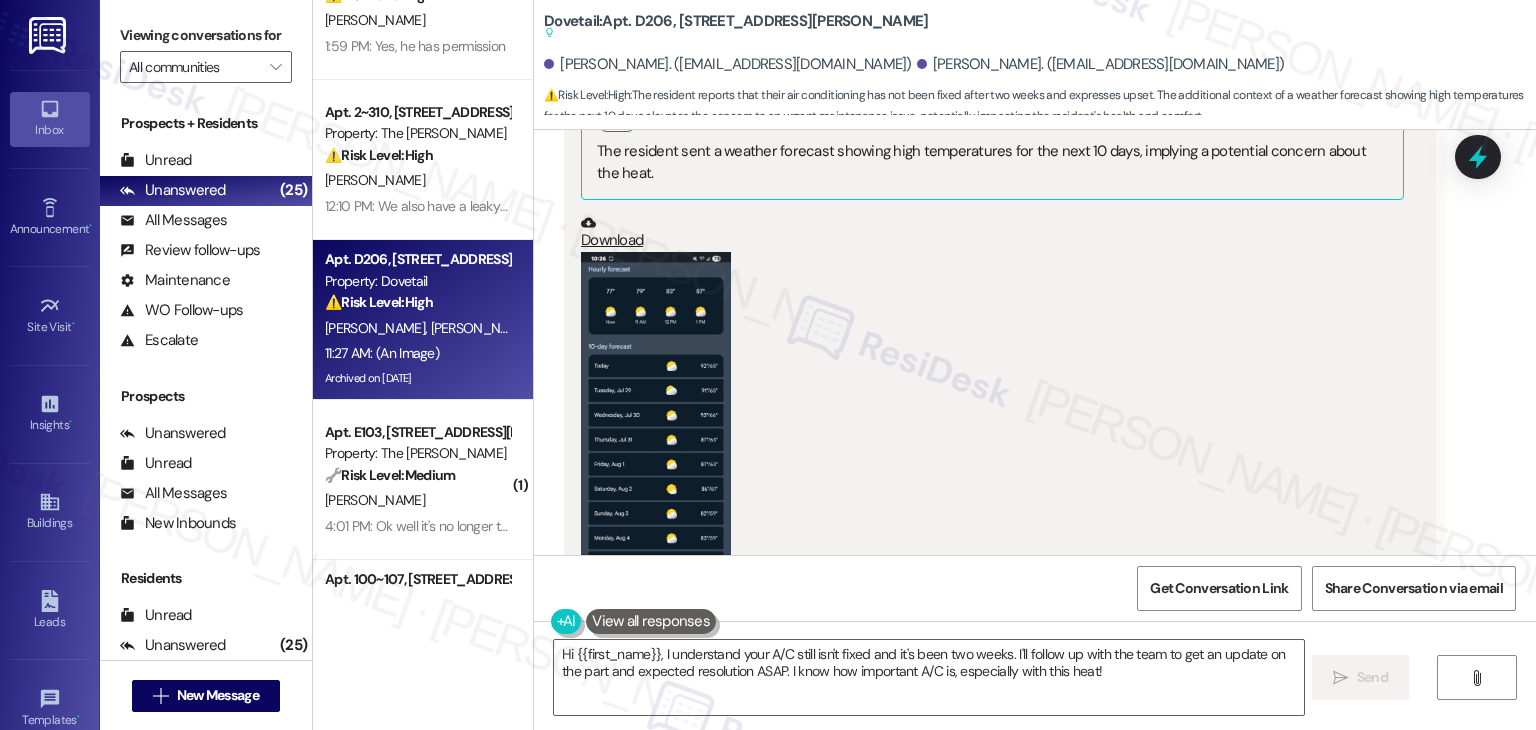 scroll, scrollTop: 21628, scrollLeft: 0, axis: vertical 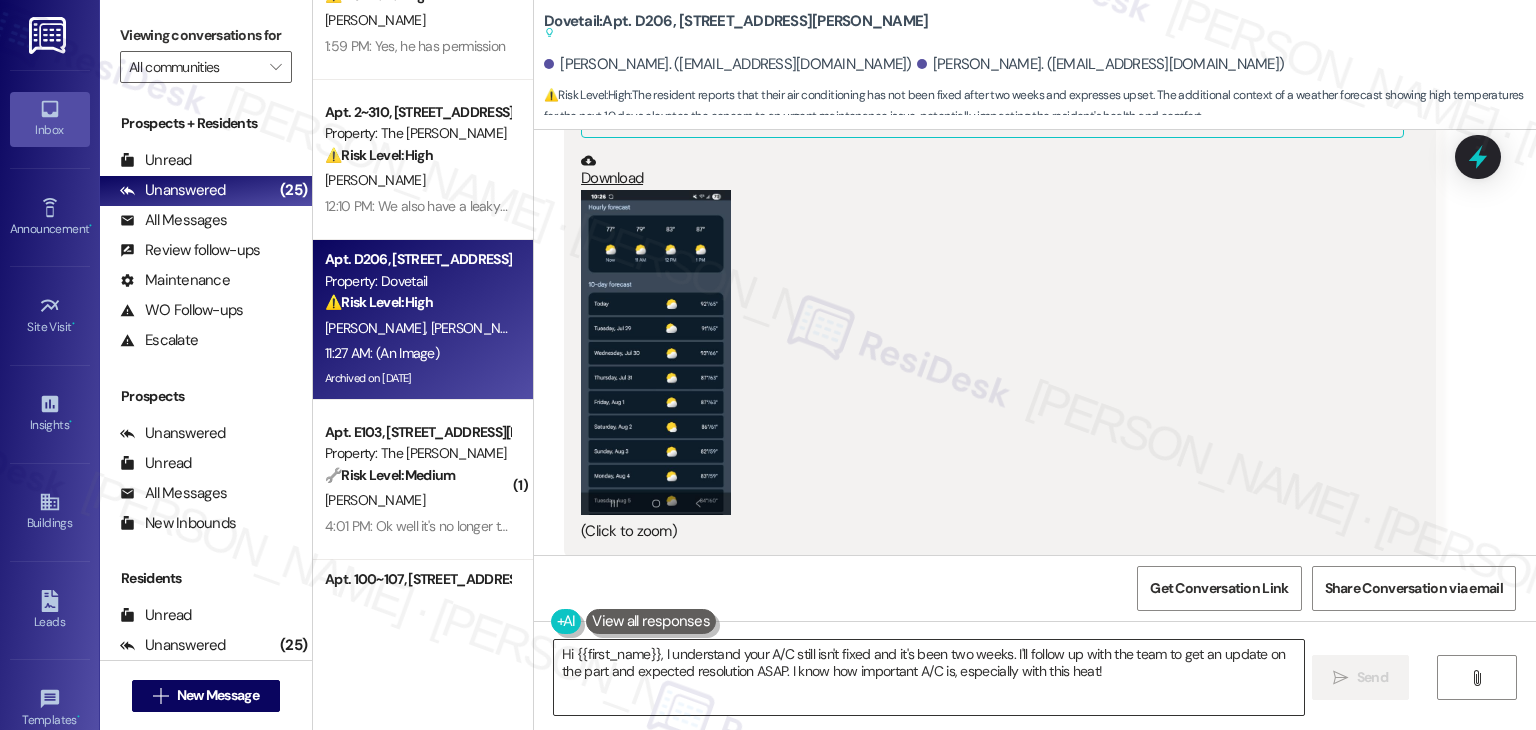 click on "Hi {{first_name}}, I understand your A/C still isn't fixed and it's been two weeks. I'll follow up with the team to get an update on the part and expected resolution ASAP. I know how important A/C is, especially with this heat!" at bounding box center [928, 677] 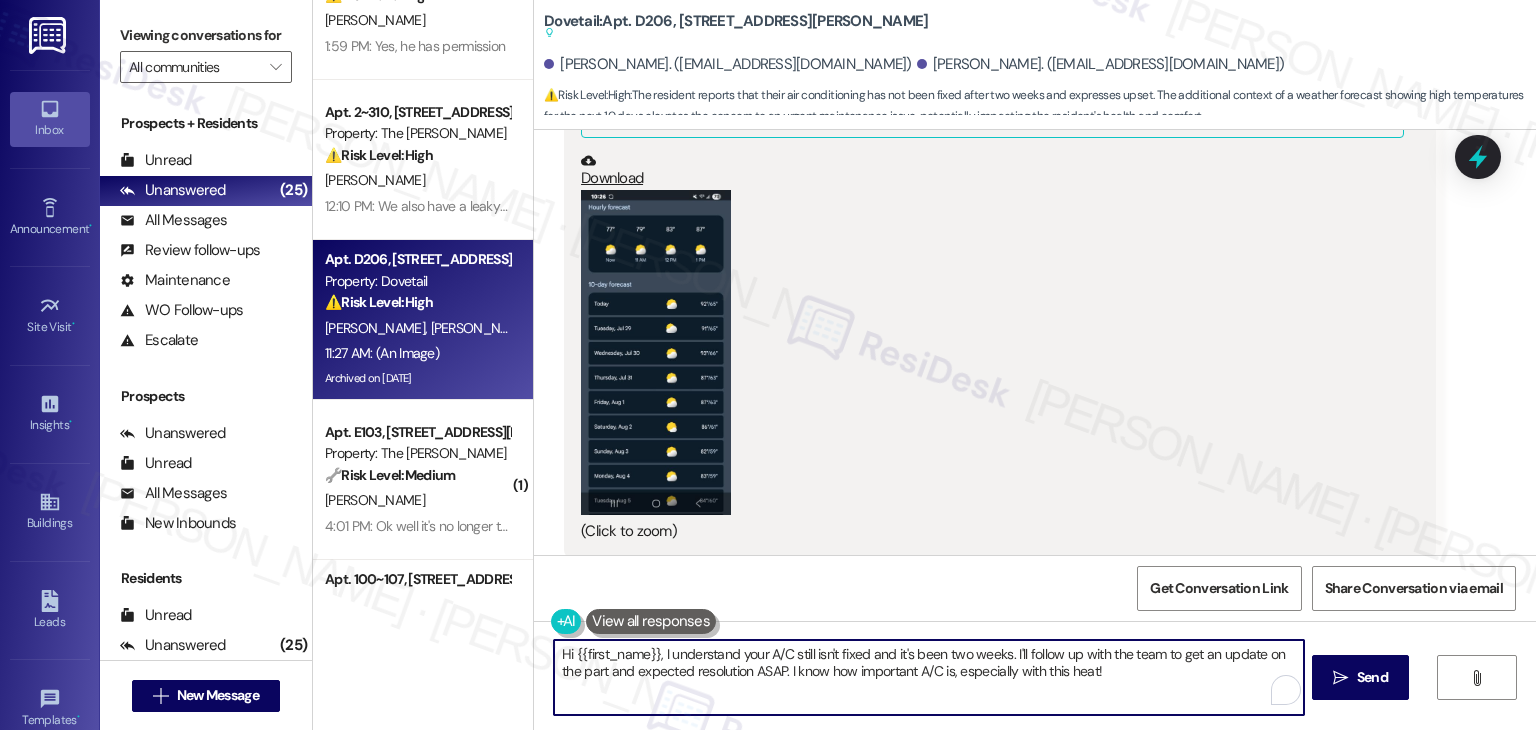 click on "Hi {{first_name}}, I understand your A/C still isn't fixed and it's been two weeks. I'll follow up with the team to get an update on the part and expected resolution ASAP. I know how important A/C is, especially with this heat!" at bounding box center (928, 677) 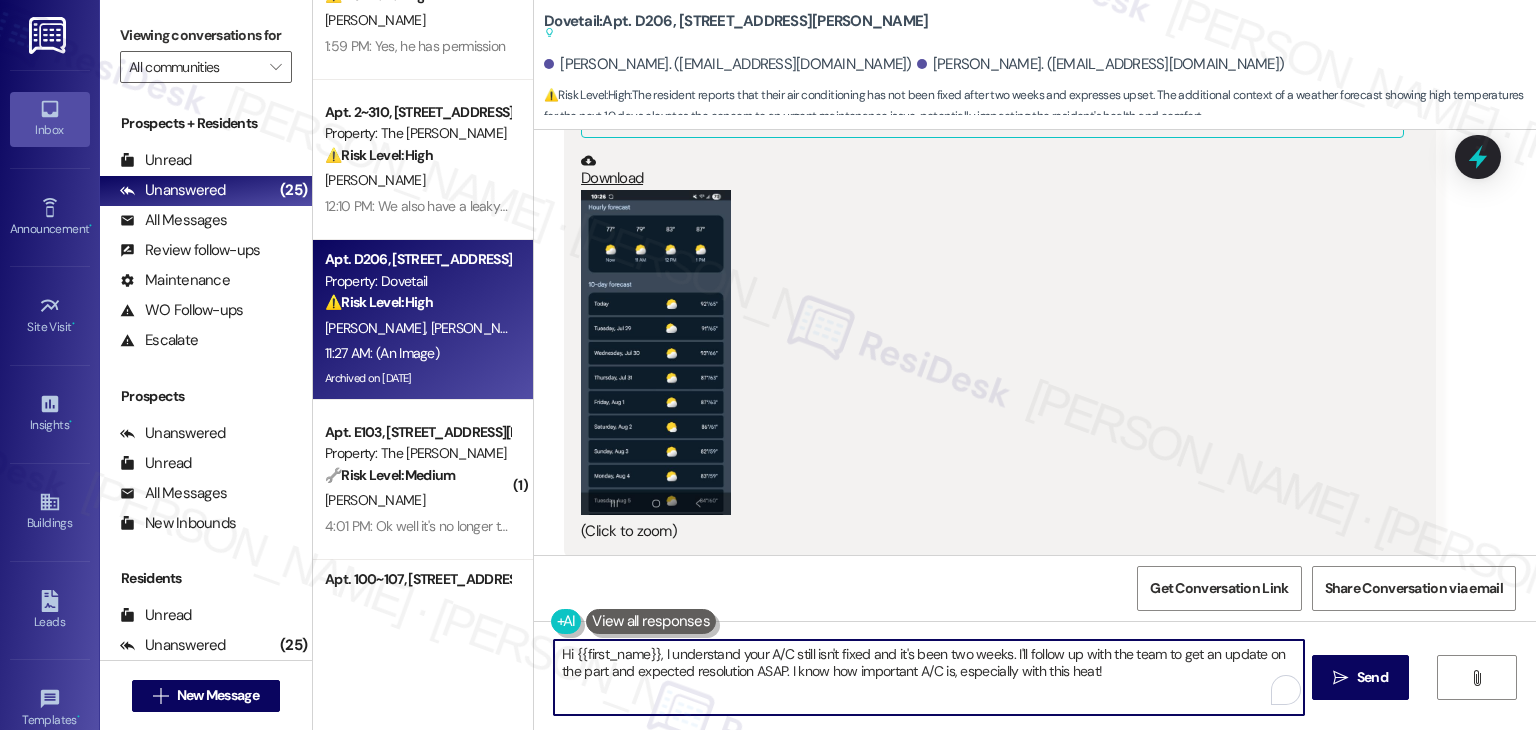 paste on "Andrea, I’m sorry to hear the AC still isn’t fixed. I’ve followed up with the site team again and will let you know as soon as I hear back. Thank you for your patience, and I’ll stay in touch with any updates." 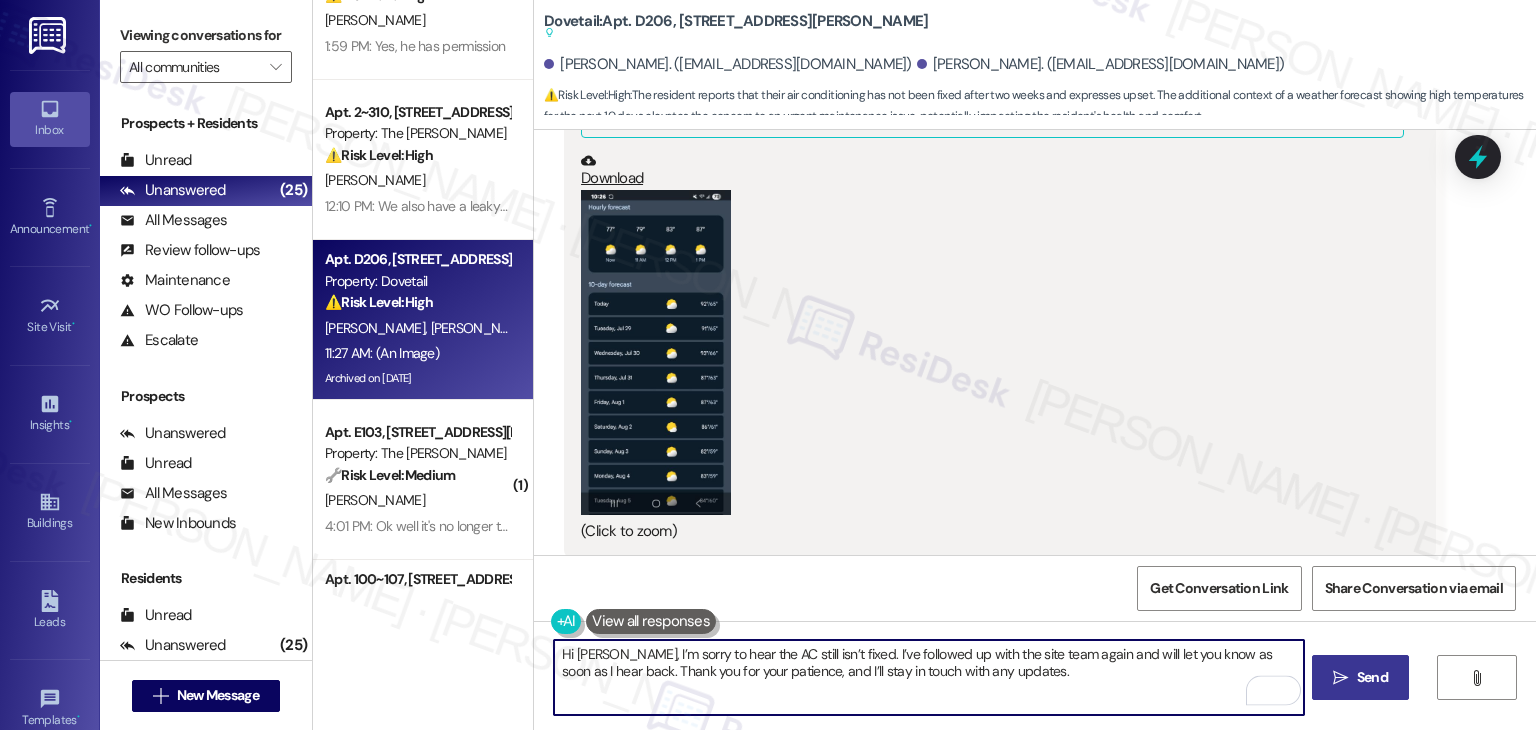 type on "Hi Andrea, I’m sorry to hear the AC still isn’t fixed. I’ve followed up with the site team again and will let you know as soon as I hear back. Thank you for your patience, and I’ll stay in touch with any updates." 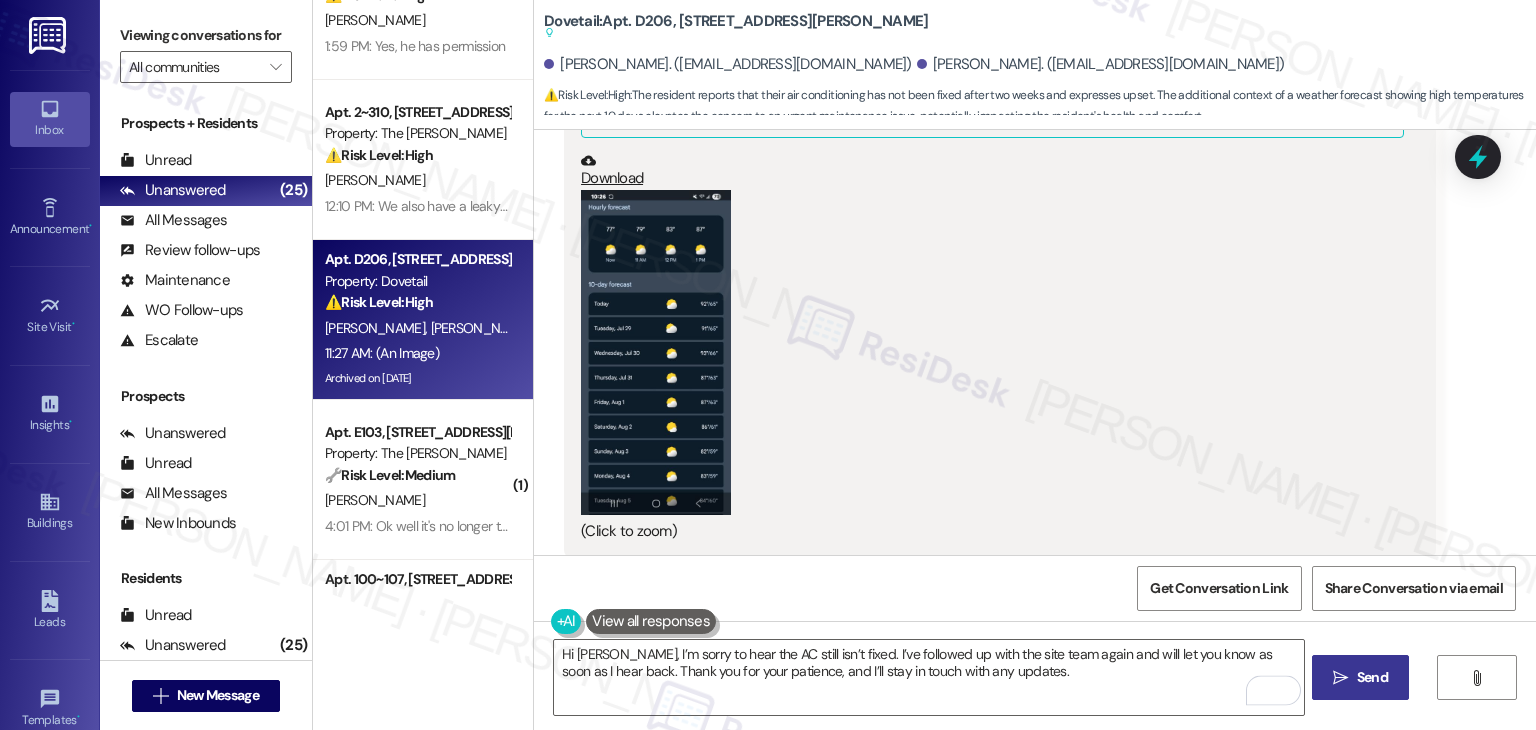click on "Send" at bounding box center [1372, 677] 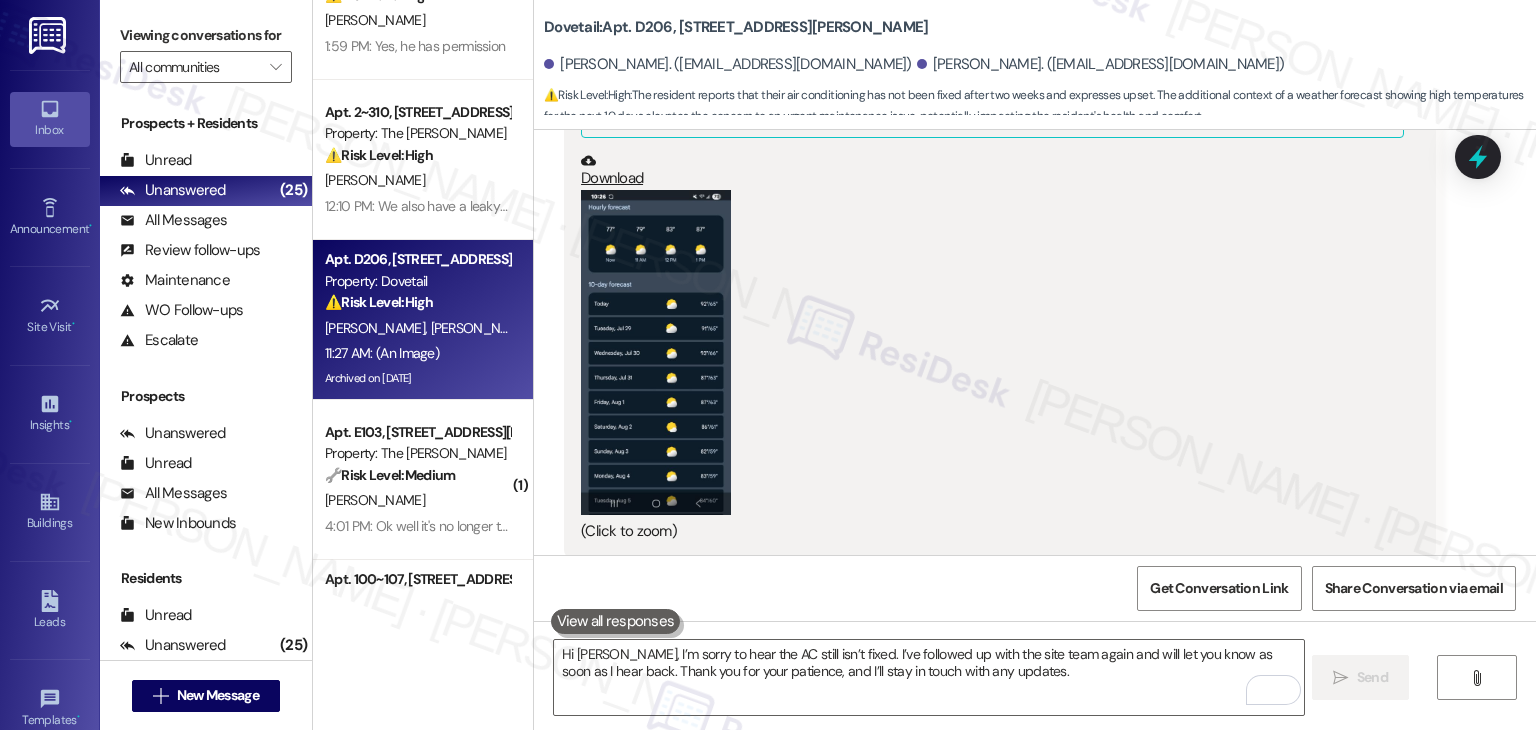 type 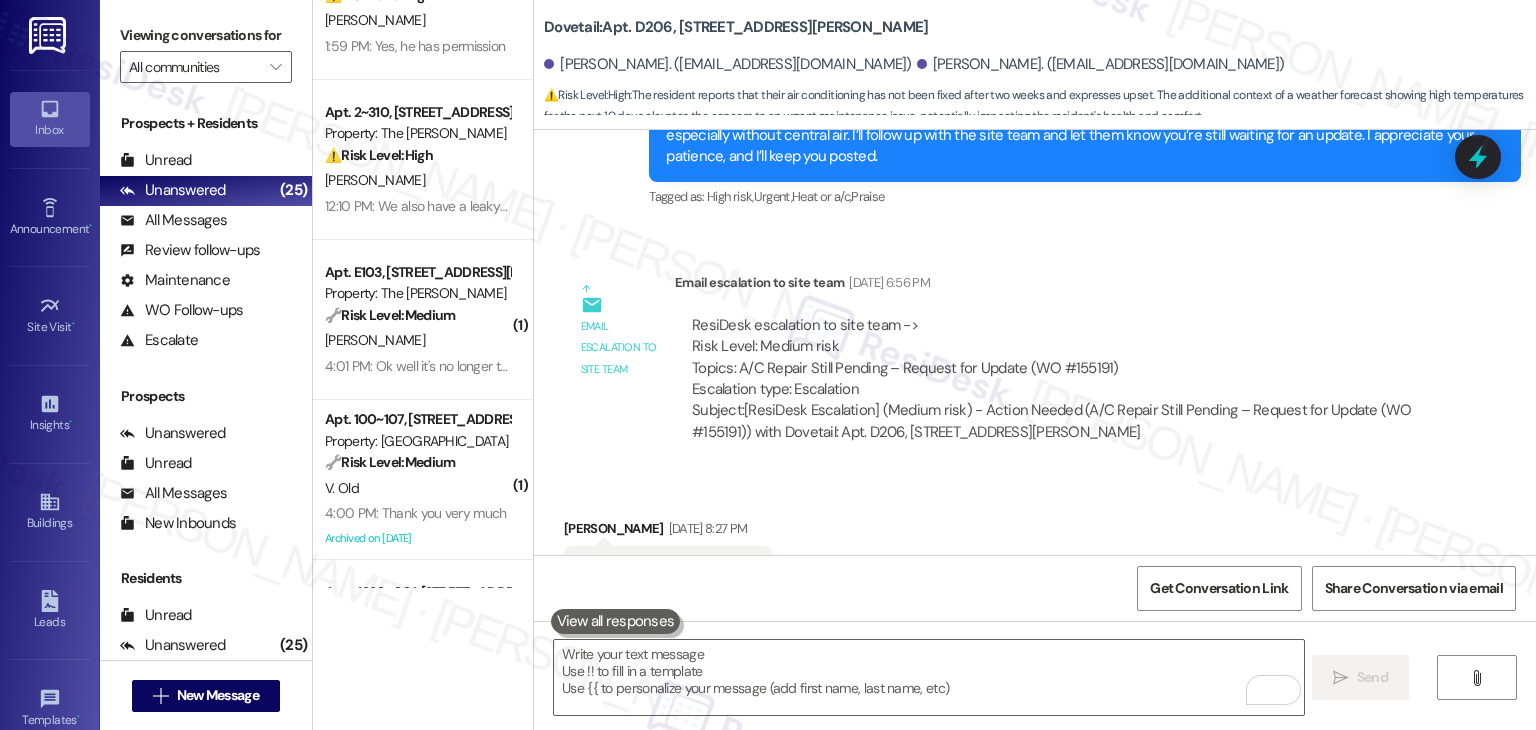 scroll, scrollTop: 20088, scrollLeft: 0, axis: vertical 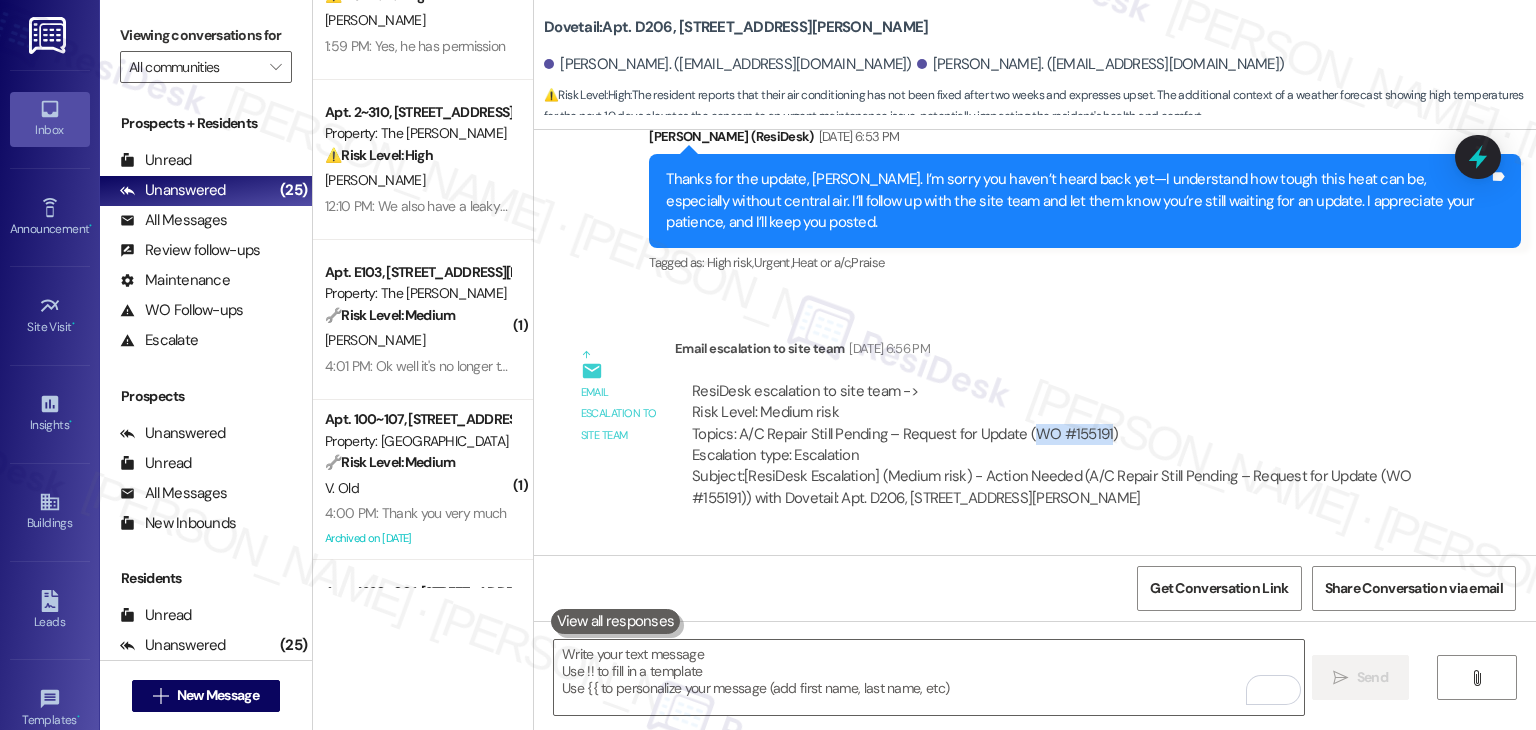 drag, startPoint x: 1091, startPoint y: 354, endPoint x: 1019, endPoint y: 351, distance: 72.06247 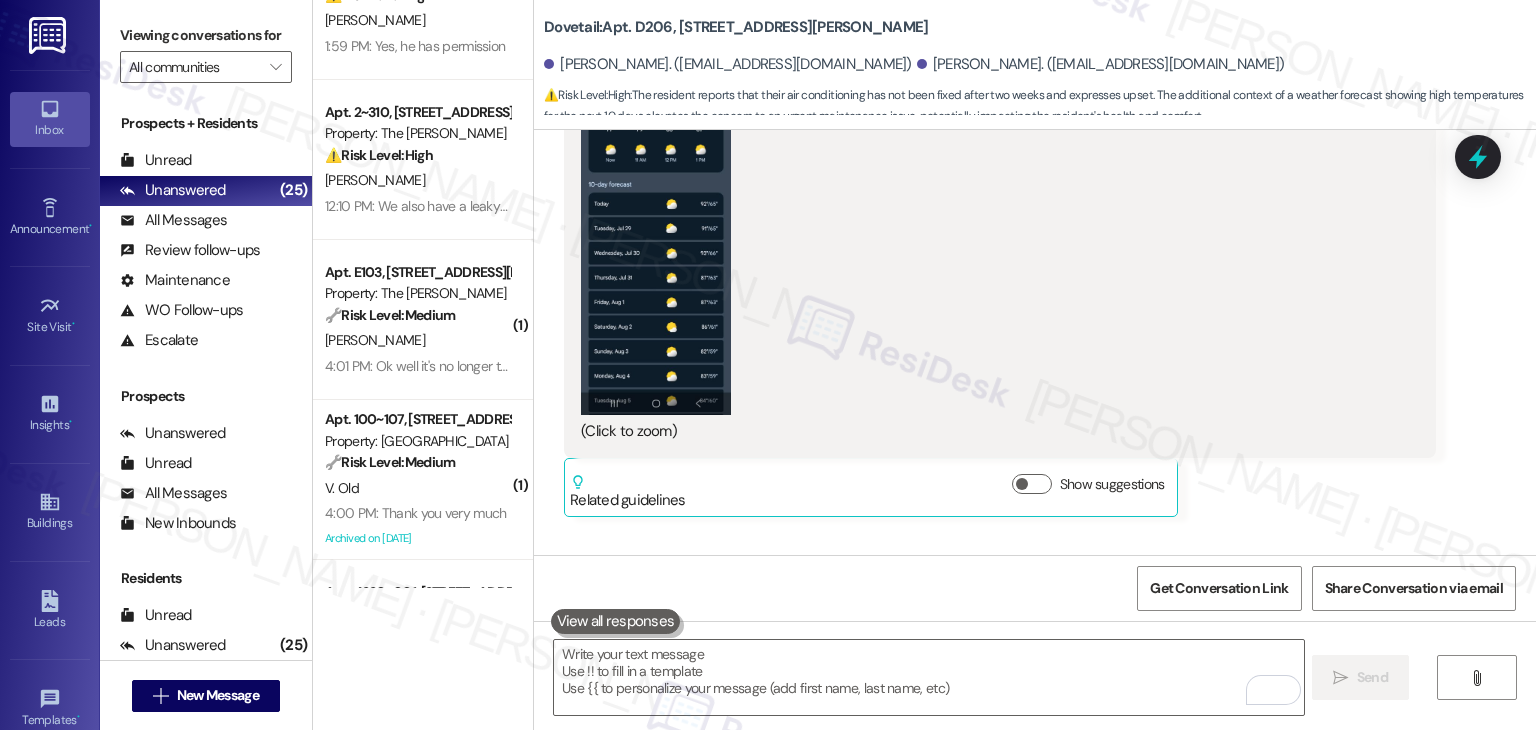 scroll, scrollTop: 21788, scrollLeft: 0, axis: vertical 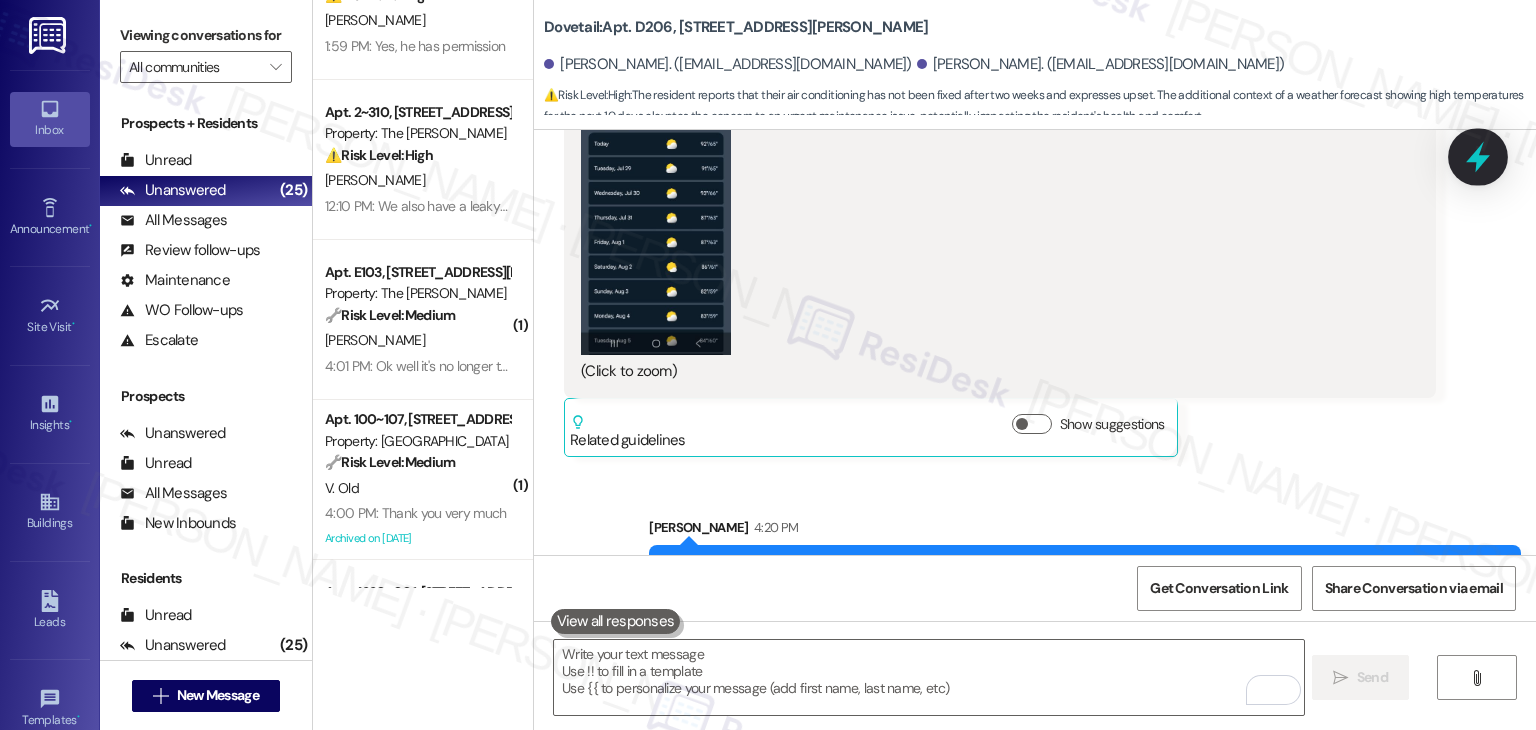 click 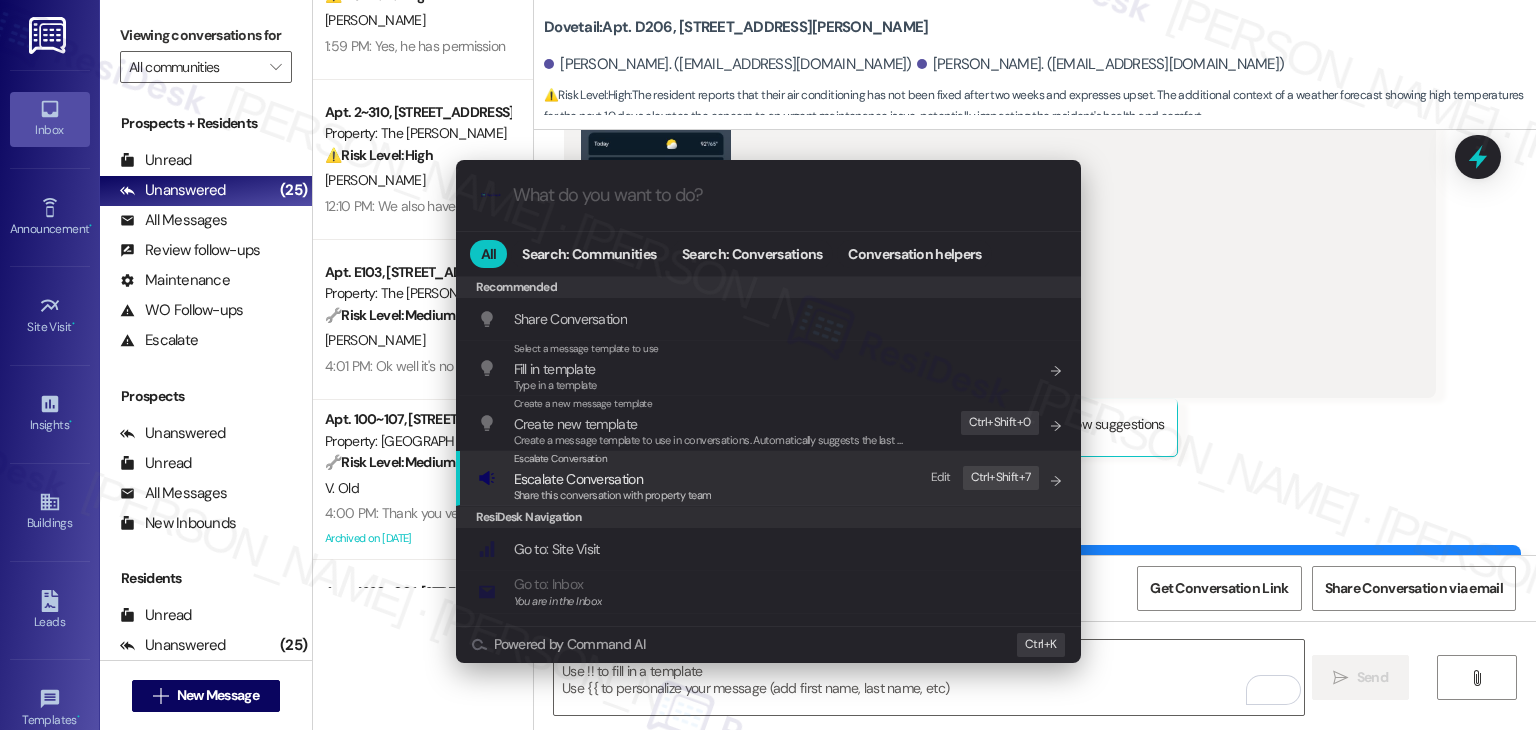 click on "Share this conversation with property team" at bounding box center (613, 495) 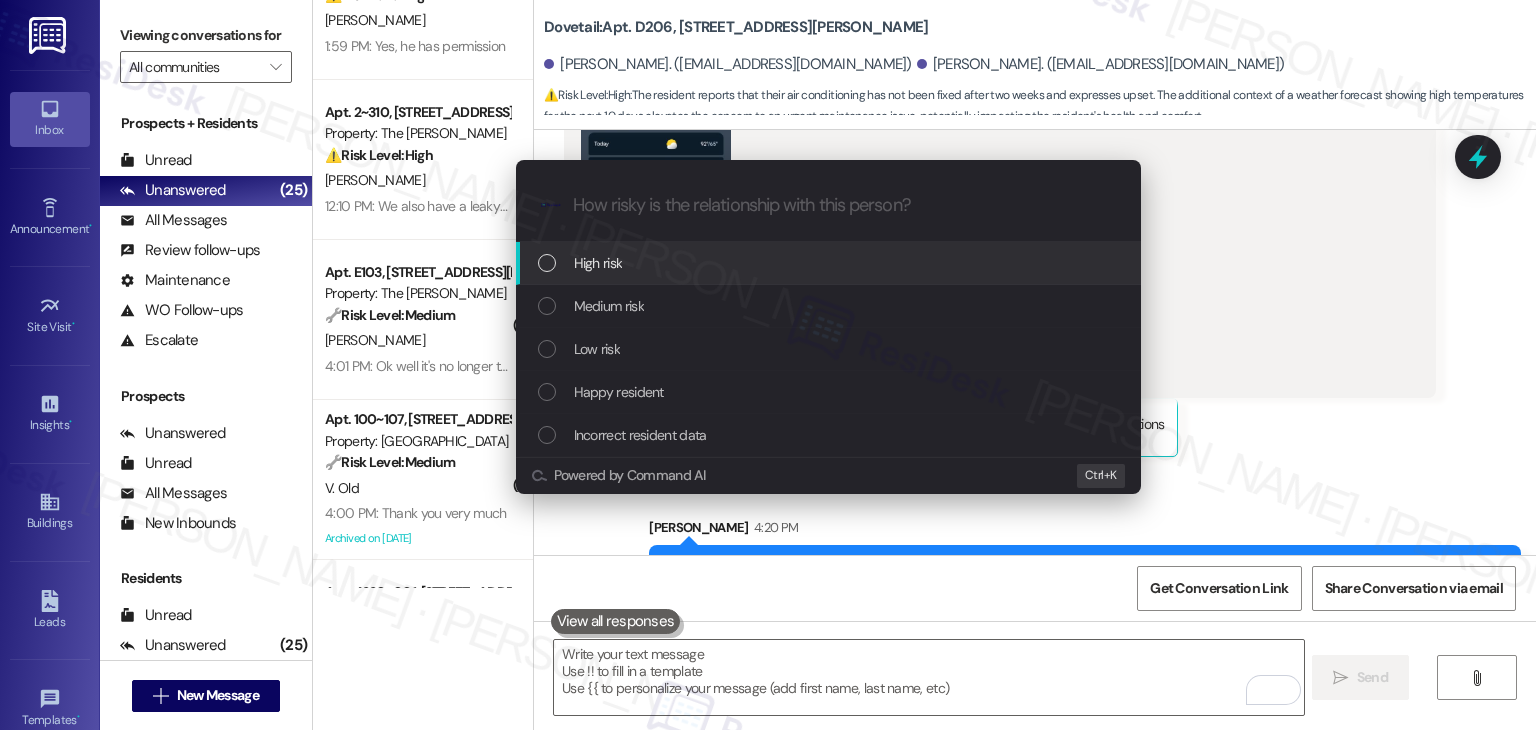 click at bounding box center [547, 263] 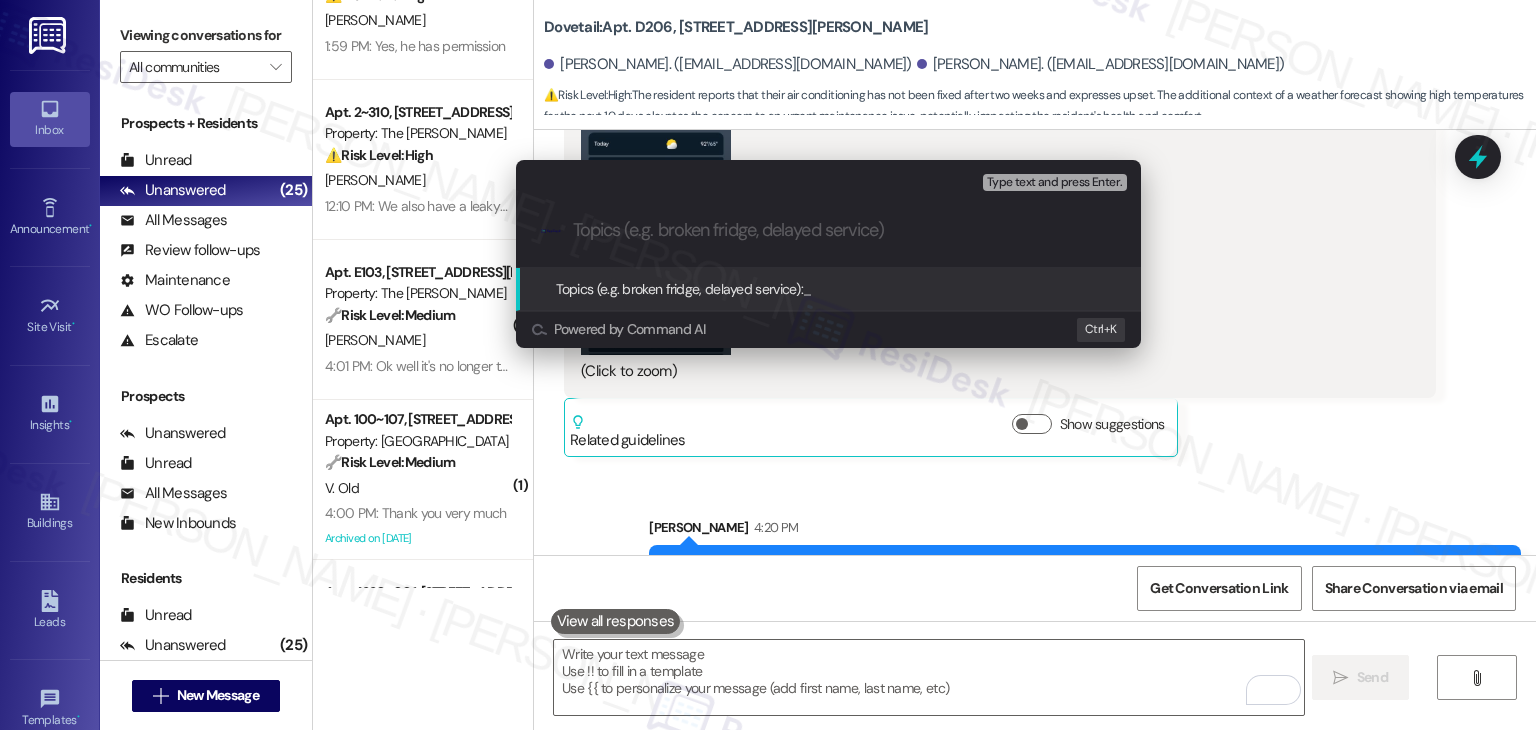 paste on "Resident Follow-Up – Unresolved AC Issue WO #155191" 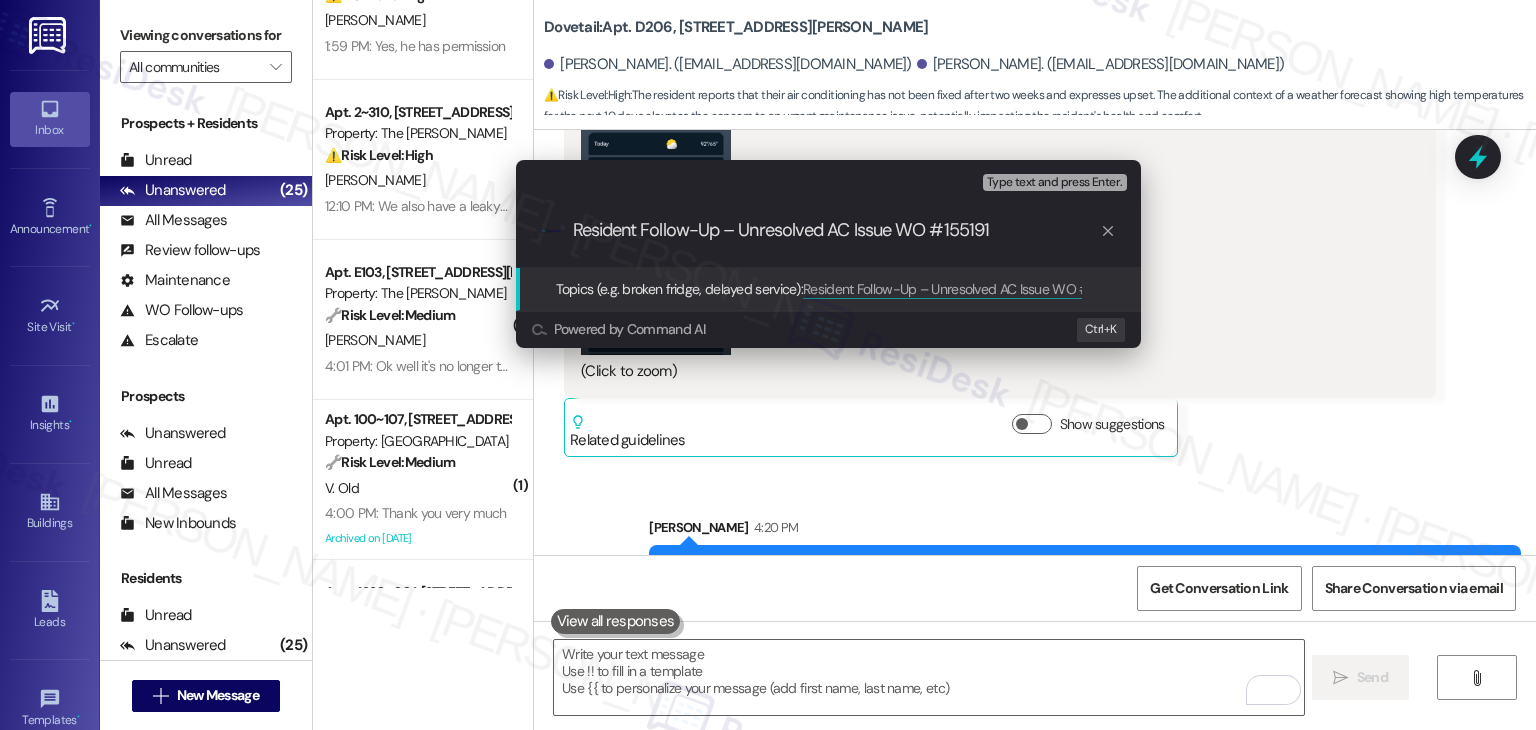 type 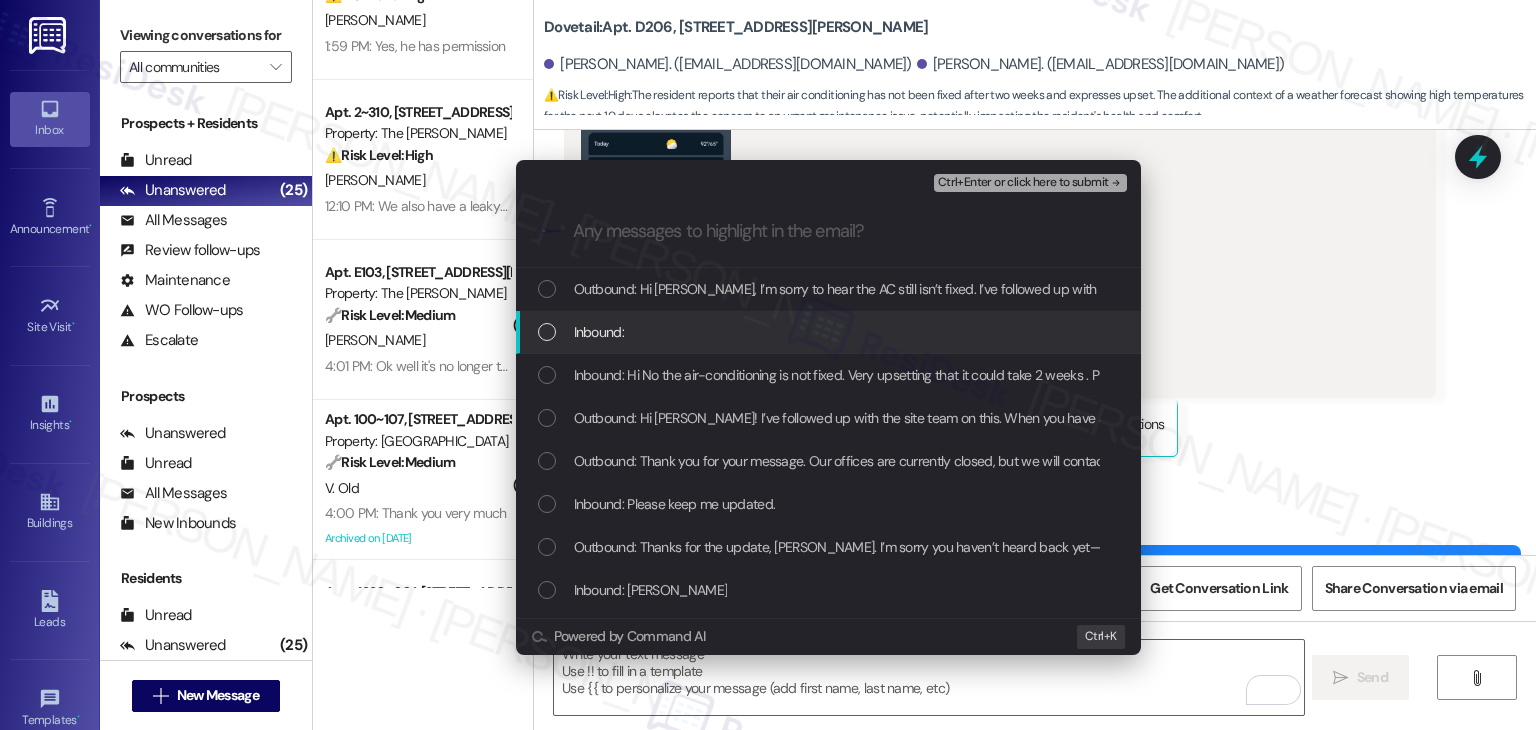 drag, startPoint x: 544, startPoint y: 326, endPoint x: 548, endPoint y: 346, distance: 20.396078 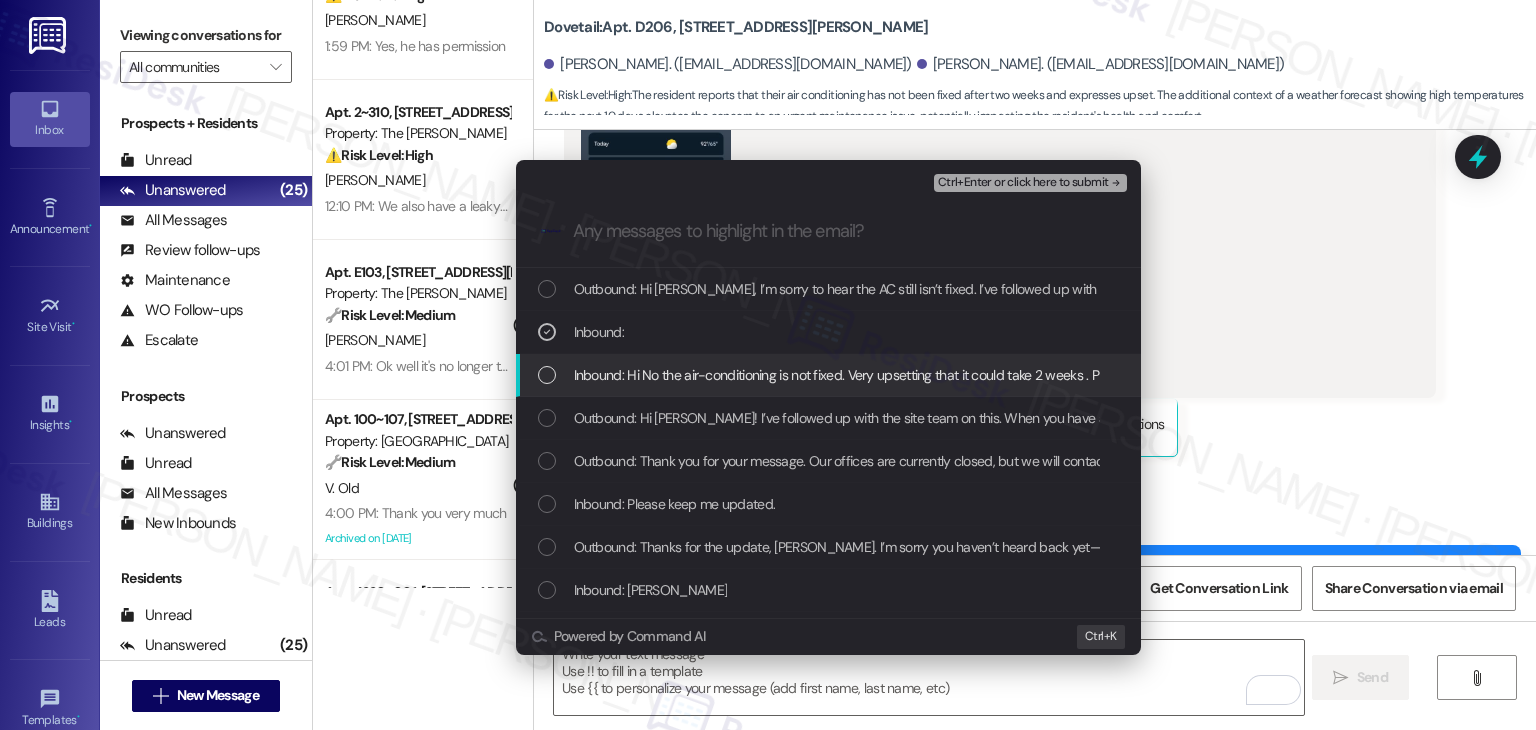 click at bounding box center (547, 375) 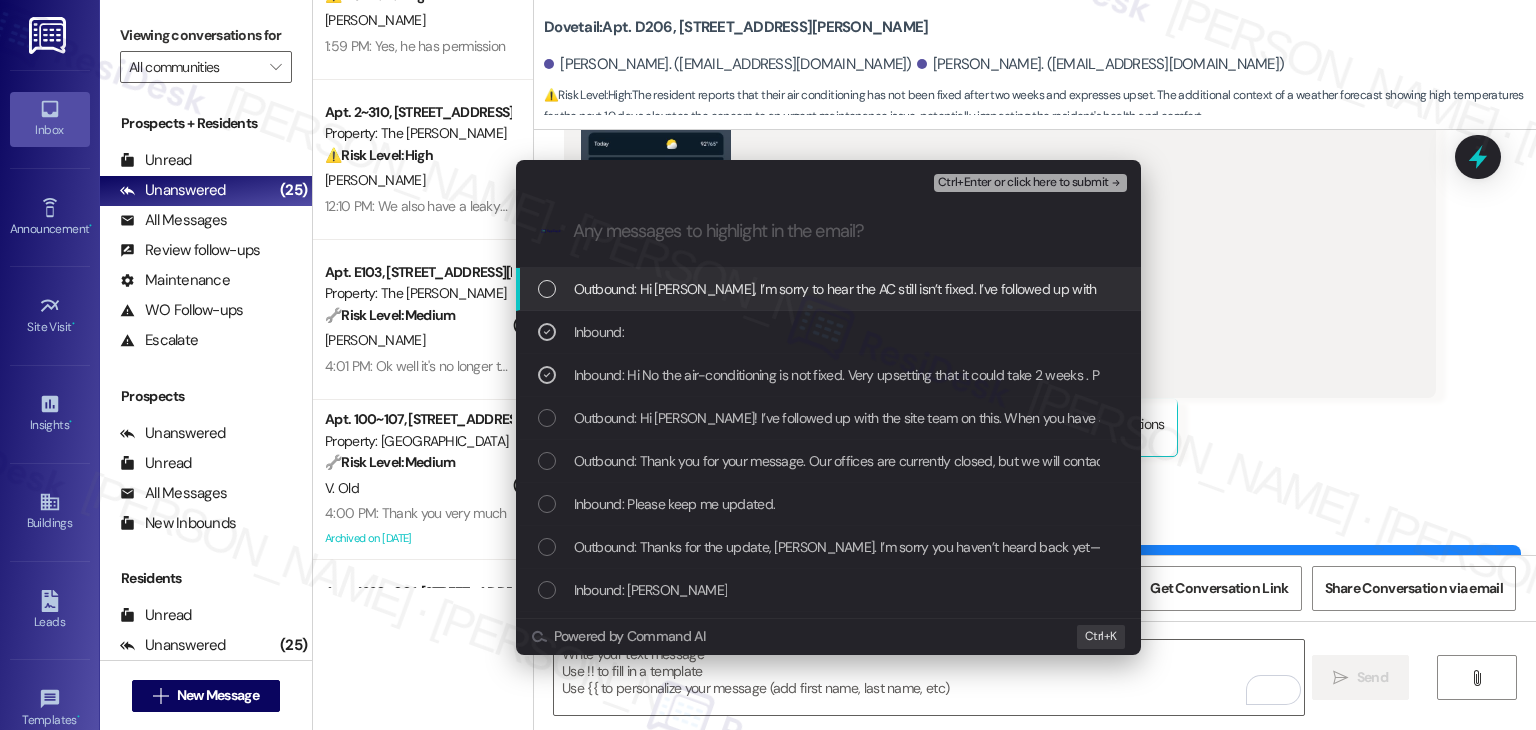 click on "Ctrl+Enter or click here to submit" at bounding box center (1023, 183) 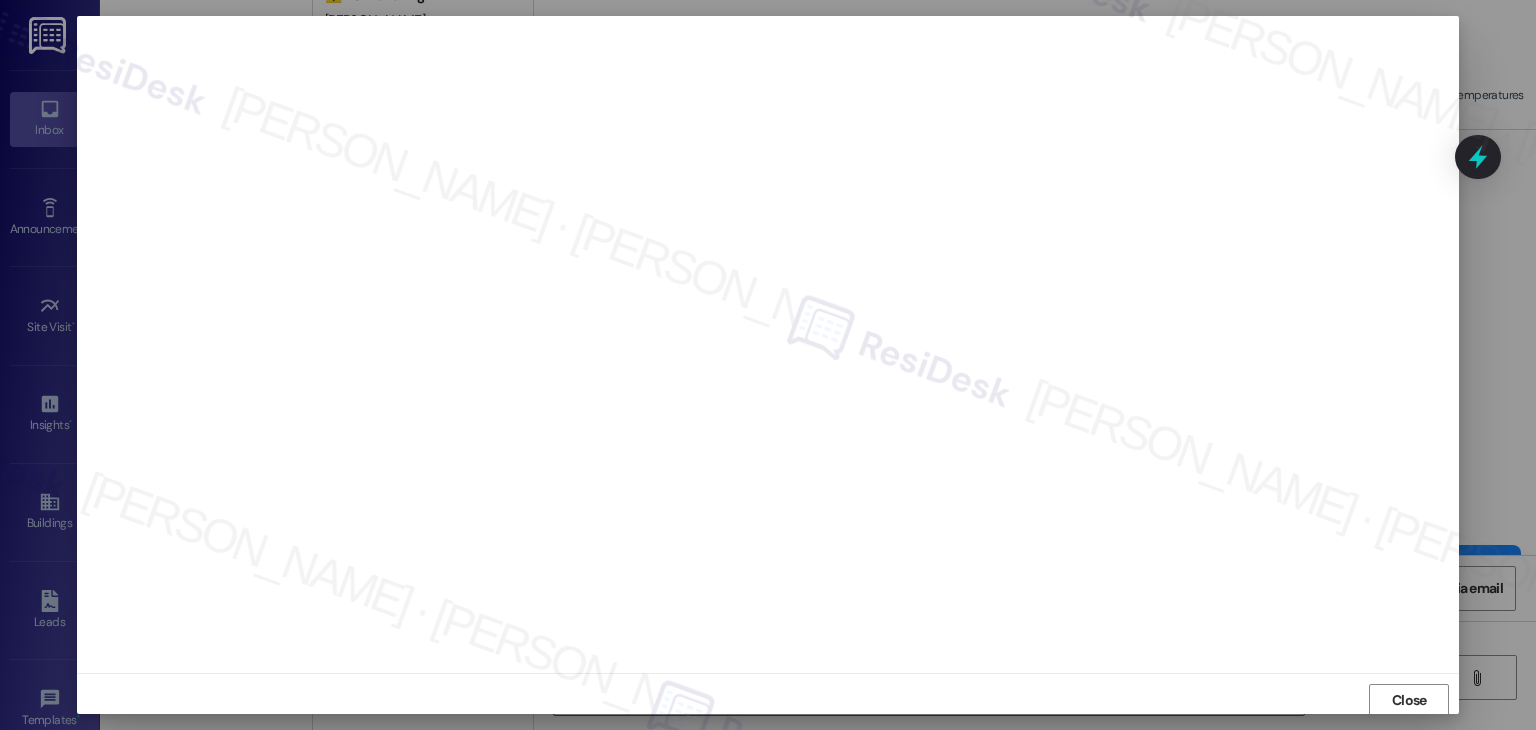 scroll, scrollTop: 1, scrollLeft: 0, axis: vertical 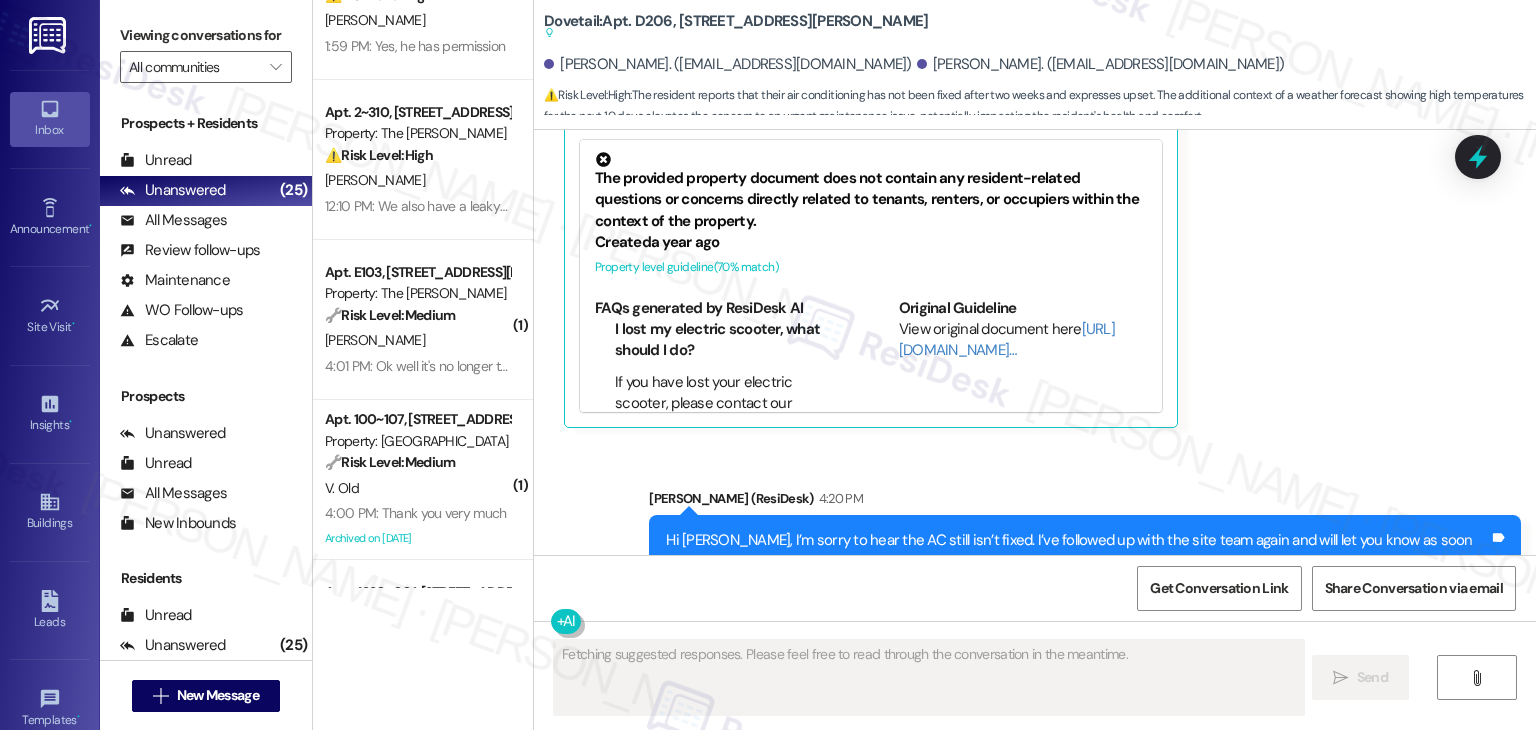 click on "Andrea Carlin 11:27 AM JPG  attachment ResiDesk found written details in this image   See details The resident sent a weather forecast showing high temperatures for the next 10 days, implying a potential concern about the heat.
Download   (Click to zoom) Tags and notes Tagged as:   Emailed client ,  Click to highlight conversations about Emailed client Escalation type escalation Click to highlight conversations about Escalation type escalation  Related guidelines Hide Suggestions The provided property document does not contain any resident-related questions or concerns directly related to tenants, renters, or occupiers within the context of the property. Created  a year ago Property level guideline  ( 70 % match) FAQs generated by ResiDesk AI I lost my electric scooter, what should I do? If you have lost your electric scooter, please contact our resident services team for assistance. Can I store my belongings in the breezeways or hallways? Original Guideline View original document here  http://res.cl…  (" at bounding box center [1000, -78] 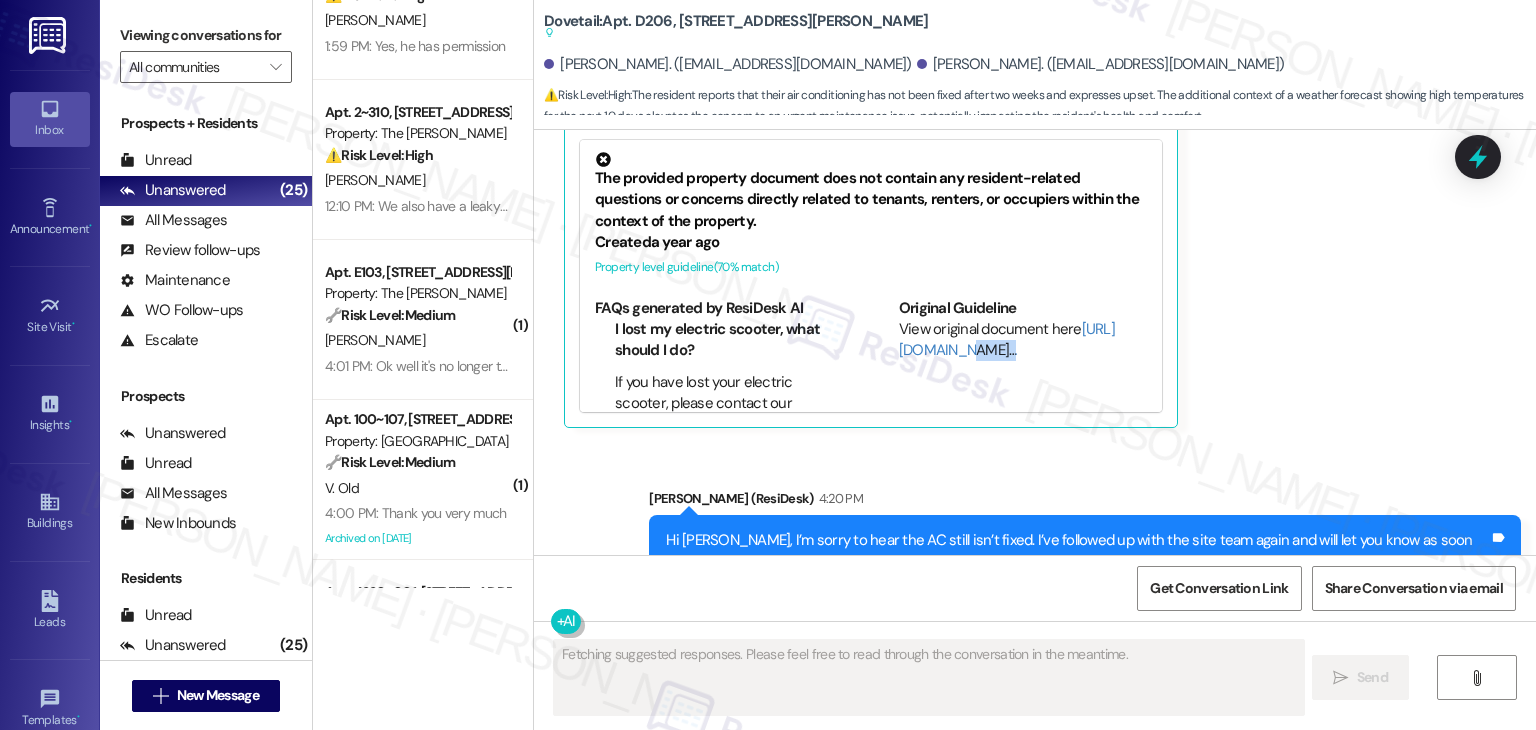 click on "Andrea Carlin 11:27 AM JPG  attachment ResiDesk found written details in this image   See details The resident sent a weather forecast showing high temperatures for the next 10 days, implying a potential concern about the heat.
Download   (Click to zoom) Tags and notes Tagged as:   Emailed client ,  Click to highlight conversations about Emailed client Escalation type escalation Click to highlight conversations about Escalation type escalation  Related guidelines Hide Suggestions The provided property document does not contain any resident-related questions or concerns directly related to tenants, renters, or occupiers within the context of the property. Created  a year ago Property level guideline  ( 70 % match) FAQs generated by ResiDesk AI I lost my electric scooter, what should I do? If you have lost your electric scooter, please contact our resident services team for assistance. Can I store my belongings in the breezeways or hallways? Original Guideline View original document here  http://res.cl…  (" at bounding box center (1000, -78) 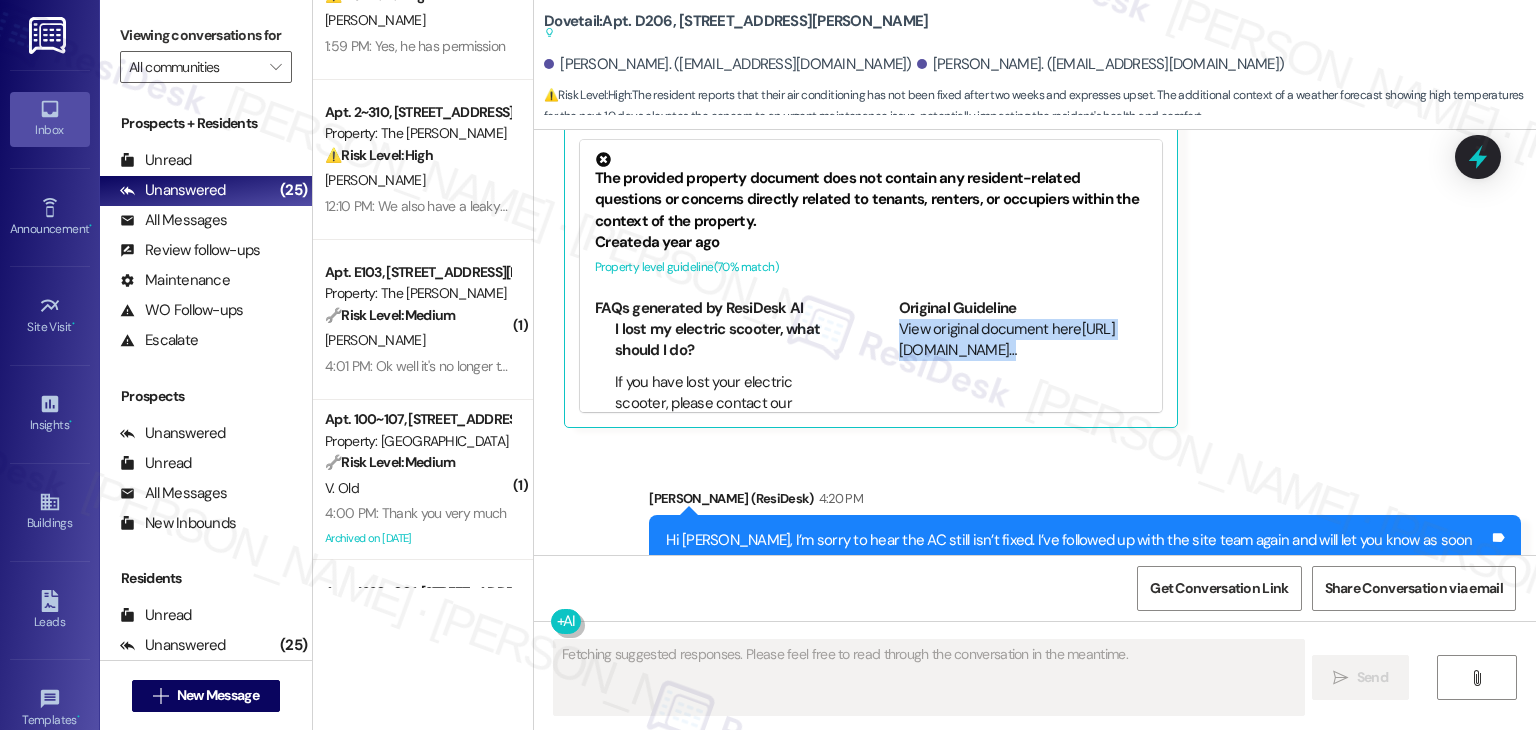 click on "Andrea Carlin 11:27 AM JPG  attachment ResiDesk found written details in this image   See details The resident sent a weather forecast showing high temperatures for the next 10 days, implying a potential concern about the heat.
Download   (Click to zoom) Tags and notes Tagged as:   Emailed client ,  Click to highlight conversations about Emailed client Escalation type escalation Click to highlight conversations about Escalation type escalation  Related guidelines Hide Suggestions The provided property document does not contain any resident-related questions or concerns directly related to tenants, renters, or occupiers within the context of the property. Created  a year ago Property level guideline  ( 70 % match) FAQs generated by ResiDesk AI I lost my electric scooter, what should I do? If you have lost your electric scooter, please contact our resident services team for assistance. Can I store my belongings in the breezeways or hallways? Original Guideline View original document here  http://res.cl…  (" at bounding box center (1000, -78) 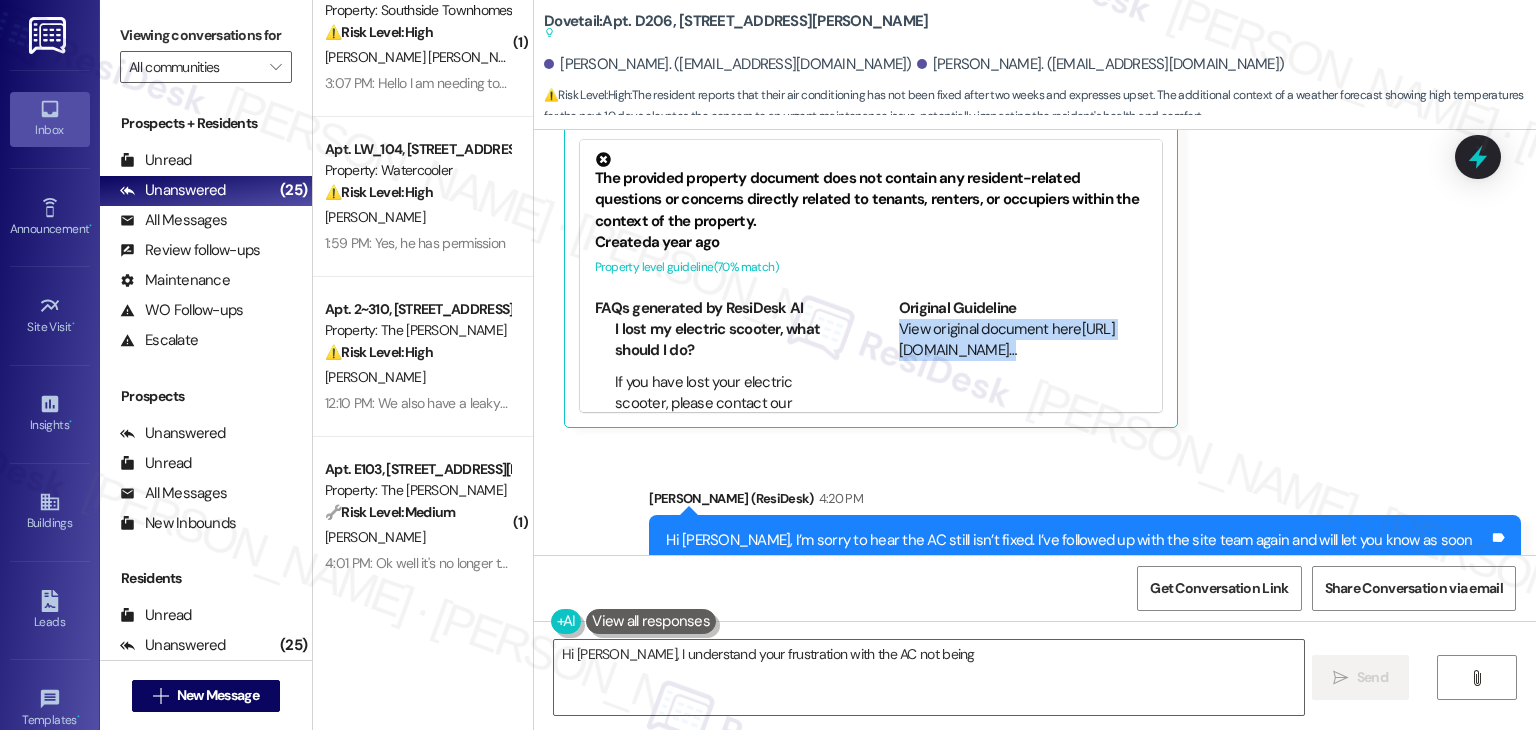 scroll, scrollTop: 200, scrollLeft: 0, axis: vertical 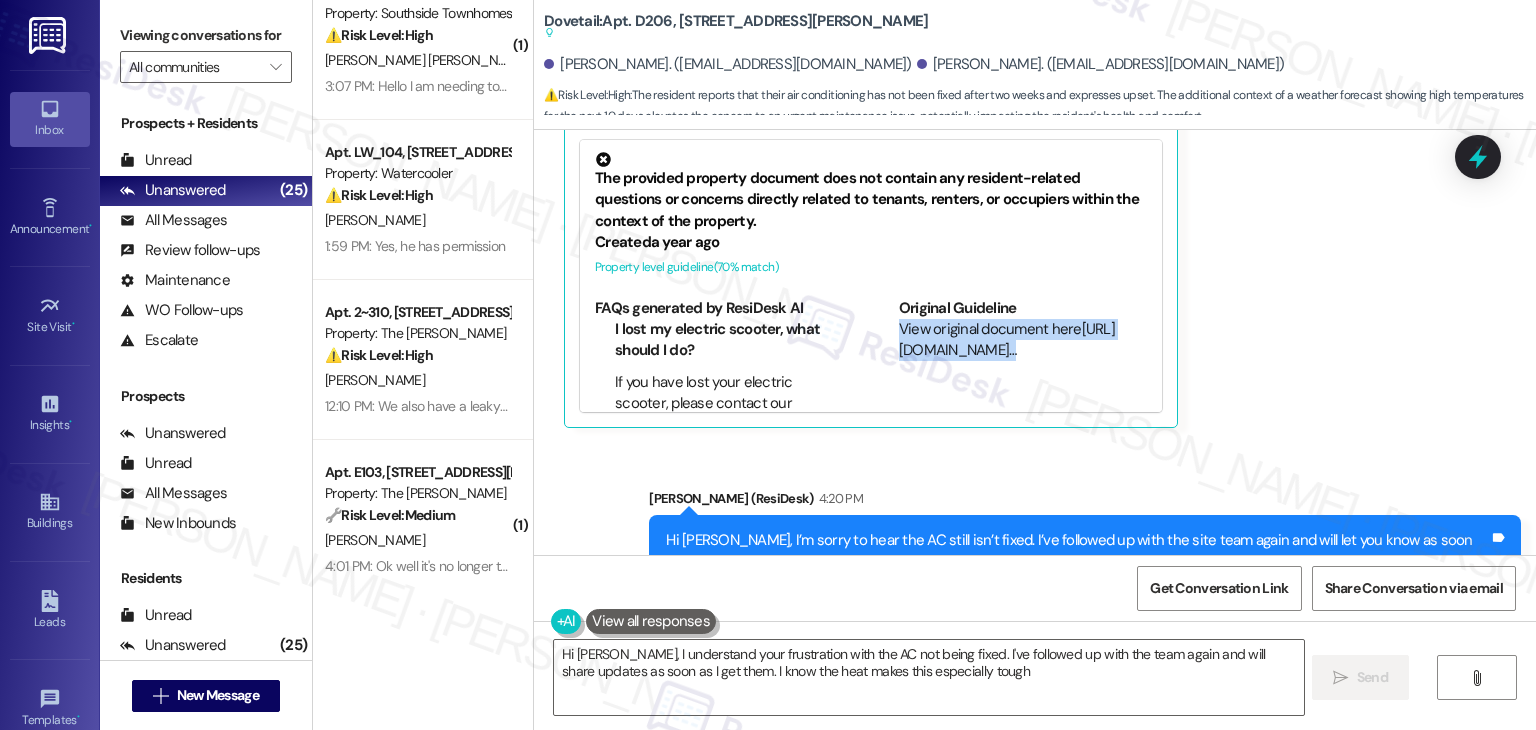 type on "Hi Andrea, I understand your frustration with the AC not being fixed. I've followed up with the team again and will share updates as soon as I get them. I know the heat makes this especially tough!" 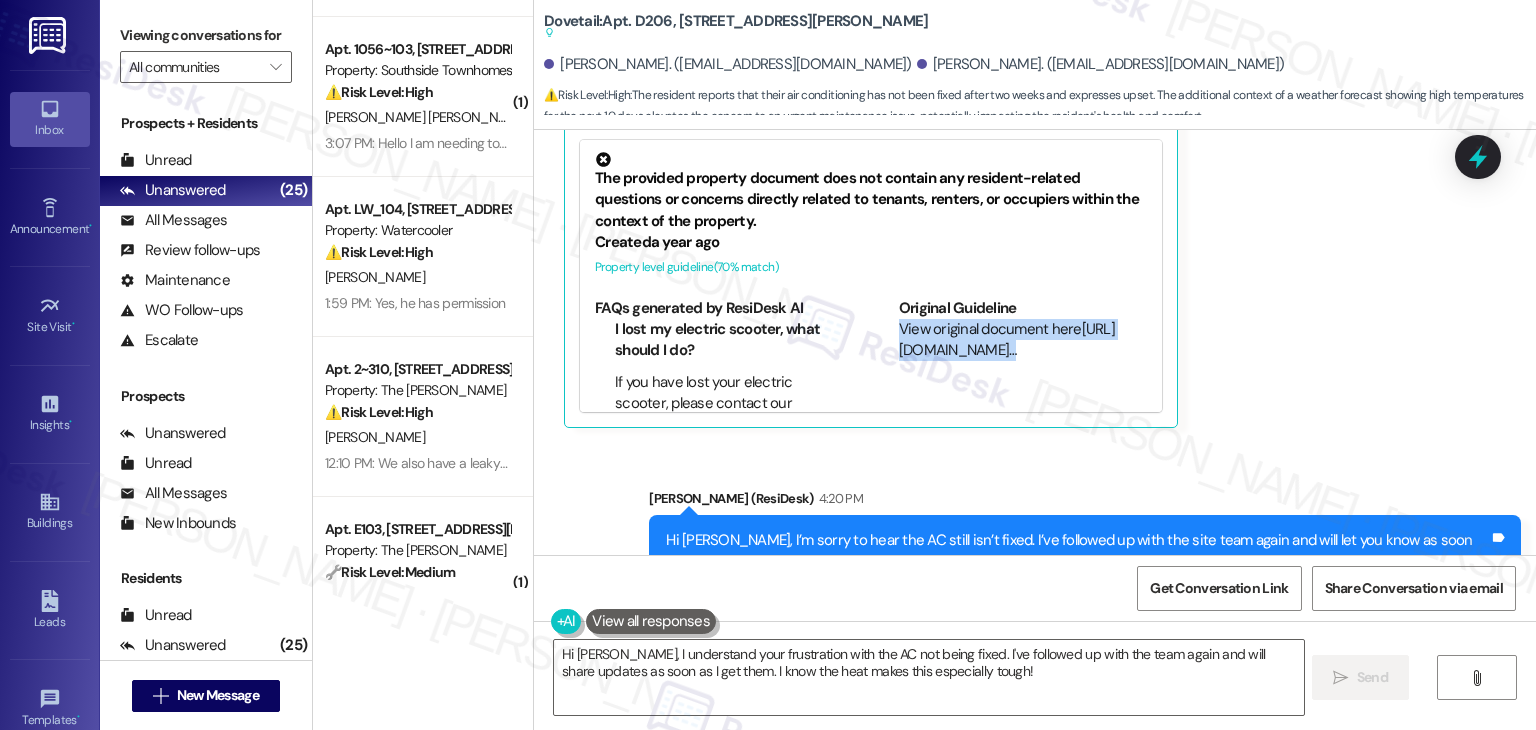 scroll, scrollTop: 100, scrollLeft: 0, axis: vertical 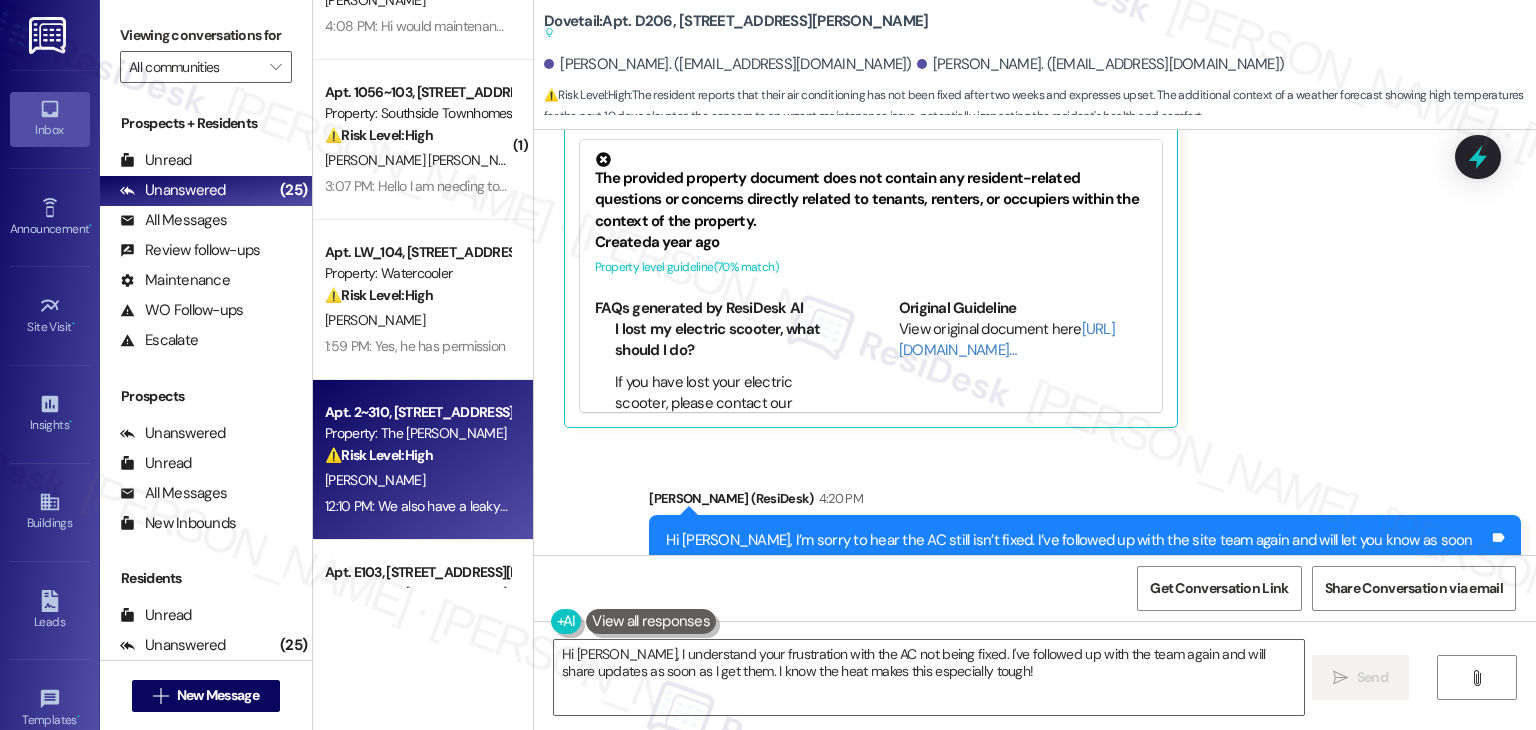 click on "⚠️  Risk Level:  High The resident reports a faulty shower valve making temperature regulation difficult, and a leaky faucet. While not an immediate emergency, this is an urgent maintenance issue affecting habitability and water usage." at bounding box center [417, 455] 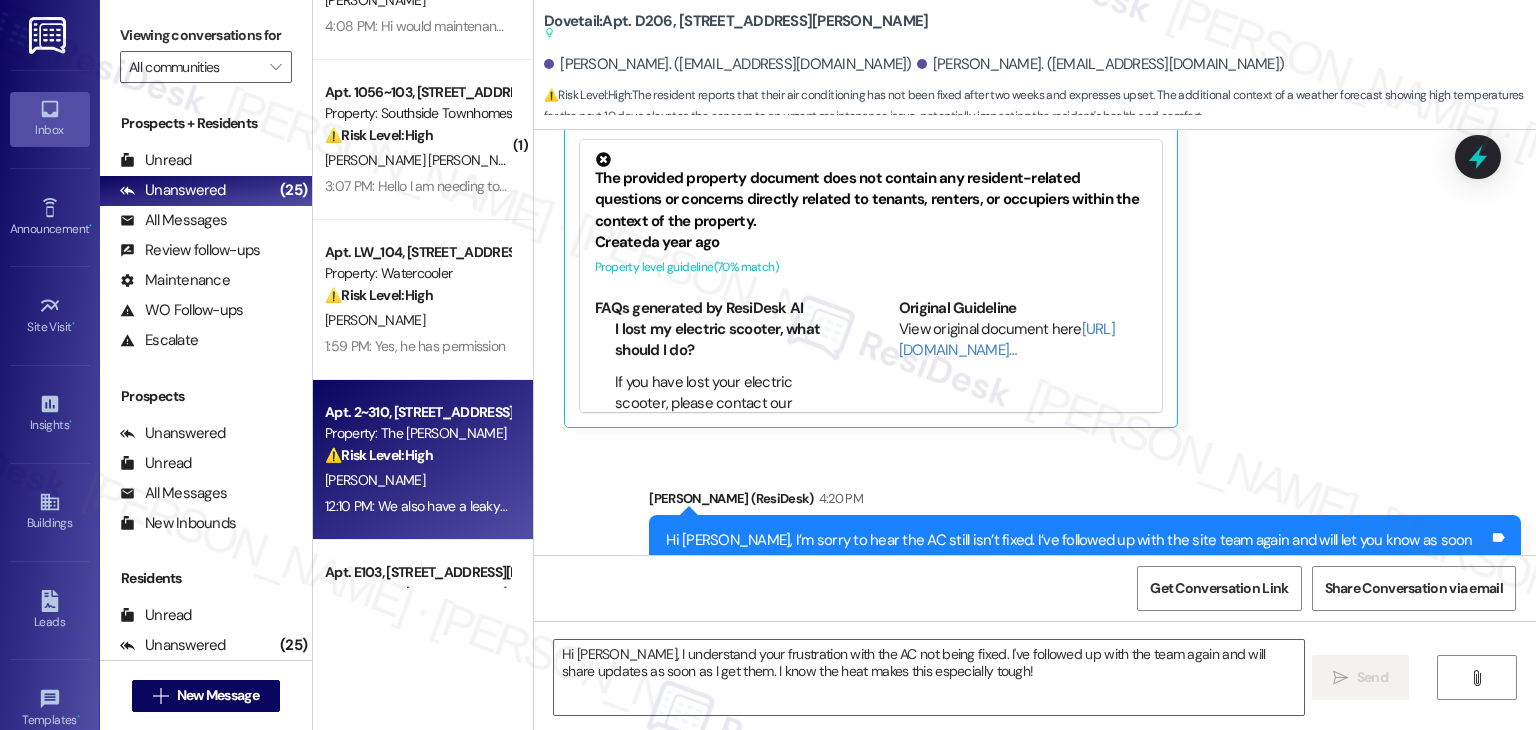 type on "Fetching suggested responses. Please feel free to read through the conversation in the meantime." 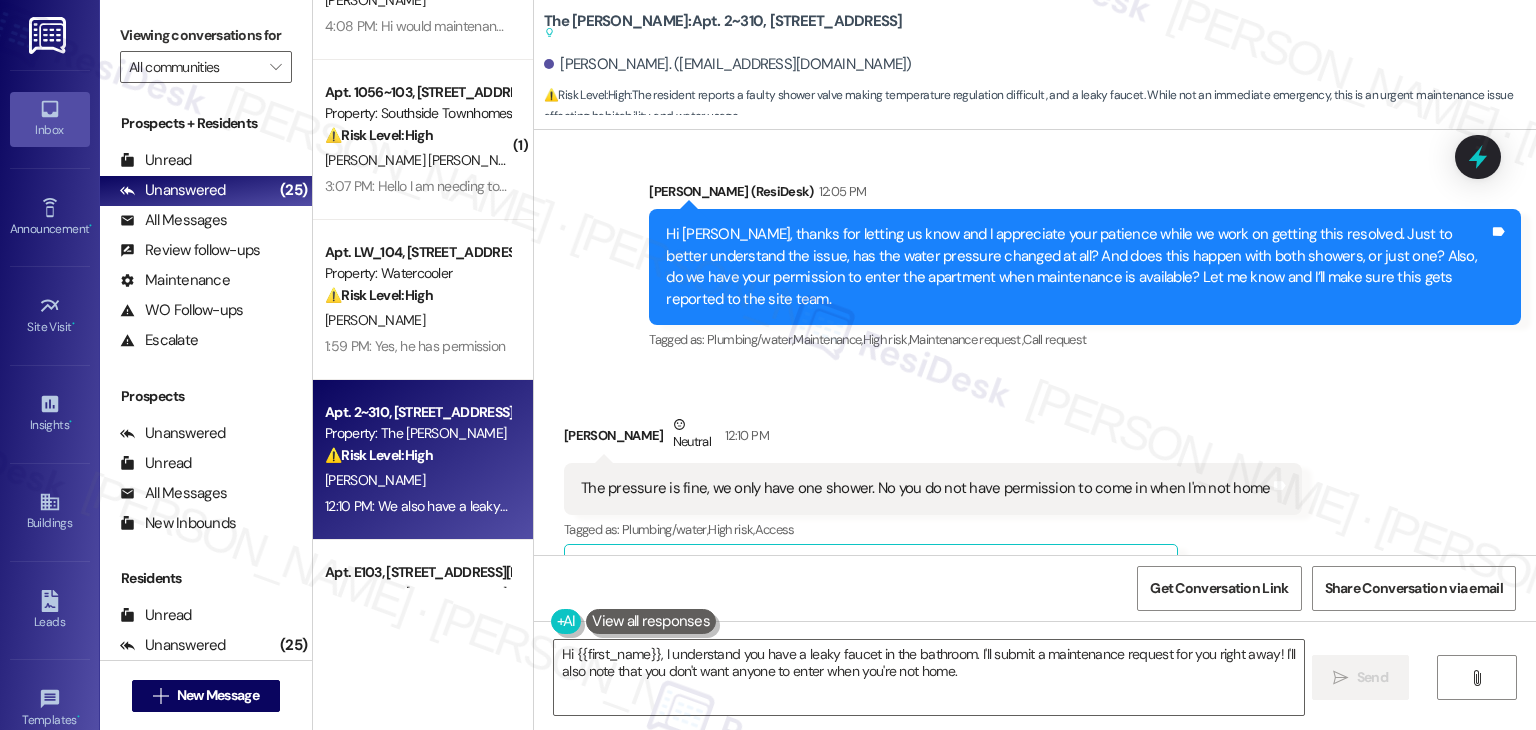 scroll, scrollTop: 13447, scrollLeft: 0, axis: vertical 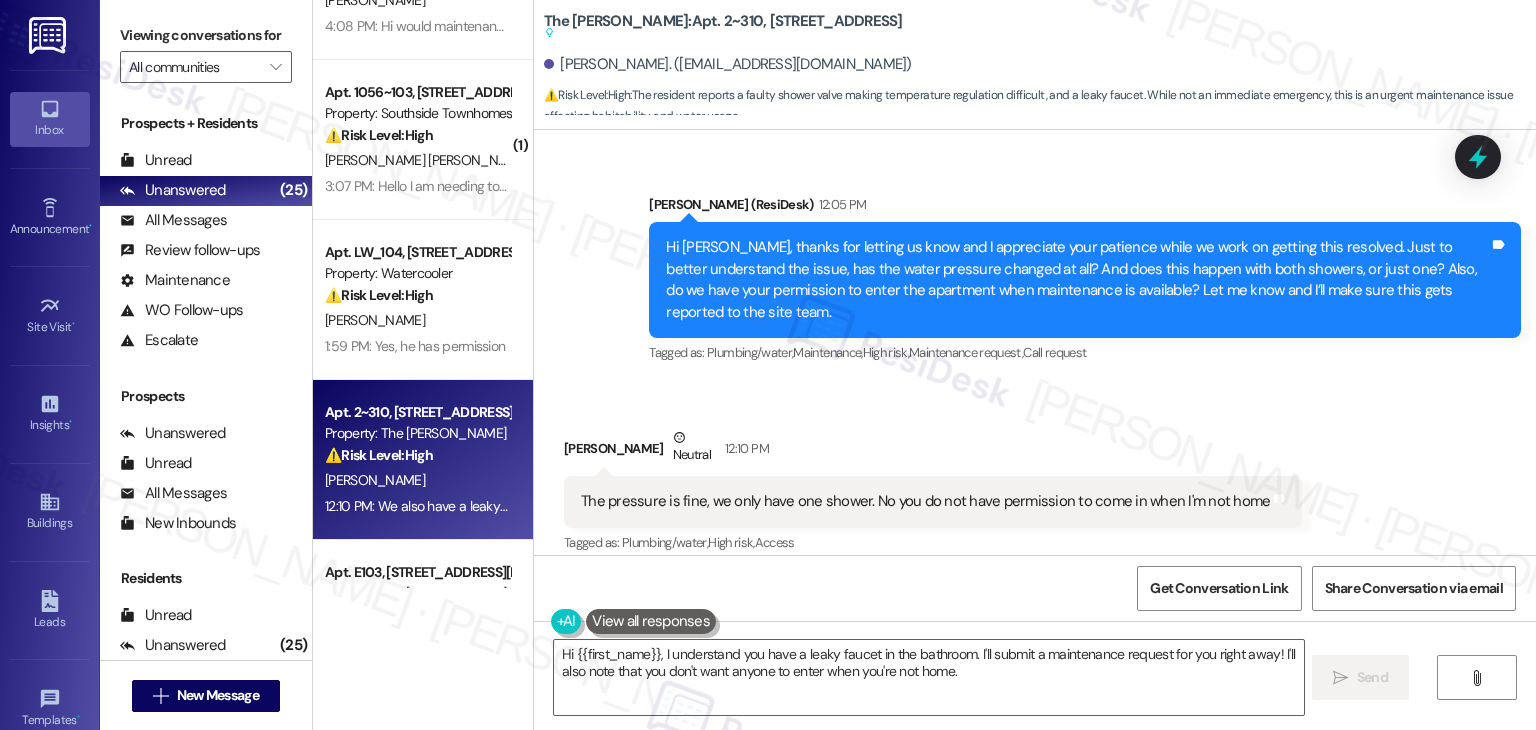 click on "Hi Jocelyn, thanks for letting us know and I appreciate your patience while we work on getting this resolved. Just to better understand the issue, has the water pressure changed at all? And does this happen with both showers, or just one? Also, do we have your permission to enter the apartment when maintenance is available? Let me know and I’ll make sure this gets reported to the site team." at bounding box center [1077, 280] 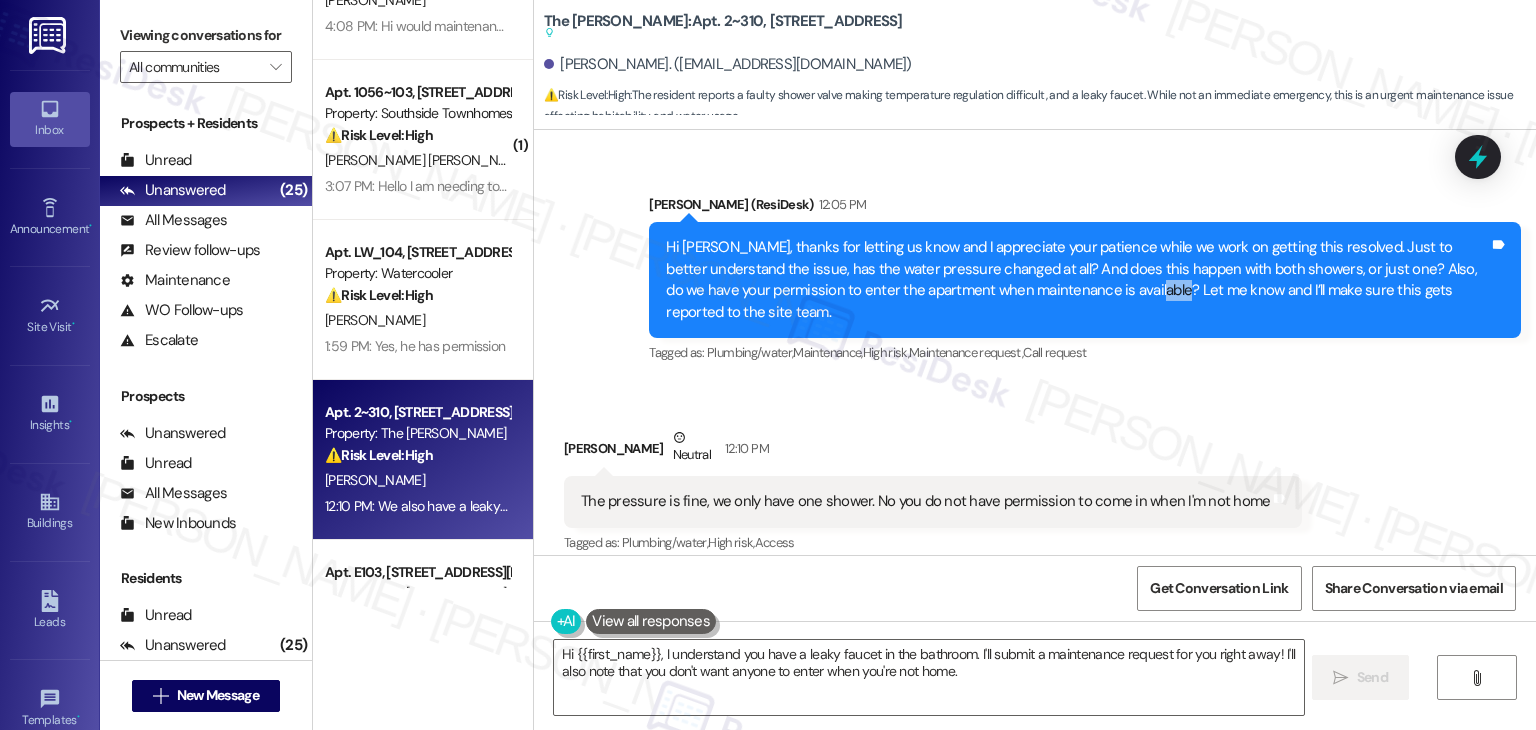 click on "Hi Jocelyn, thanks for letting us know and I appreciate your patience while we work on getting this resolved. Just to better understand the issue, has the water pressure changed at all? And does this happen with both showers, or just one? Also, do we have your permission to enter the apartment when maintenance is available? Let me know and I’ll make sure this gets reported to the site team." at bounding box center [1077, 280] 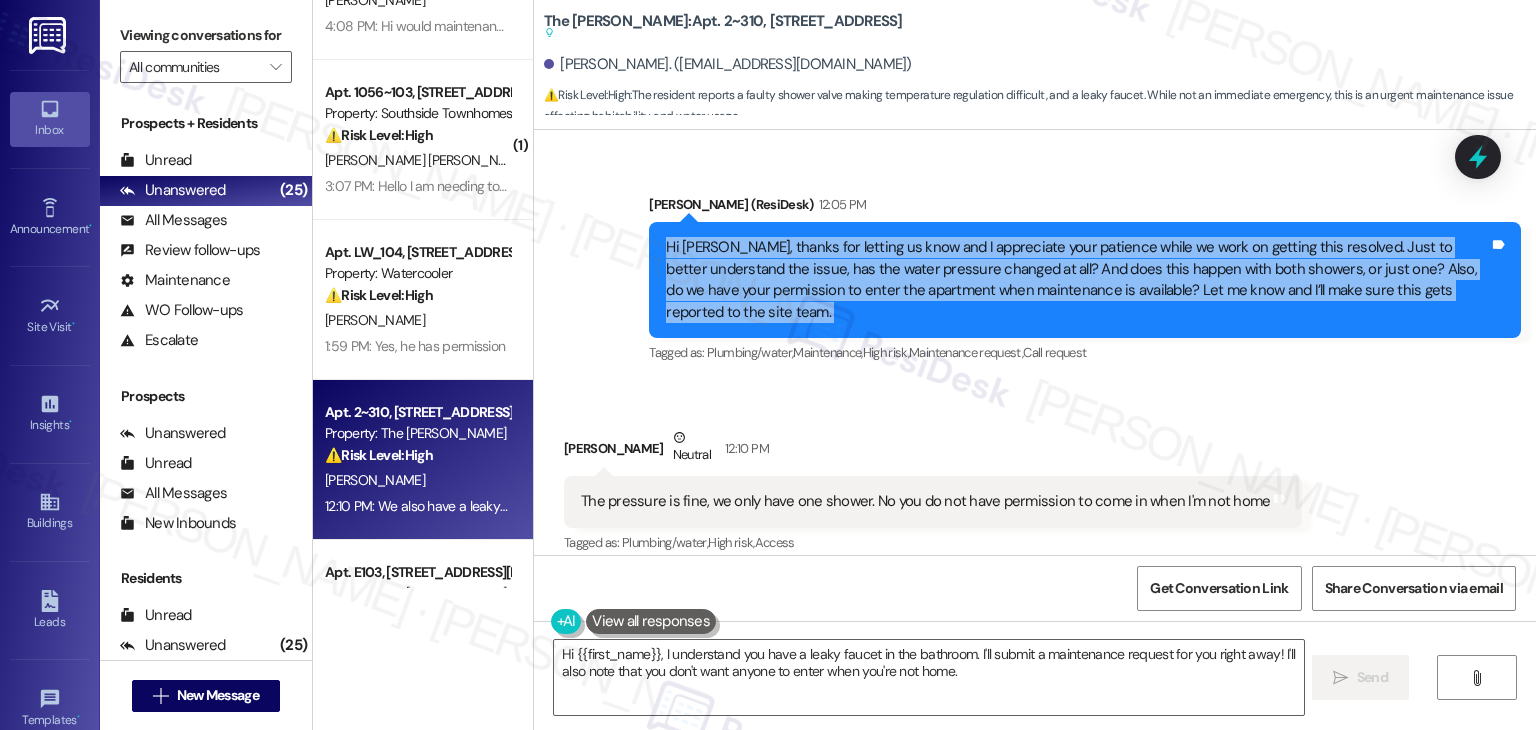 click on "Hi Jocelyn, thanks for letting us know and I appreciate your patience while we work on getting this resolved. Just to better understand the issue, has the water pressure changed at all? And does this happen with both showers, or just one? Also, do we have your permission to enter the apartment when maintenance is available? Let me know and I’ll make sure this gets reported to the site team." at bounding box center (1077, 280) 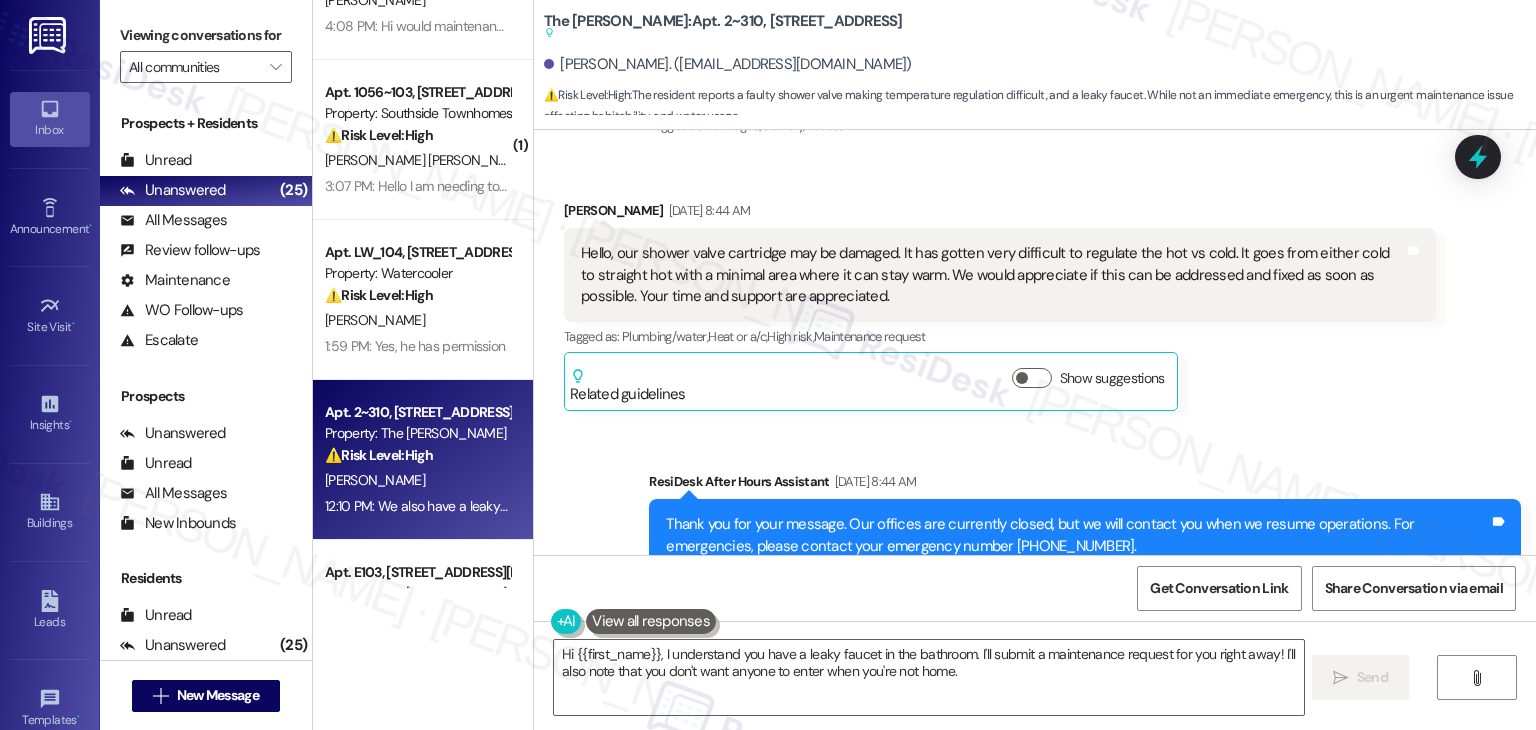 scroll, scrollTop: 12947, scrollLeft: 0, axis: vertical 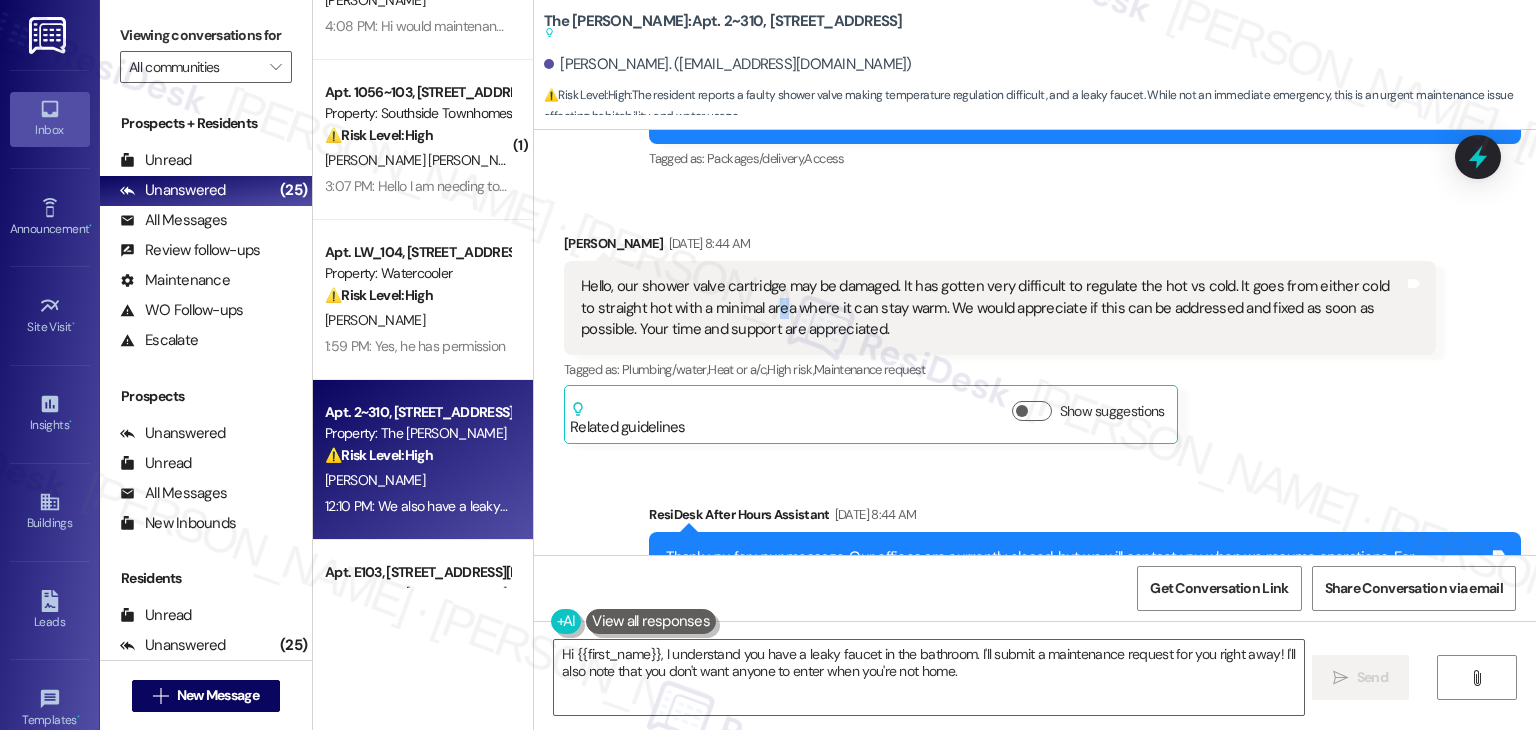 click on "Hello, our shower valve cartridge may be damaged. It has gotten very difficult to regulate the hot vs cold. It goes from either cold to straight hot with a minimal area where it can stay warm. We would appreciate if this can be addressed and fixed as soon as possible. Your time and support are appreciated." at bounding box center [992, 308] 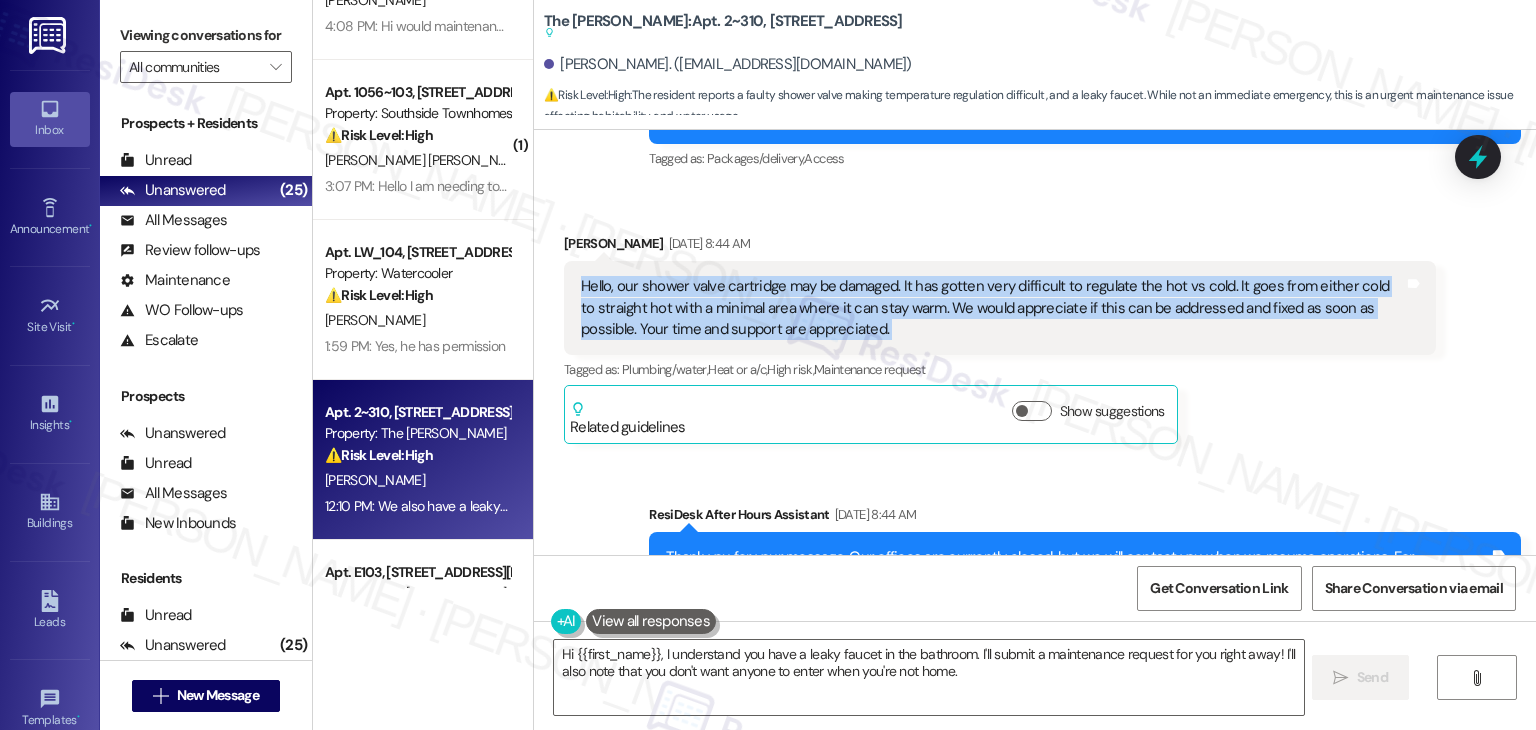 click on "Hello, our shower valve cartridge may be damaged. It has gotten very difficult to regulate the hot vs cold. It goes from either cold to straight hot with a minimal area where it can stay warm. We would appreciate if this can be addressed and fixed as soon as possible. Your time and support are appreciated." at bounding box center [992, 308] 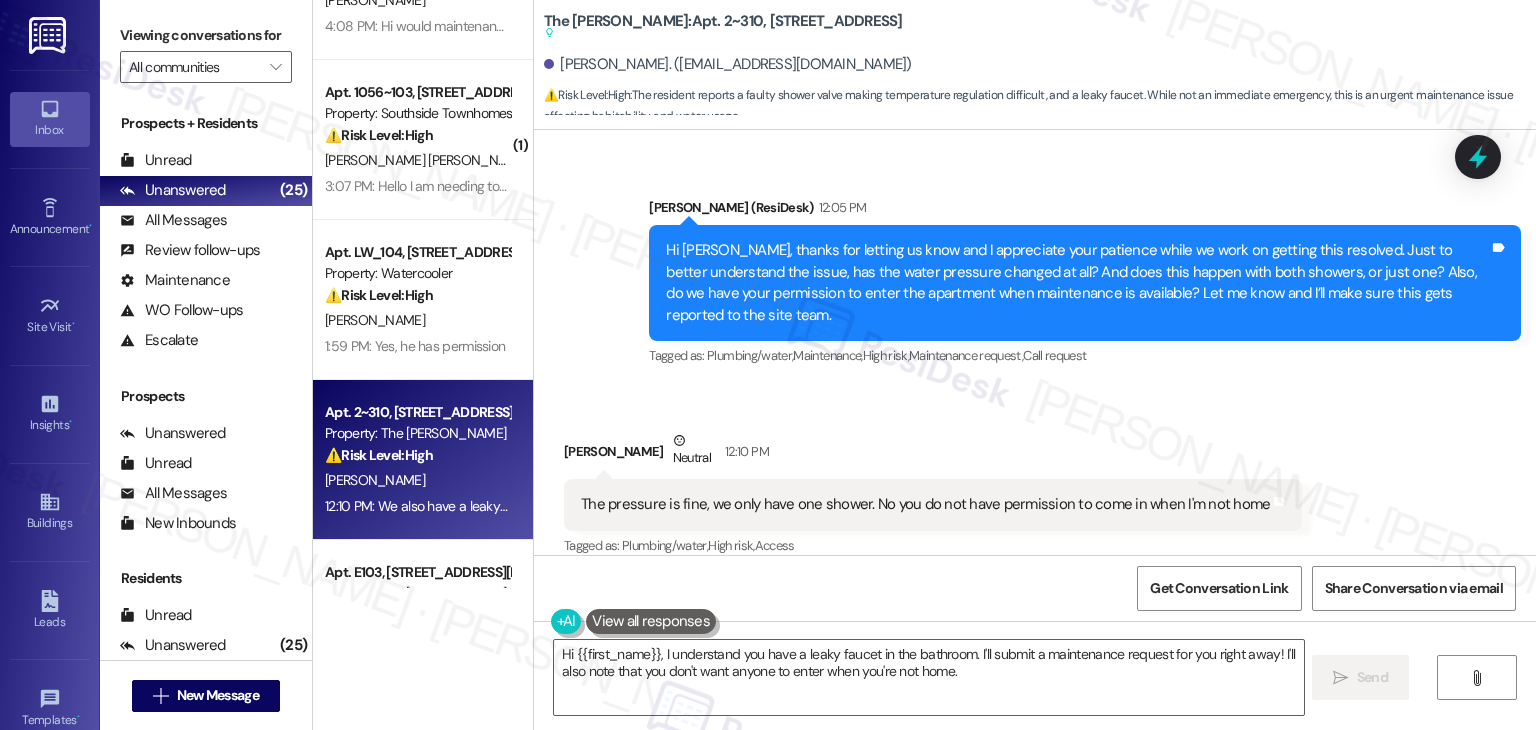 scroll, scrollTop: 13447, scrollLeft: 0, axis: vertical 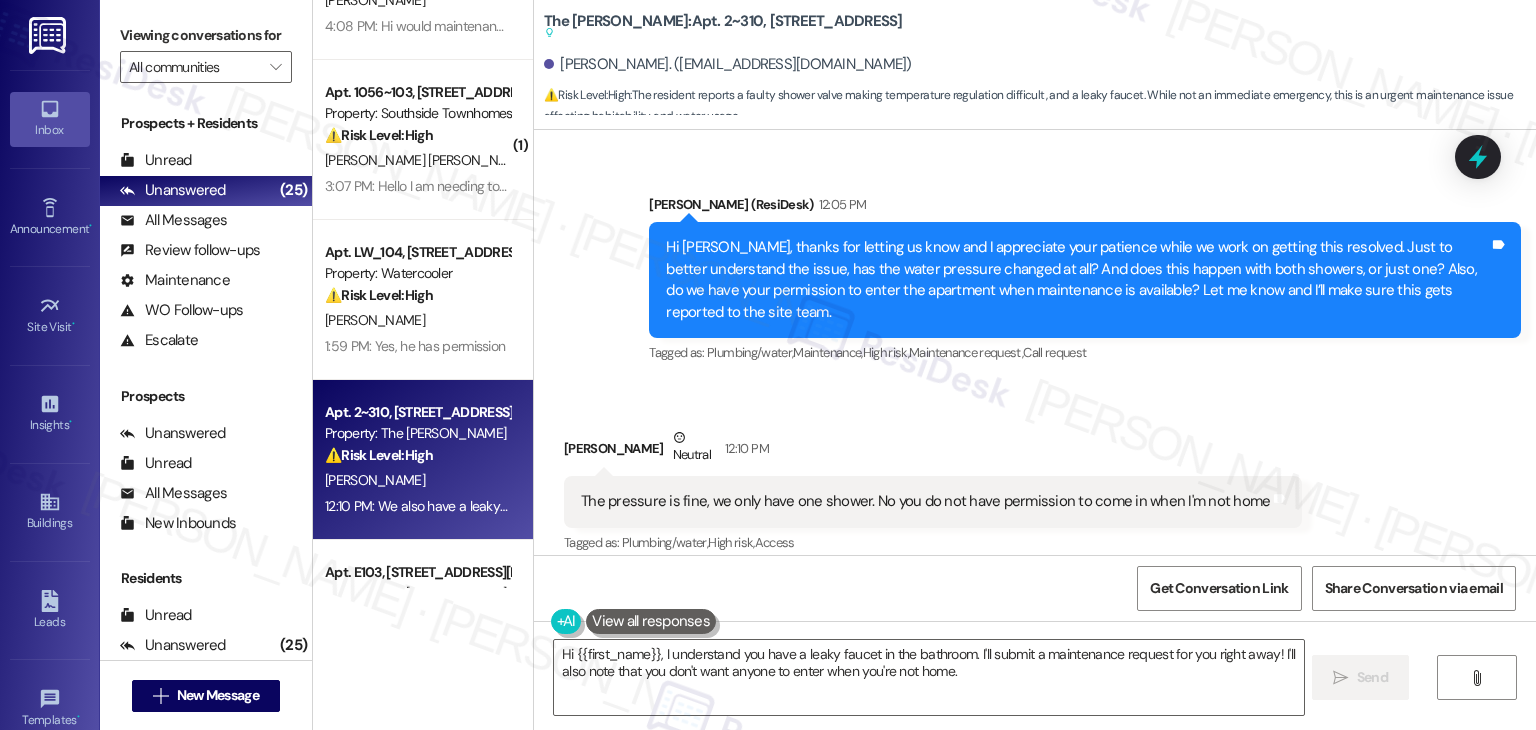 click on "The pressure is fine, we only have one shower. No you do not have permission to come in when I'm not home" at bounding box center (925, 501) 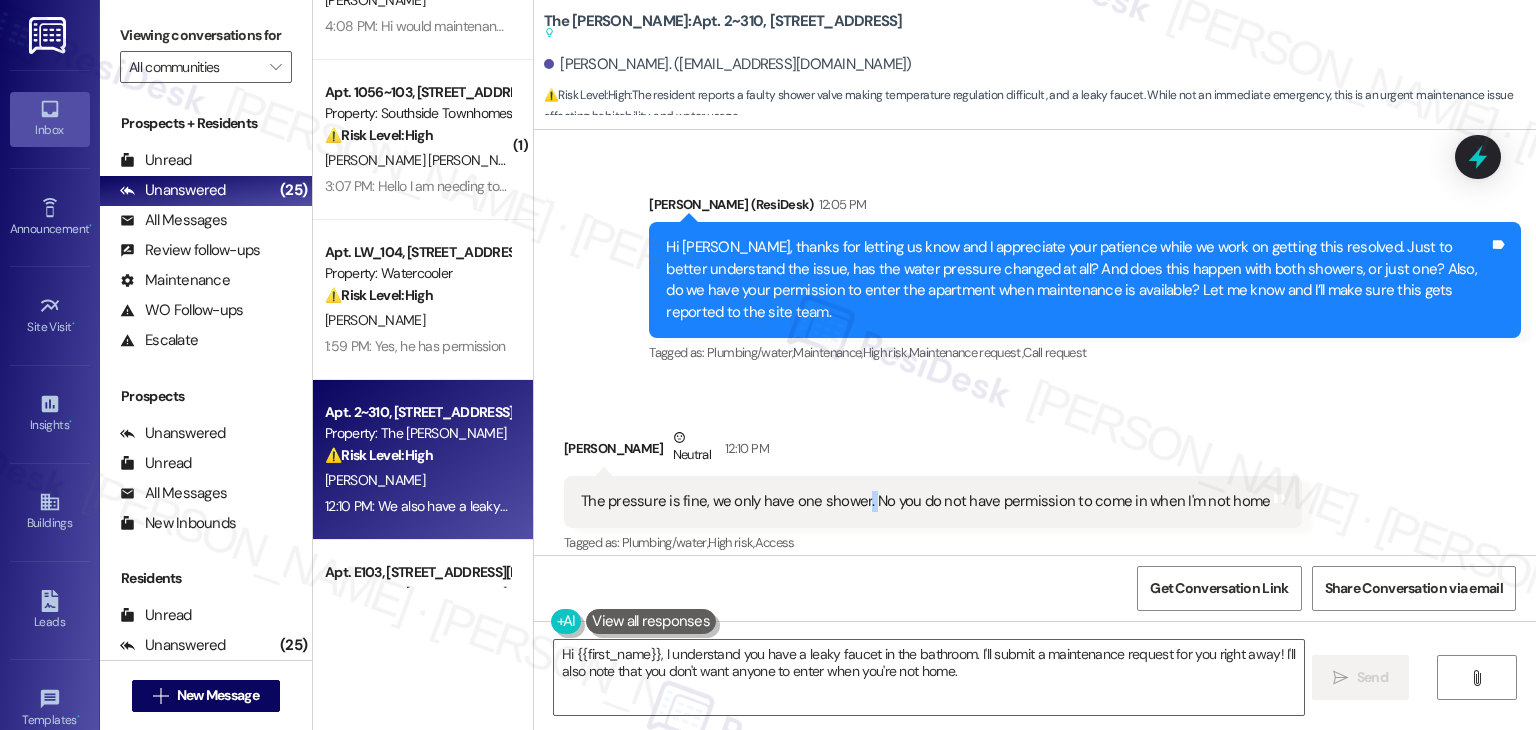 click on "The pressure is fine, we only have one shower. No you do not have permission to come in when I'm not home" at bounding box center (925, 501) 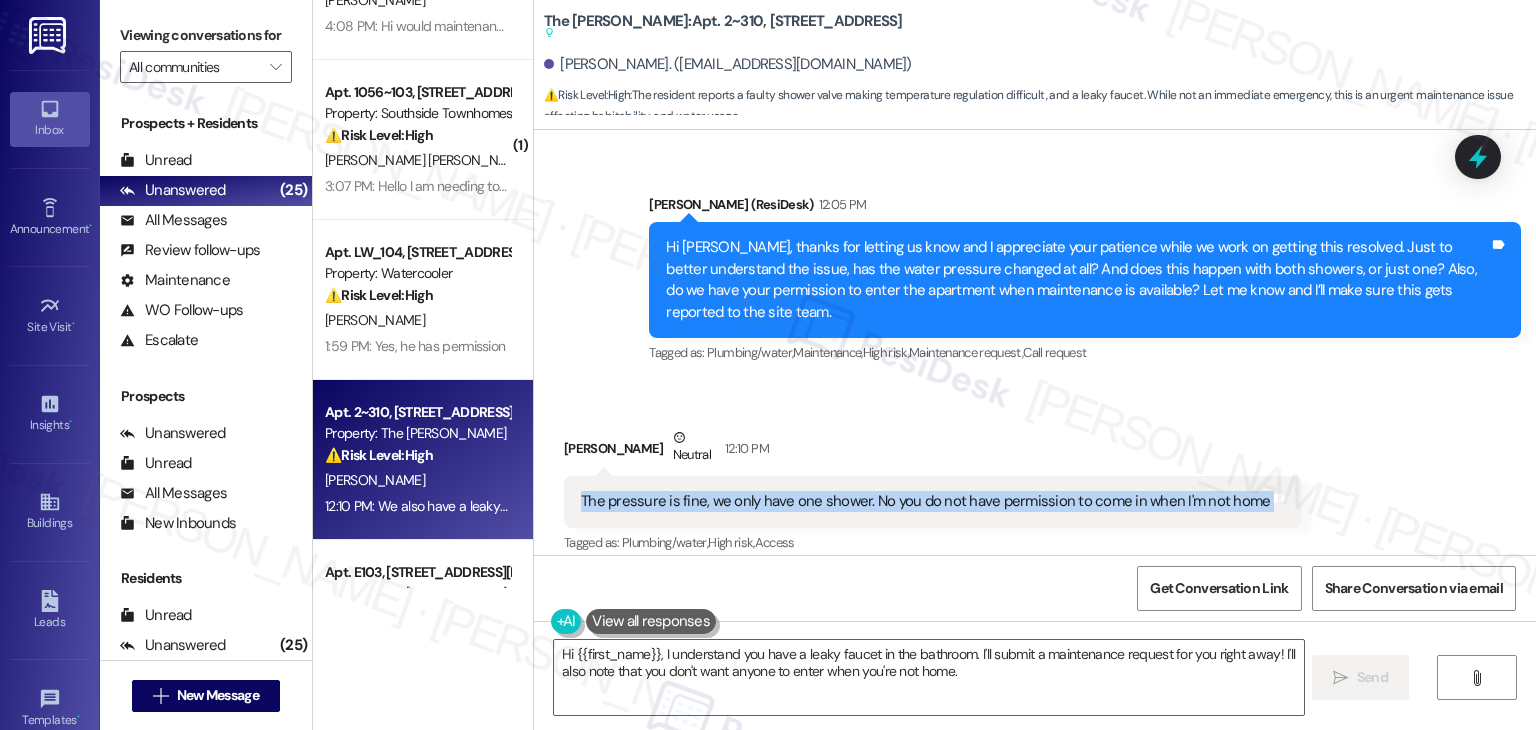 click on "The pressure is fine, we only have one shower. No you do not have permission to come in when I'm not home" at bounding box center [925, 501] 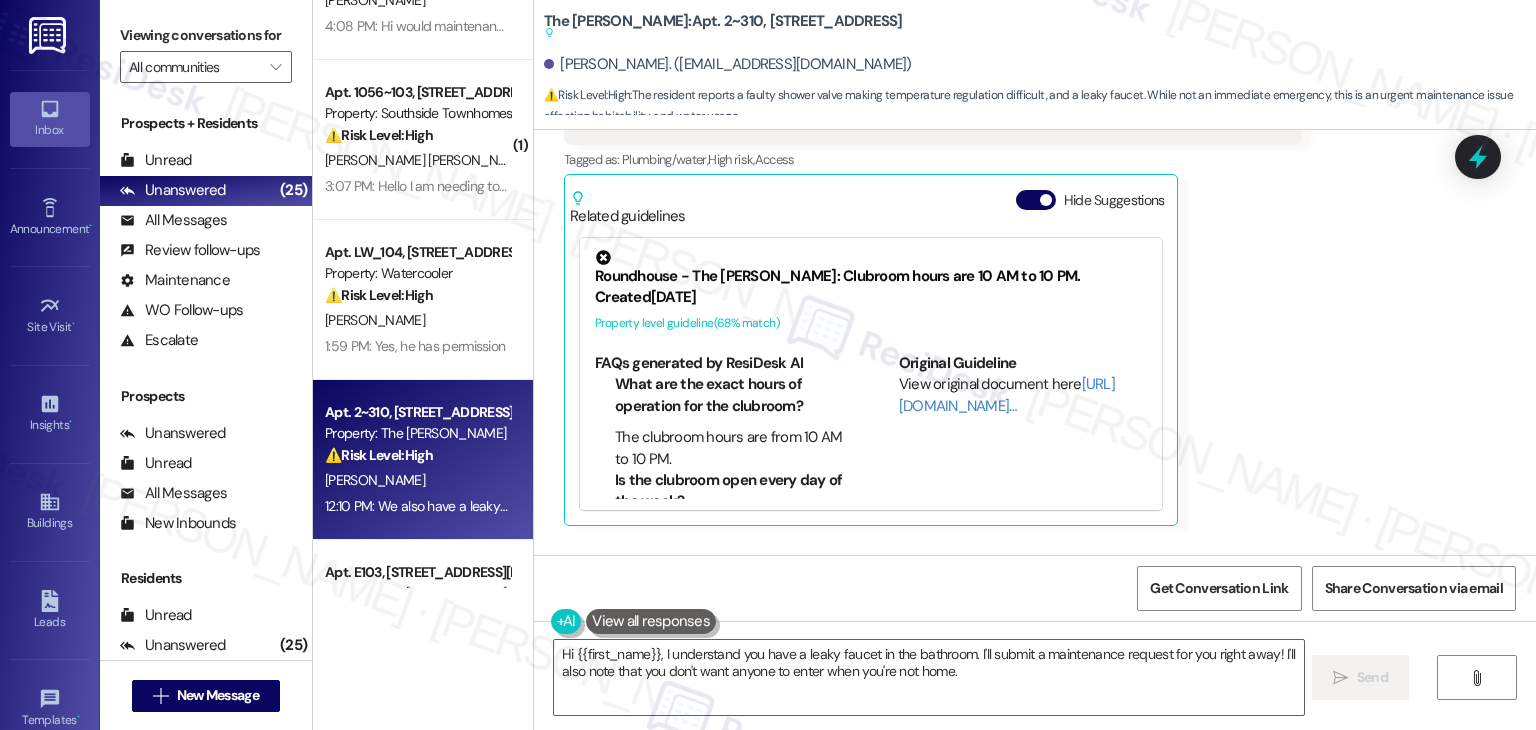 scroll, scrollTop: 13846, scrollLeft: 0, axis: vertical 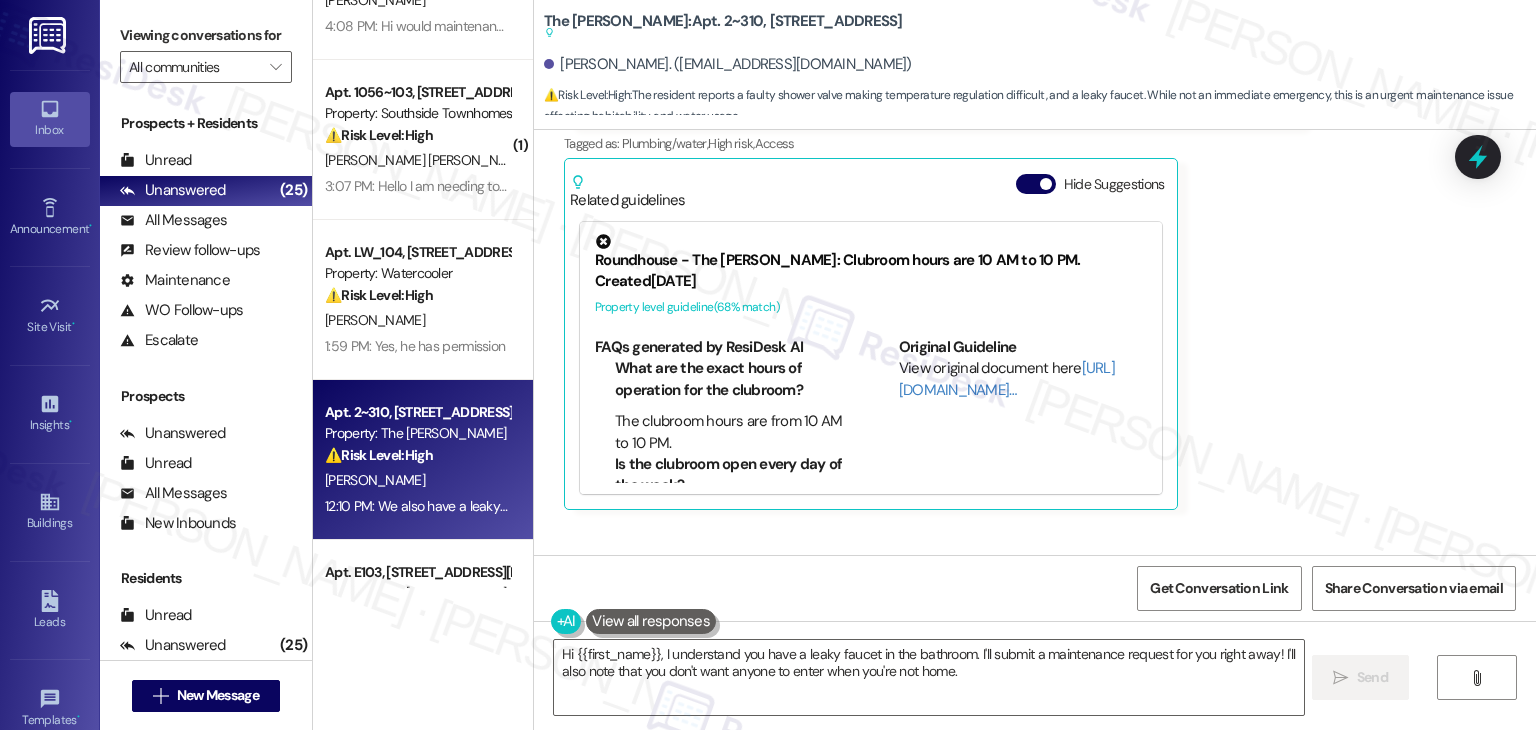 click on "We also have a leaky faucet in the bathroom" at bounding box center [721, 595] 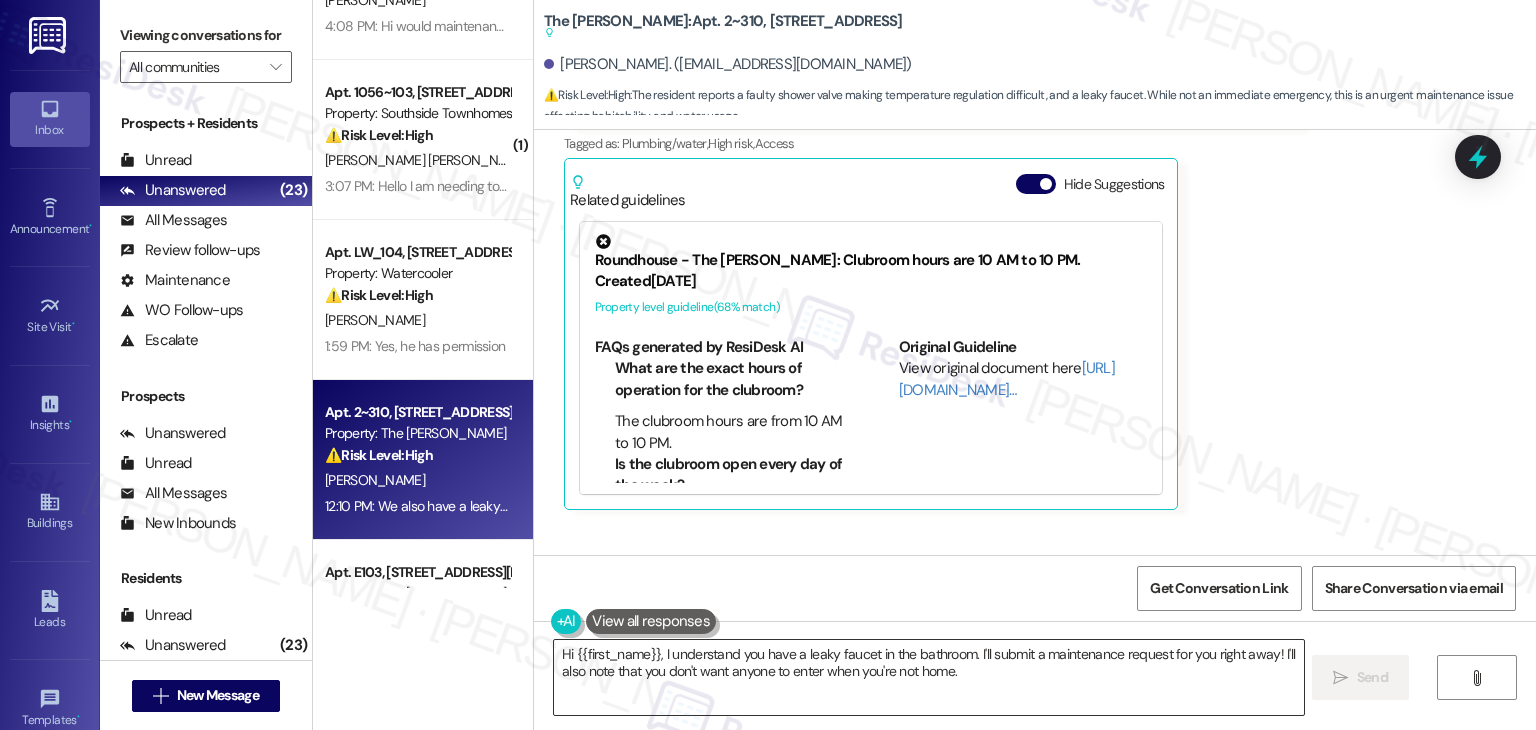 click on "Hi {{first_name}}, I understand you have a leaky faucet in the bathroom. I'll submit a maintenance request for you right away! I'll also note that you don't want anyone to enter when you're not home." at bounding box center [928, 677] 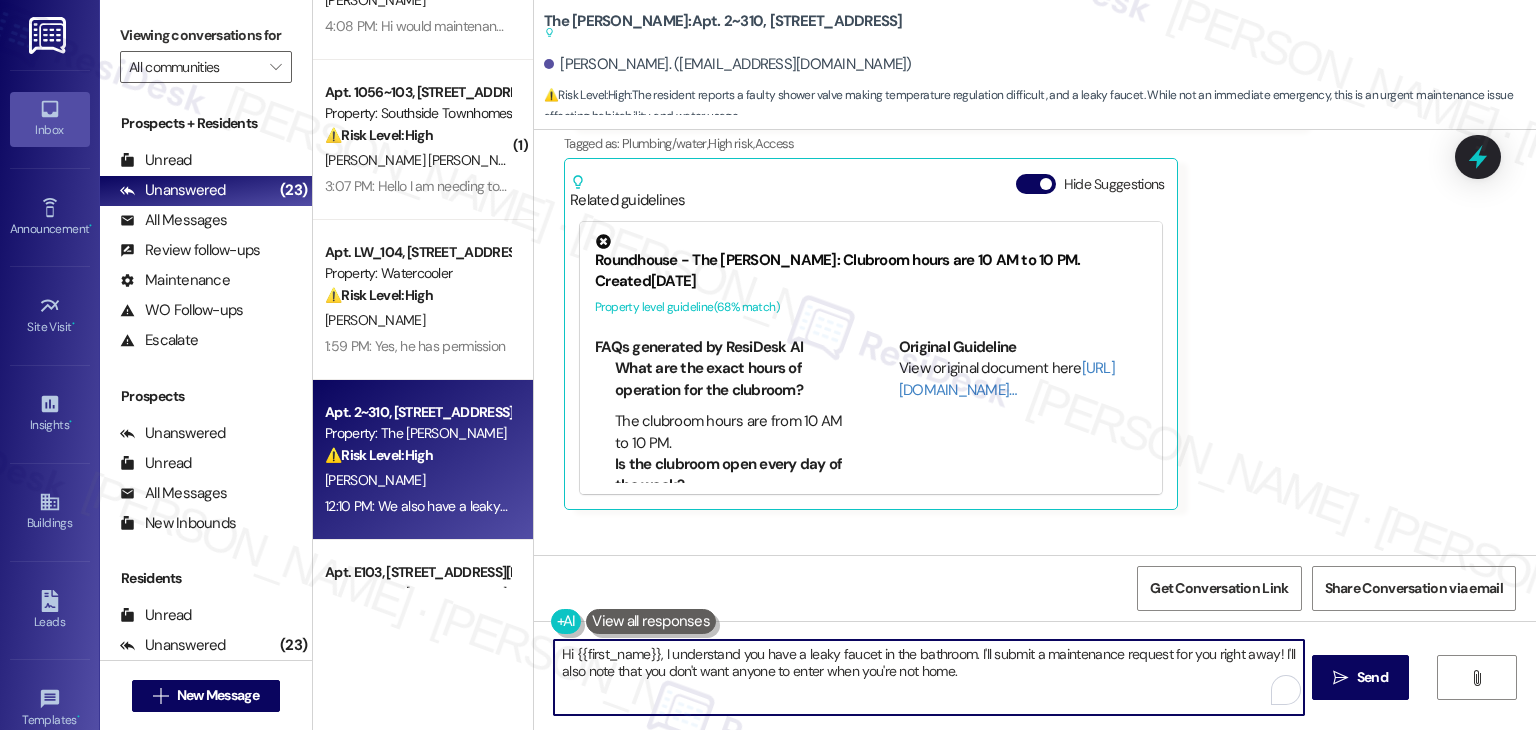 click on "Hi {{first_name}}, I understand you have a leaky faucet in the bathroom. I'll submit a maintenance request for you right away! I'll also note that you don't want anyone to enter when you're not home." at bounding box center [928, 677] 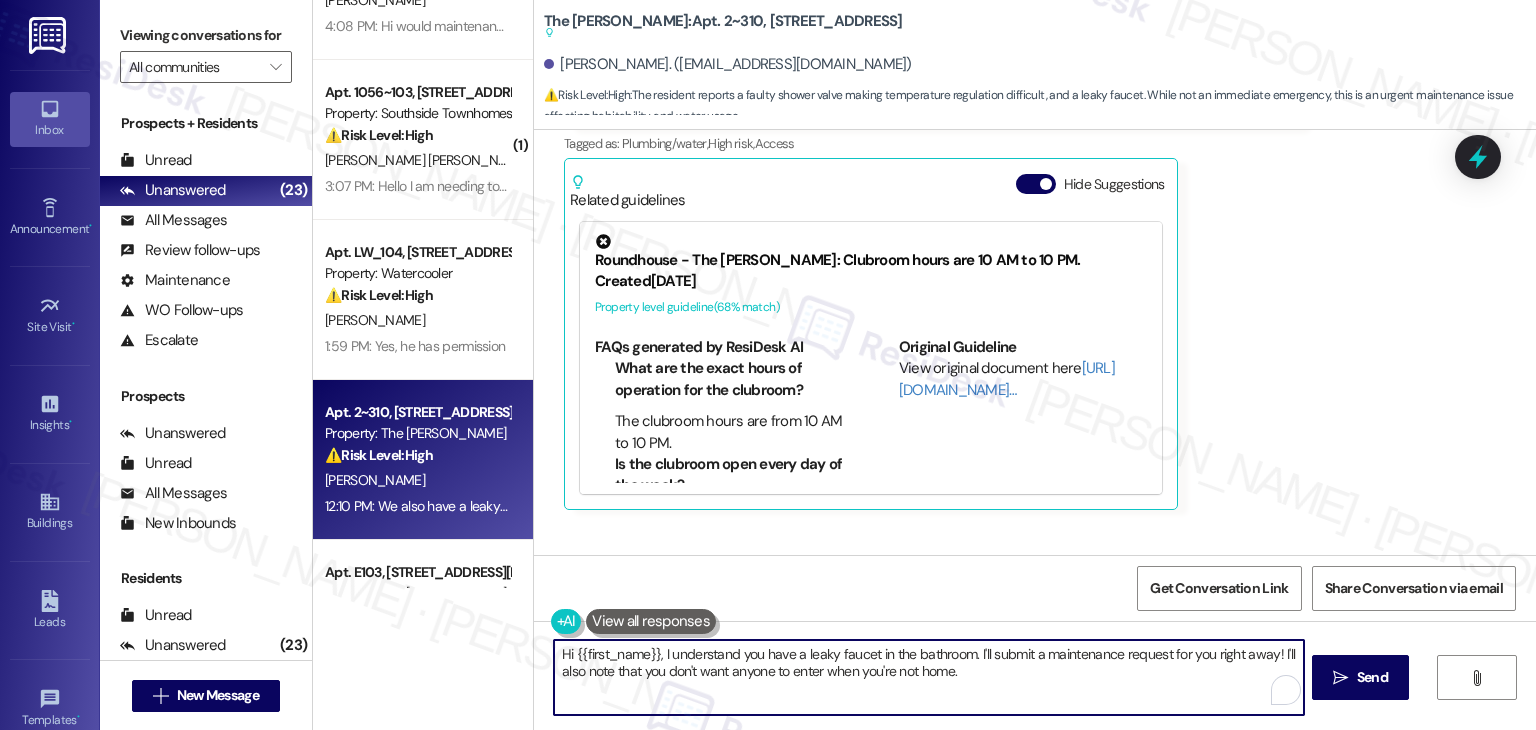 paste on "Thanks for the update, Jocelyn! I’ve noted that the water pressure is fine and that you only have one shower. I’ve also added the leaky bathroom faucet to the report. Since you'd prefer to be home during maintenance, could you let me know what date and time you’re available? Also, what’s the best number for maintenance to reach you if they need to coordinate directly? You’re also welcome to contact the office to schedule directly, as maintenance availability can vary. I appreciate your patience while we get this addressed!" 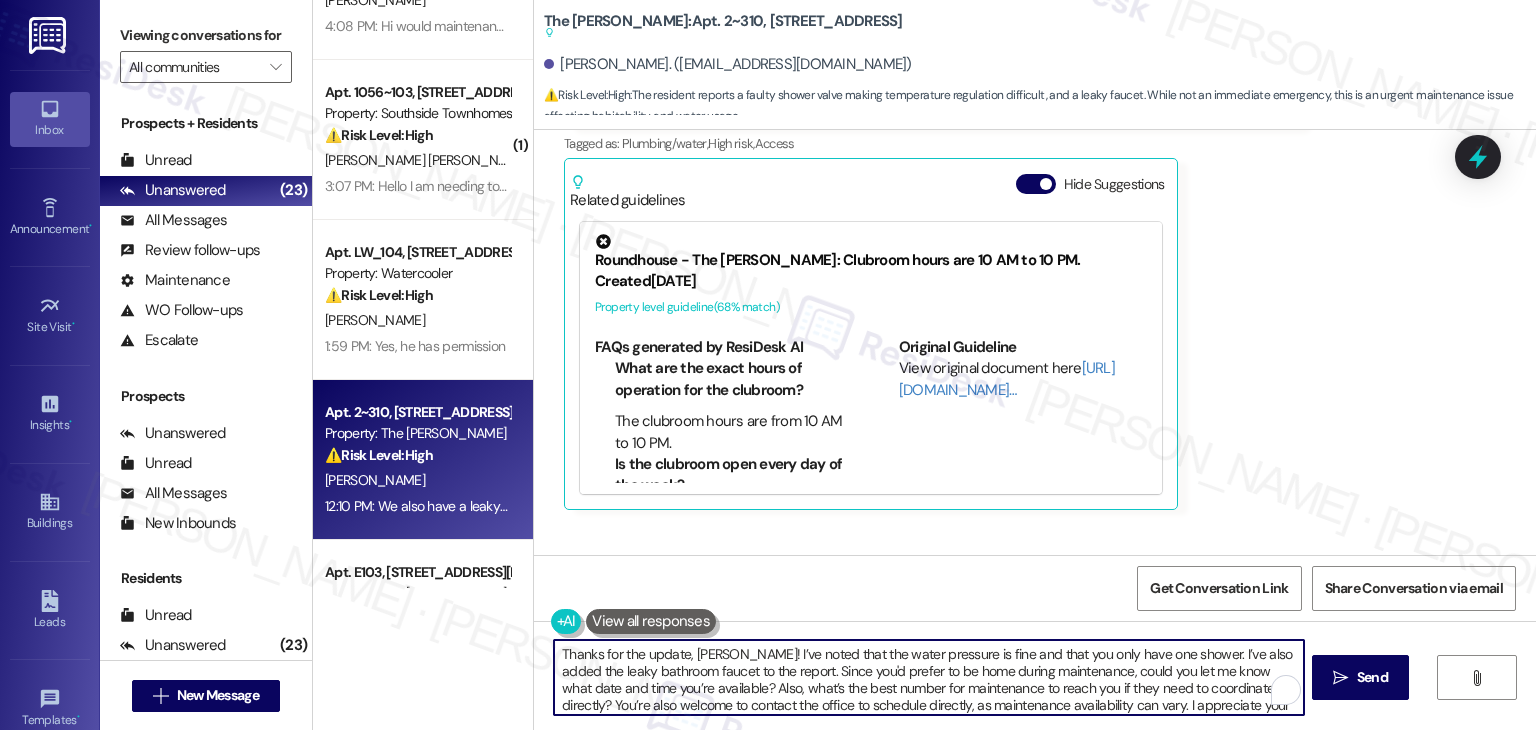 scroll, scrollTop: 16, scrollLeft: 0, axis: vertical 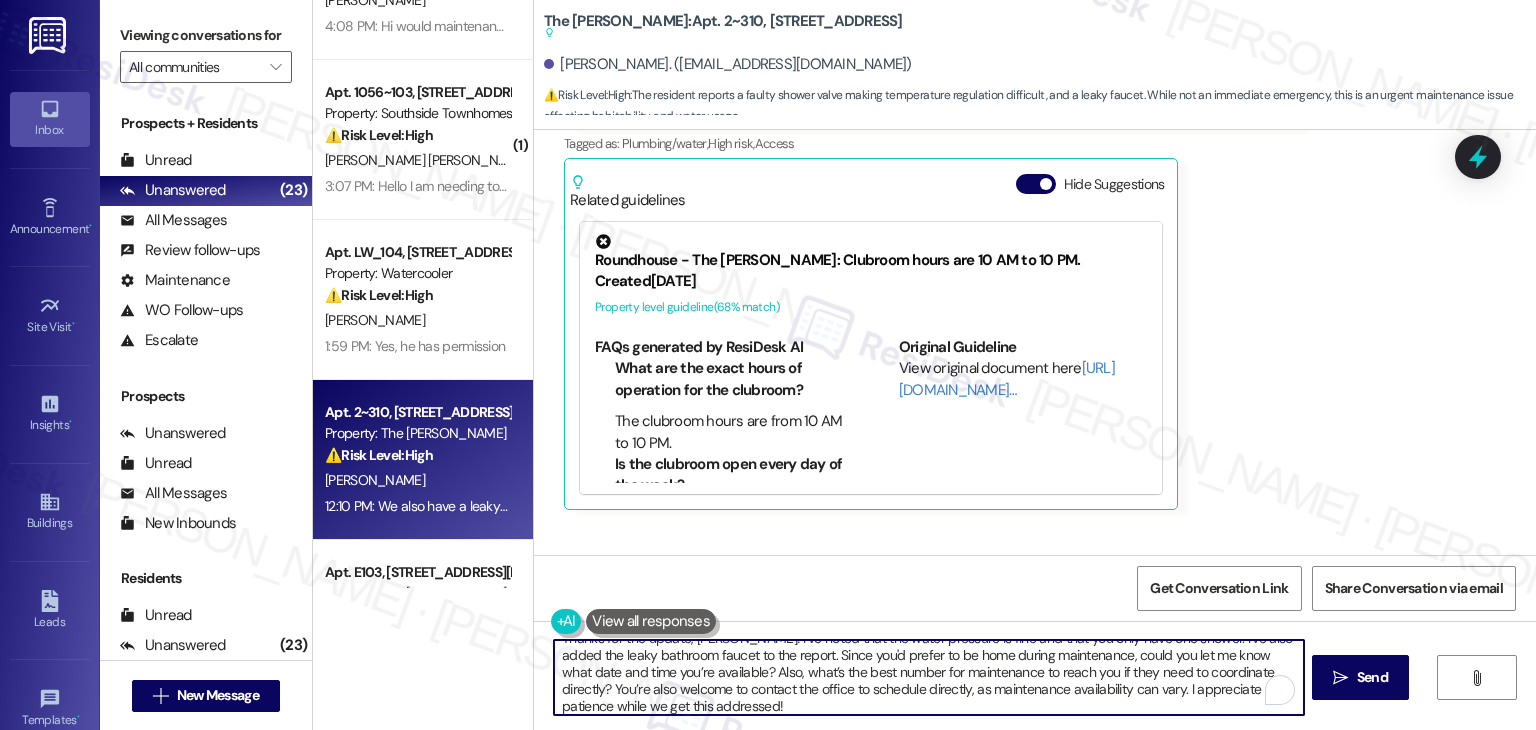 type on "Thanks for the update, Jocelyn! I’ve noted that the water pressure is fine and that you only have one shower. I’ve also added the leaky bathroom faucet to the report. Since you'd prefer to be home during maintenance, could you let me know what date and time you’re available? Also, what’s the best number for maintenance to reach you if they need to coordinate directly? You’re also welcome to contact the office to schedule directly, as maintenance availability can vary. I appreciate your patience while we get this addressed!" 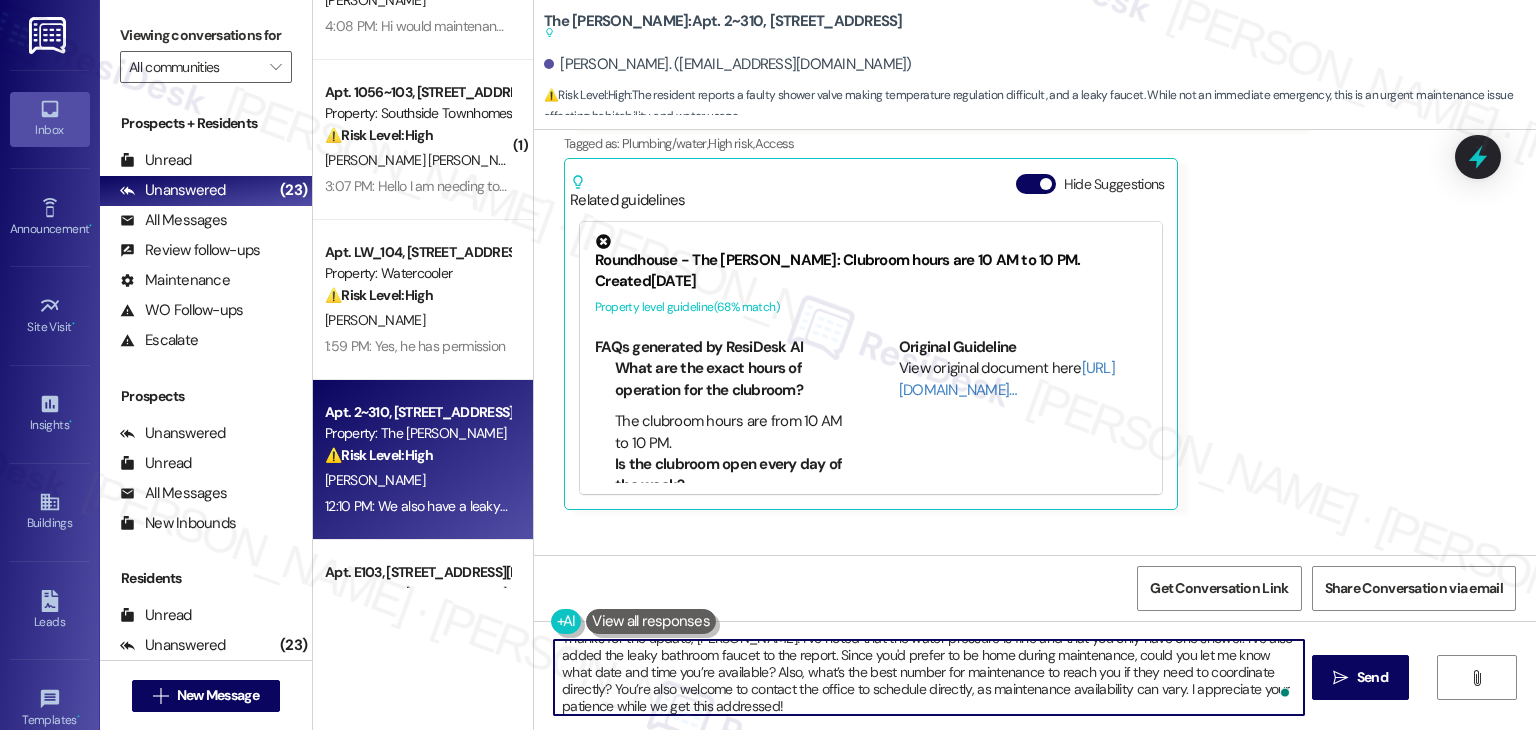 click on "Thanks for the update, Jocelyn! I’ve noted that the water pressure is fine and that you only have one shower. I’ve also added the leaky bathroom faucet to the report. Since you'd prefer to be home during maintenance, could you let me know what date and time you’re available? Also, what’s the best number for maintenance to reach you if they need to coordinate directly? You’re also welcome to contact the office to schedule directly, as maintenance availability can vary. I appreciate your patience while we get this addressed!" at bounding box center [928, 677] 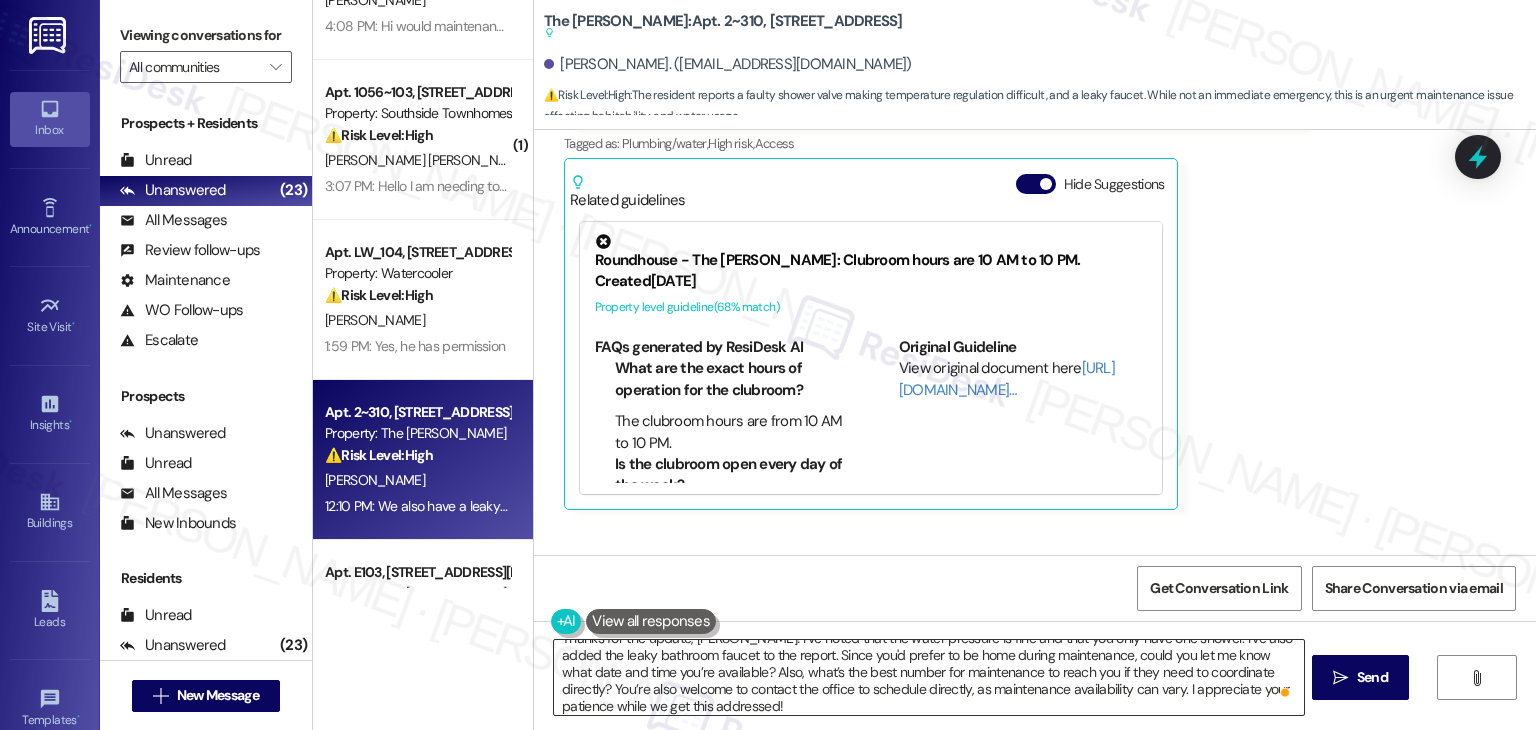 scroll, scrollTop: 0, scrollLeft: 0, axis: both 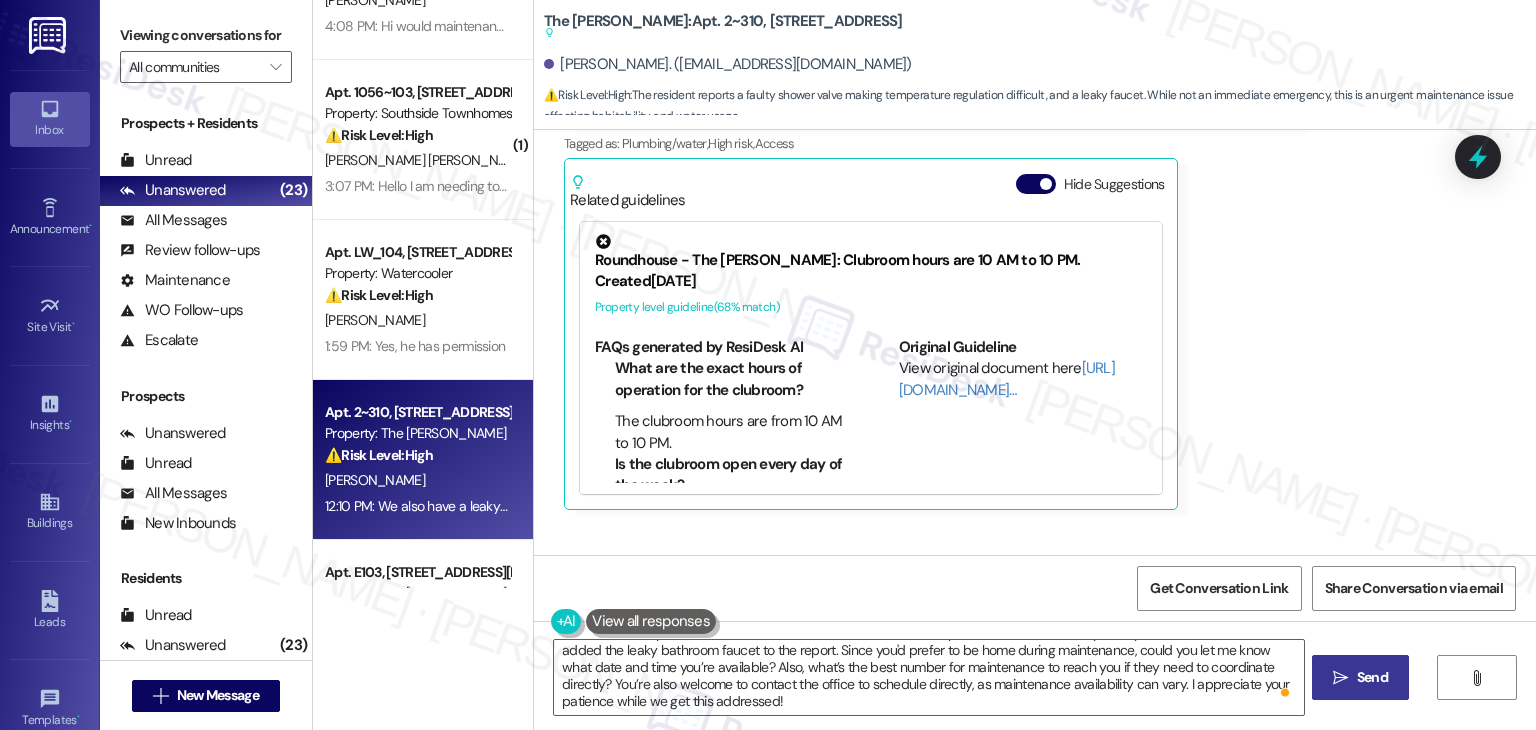 click on "Send" at bounding box center [1372, 677] 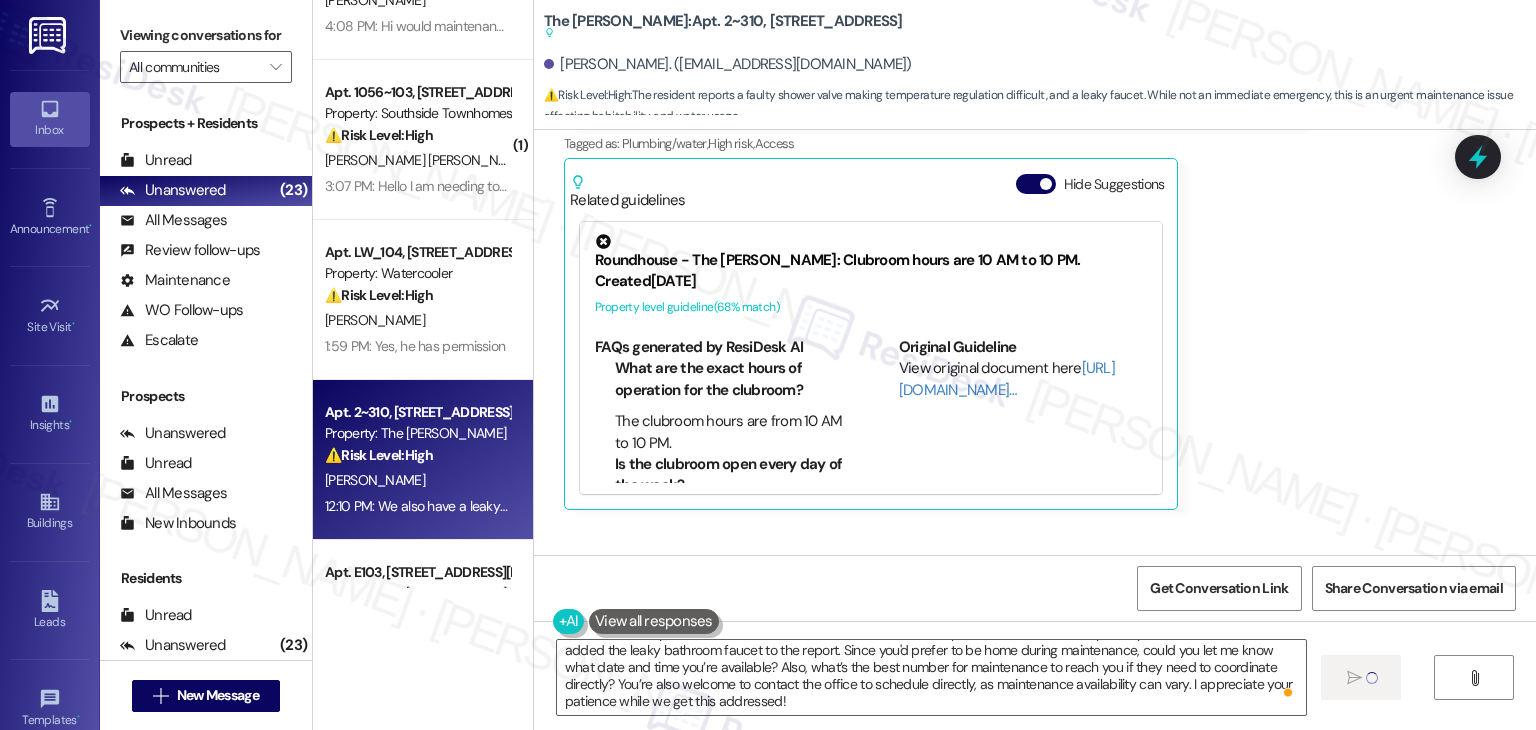 type 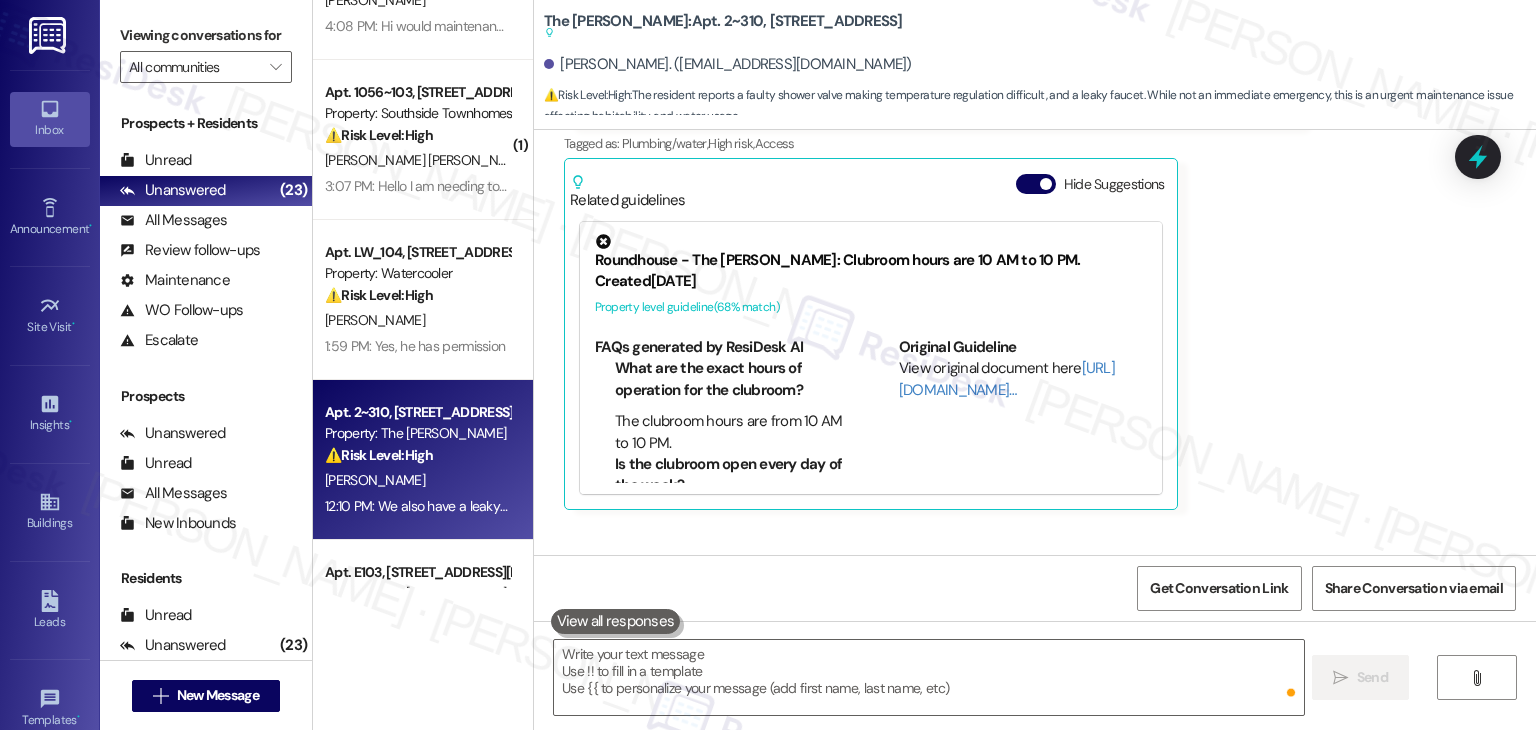 scroll, scrollTop: 0, scrollLeft: 0, axis: both 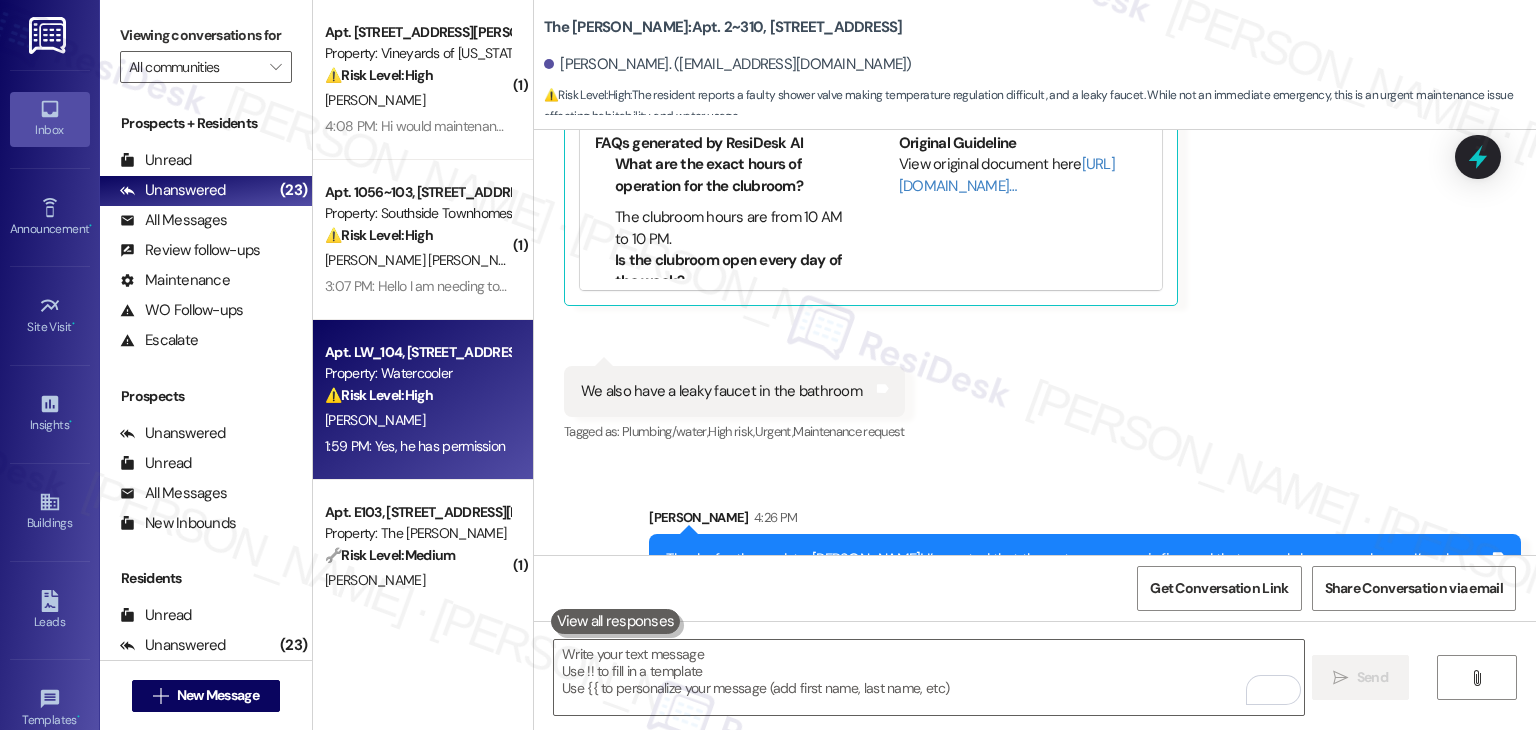 click on "1:59 PM: Yes, he has permission 1:59 PM: Yes, he has permission" at bounding box center (415, 446) 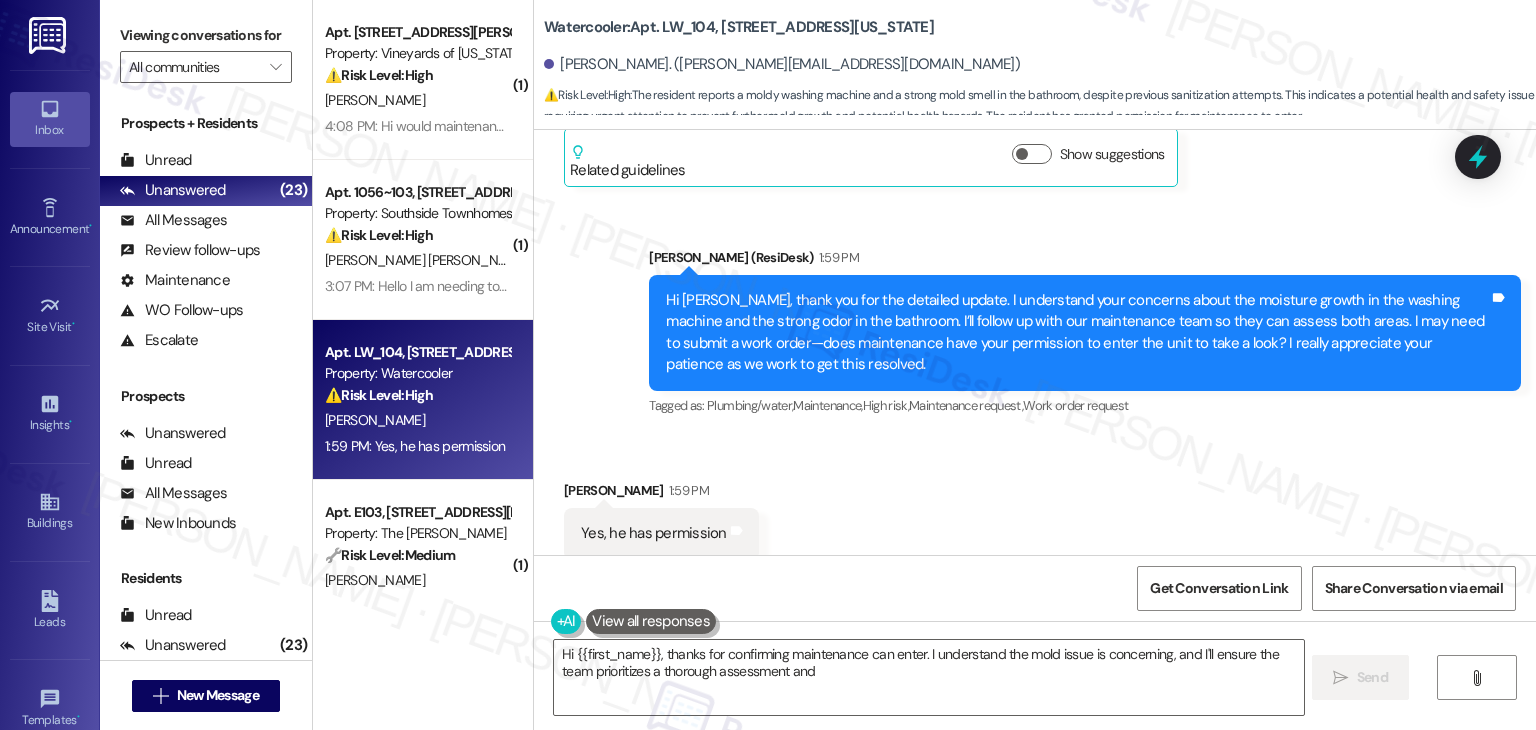 scroll, scrollTop: 1164, scrollLeft: 0, axis: vertical 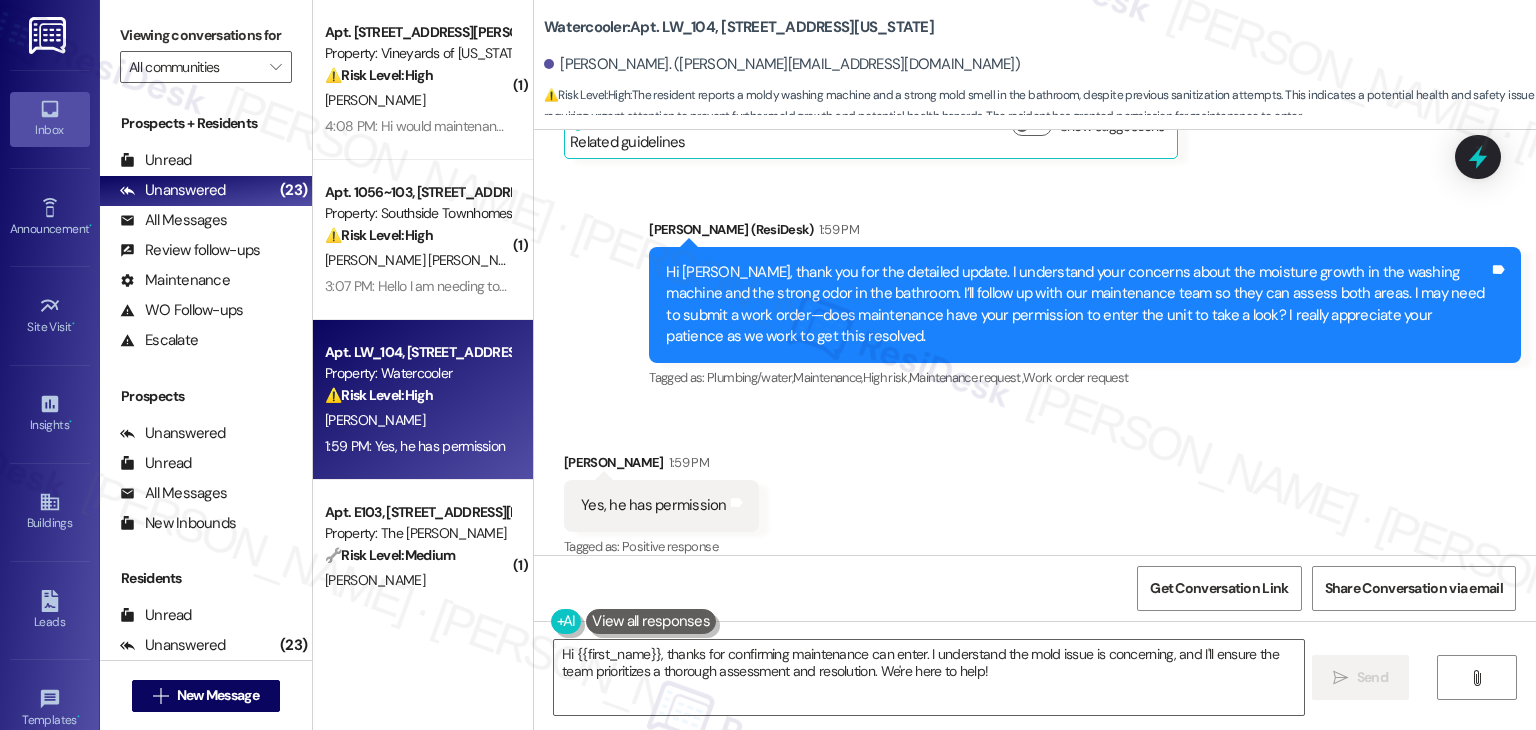 click on "Received via SMS Joelle Ater 1:59 PM Yes, he has permission Tags and notes Tagged as:   Positive response Click to highlight conversations about Positive response" at bounding box center [1035, 491] 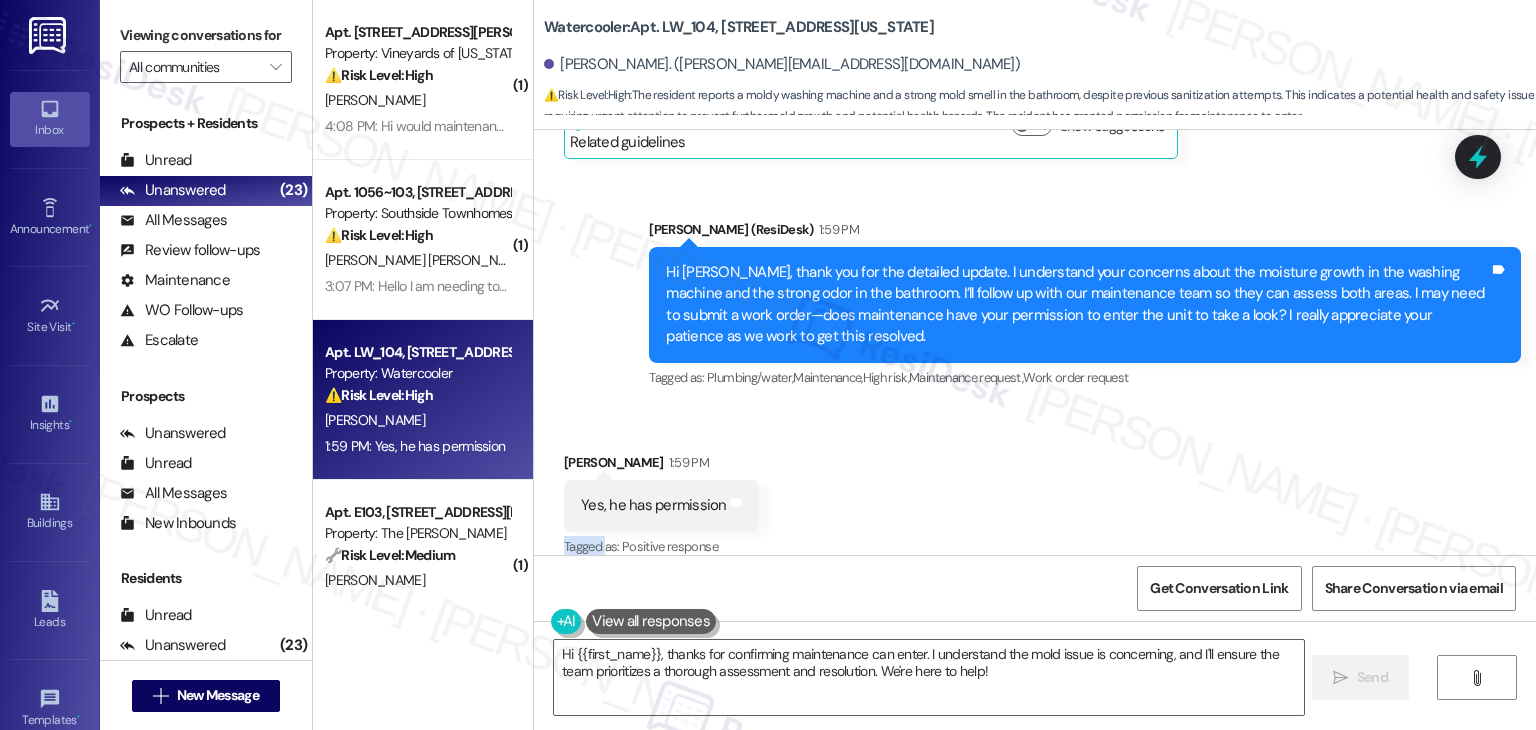 click on "Received via SMS Joelle Ater 1:59 PM Yes, he has permission Tags and notes Tagged as:   Positive response Click to highlight conversations about Positive response" at bounding box center (1035, 491) 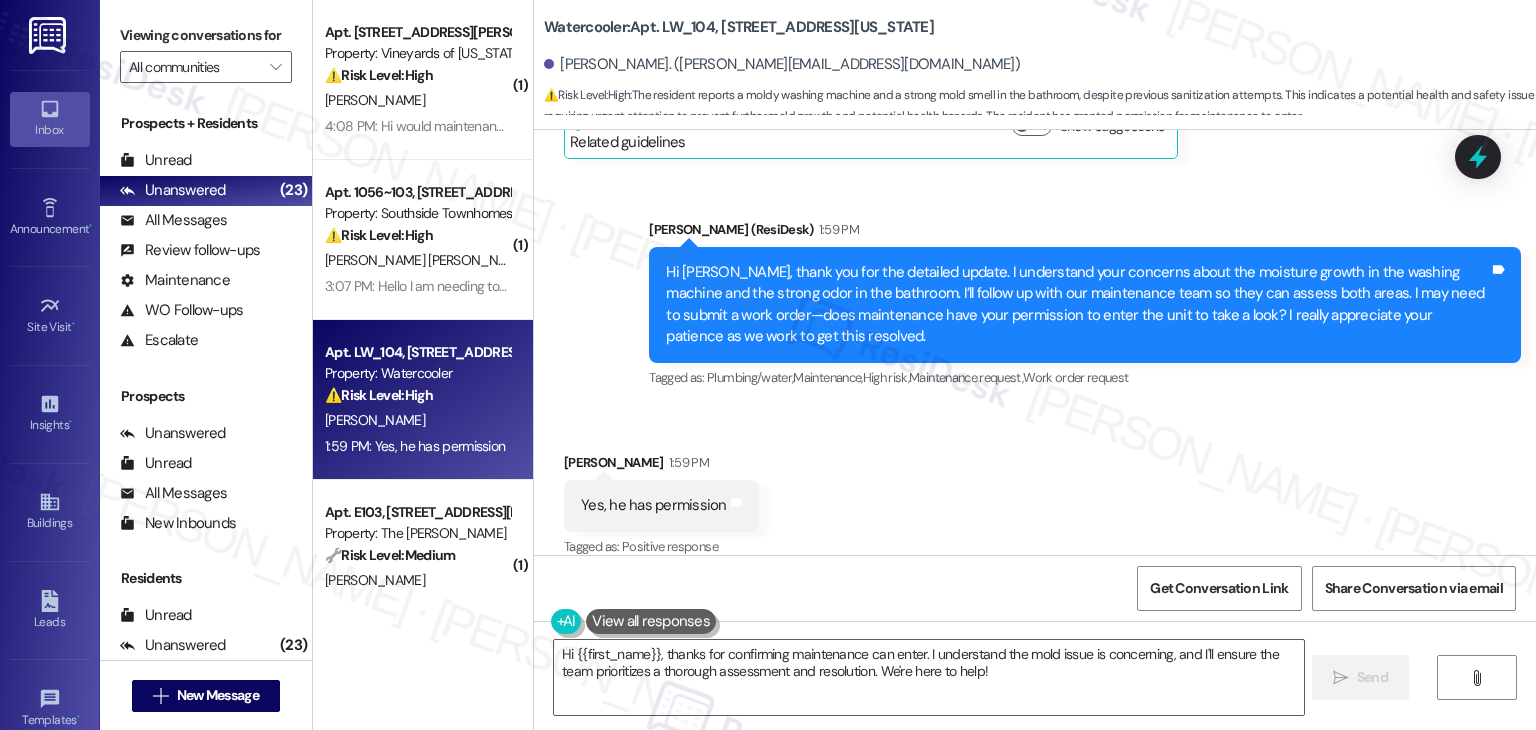 click on "Received via SMS Joelle Ater 1:59 PM Yes, he has permission Tags and notes Tagged as:   Positive response Click to highlight conversations about Positive response" at bounding box center (1035, 491) 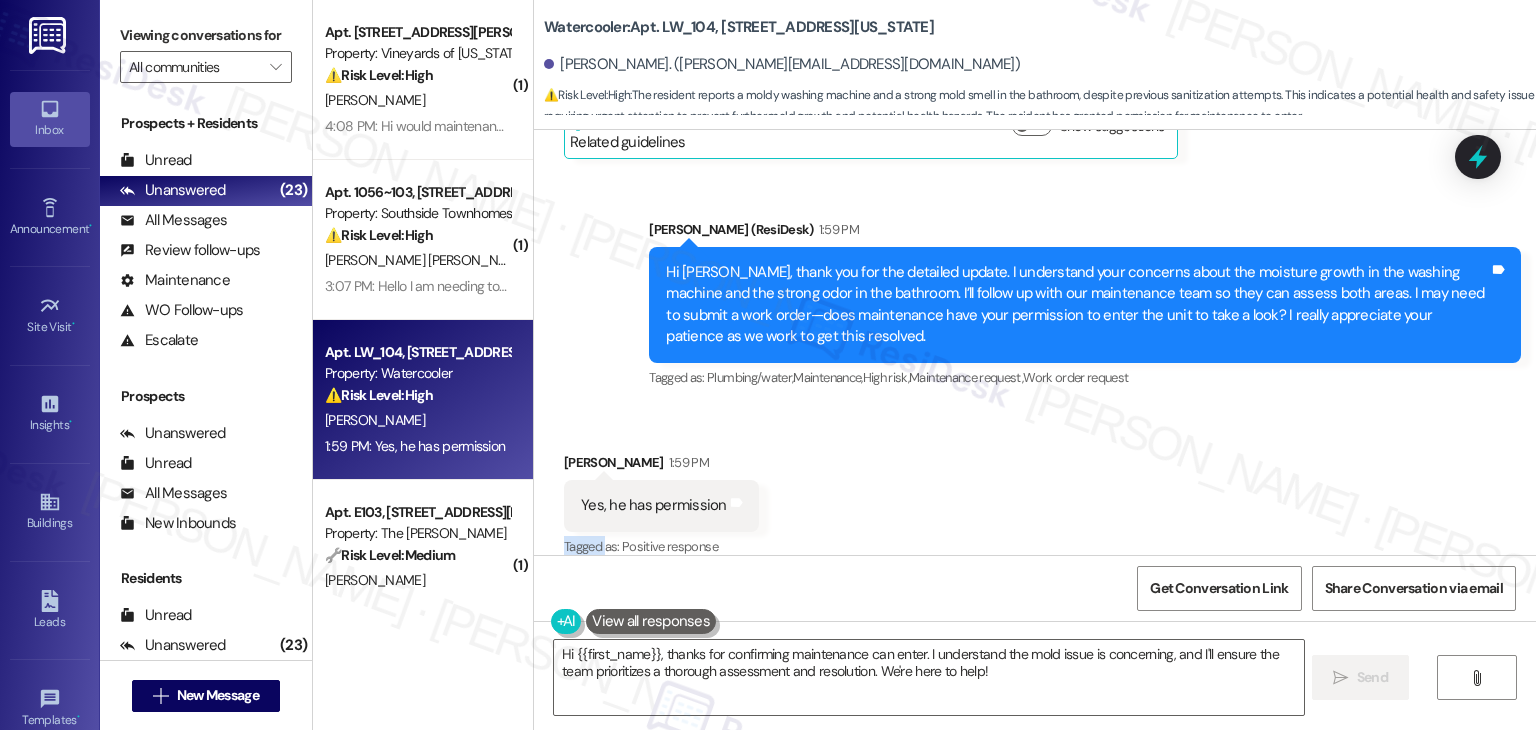 click on "Received via SMS Joelle Ater 1:59 PM Yes, he has permission Tags and notes Tagged as:   Positive response Click to highlight conversations about Positive response" at bounding box center (1035, 491) 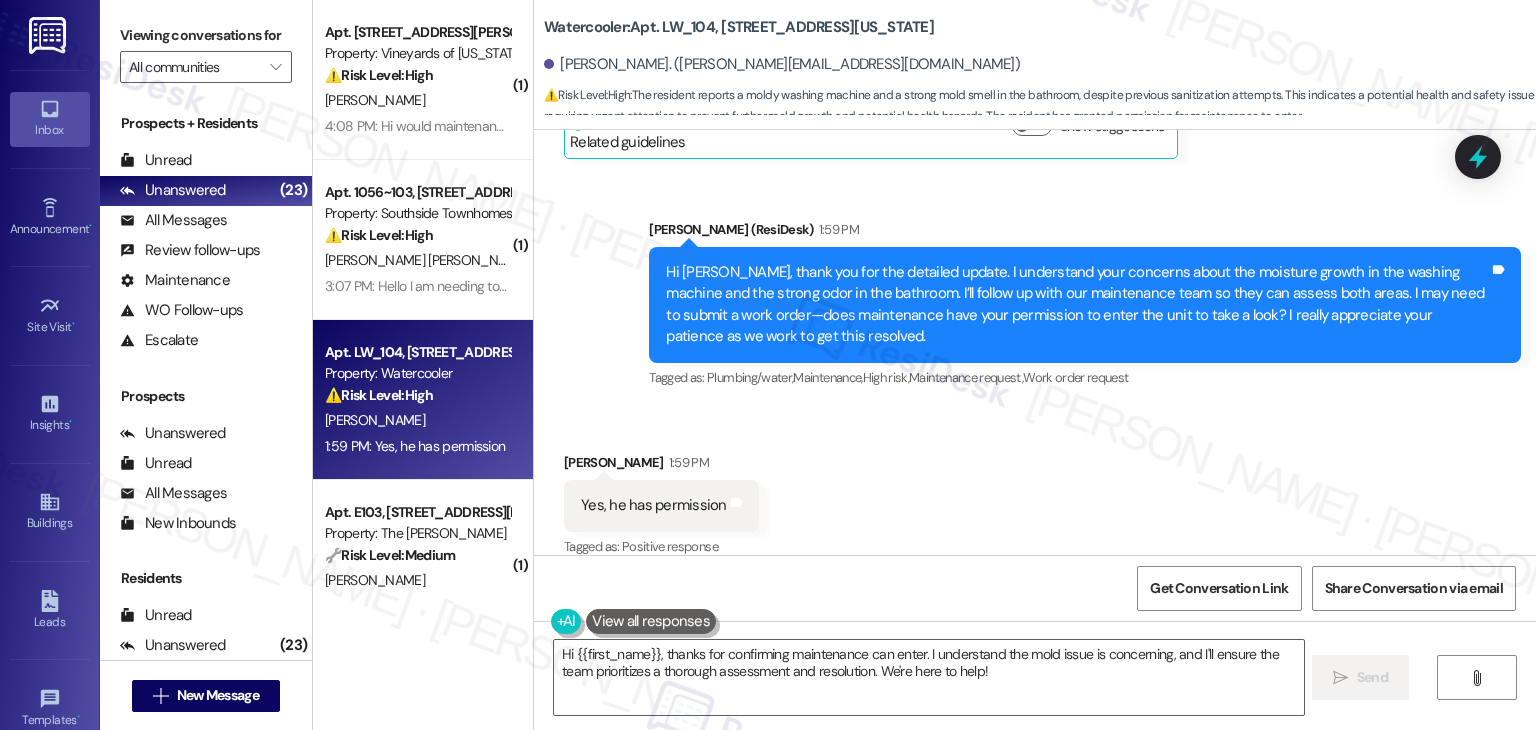 click on "Hi Joelle, thank you for the detailed update. I understand your concerns about the moisture growth in the washing machine and the strong odor in the bathroom. I’ll follow up with our maintenance team so they can assess both areas. I may need to submit a work order—does maintenance have your permission to enter the unit to take a look? I really appreciate your patience as we work to get this resolved." at bounding box center [1077, 305] 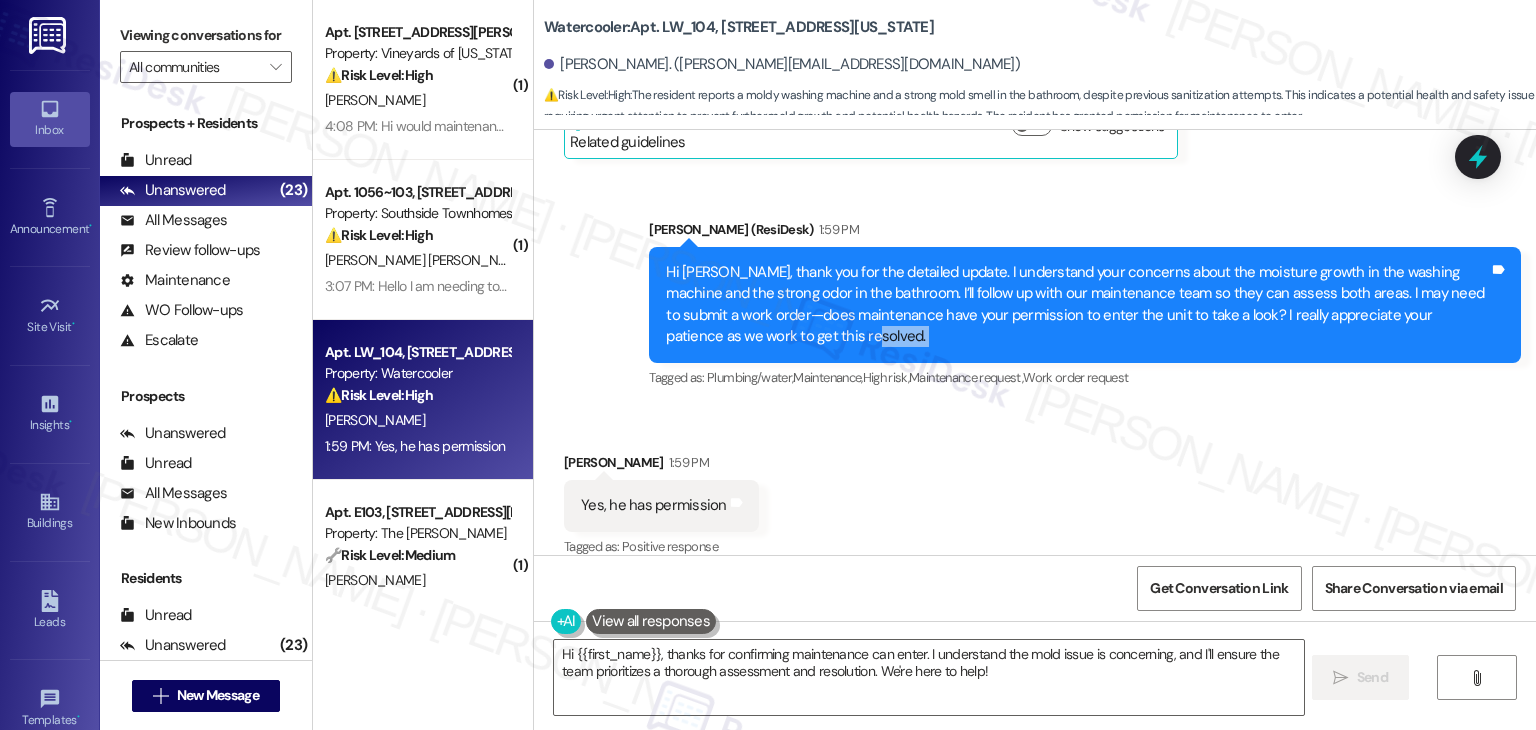 click on "Hi Joelle, thank you for the detailed update. I understand your concerns about the moisture growth in the washing machine and the strong odor in the bathroom. I’ll follow up with our maintenance team so they can assess both areas. I may need to submit a work order—does maintenance have your permission to enter the unit to take a look? I really appreciate your patience as we work to get this resolved." at bounding box center [1077, 305] 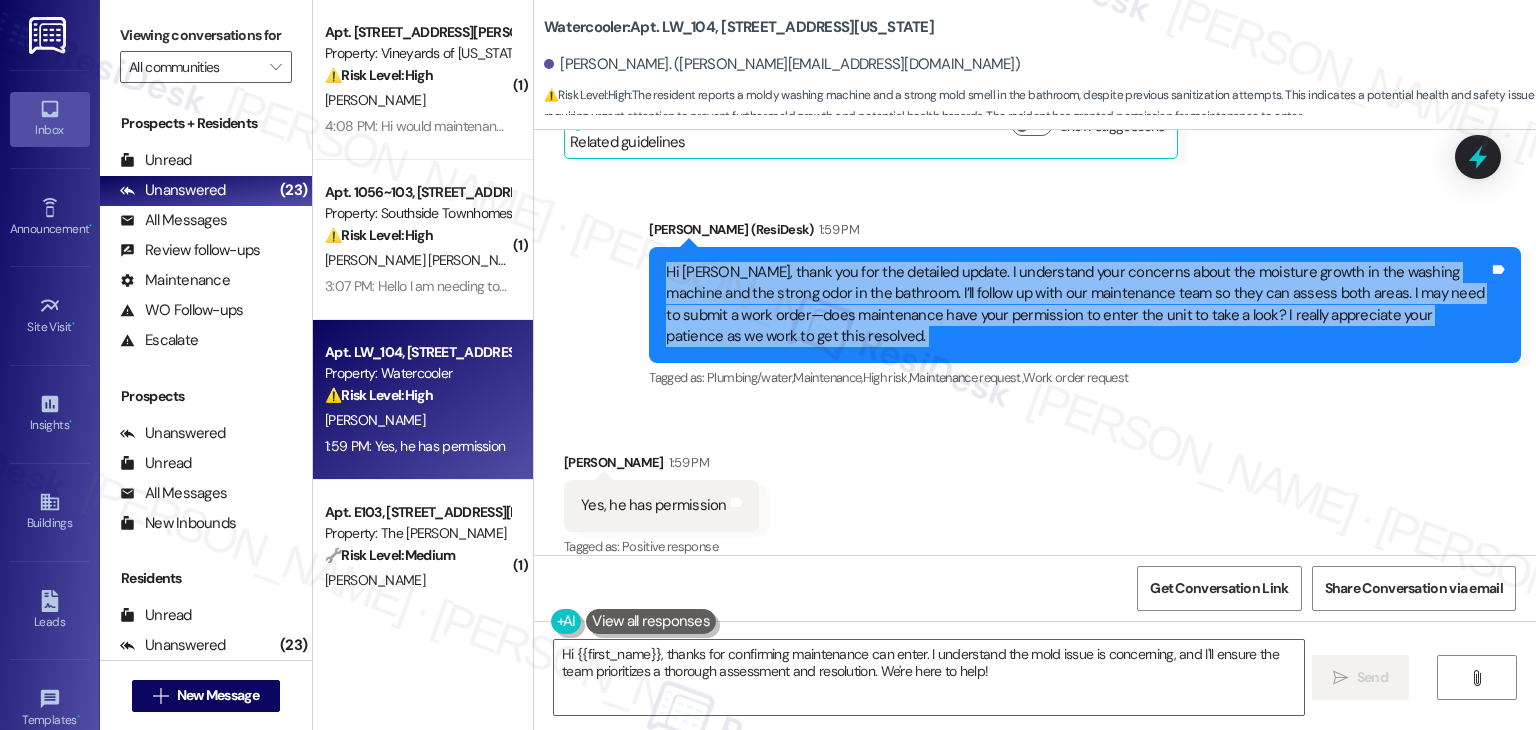click on "Hi Joelle, thank you for the detailed update. I understand your concerns about the moisture growth in the washing machine and the strong odor in the bathroom. I’ll follow up with our maintenance team so they can assess both areas. I may need to submit a work order—does maintenance have your permission to enter the unit to take a look? I really appreciate your patience as we work to get this resolved." at bounding box center [1077, 305] 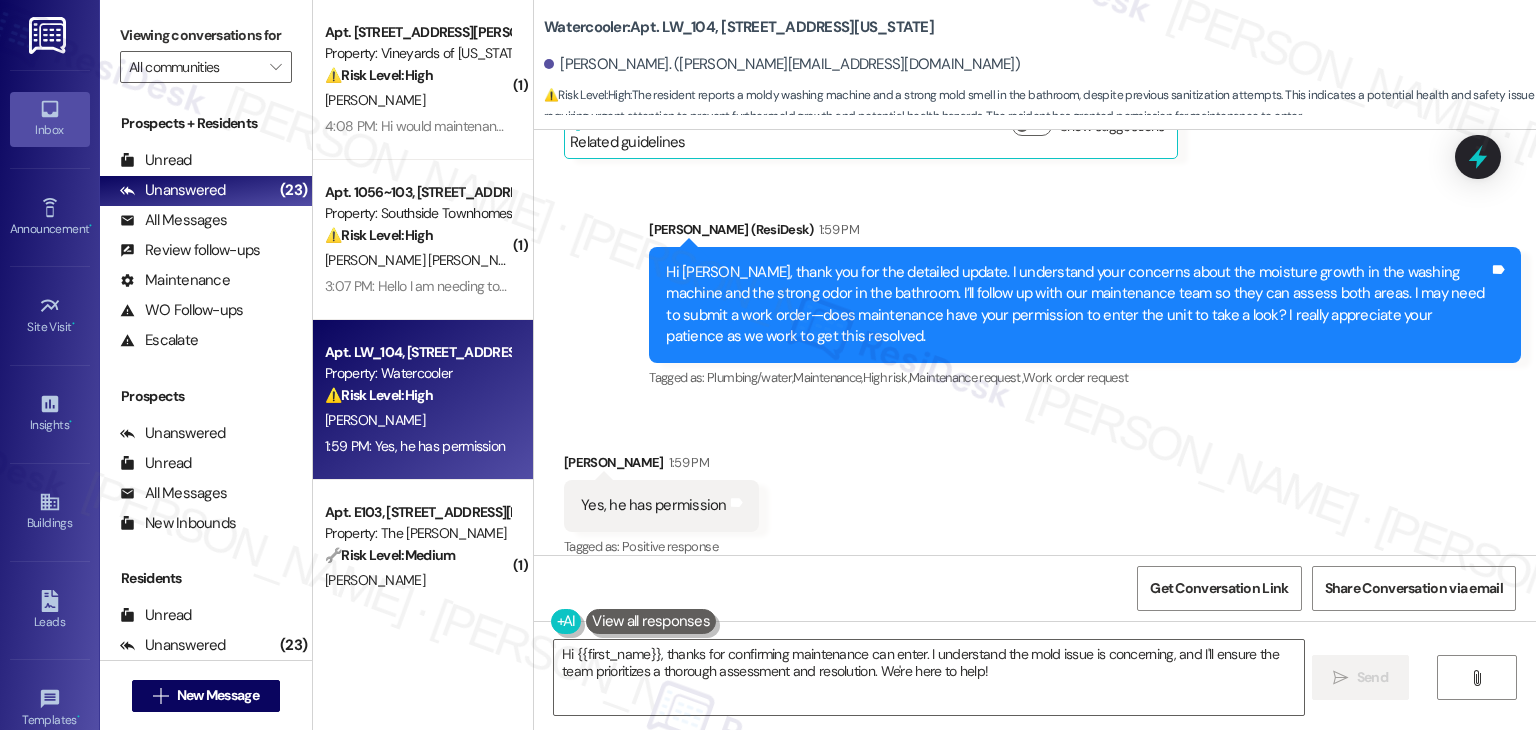 click on "Yes, he has permission" at bounding box center (654, 505) 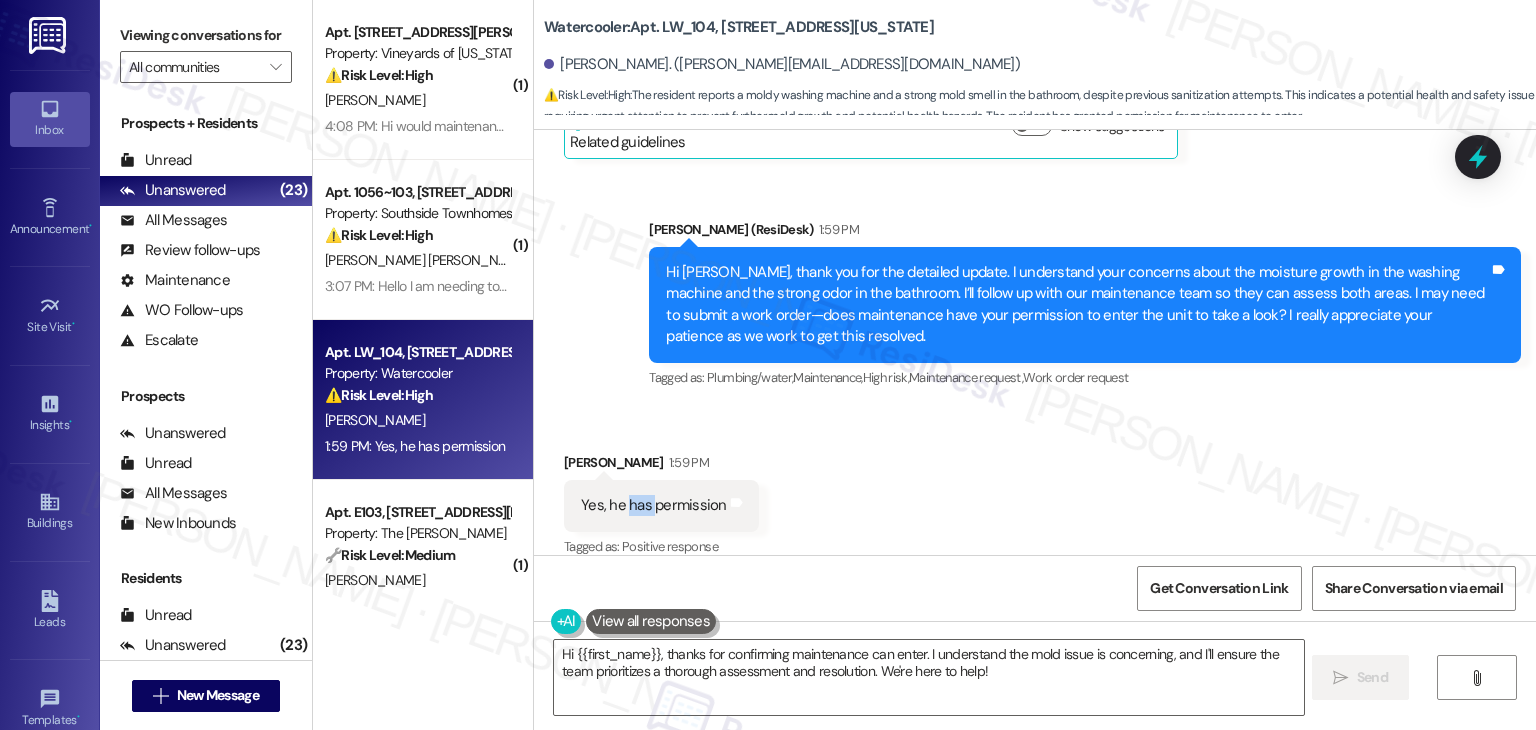 click on "Yes, he has permission" at bounding box center [654, 505] 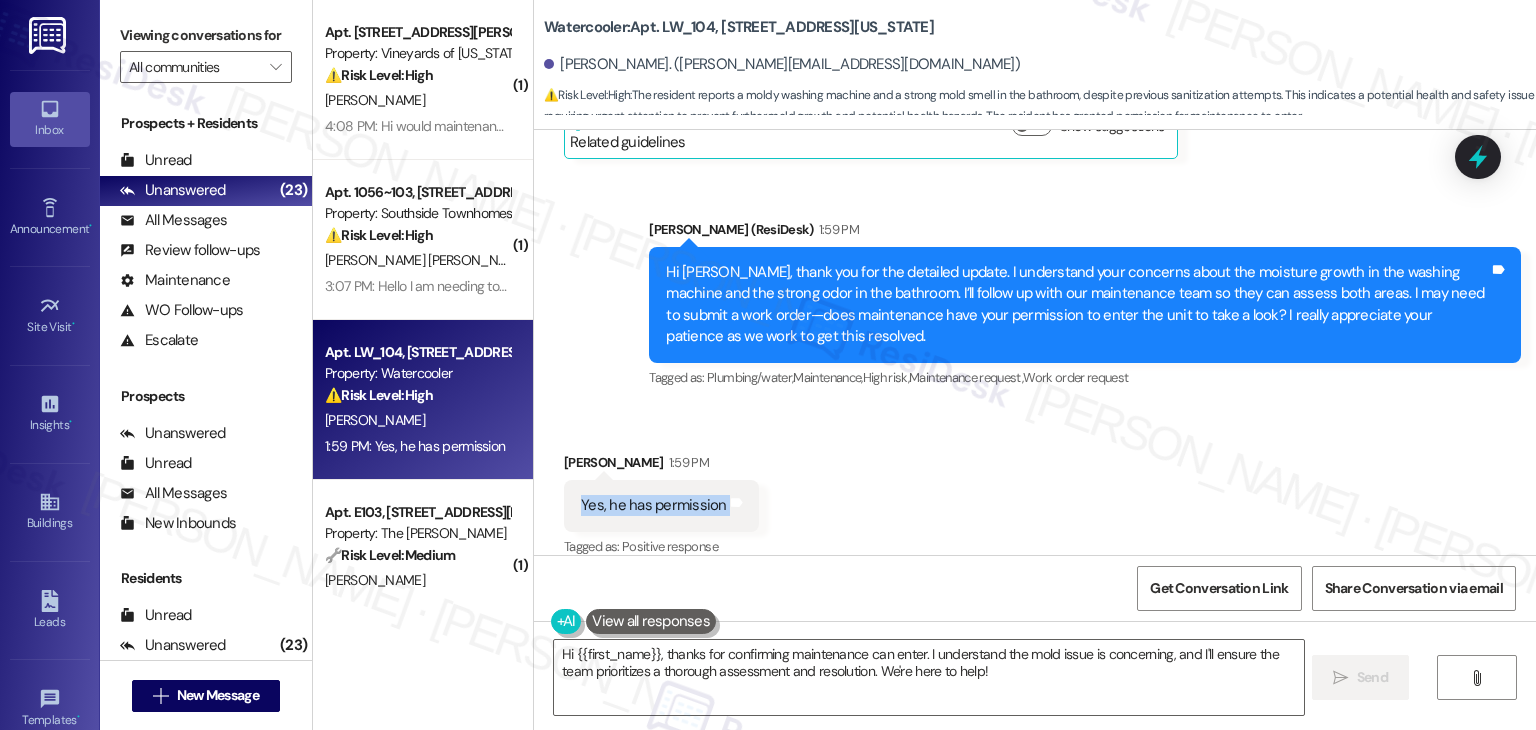 click on "Yes, he has permission" at bounding box center [654, 505] 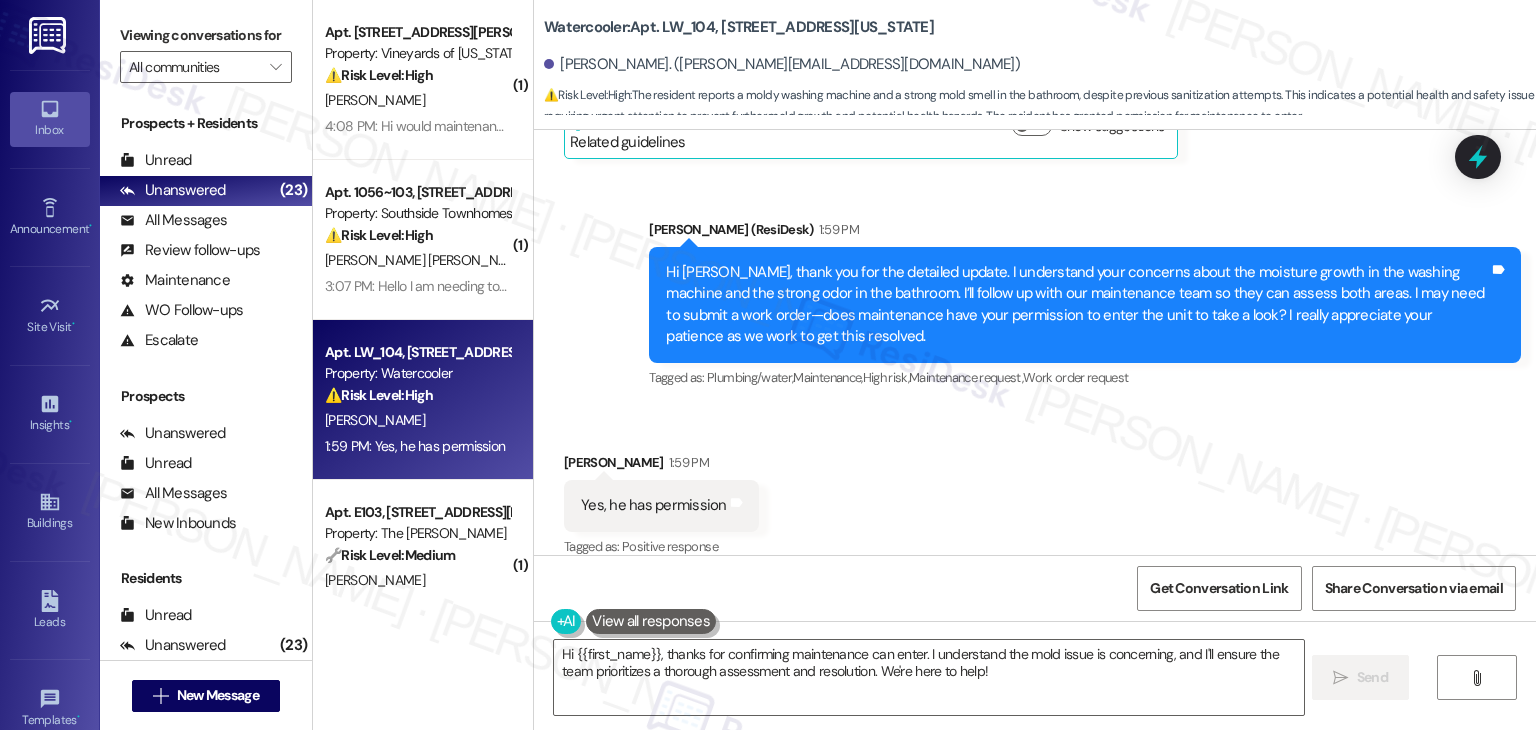 click on "Hi Joelle, thank you for the detailed update. I understand your concerns about the moisture growth in the washing machine and the strong odor in the bathroom. I’ll follow up with our maintenance team so they can assess both areas. I may need to submit a work order—does maintenance have your permission to enter the unit to take a look? I really appreciate your patience as we work to get this resolved." at bounding box center (1077, 305) 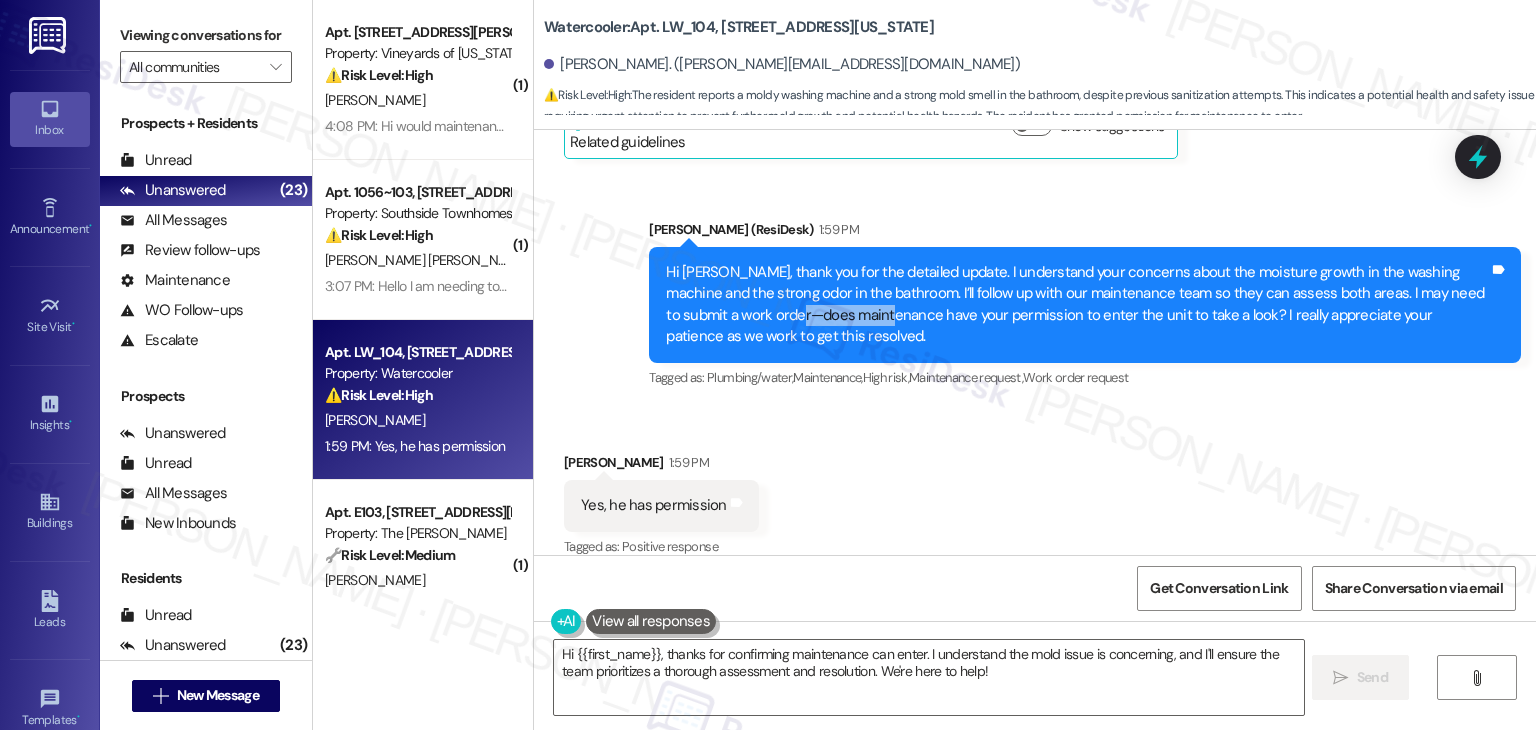 click on "Hi Joelle, thank you for the detailed update. I understand your concerns about the moisture growth in the washing machine and the strong odor in the bathroom. I’ll follow up with our maintenance team so they can assess both areas. I may need to submit a work order—does maintenance have your permission to enter the unit to take a look? I really appreciate your patience as we work to get this resolved." at bounding box center (1077, 305) 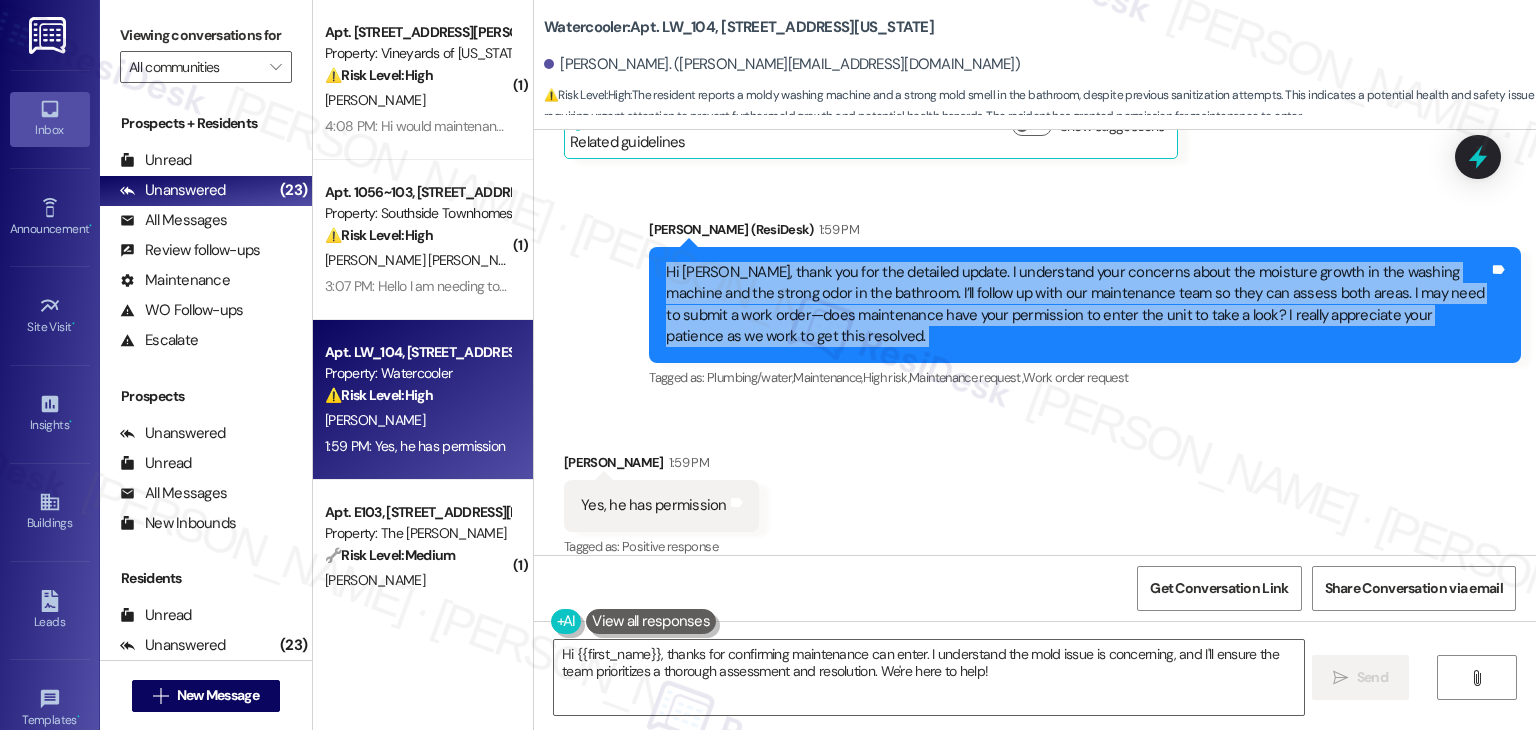 click on "Hi Joelle, thank you for the detailed update. I understand your concerns about the moisture growth in the washing machine and the strong odor in the bathroom. I’ll follow up with our maintenance team so they can assess both areas. I may need to submit a work order—does maintenance have your permission to enter the unit to take a look? I really appreciate your patience as we work to get this resolved." at bounding box center [1077, 305] 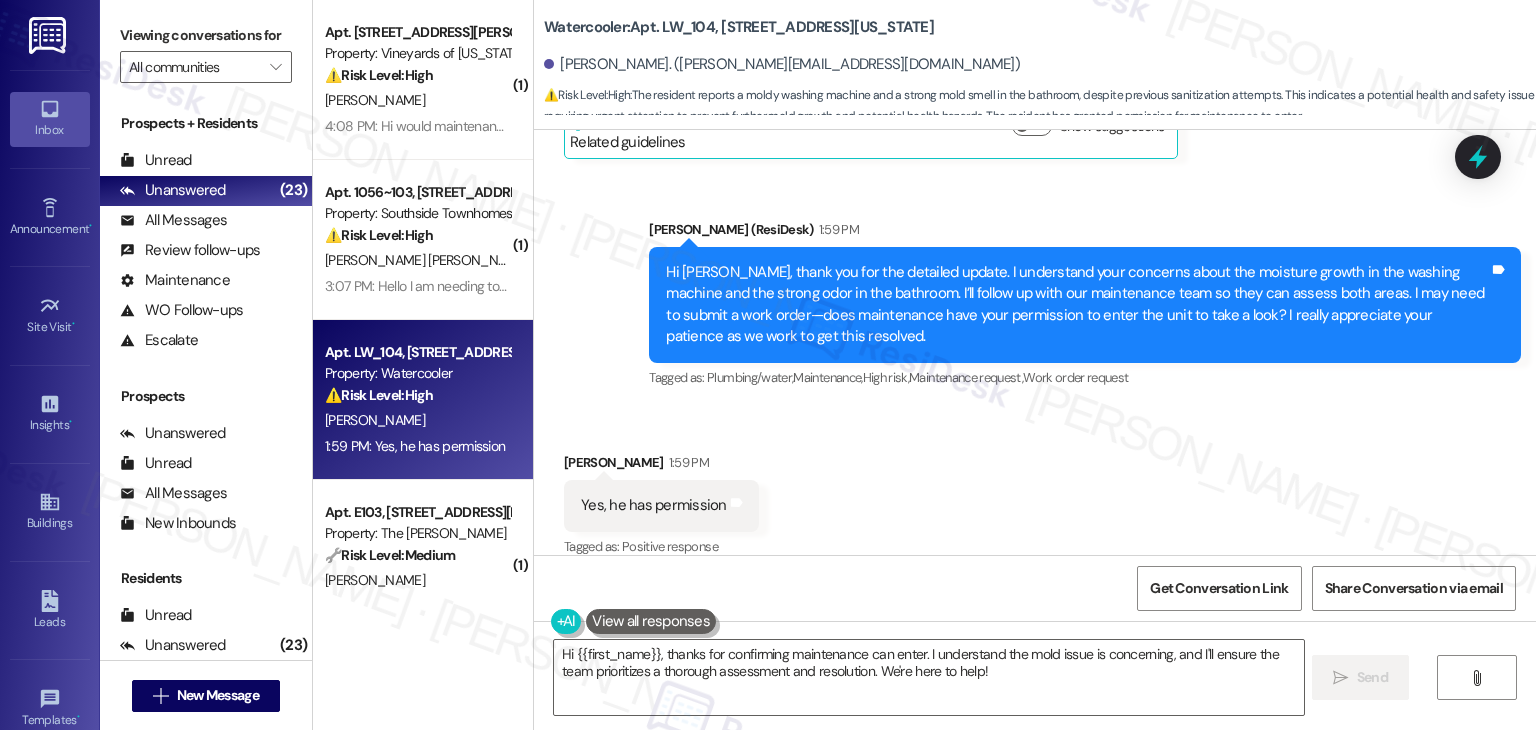 click on "Received via SMS Joelle Ater 1:59 PM Yes, he has permission Tags and notes Tagged as:   Positive response Click to highlight conversations about Positive response" at bounding box center (1035, 491) 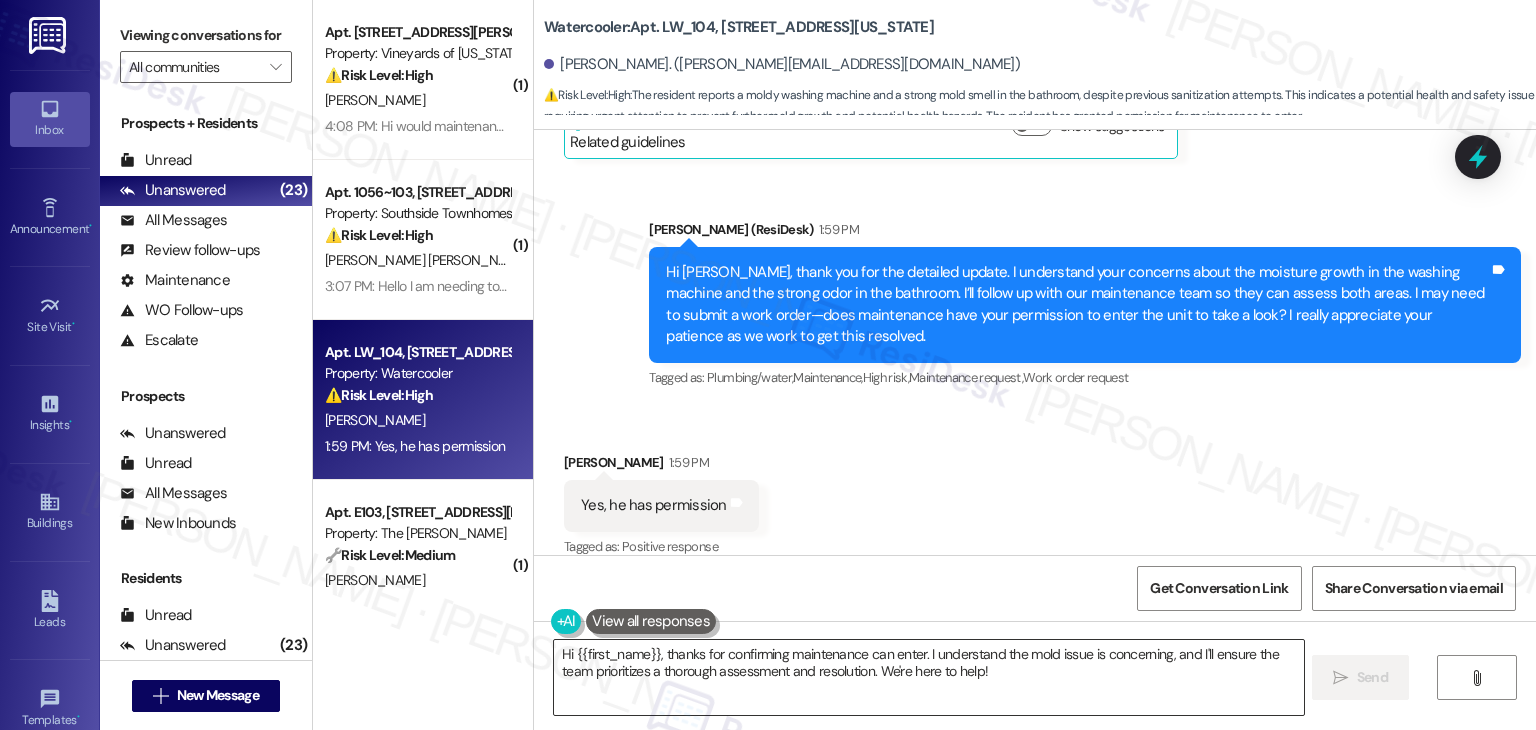 click on "Hi {{first_name}}, thanks for confirming maintenance can enter. I understand the mold issue is concerning, and I'll ensure the team prioritizes a thorough assessment and resolution. We're here to help!" at bounding box center [928, 677] 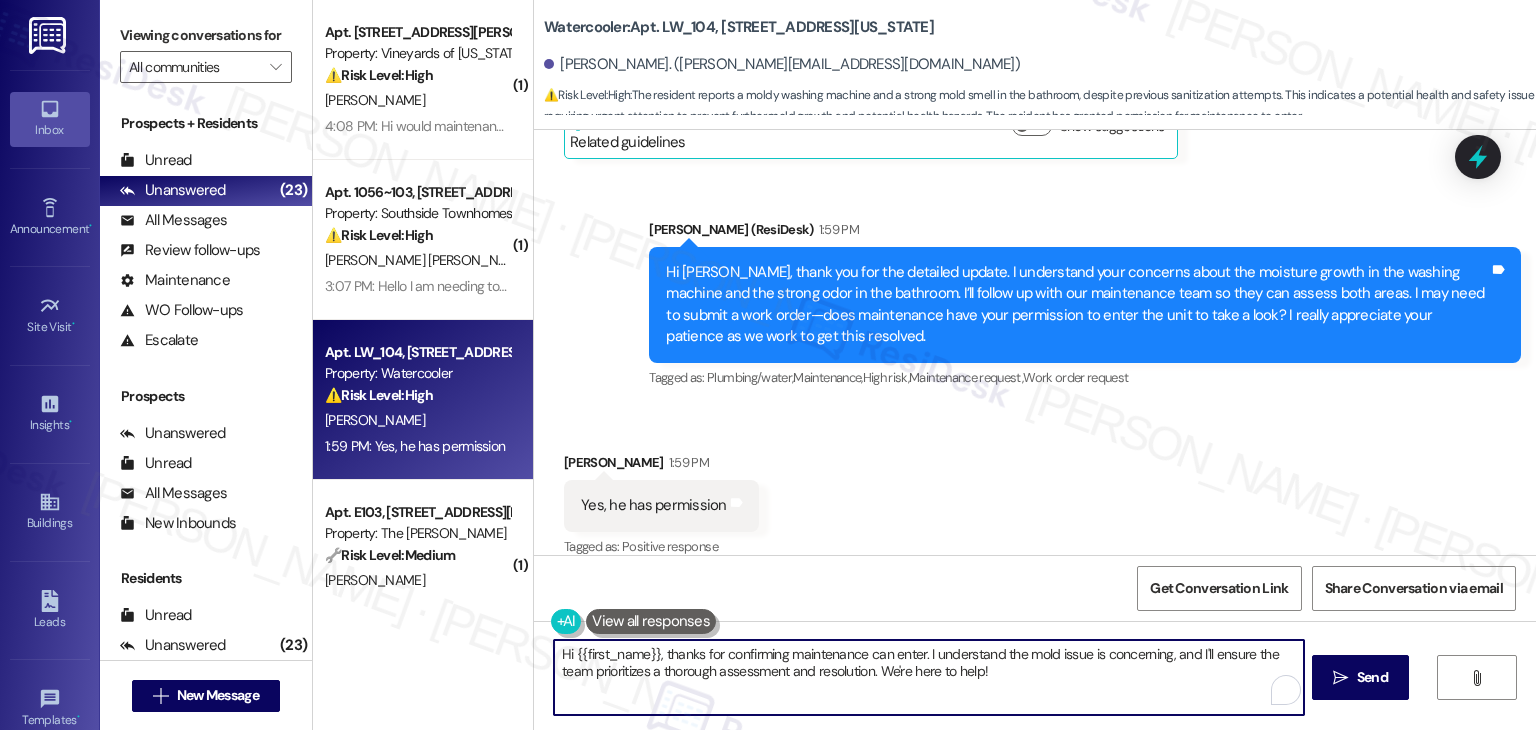 click on "Hi {{first_name}}, thanks for confirming maintenance can enter. I understand the mold issue is concerning, and I'll ensure the team prioritizes a thorough assessment and resolution. We're here to help!" at bounding box center (928, 677) 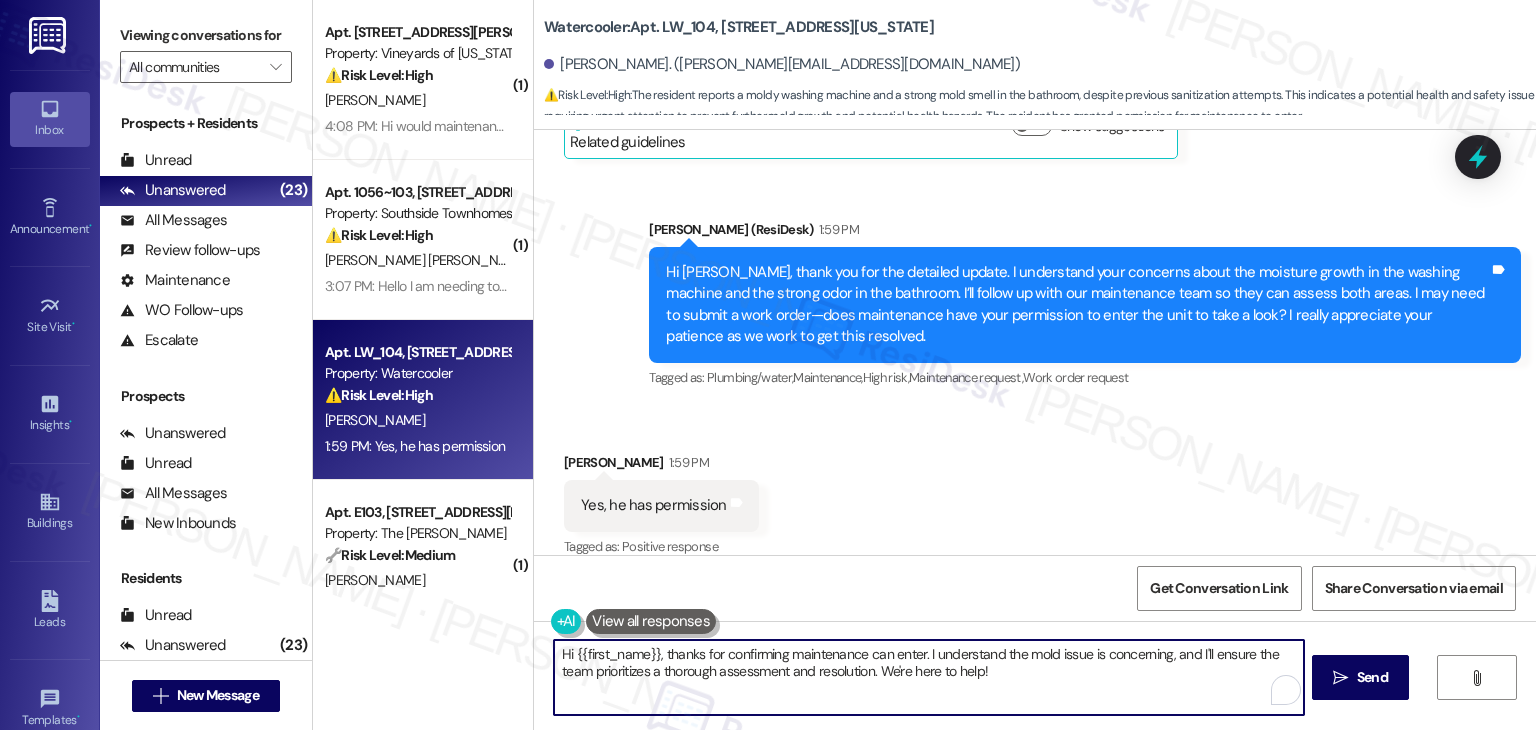 paste on "Thanks, Joelle! I’ve noted that maintenance has your permission to enter. I’ll follow up with the team and submit the work order so they can assess both the washer and the bathroom. Let us know if anything changes or if you need help with anything else" 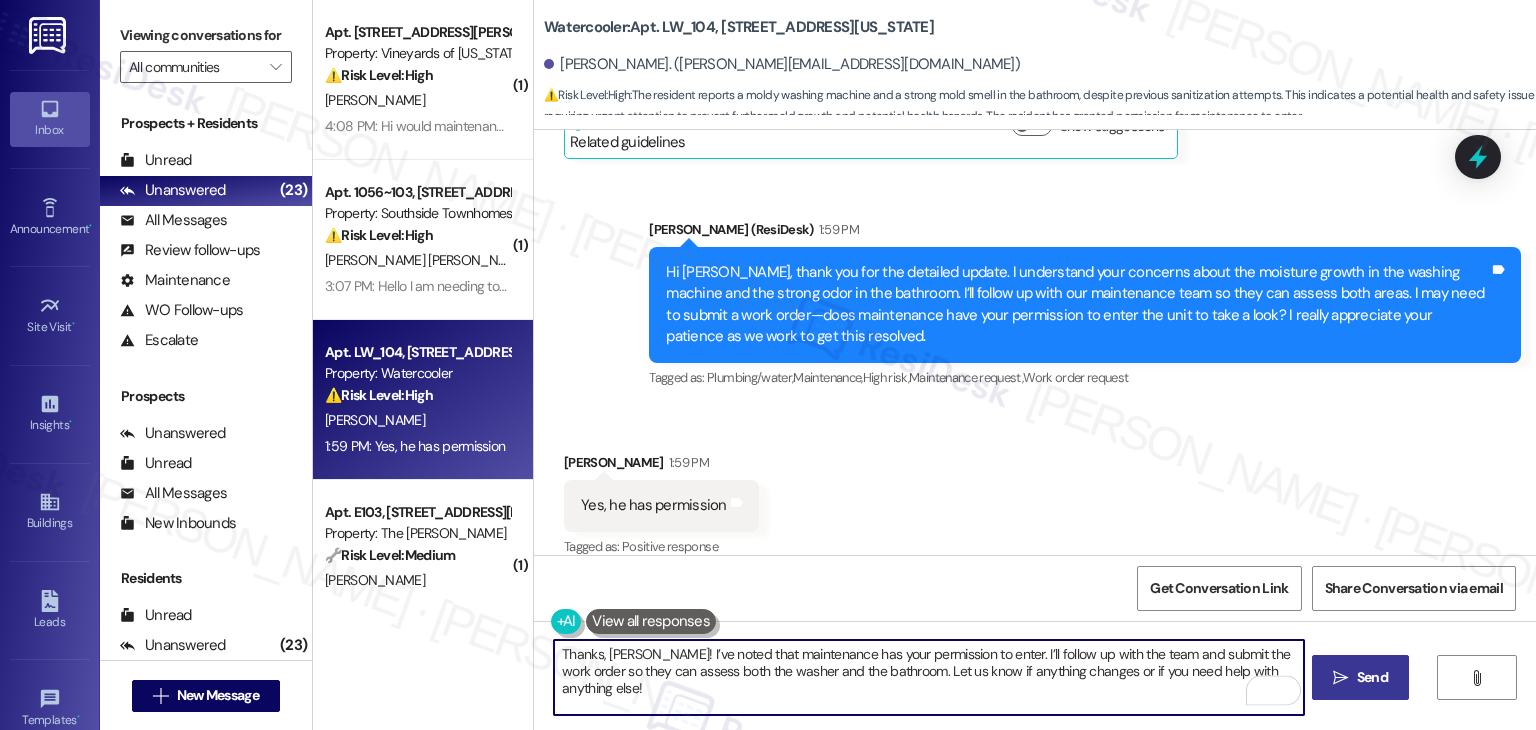 type on "Thanks, Joelle! I’ve noted that maintenance has your permission to enter. I’ll follow up with the team and submit the work order so they can assess both the washer and the bathroom. Let us know if anything changes or if you need help with anything else!" 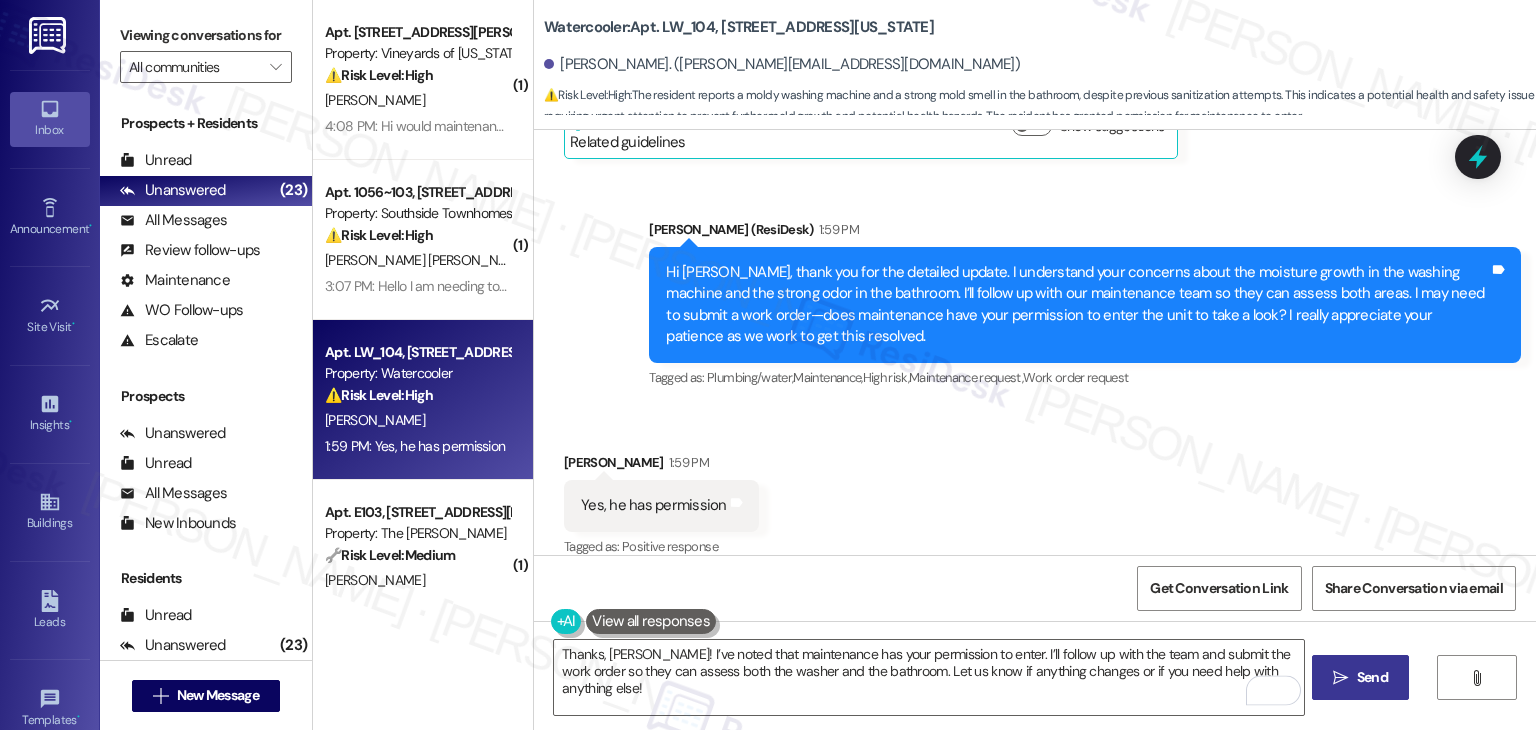 click on "Send" at bounding box center (1372, 677) 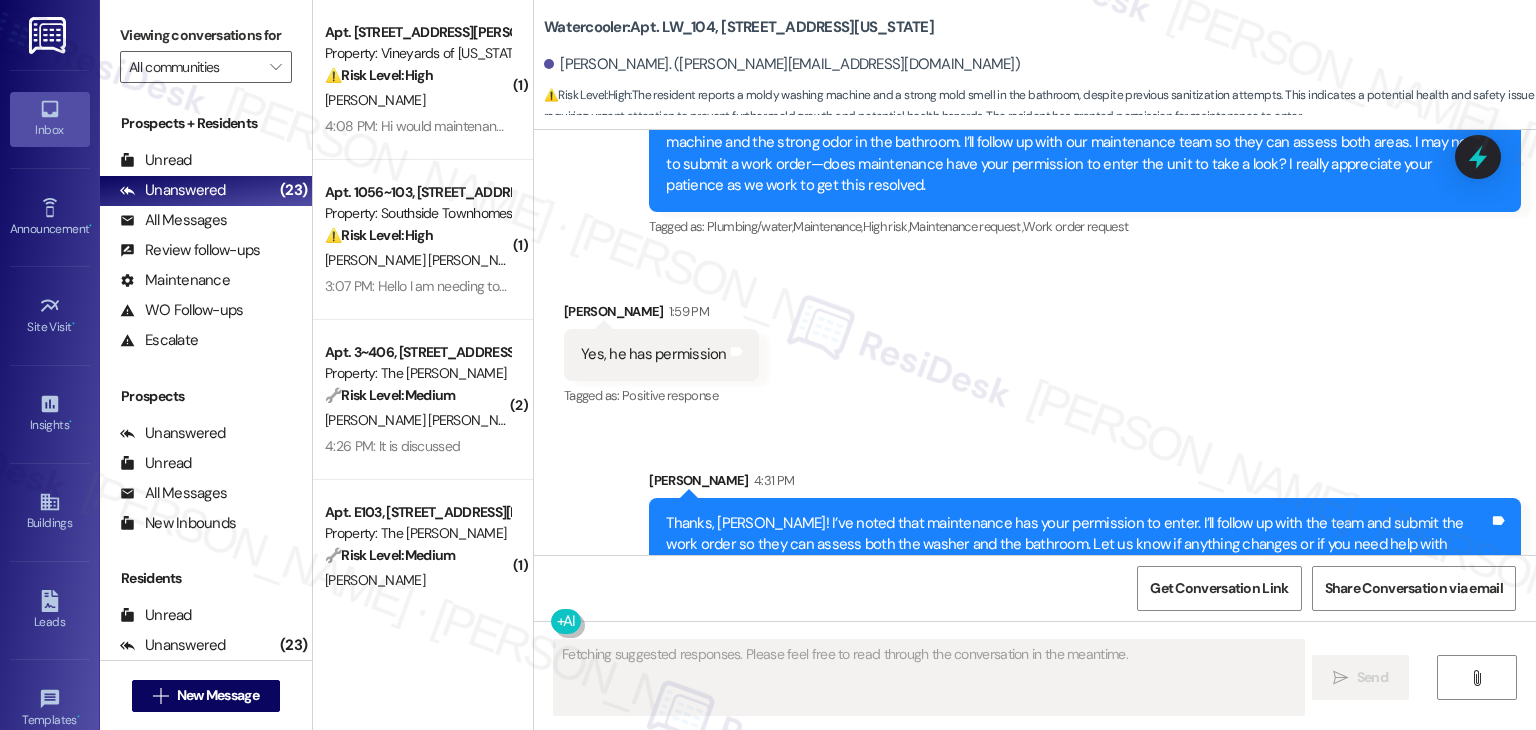 scroll, scrollTop: 1324, scrollLeft: 0, axis: vertical 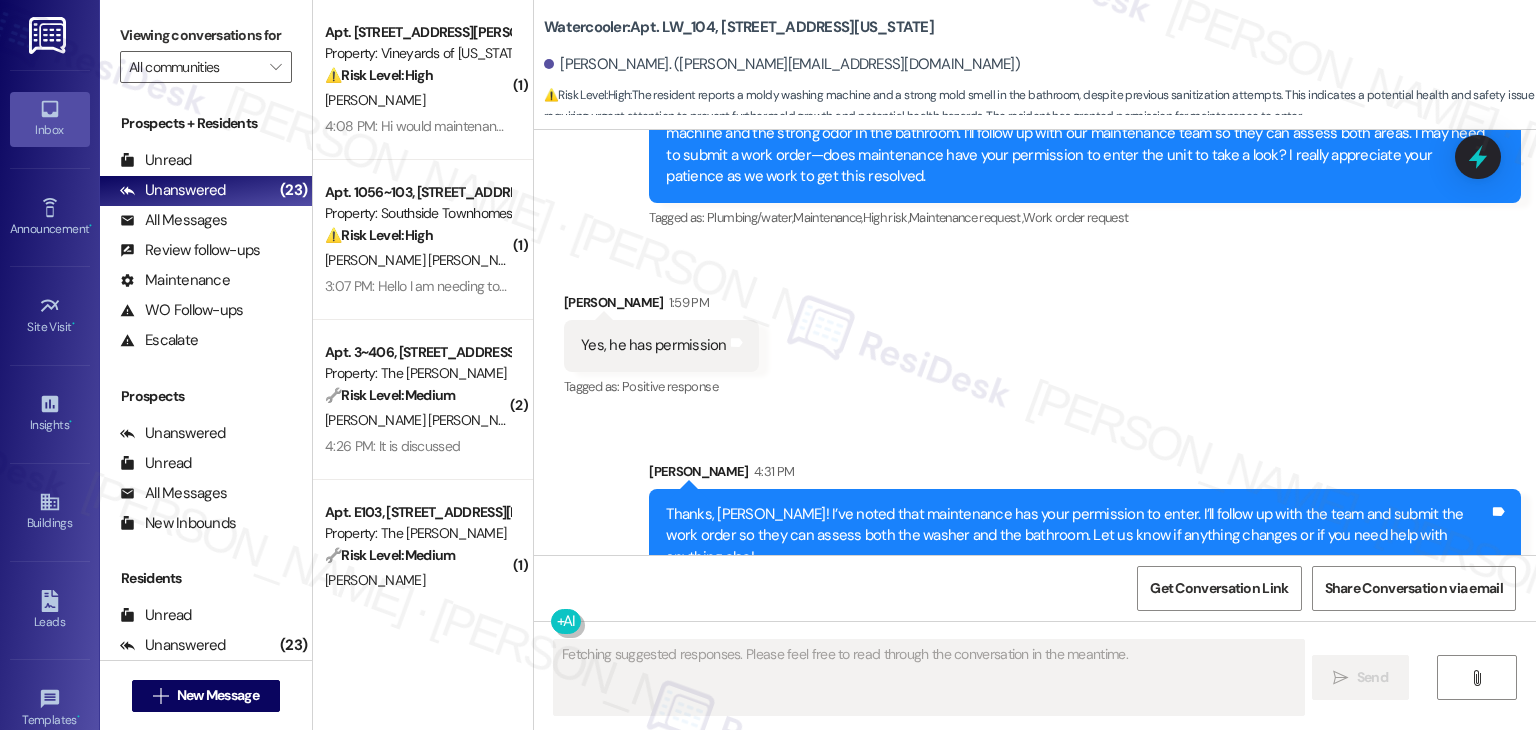 click on "Received via SMS Joelle Ater 1:59 PM Yes, he has permission Tags and notes Tagged as:   Positive response Click to highlight conversations about Positive response" at bounding box center [1035, 331] 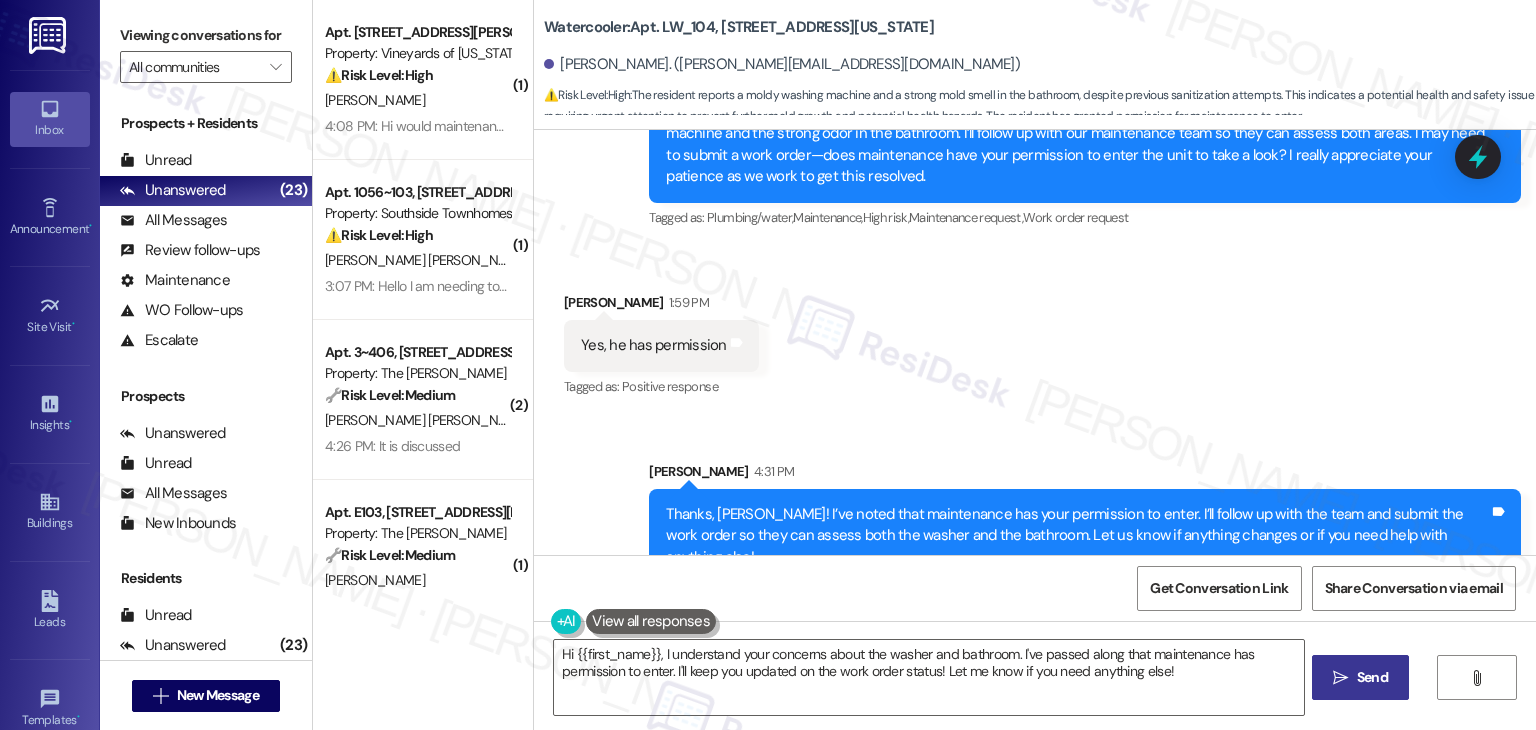 click on "Received via SMS Joelle Ater 1:59 PM Yes, he has permission Tags and notes Tagged as:   Positive response Click to highlight conversations about Positive response" at bounding box center (1035, 331) 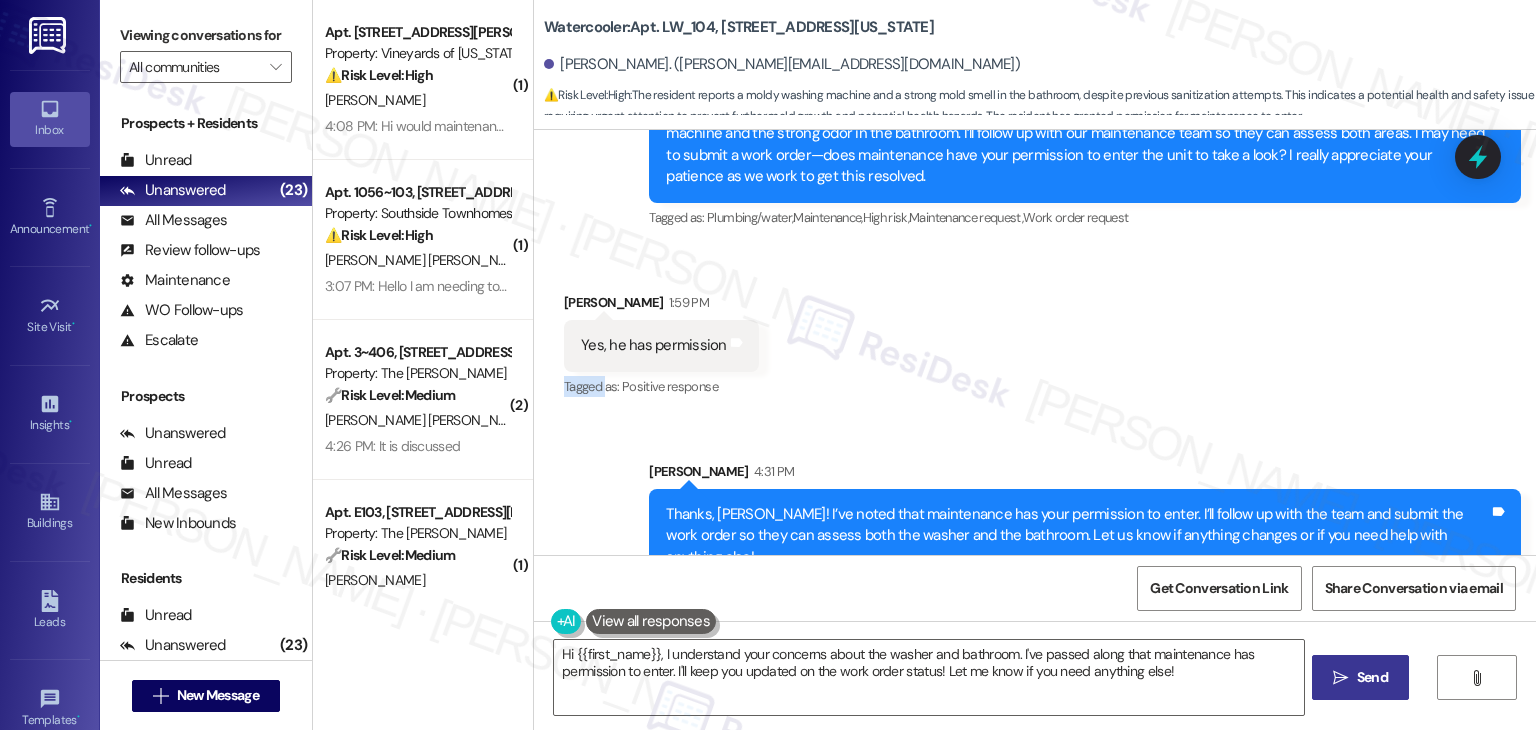 click on "Received via SMS Joelle Ater 1:59 PM Yes, he has permission Tags and notes Tagged as:   Positive response Click to highlight conversations about Positive response" at bounding box center (1035, 331) 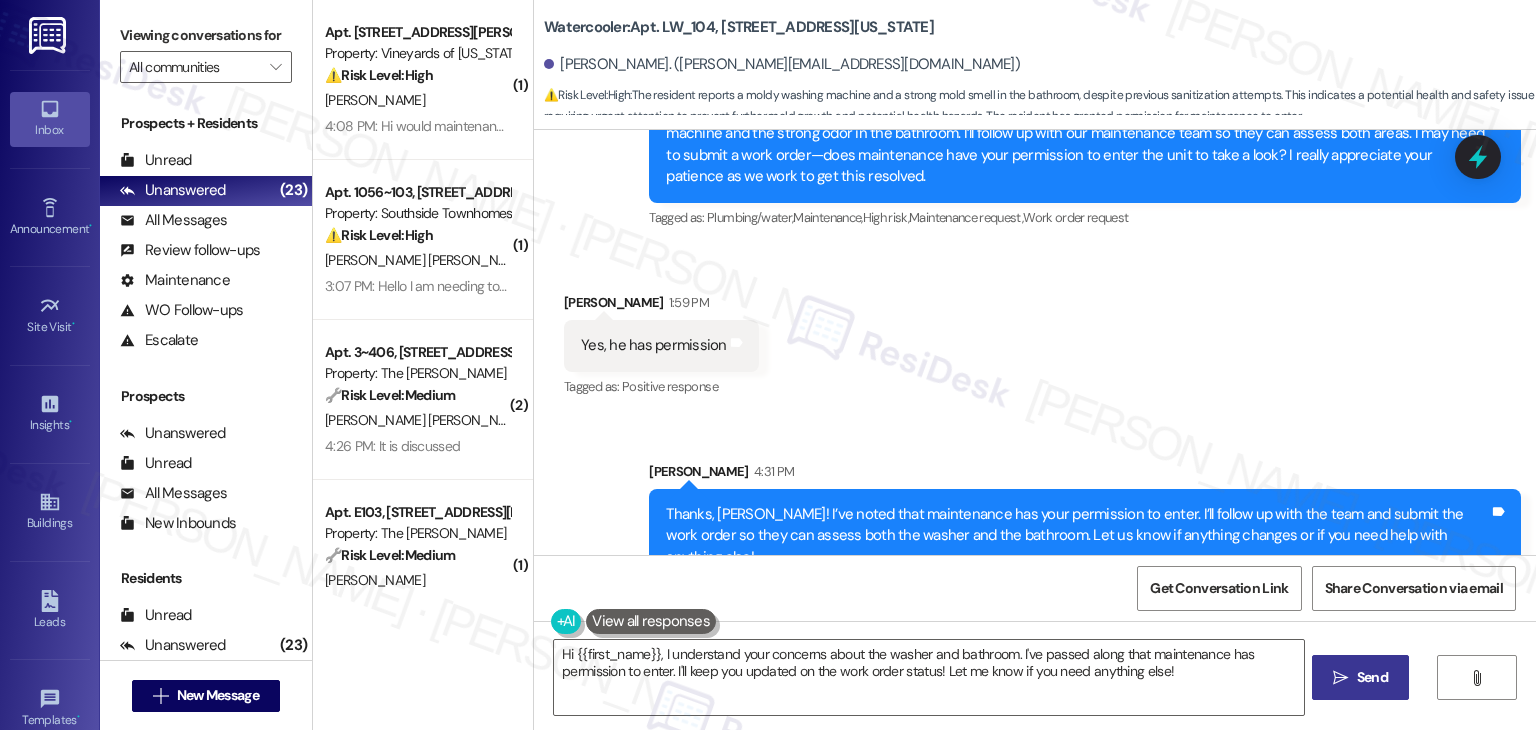 click on "Received via SMS Joelle Ater 1:59 PM Yes, he has permission Tags and notes Tagged as:   Positive response Click to highlight conversations about Positive response" at bounding box center [1035, 331] 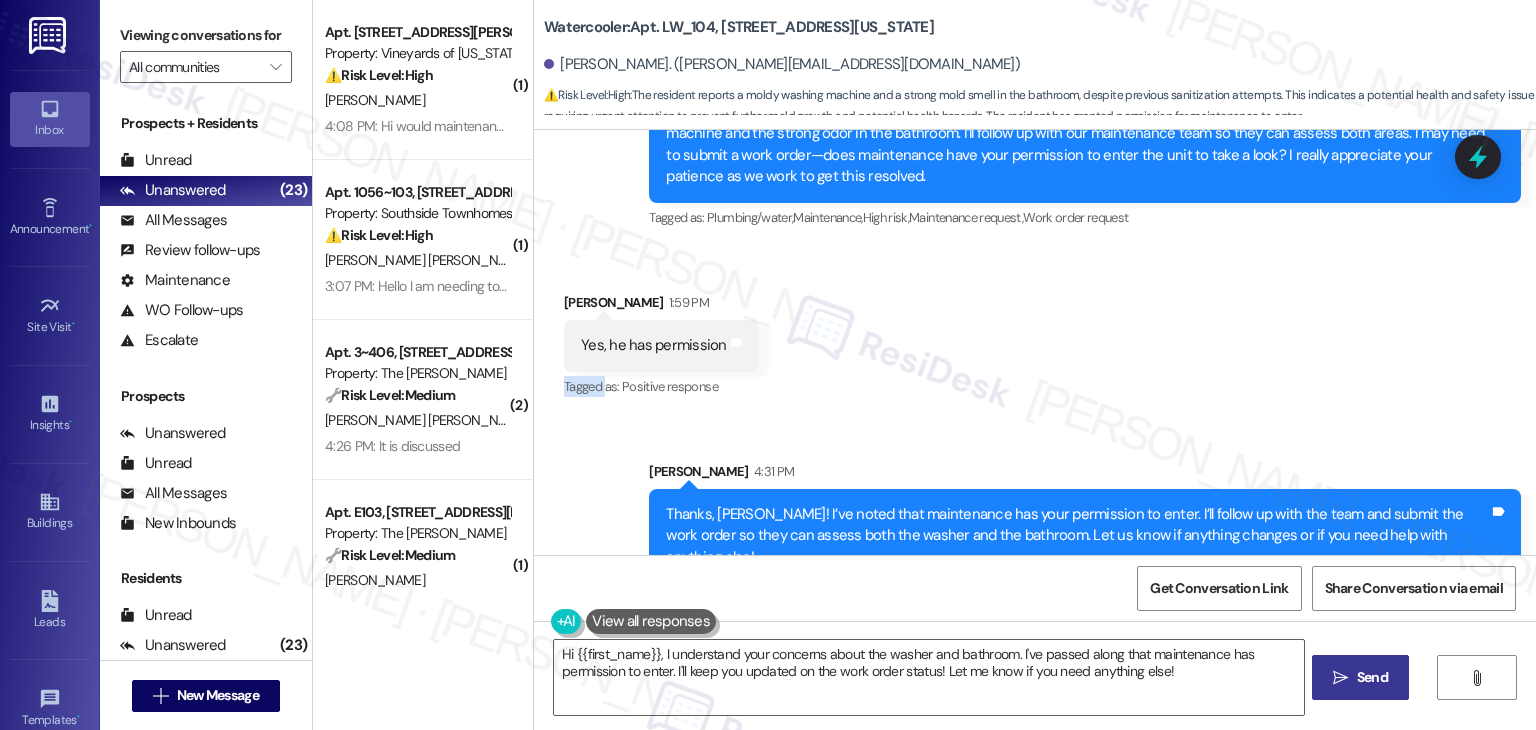 click on "Received via SMS Joelle Ater 1:59 PM Yes, he has permission Tags and notes Tagged as:   Positive response Click to highlight conversations about Positive response" at bounding box center [1035, 331] 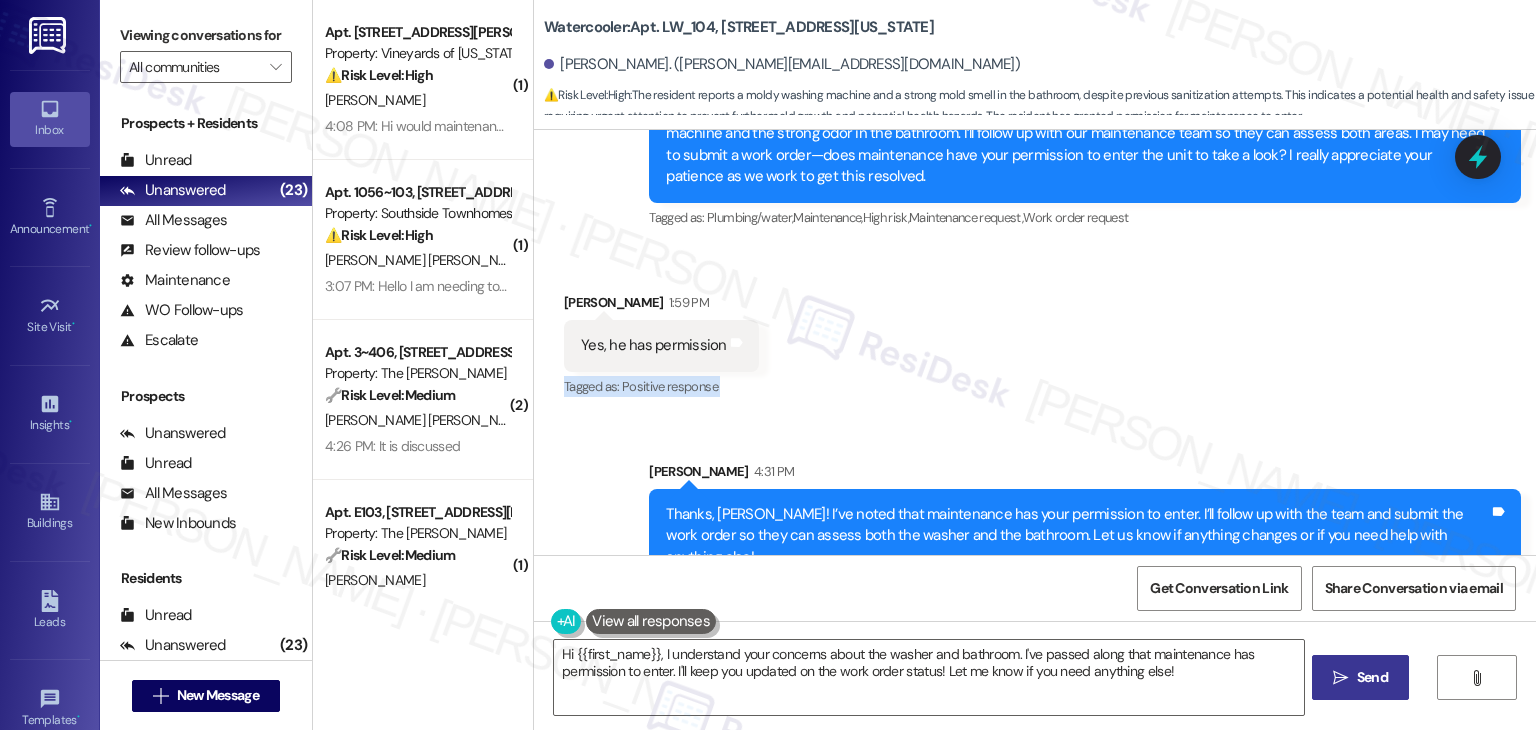 click on "Received via SMS Joelle Ater 1:59 PM Yes, he has permission Tags and notes Tagged as:   Positive response Click to highlight conversations about Positive response" at bounding box center [1035, 331] 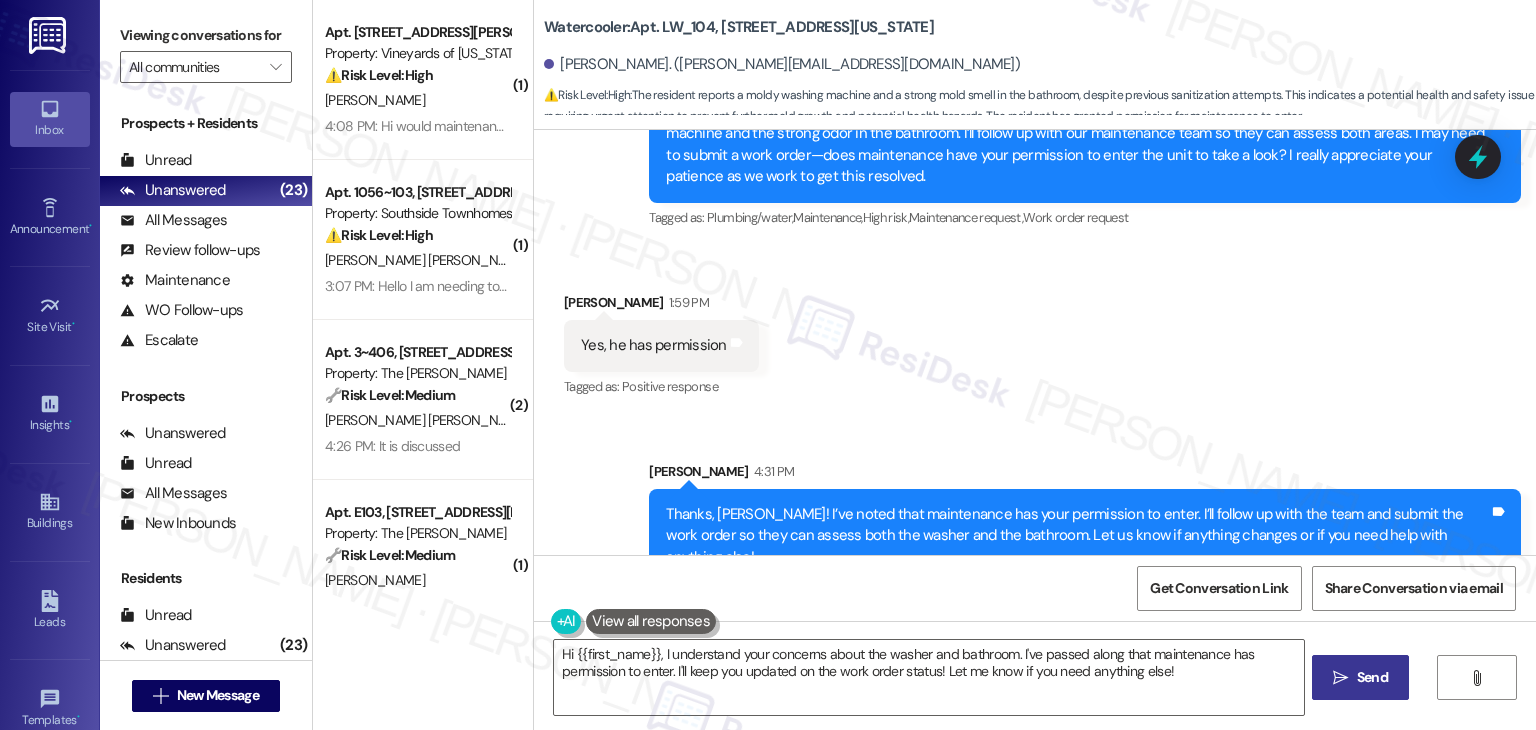 click on "Received via SMS Joelle Ater 1:59 PM Yes, he has permission Tags and notes Tagged as:   Positive response Click to highlight conversations about Positive response" at bounding box center [1035, 331] 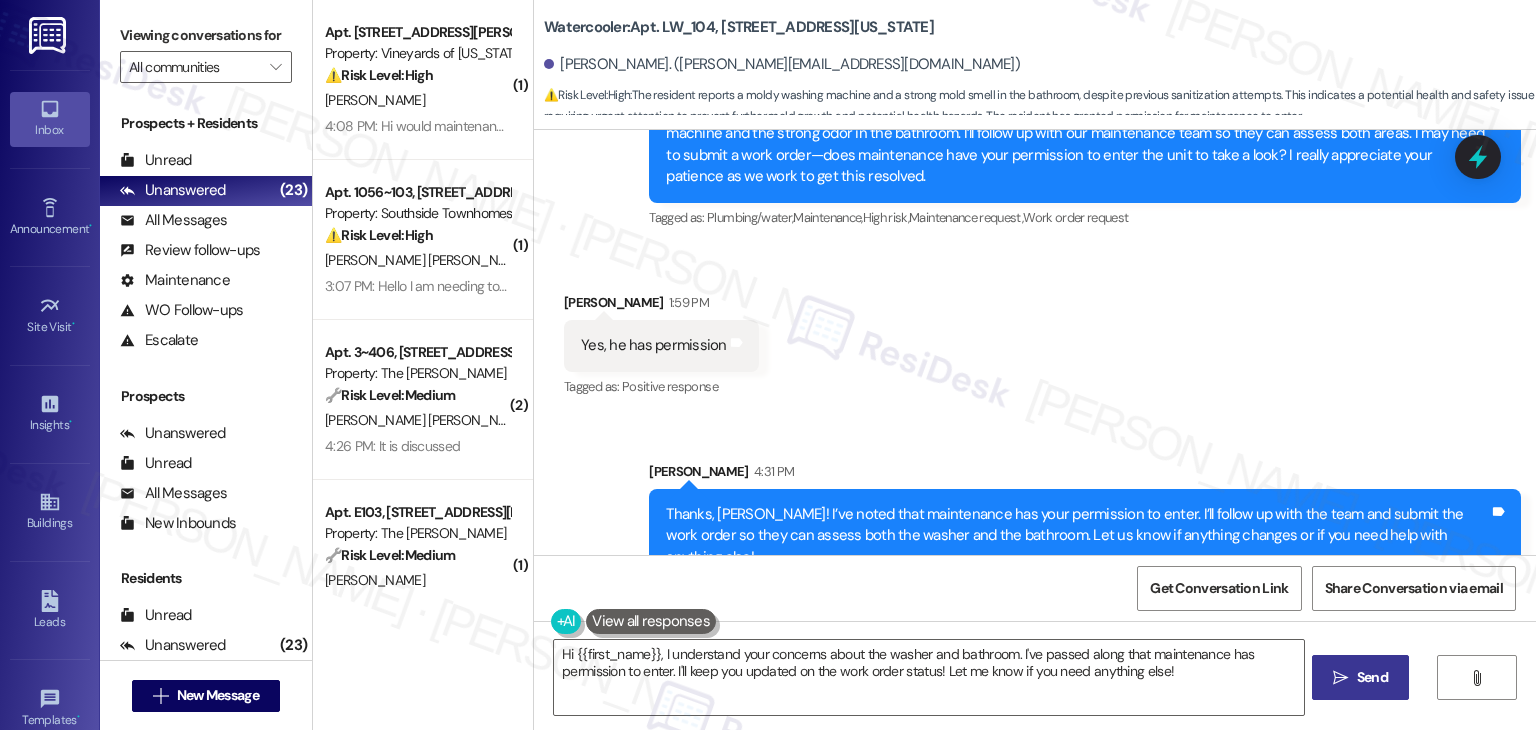 click on "Received via SMS Joelle Ater 1:59 PM Yes, he has permission Tags and notes Tagged as:   Positive response Click to highlight conversations about Positive response" at bounding box center (1035, 331) 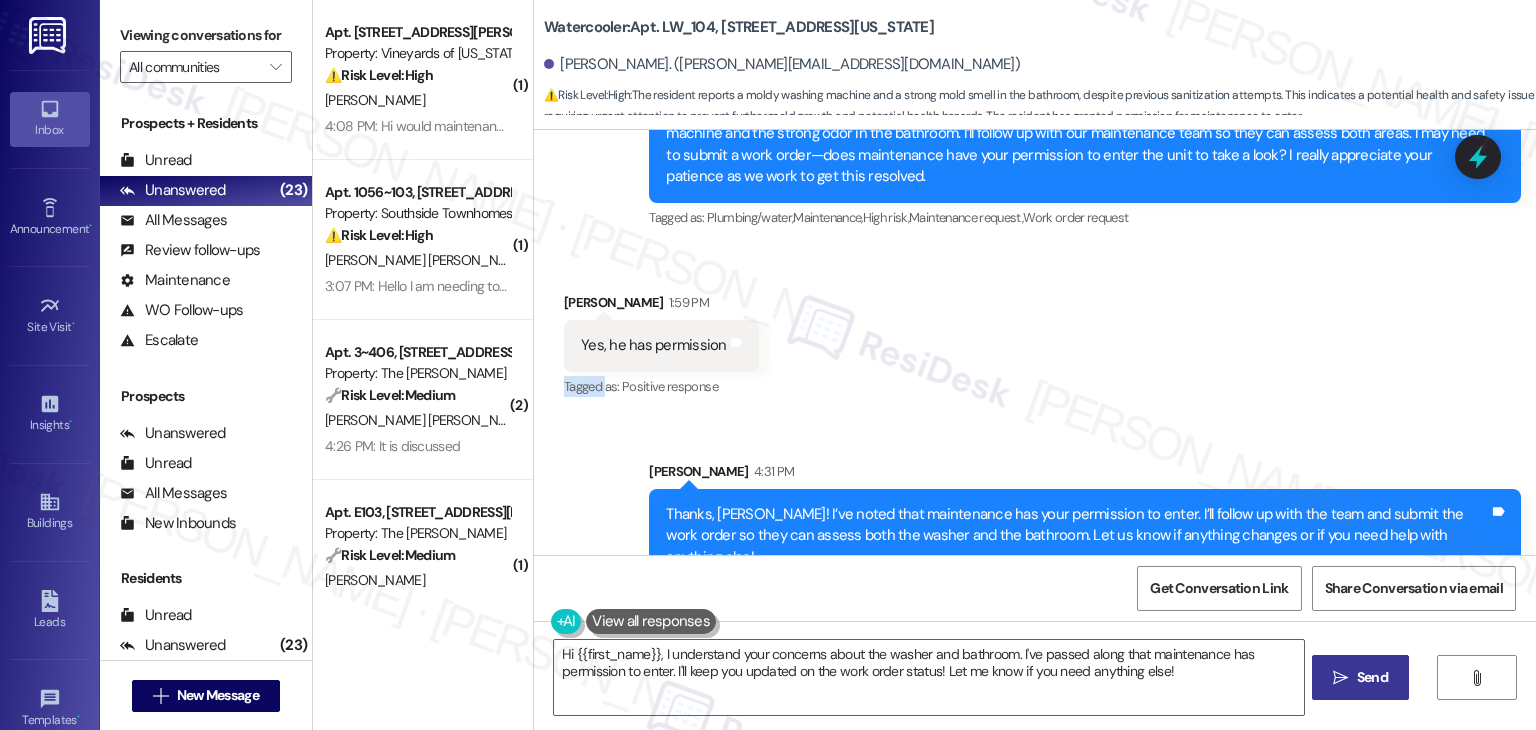 click on "Received via SMS Joelle Ater 1:59 PM Yes, he has permission Tags and notes Tagged as:   Positive response Click to highlight conversations about Positive response" at bounding box center (1035, 331) 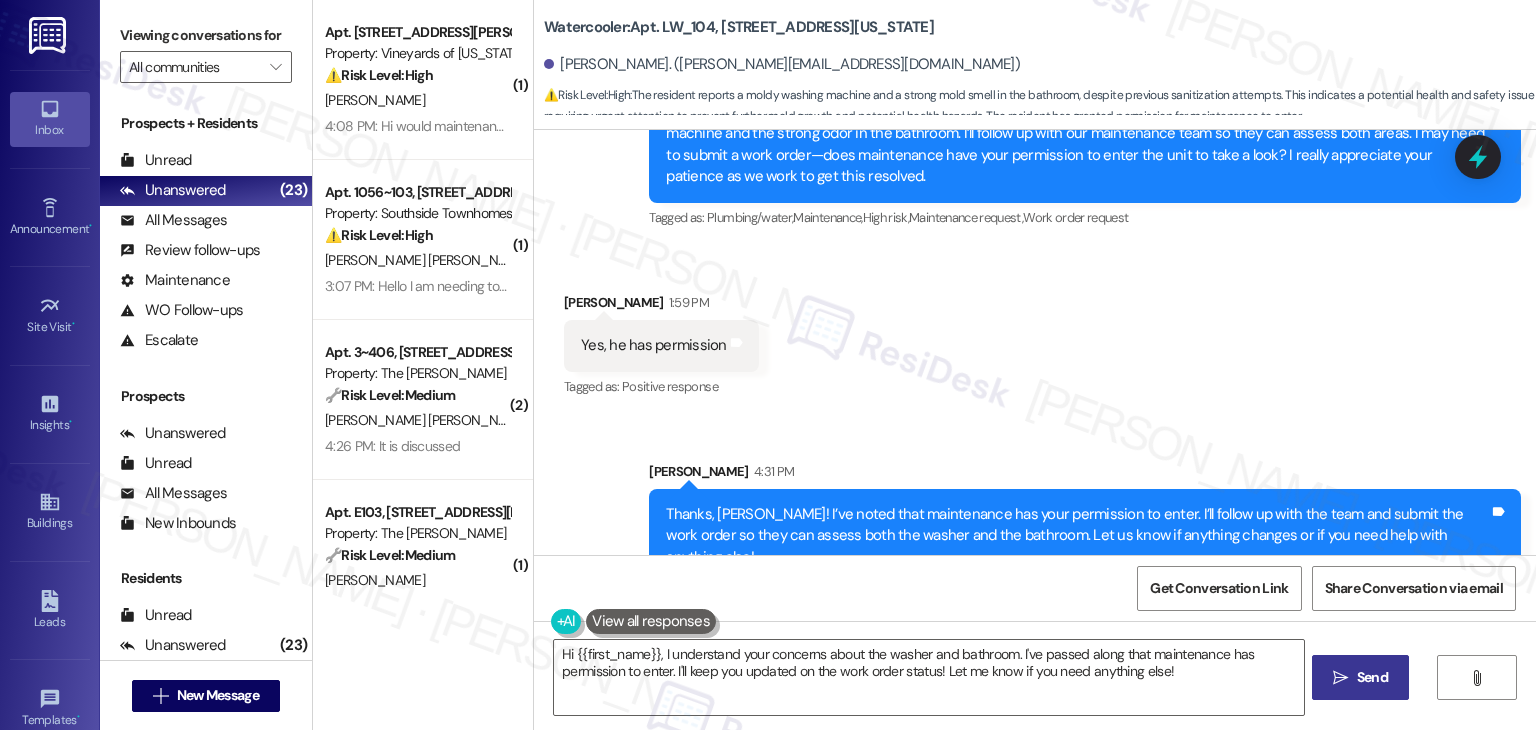 click on "Received via SMS Joelle Ater 1:59 PM Yes, he has permission Tags and notes Tagged as:   Positive response Click to highlight conversations about Positive response" at bounding box center (1035, 331) 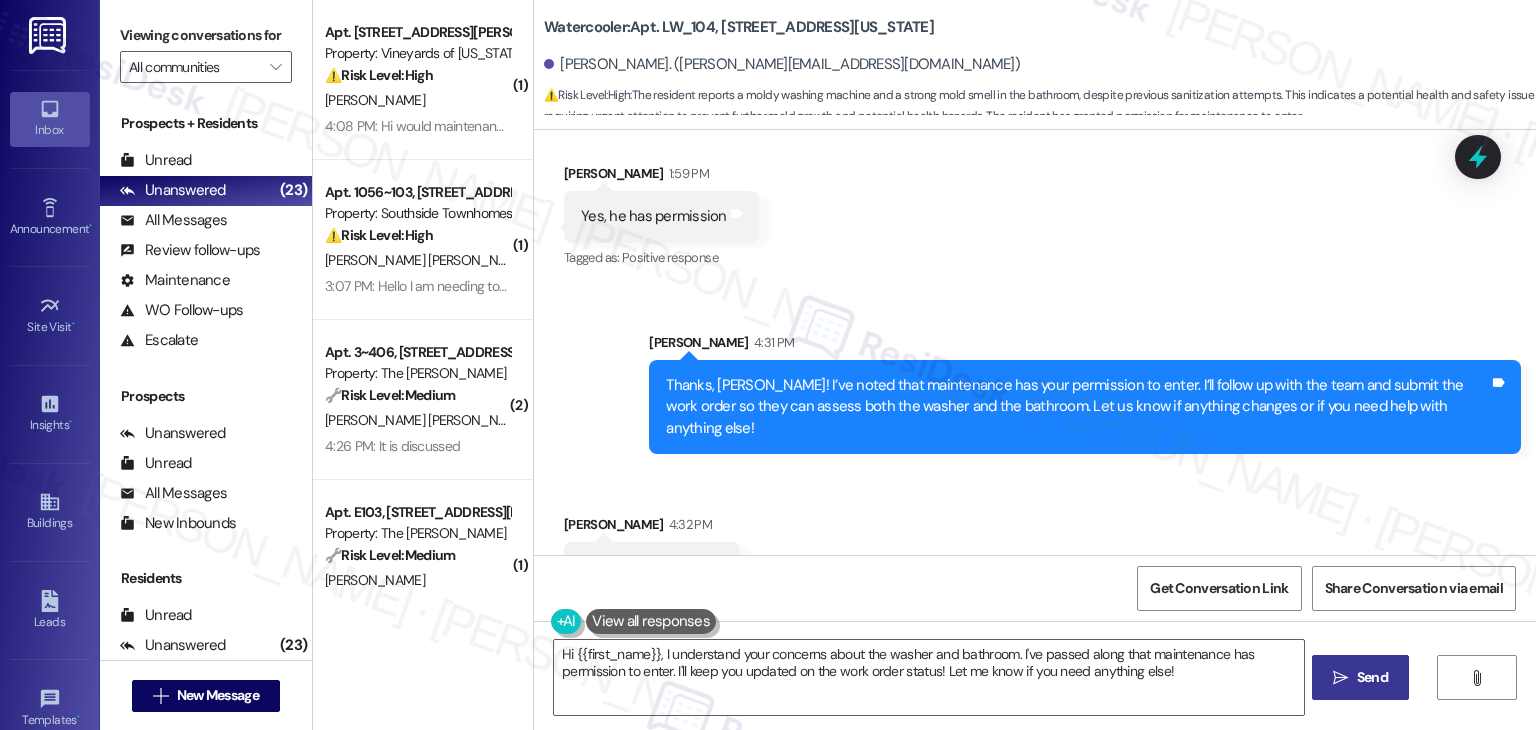 scroll, scrollTop: 1464, scrollLeft: 0, axis: vertical 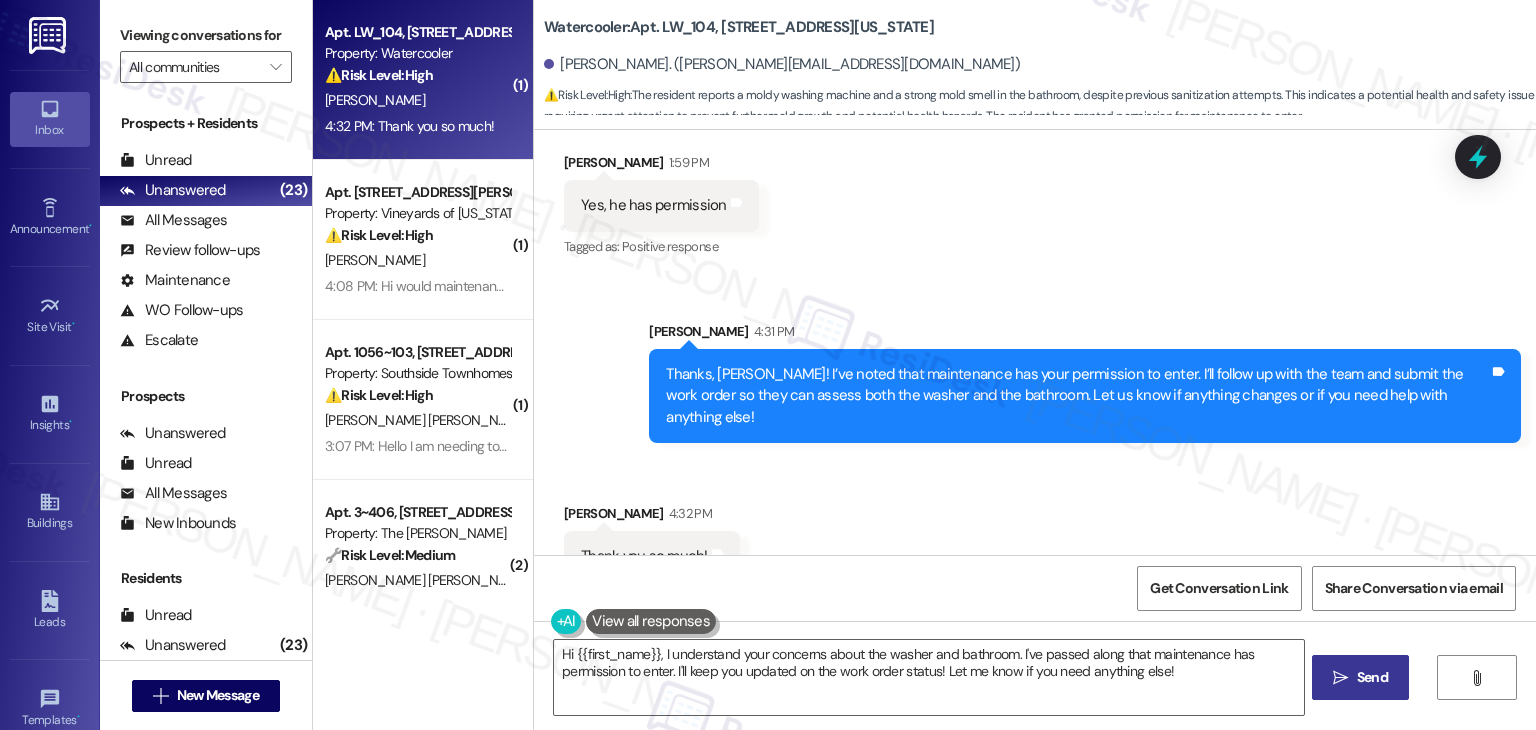 click on "Received via SMS Joelle Ater 4:32 PM Thank you so much!  Tags and notes" at bounding box center [1035, 527] 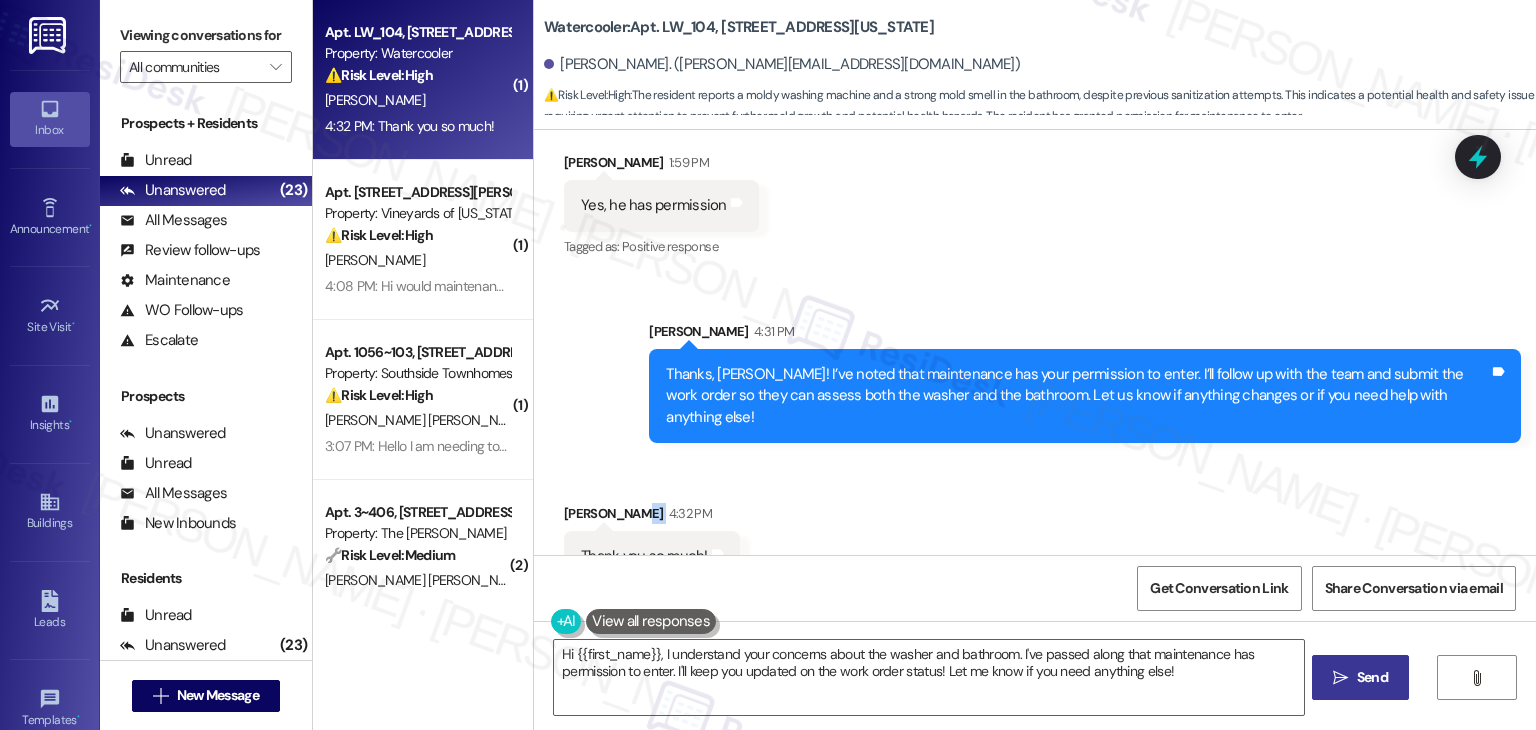 click on "Received via SMS Joelle Ater 4:32 PM Thank you so much!  Tags and notes" at bounding box center [1035, 527] 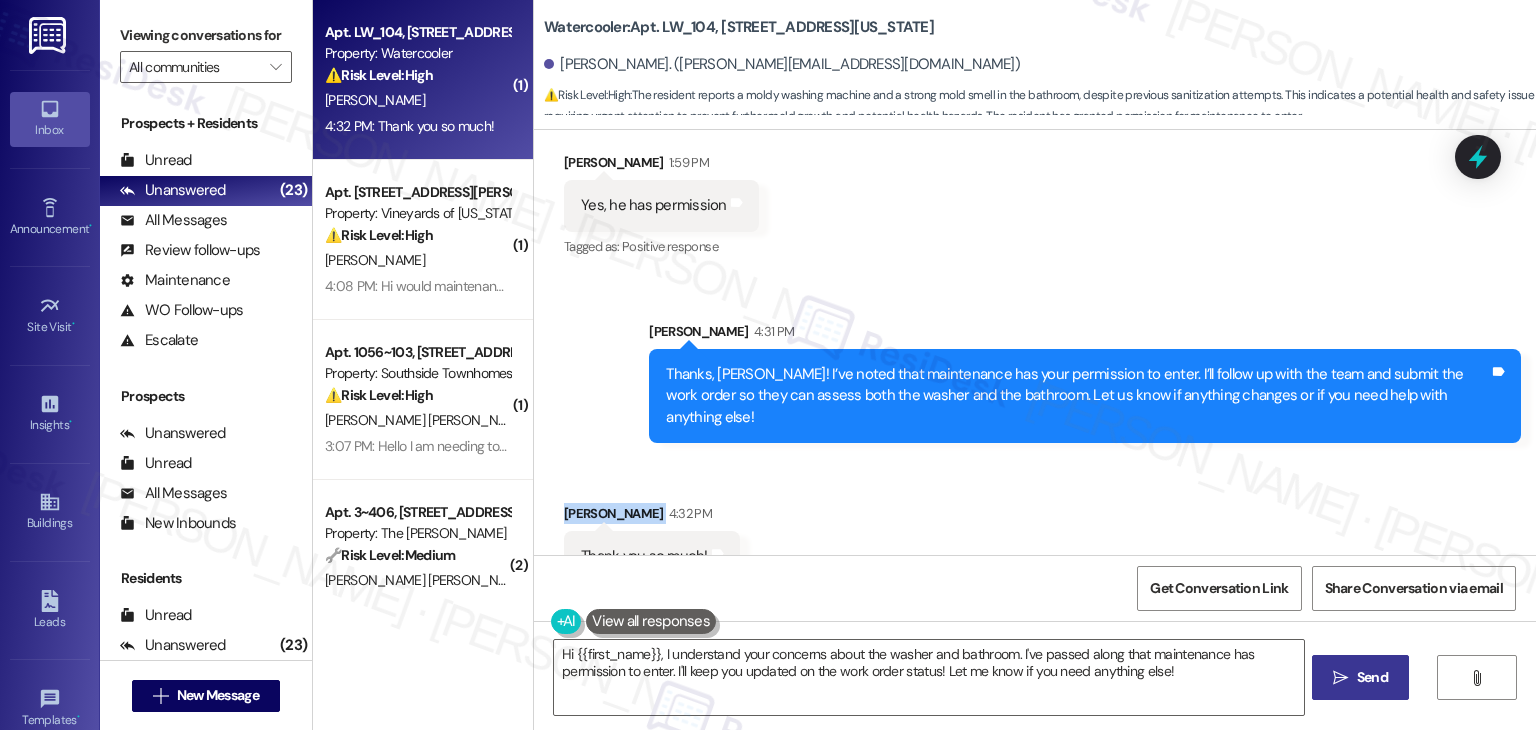 click on "Received via SMS Joelle Ater 4:32 PM Thank you so much!  Tags and notes" at bounding box center (1035, 527) 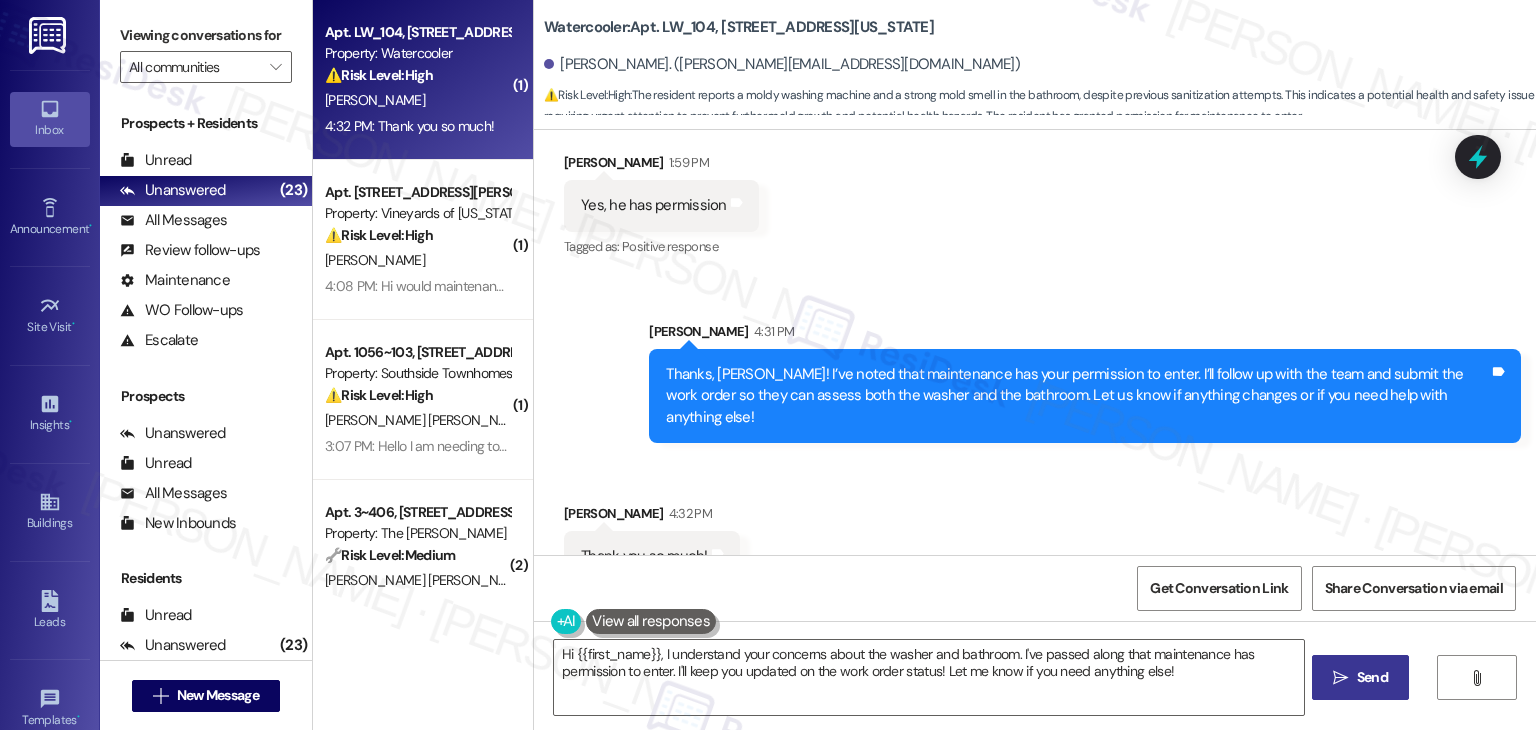 click on "Received via SMS Joelle Ater 1:59 PM Yes, he has permission Tags and notes Tagged as:   Positive response Click to highlight conversations about Positive response" at bounding box center (1035, 191) 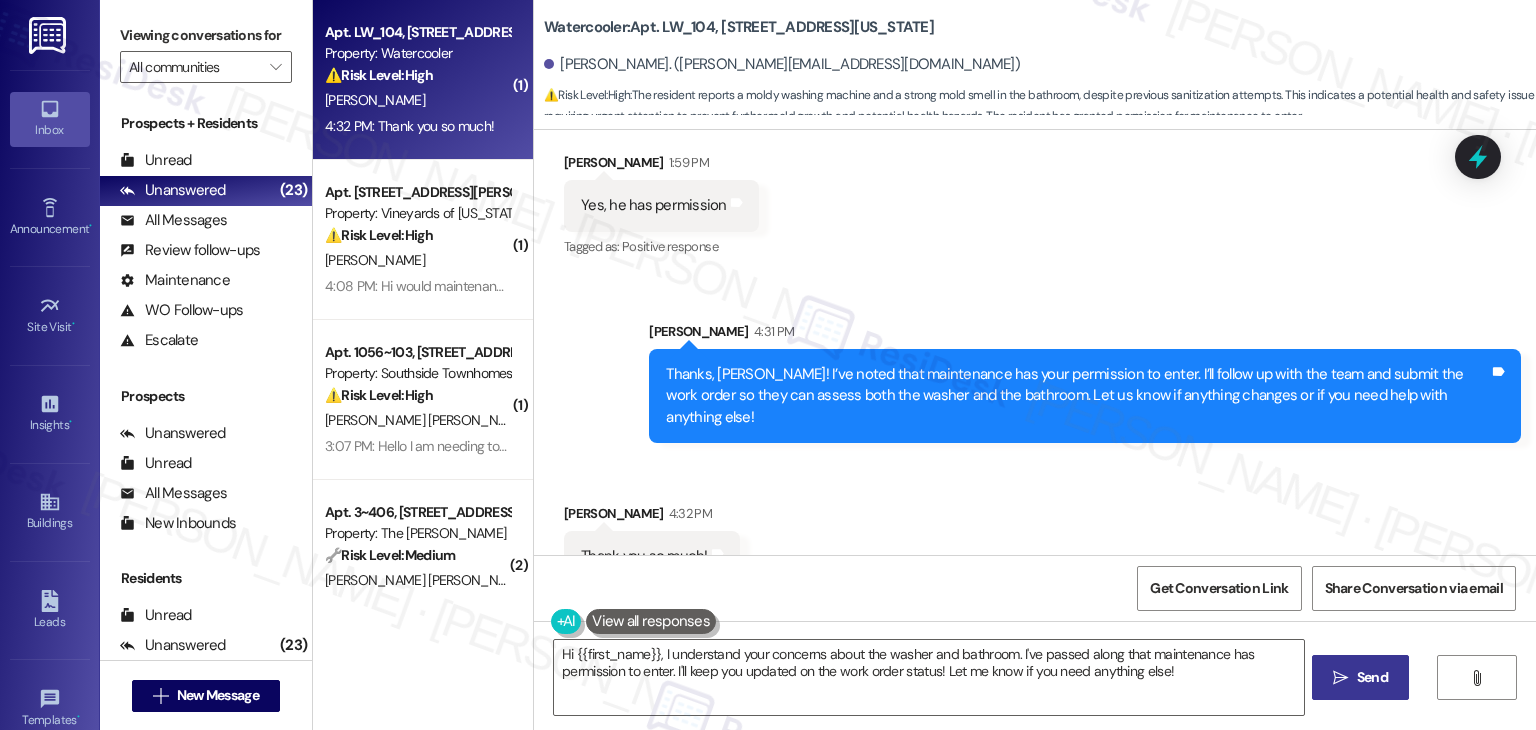 click on "Received via SMS Joelle Ater 1:59 PM Yes, he has permission Tags and notes Tagged as:   Positive response Click to highlight conversations about Positive response" at bounding box center [1035, 191] 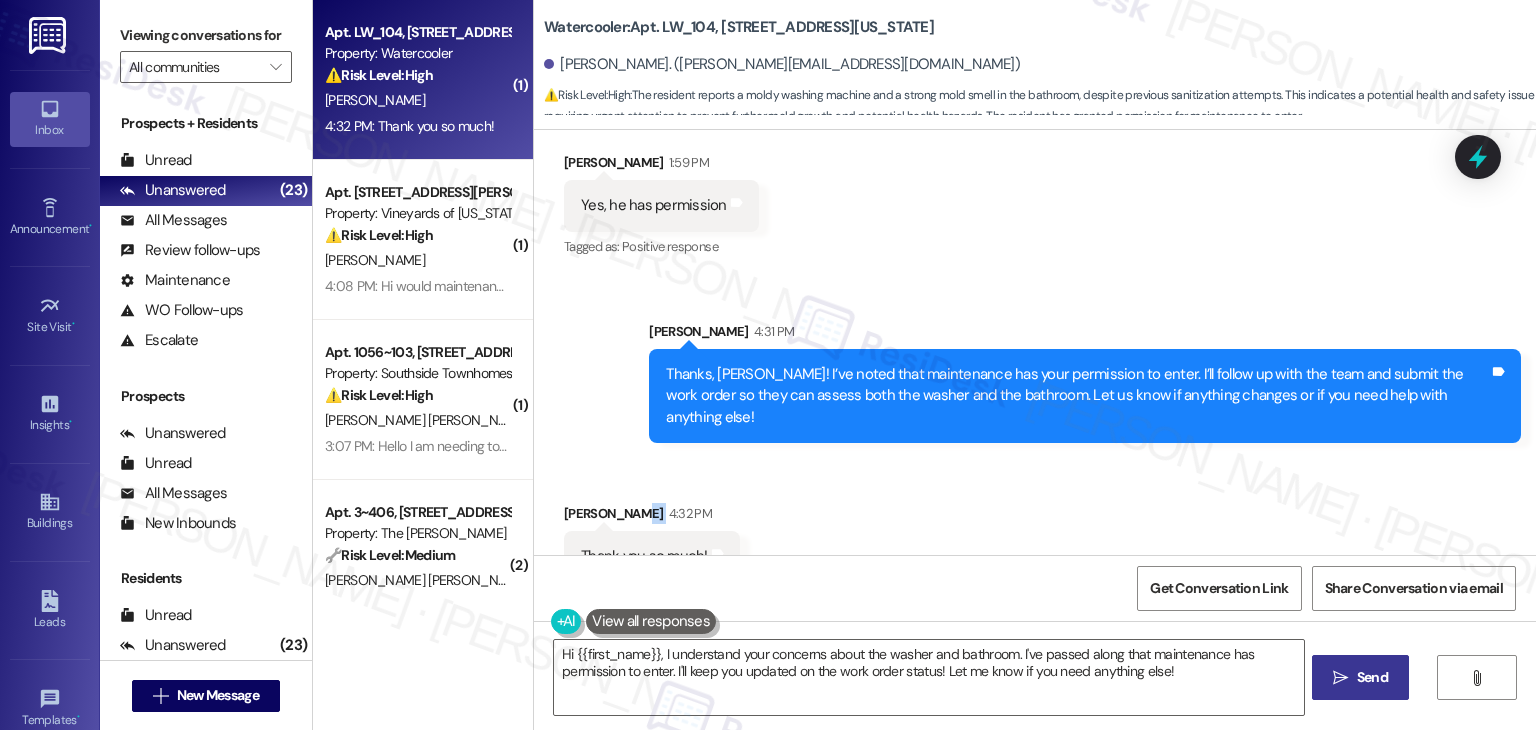 click on "Received via SMS Joelle Ater 4:32 PM Thank you so much!  Tags and notes" at bounding box center (1035, 527) 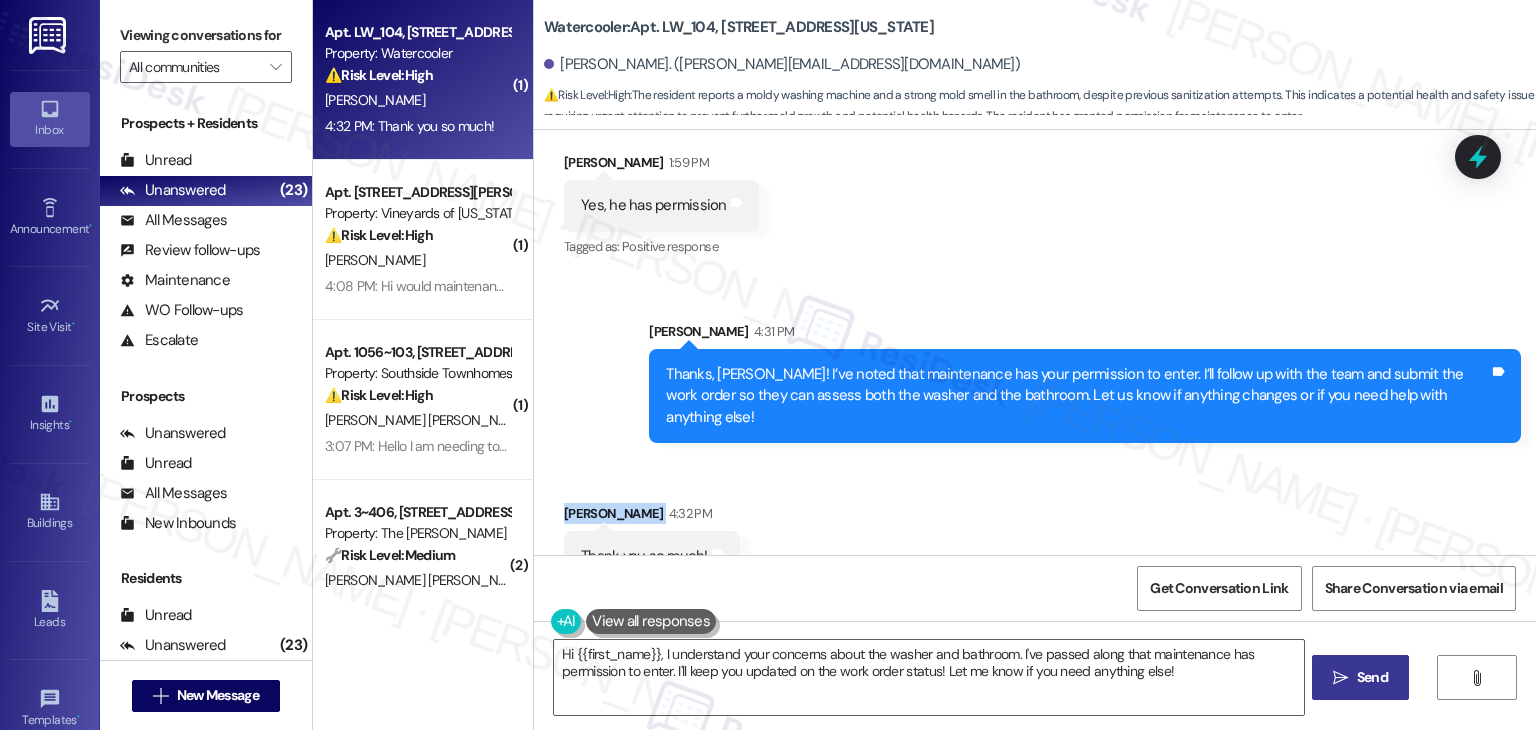 click on "Received via SMS Joelle Ater 4:32 PM Thank you so much!  Tags and notes" at bounding box center [1035, 527] 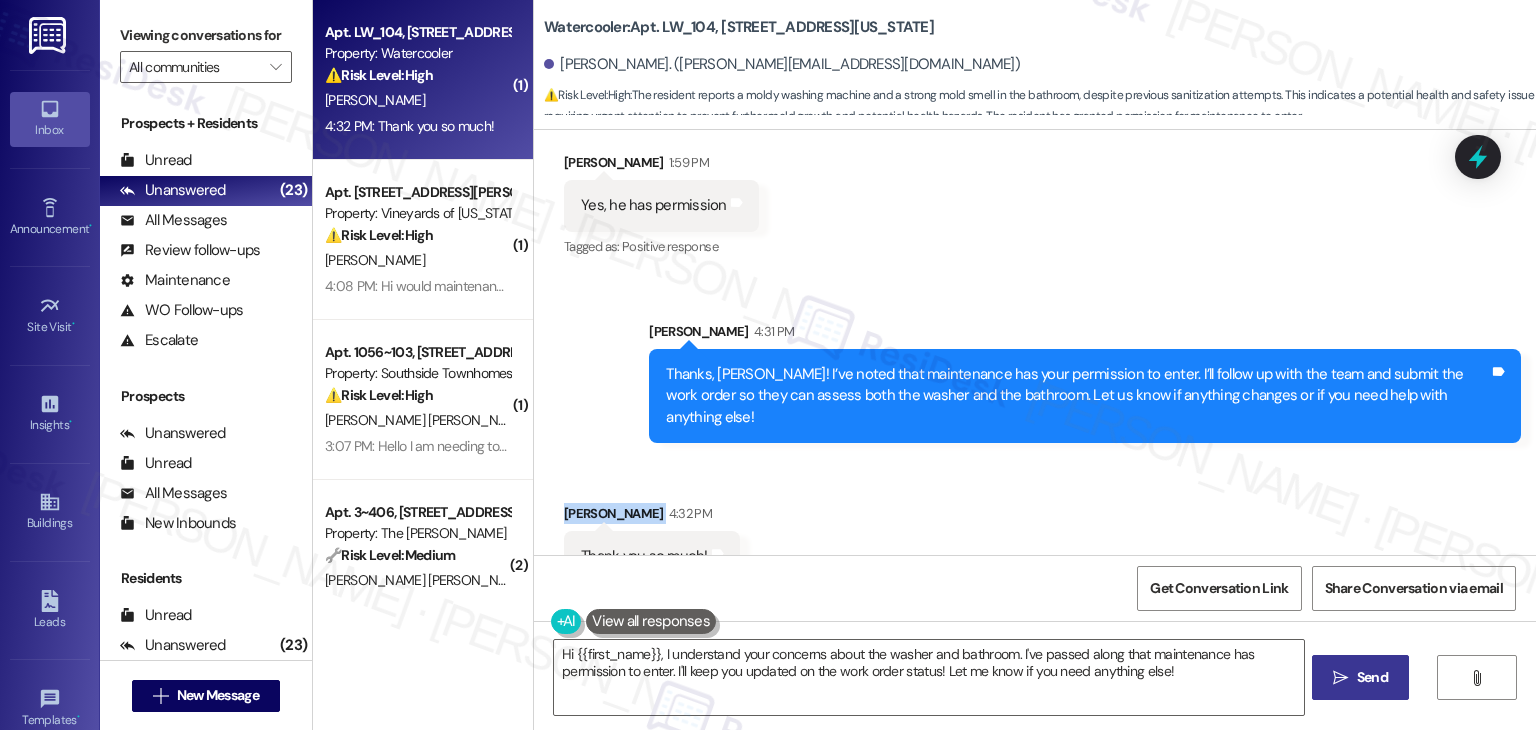click on "Received via SMS Joelle Ater 4:32 PM Thank you so much!  Tags and notes" at bounding box center [1035, 527] 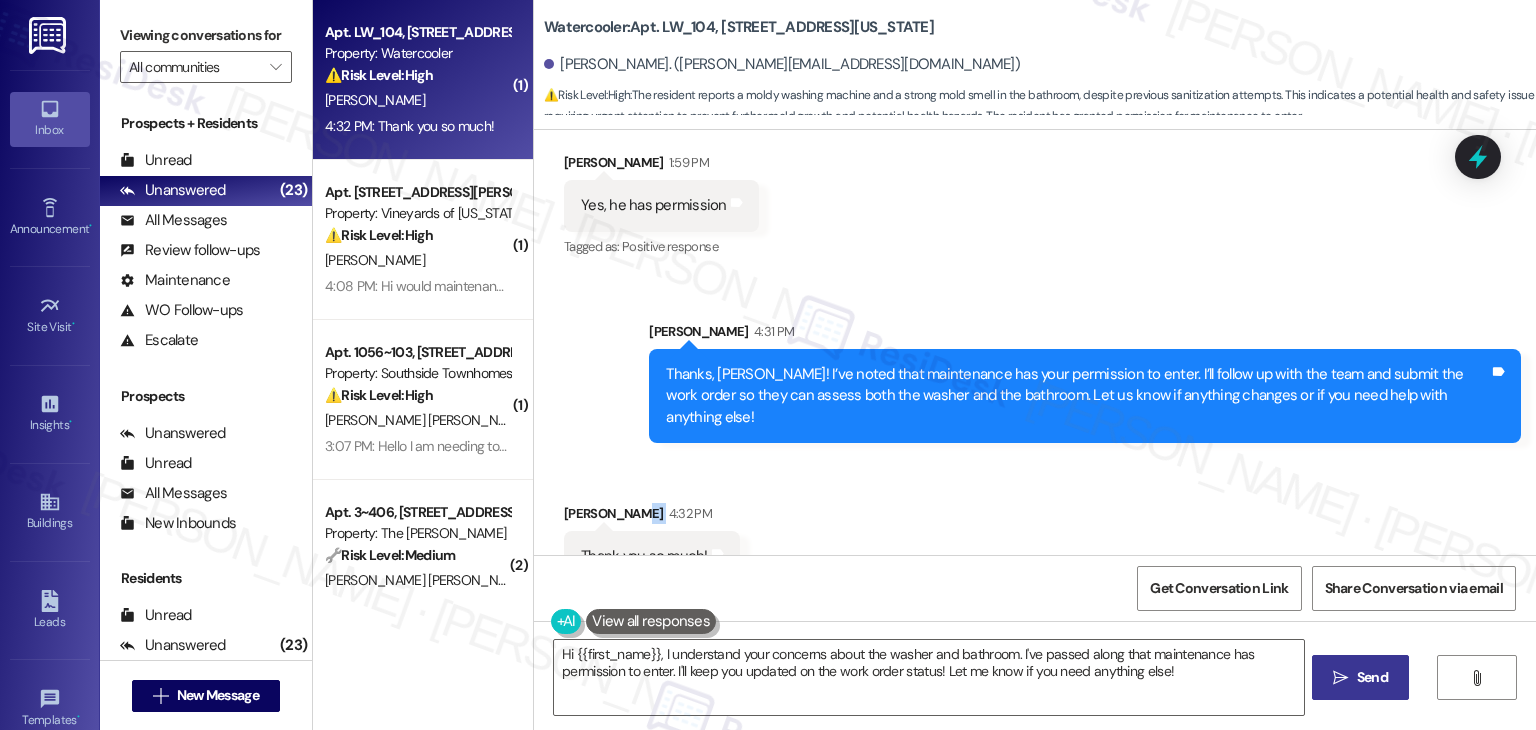 click on "Received via SMS Joelle Ater 4:32 PM Thank you so much!  Tags and notes" at bounding box center (1035, 527) 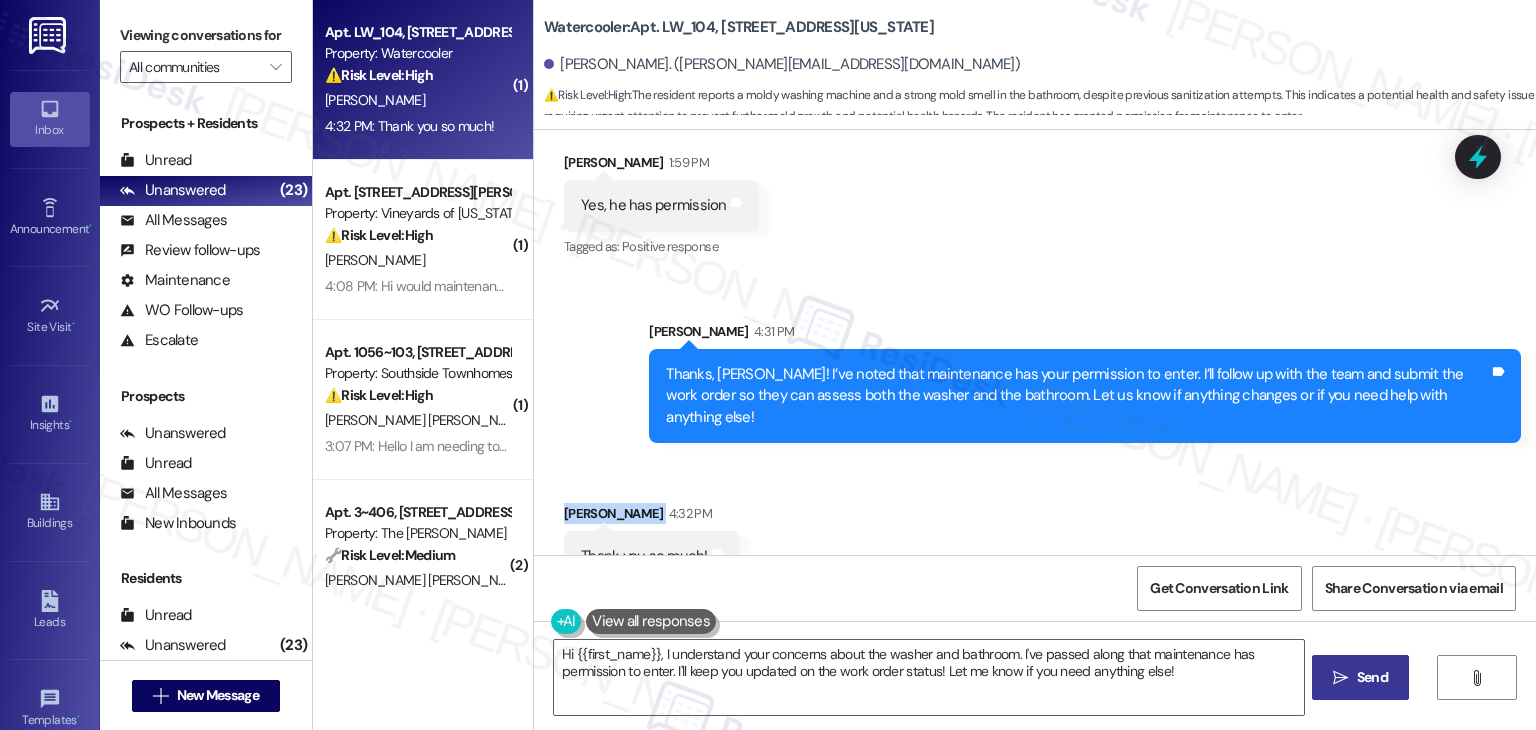 click on "Received via SMS Joelle Ater 4:32 PM Thank you so much!  Tags and notes" at bounding box center (1035, 527) 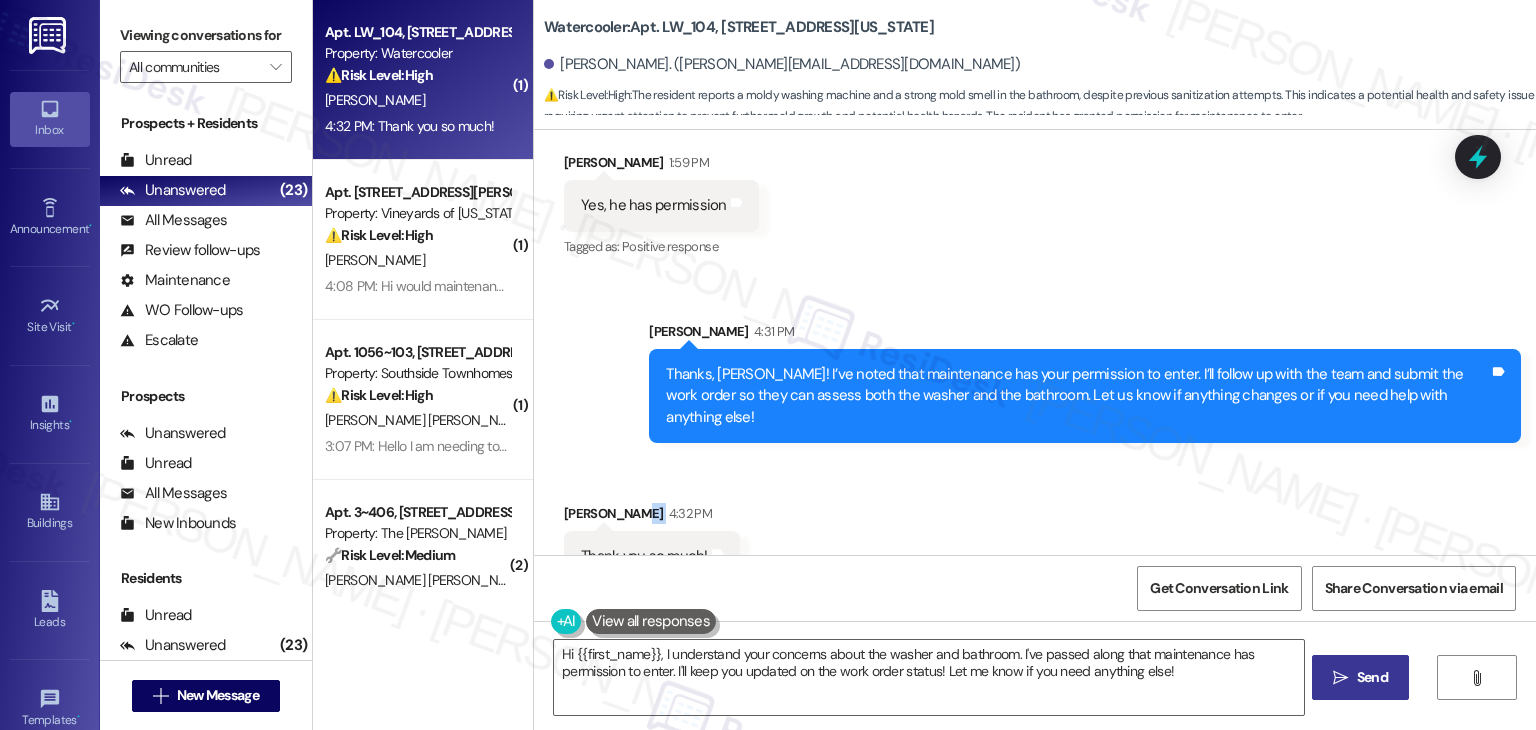 click on "Received via SMS Joelle Ater 4:32 PM Thank you so much!  Tags and notes" at bounding box center [1035, 527] 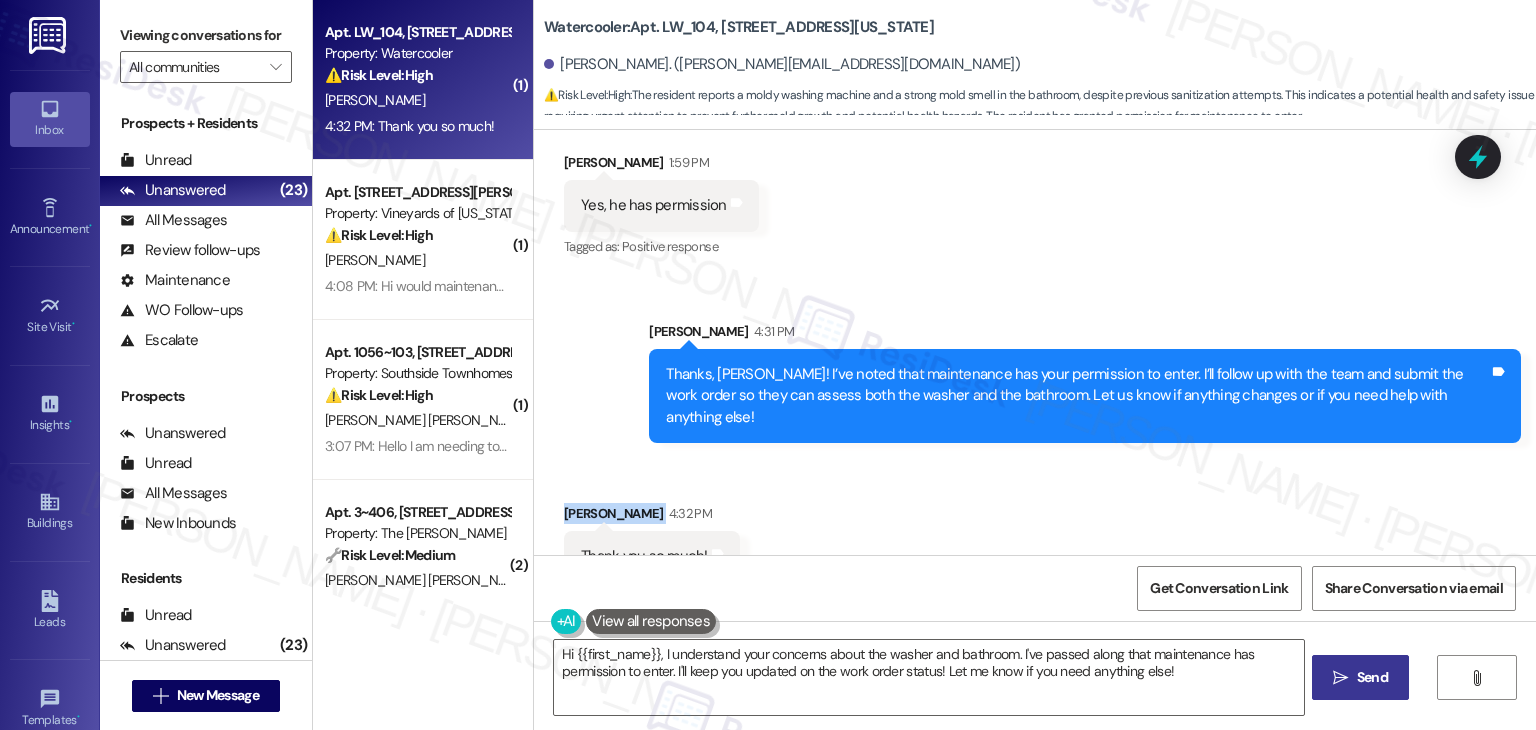 click on "Received via SMS Joelle Ater 4:32 PM Thank you so much!  Tags and notes" at bounding box center [1035, 527] 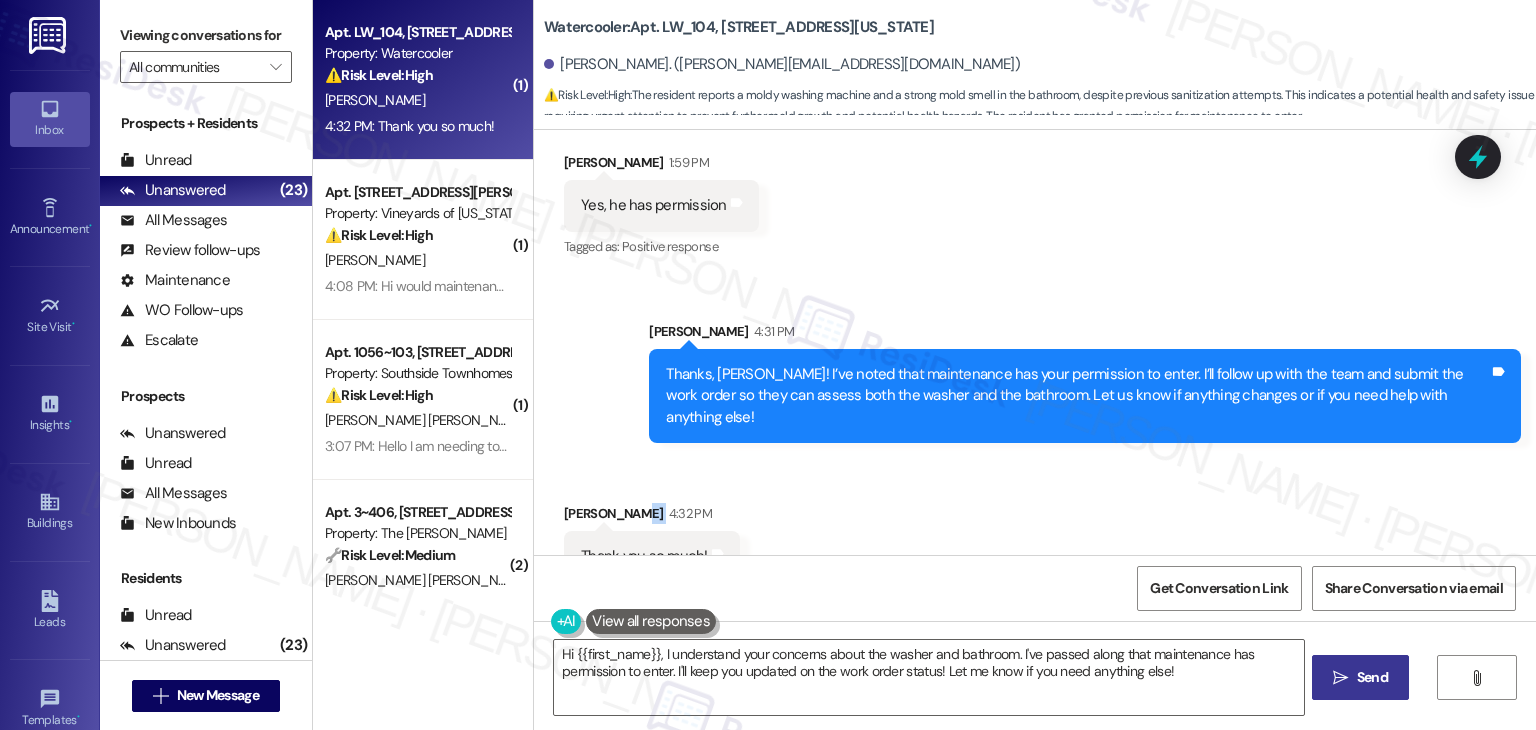click on "Received via SMS Joelle Ater 4:32 PM Thank you so much!  Tags and notes" at bounding box center (1035, 527) 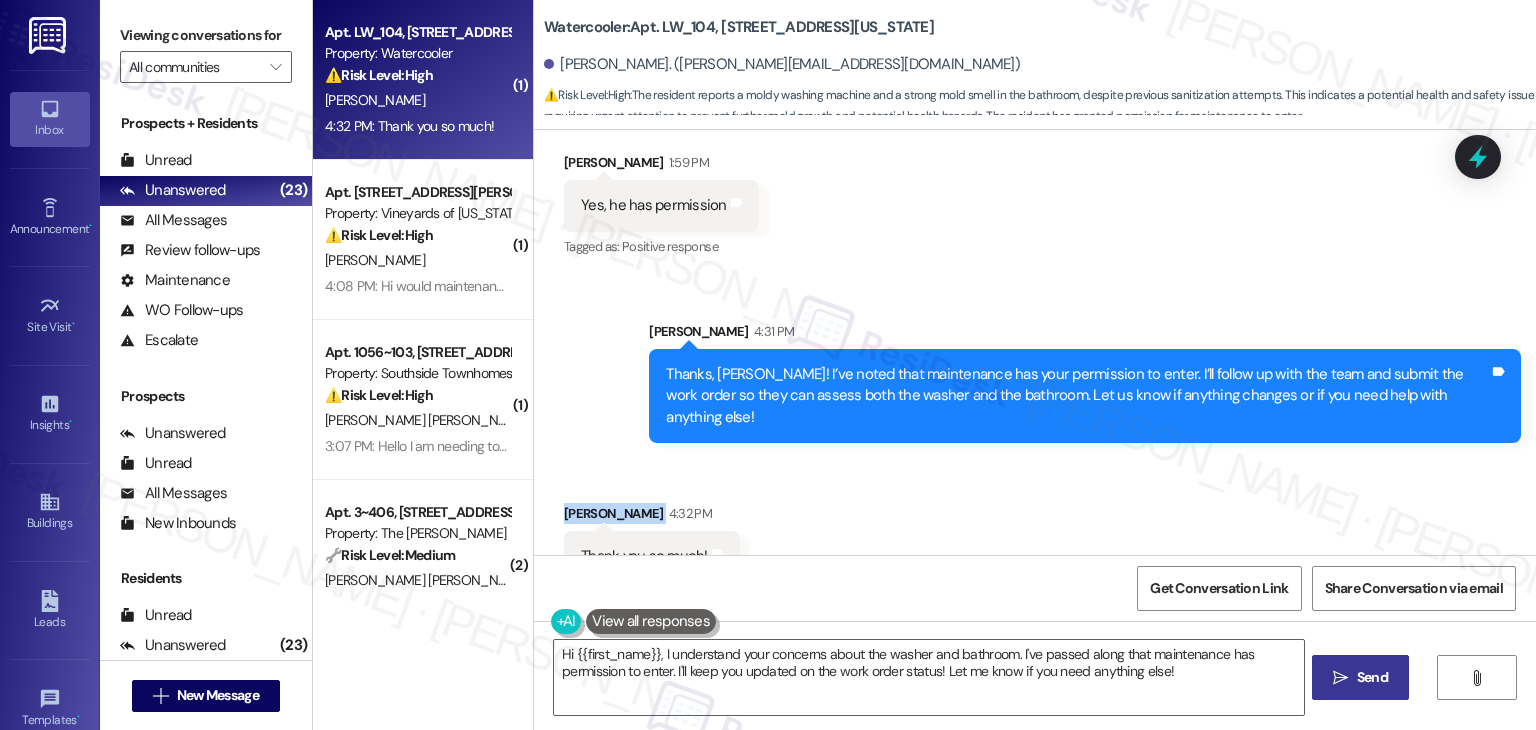 click on "Received via SMS Joelle Ater 4:32 PM Thank you so much!  Tags and notes" at bounding box center (1035, 527) 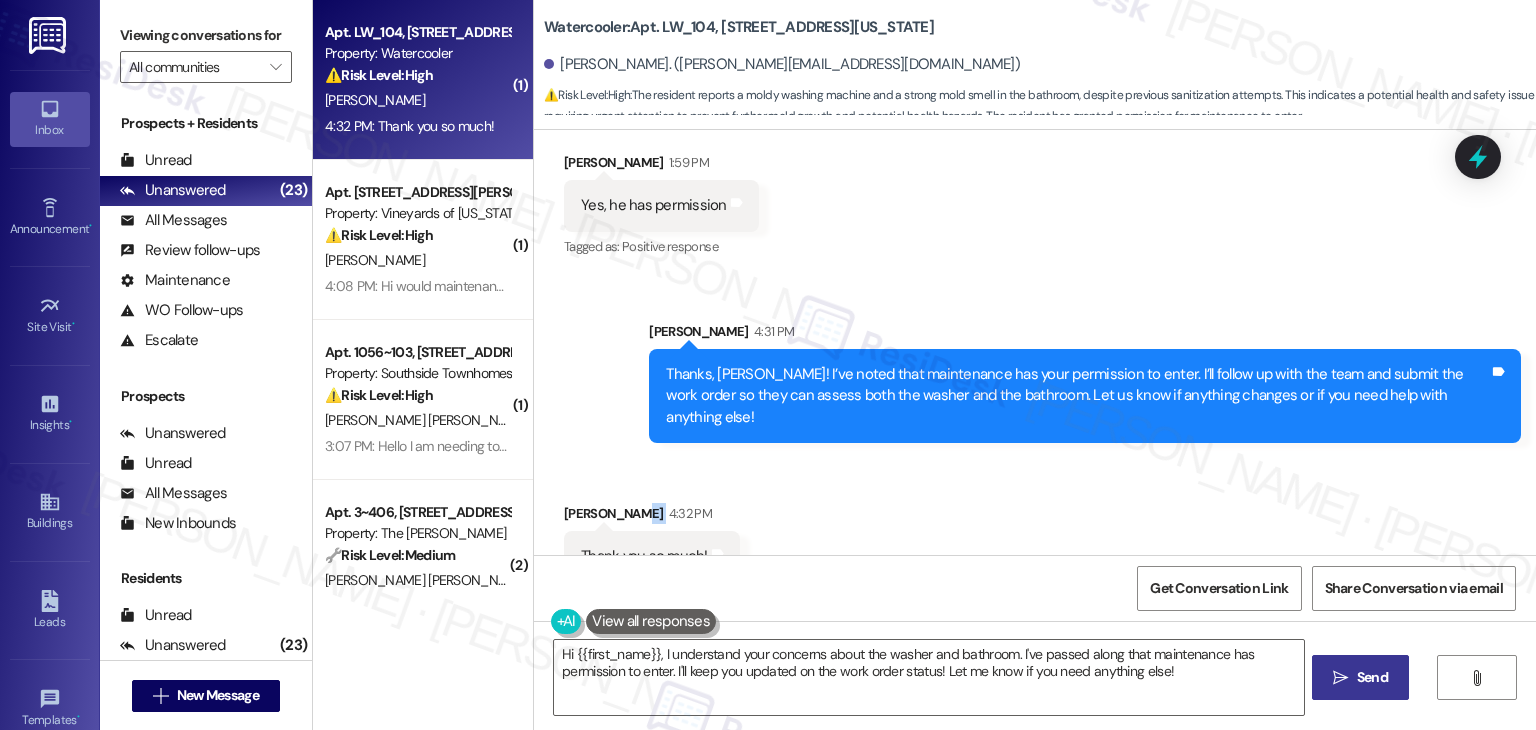 click on "Received via SMS Joelle Ater 4:32 PM Thank you so much!  Tags and notes" at bounding box center [1035, 527] 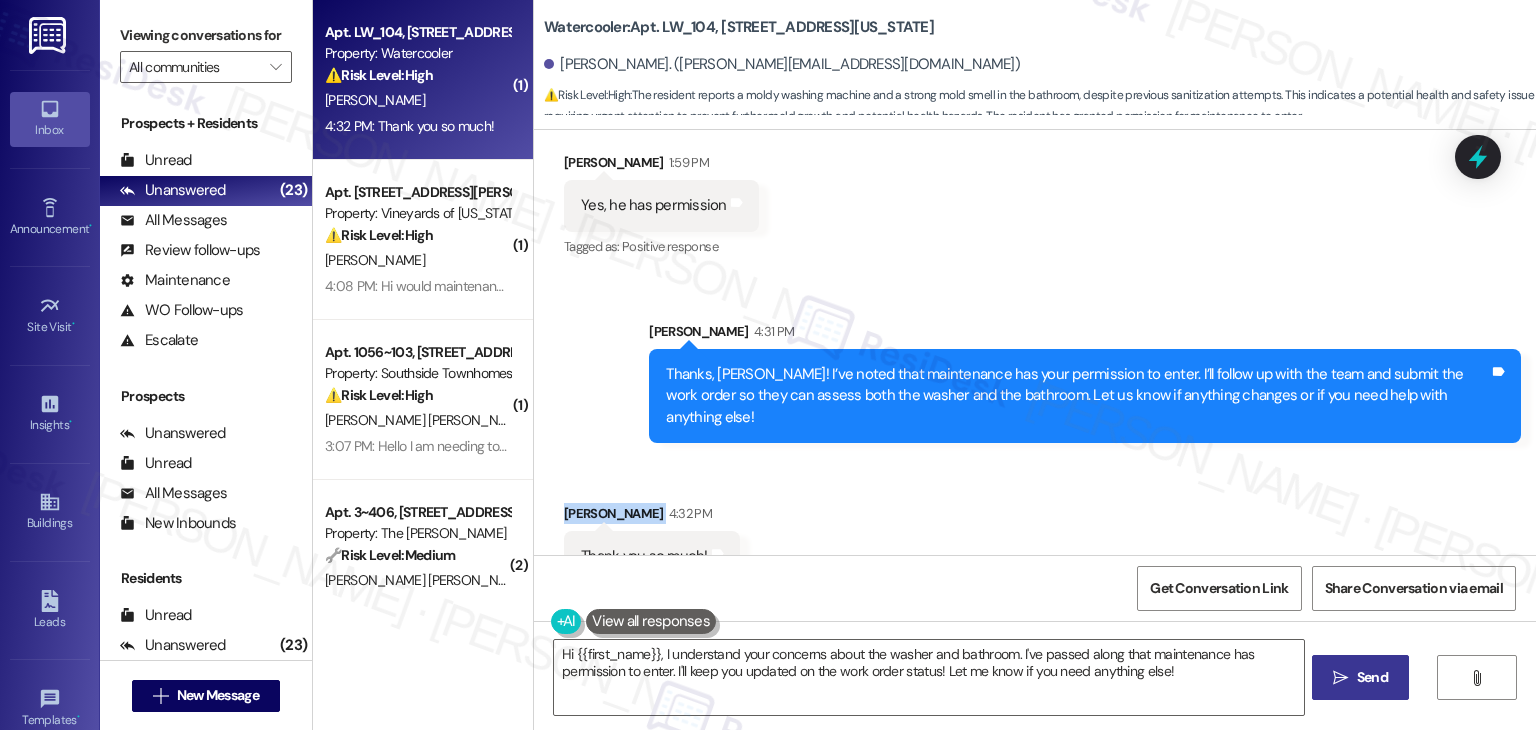 click on "Received via SMS Joelle Ater 4:32 PM Thank you so much!  Tags and notes" at bounding box center (1035, 527) 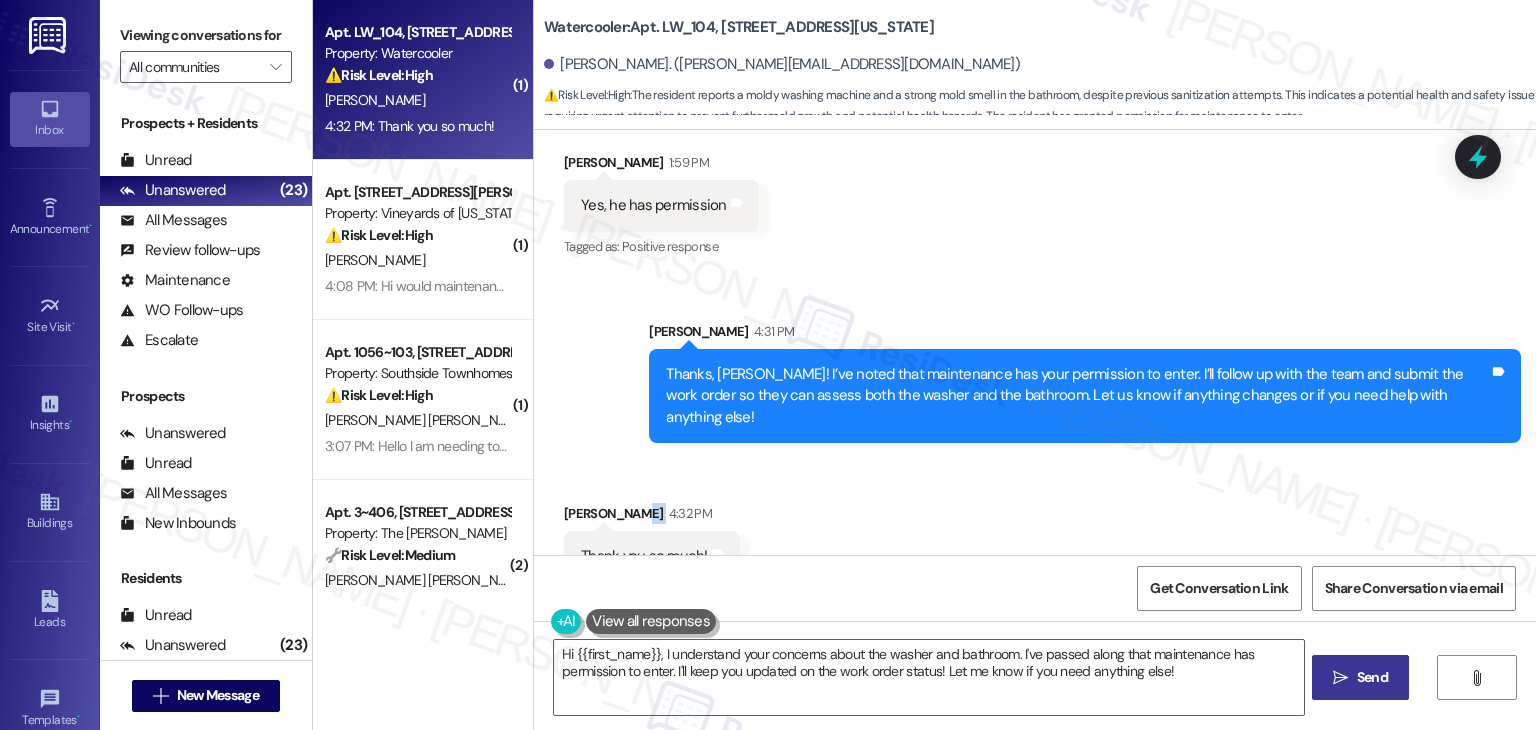 click on "Received via SMS Joelle Ater 4:32 PM Thank you so much!  Tags and notes" at bounding box center (1035, 527) 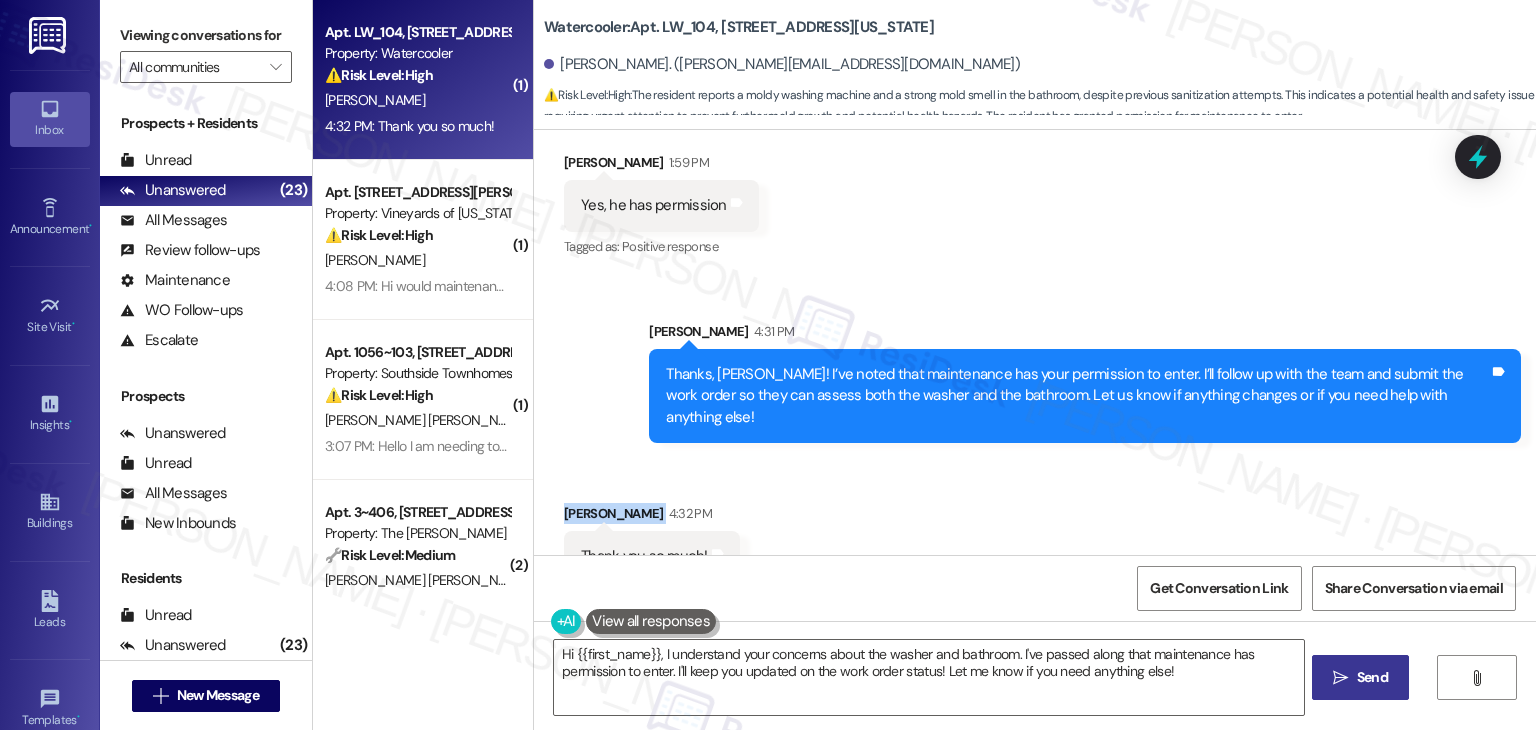click on "Received via SMS Joelle Ater 4:32 PM Thank you so much!  Tags and notes" at bounding box center [1035, 527] 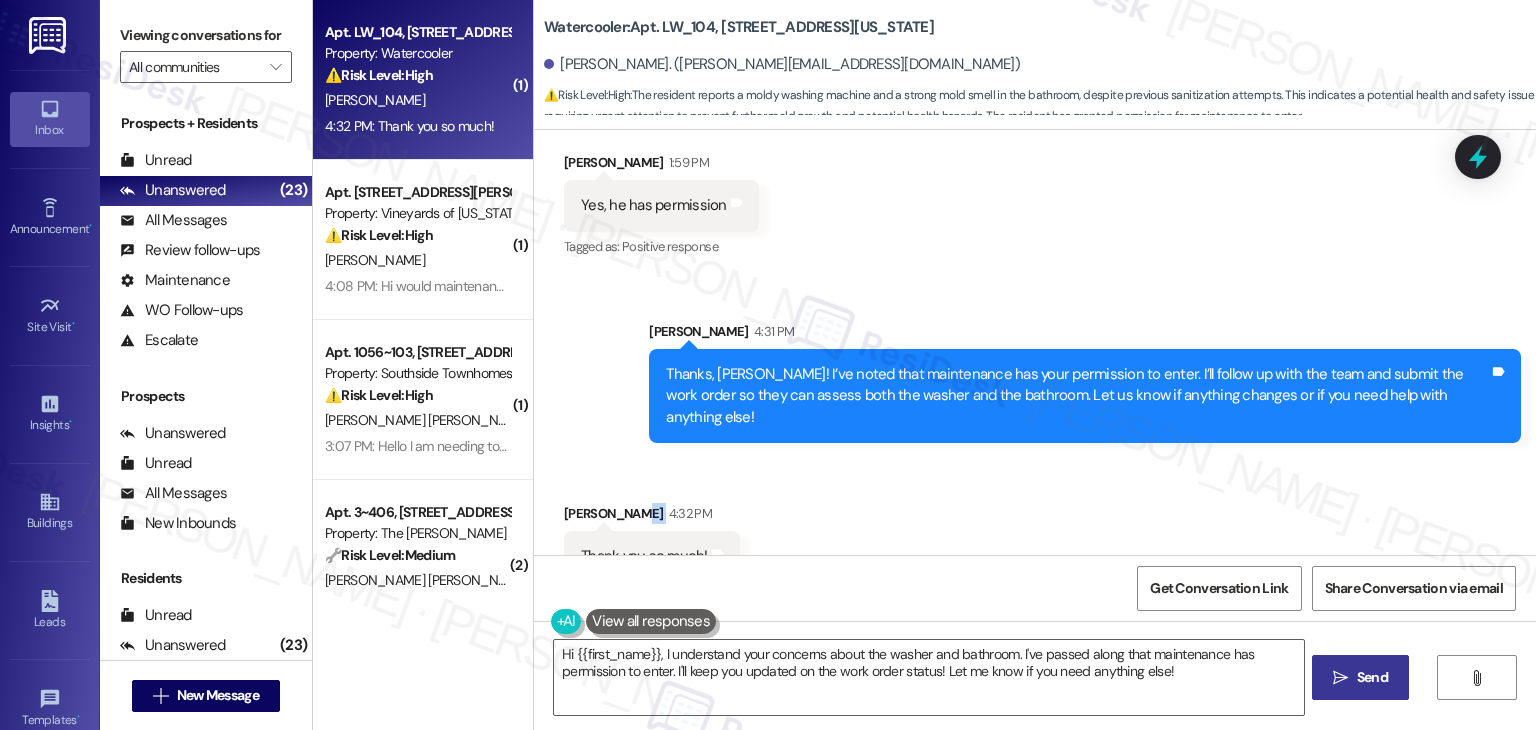 click on "Received via SMS Joelle Ater 4:32 PM Thank you so much!  Tags and notes" at bounding box center [1035, 527] 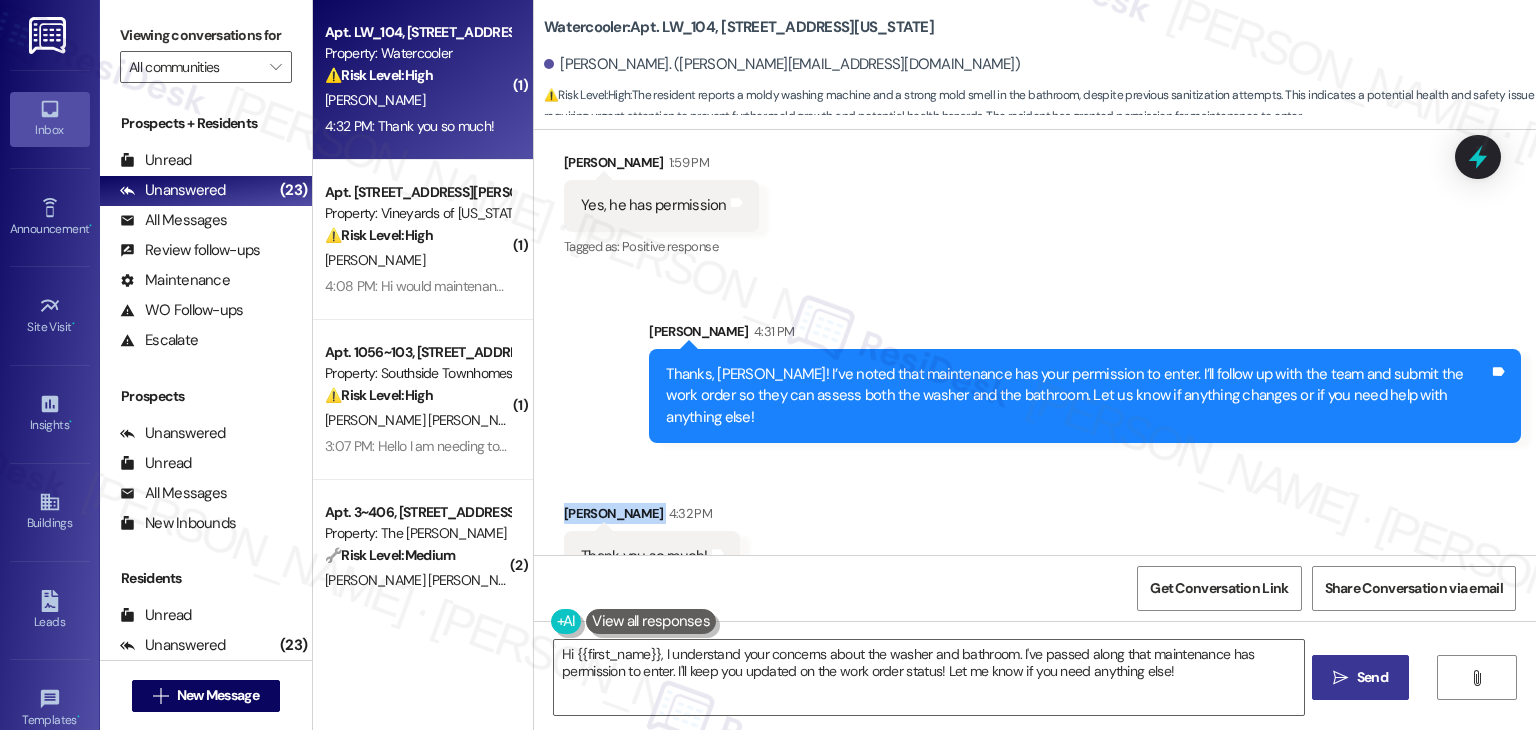 click on "Received via SMS Joelle Ater 4:32 PM Thank you so much!  Tags and notes" at bounding box center [1035, 527] 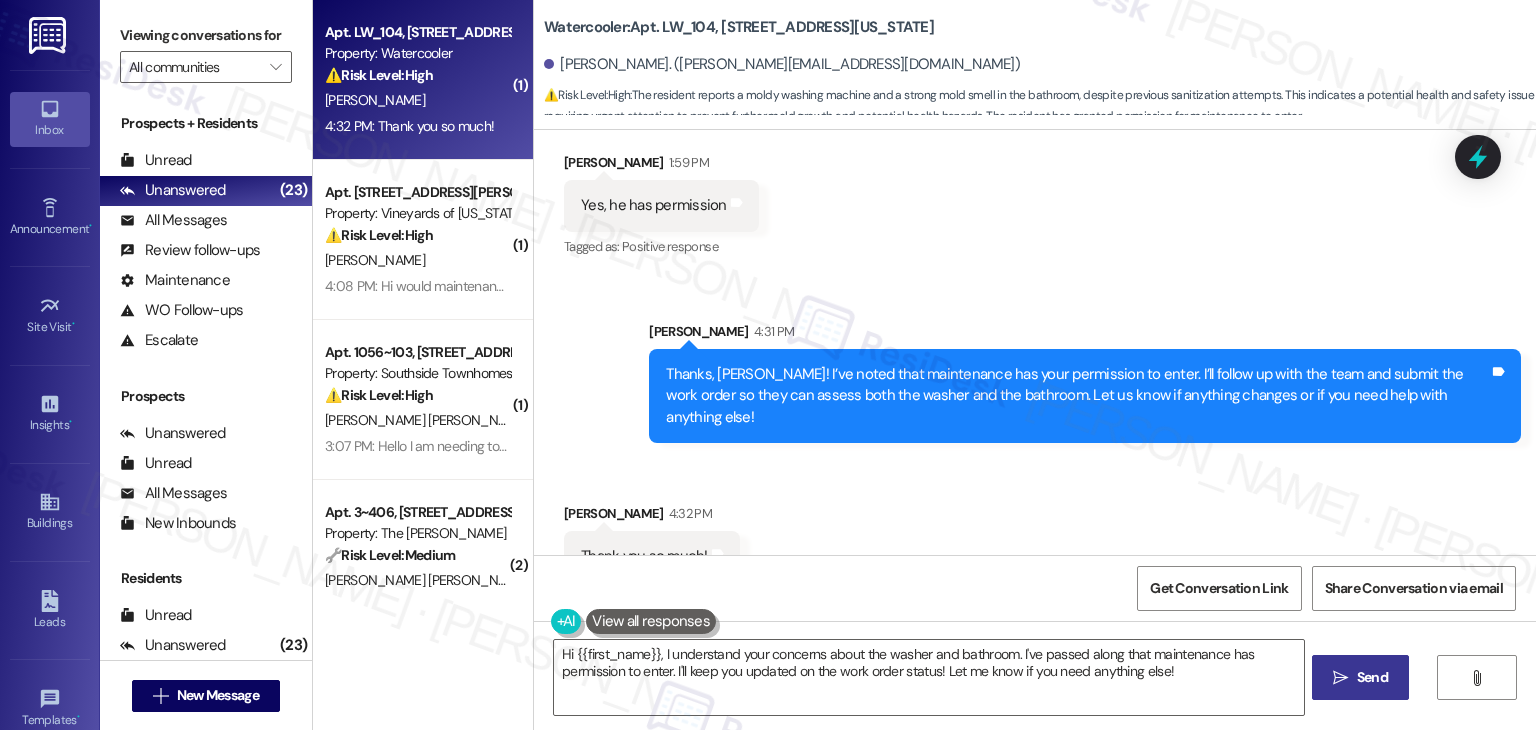 click on "Sent via SMS Sarah 4:31 PM Thanks, Joelle! I’ve noted that maintenance has your permission to enter. I’ll follow up with the team and submit the work order so they can assess both the washer and the bathroom. Let us know if anything changes or if you need help with anything else! Tags and notes" at bounding box center (1035, 367) 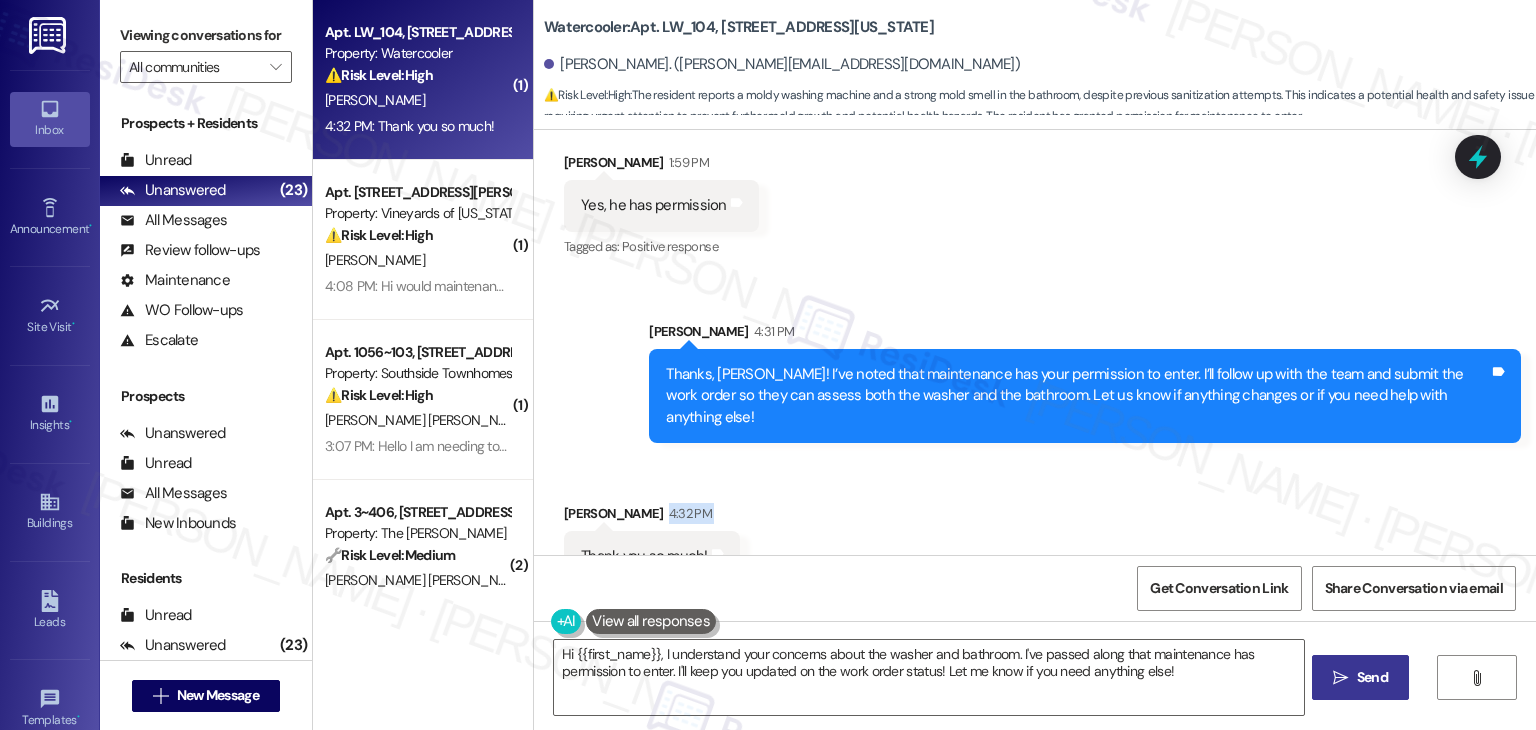 click on "Received via SMS Joelle Ater 4:32 PM Thank you so much!  Tags and notes" at bounding box center (1035, 527) 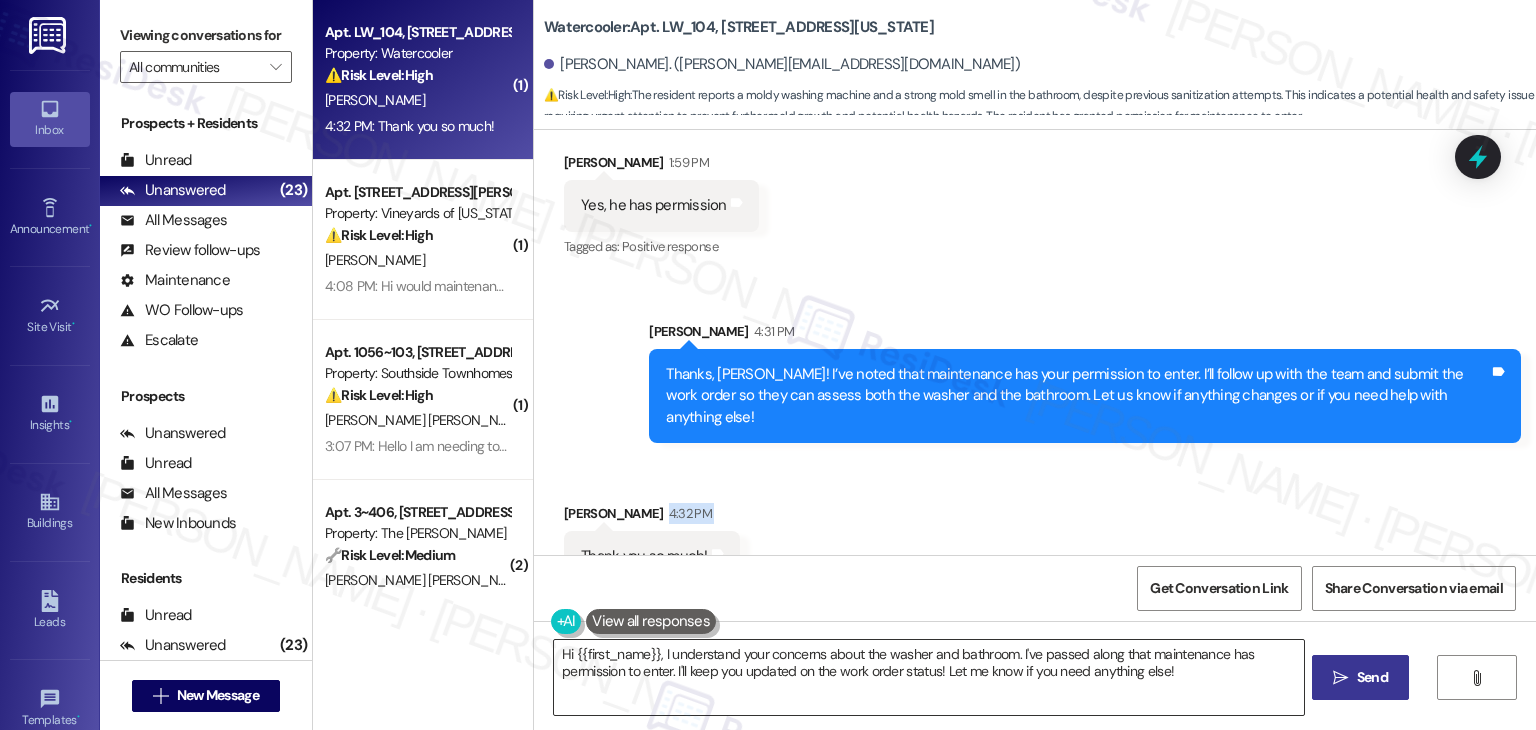 click on "Hi {{first_name}}, I understand your concerns about the washer and bathroom. I've passed along that maintenance has permission to enter. I'll keep you updated on the work order status! Let me know if you need anything else!" at bounding box center [928, 677] 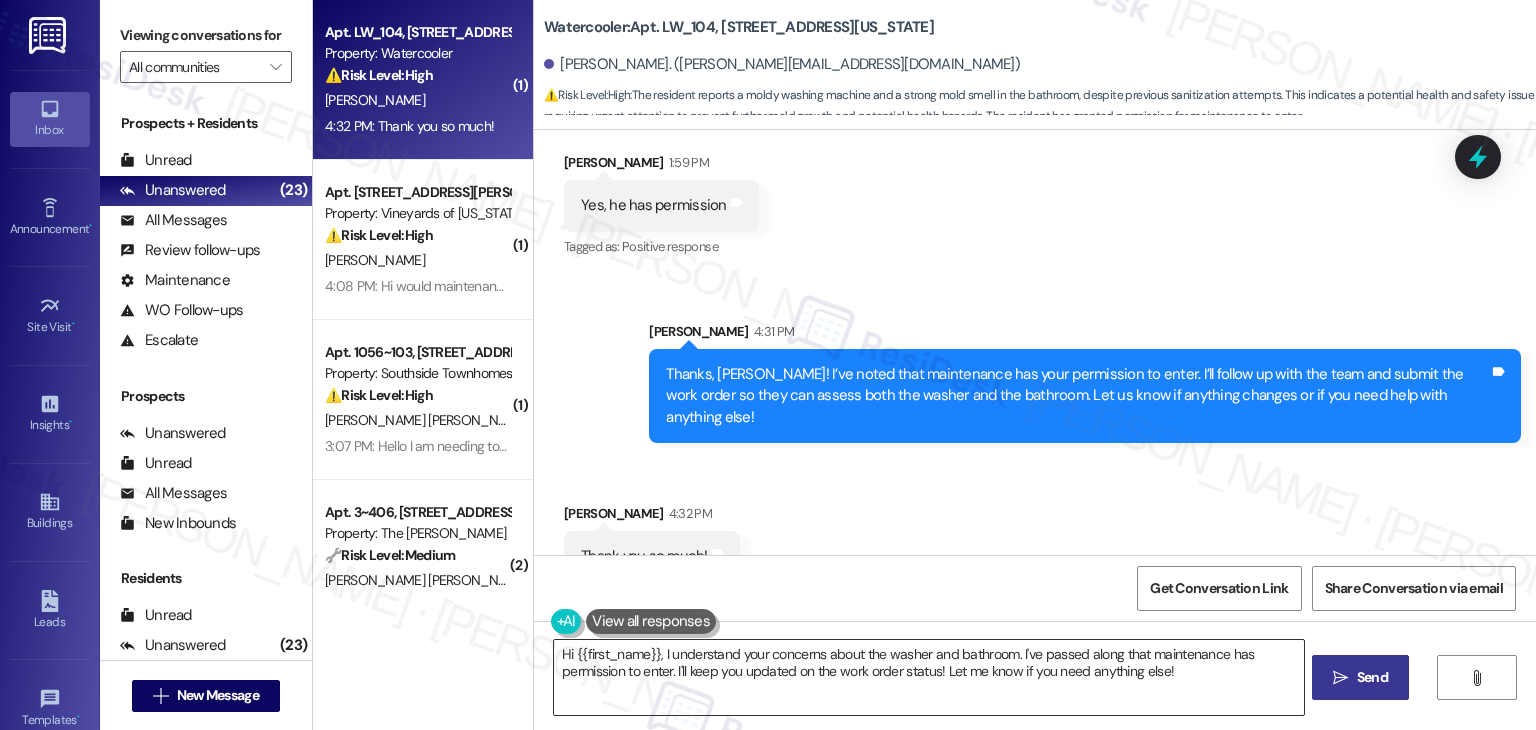 click on "Hi {{first_name}}, I understand your concerns about the washer and bathroom. I've passed along that maintenance has permission to enter. I'll keep you updated on the work order status! Let me know if you need anything else!" at bounding box center (928, 677) 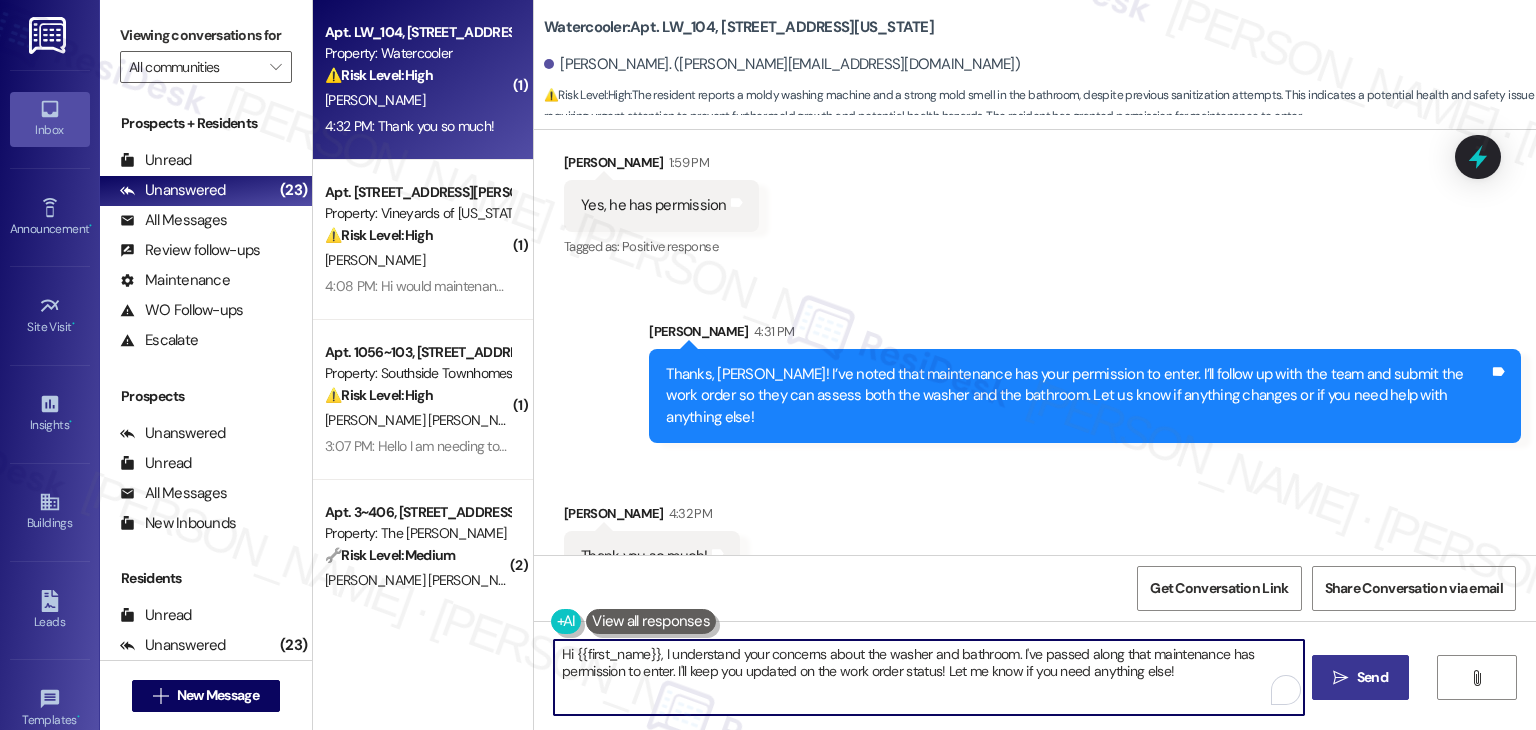 click on "Hi {{first_name}}, I understand your concerns about the washer and bathroom. I've passed along that maintenance has permission to enter. I'll keep you updated on the work order status! Let me know if you need anything else!" at bounding box center [928, 677] 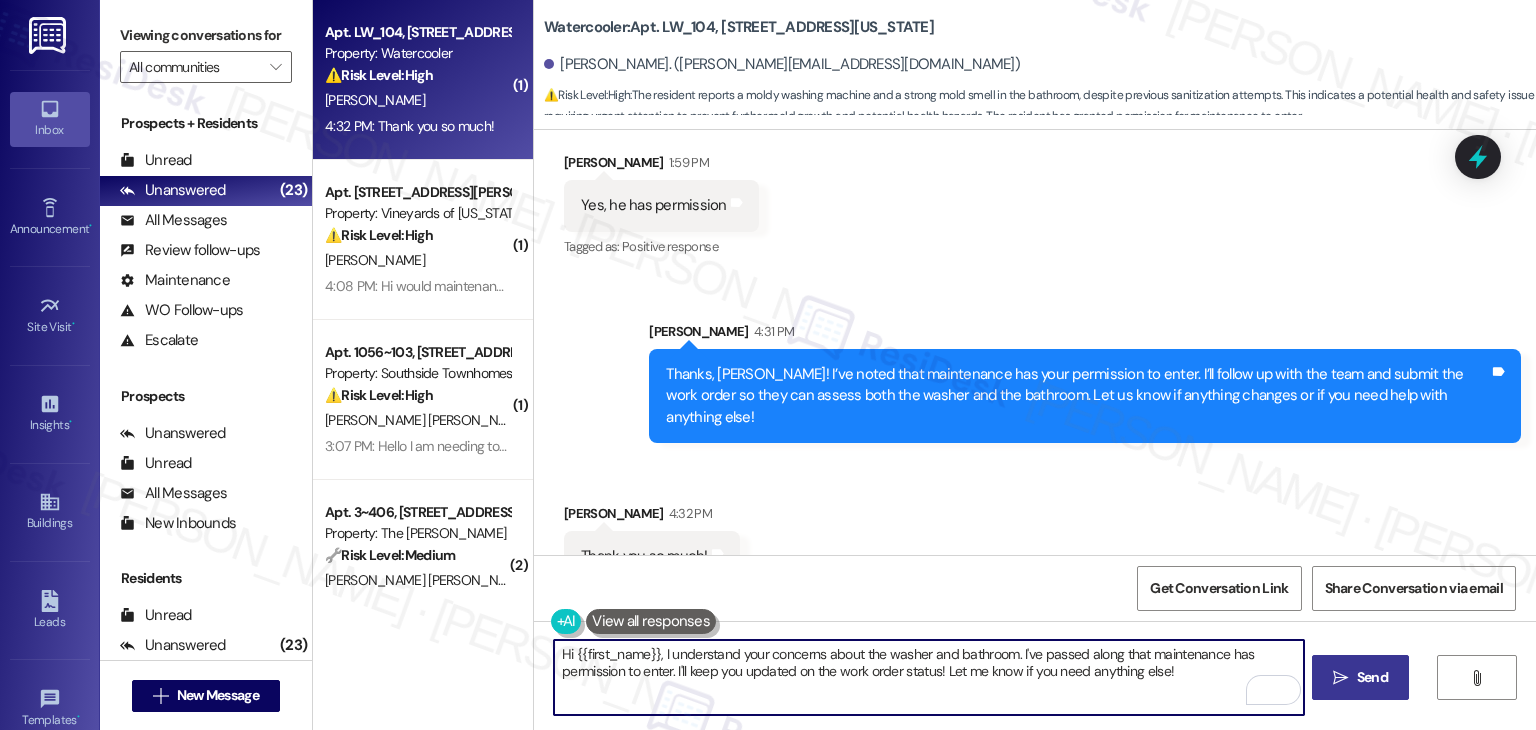click on "Thank you so much!" at bounding box center (644, 556) 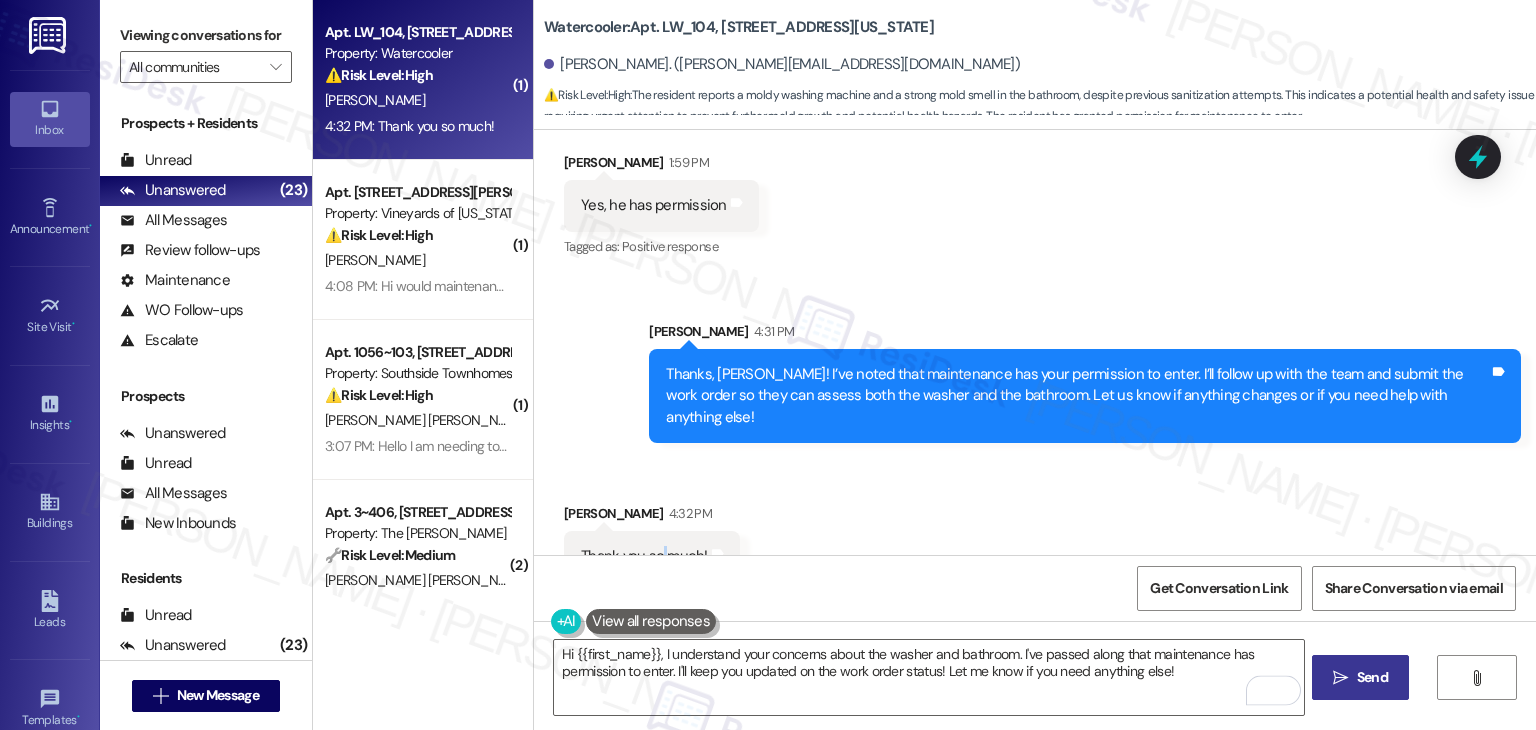 click on "Thank you so much!" at bounding box center (644, 556) 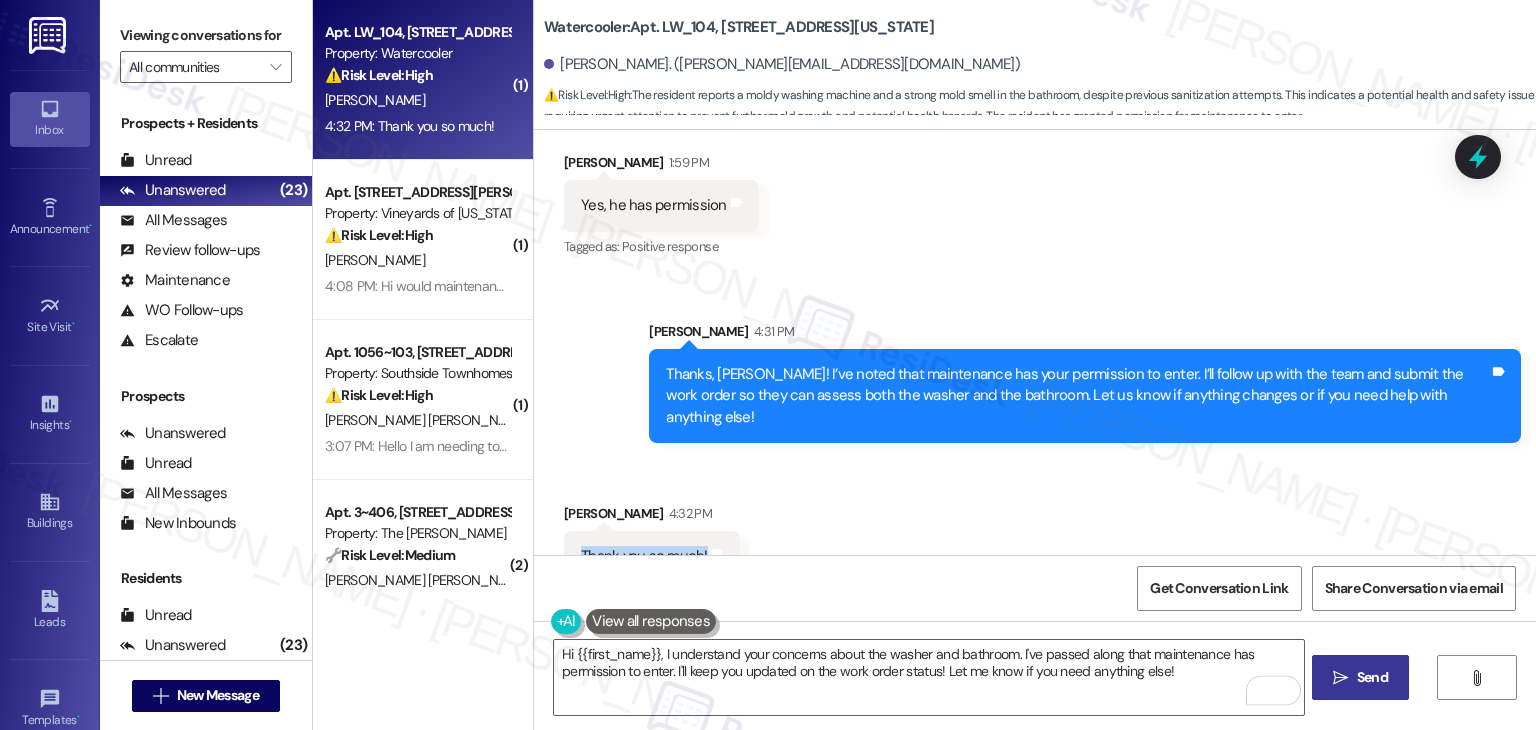 click on "Thank you so much!" at bounding box center (644, 556) 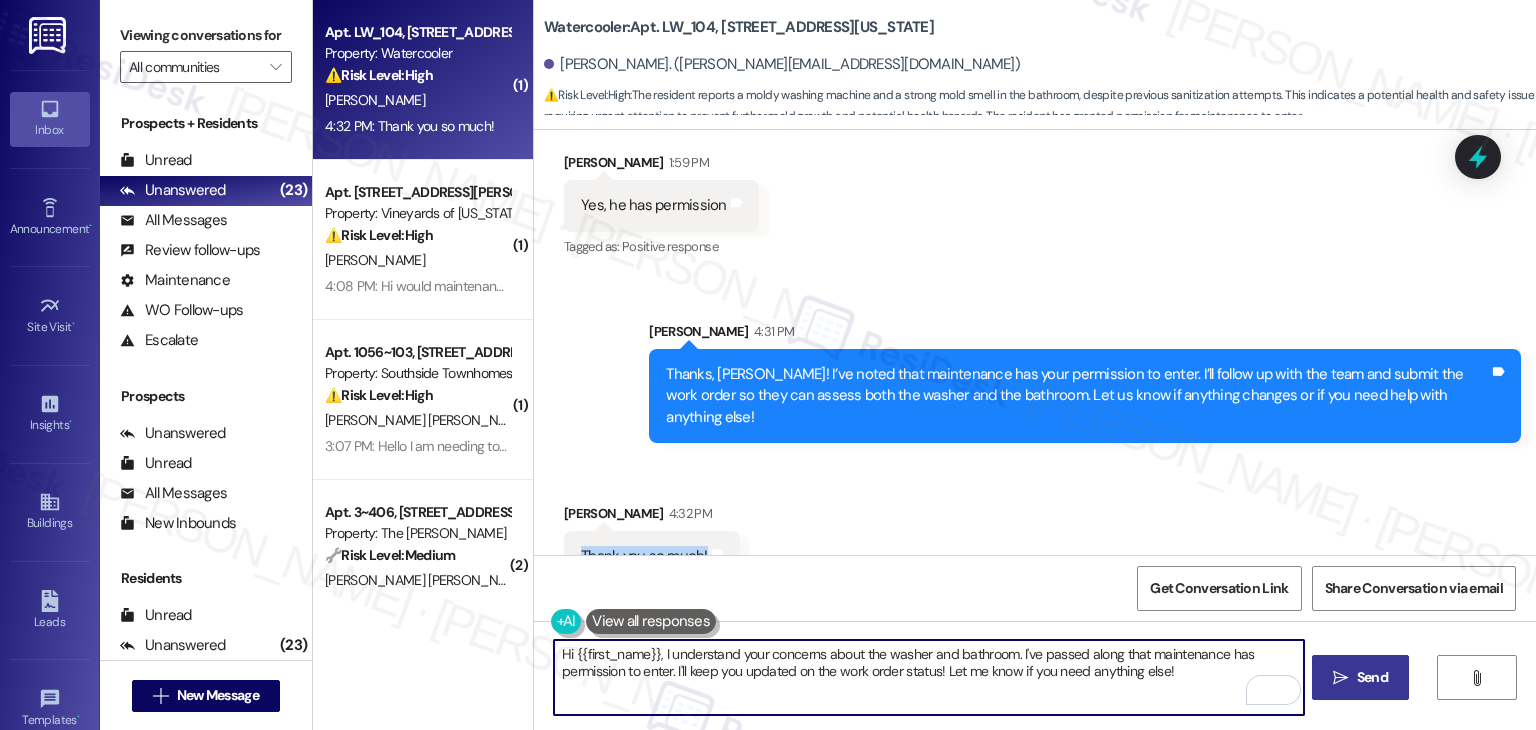 click on "Hi {{first_name}}, I understand your concerns about the washer and bathroom. I've passed along that maintenance has permission to enter. I'll keep you updated on the work order status! Let me know if you need anything else!" at bounding box center (928, 677) 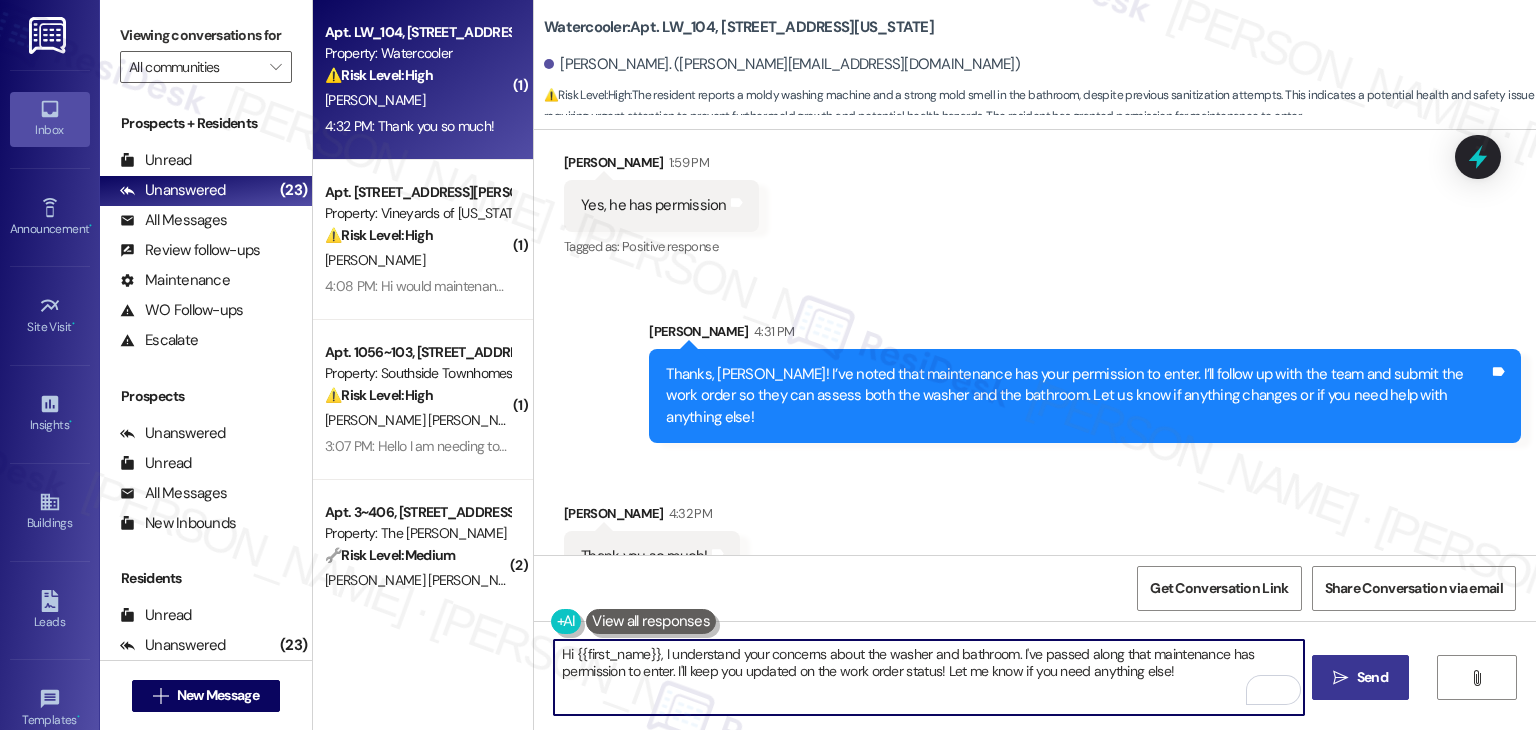 click on "Hi {{first_name}}, I understand your concerns about the washer and bathroom. I've passed along that maintenance has permission to enter. I'll keep you updated on the work order status! Let me know if you need anything else!" at bounding box center [928, 677] 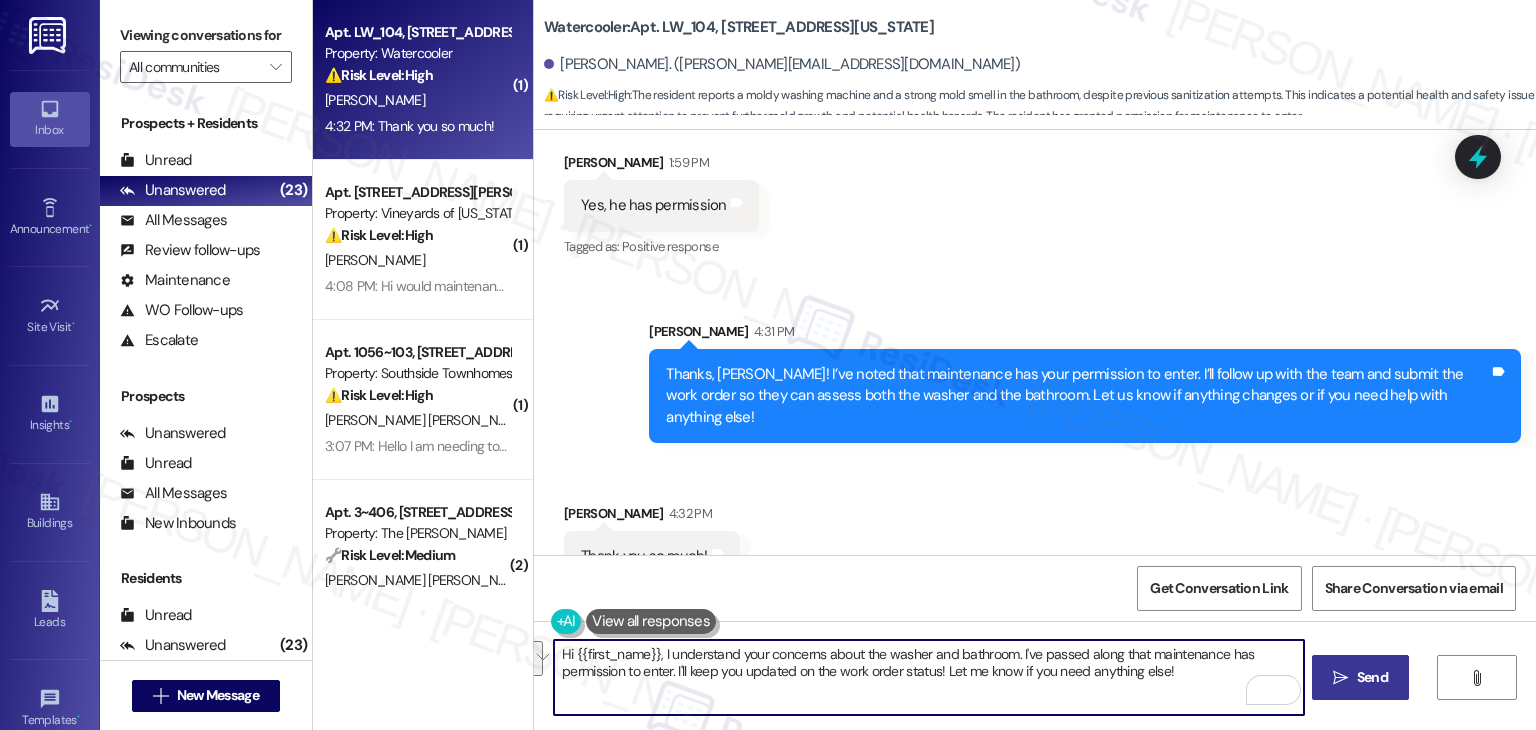 paste on "You're very welcome, Joelle! 😊 If anything else comes up, feel free to reach out." 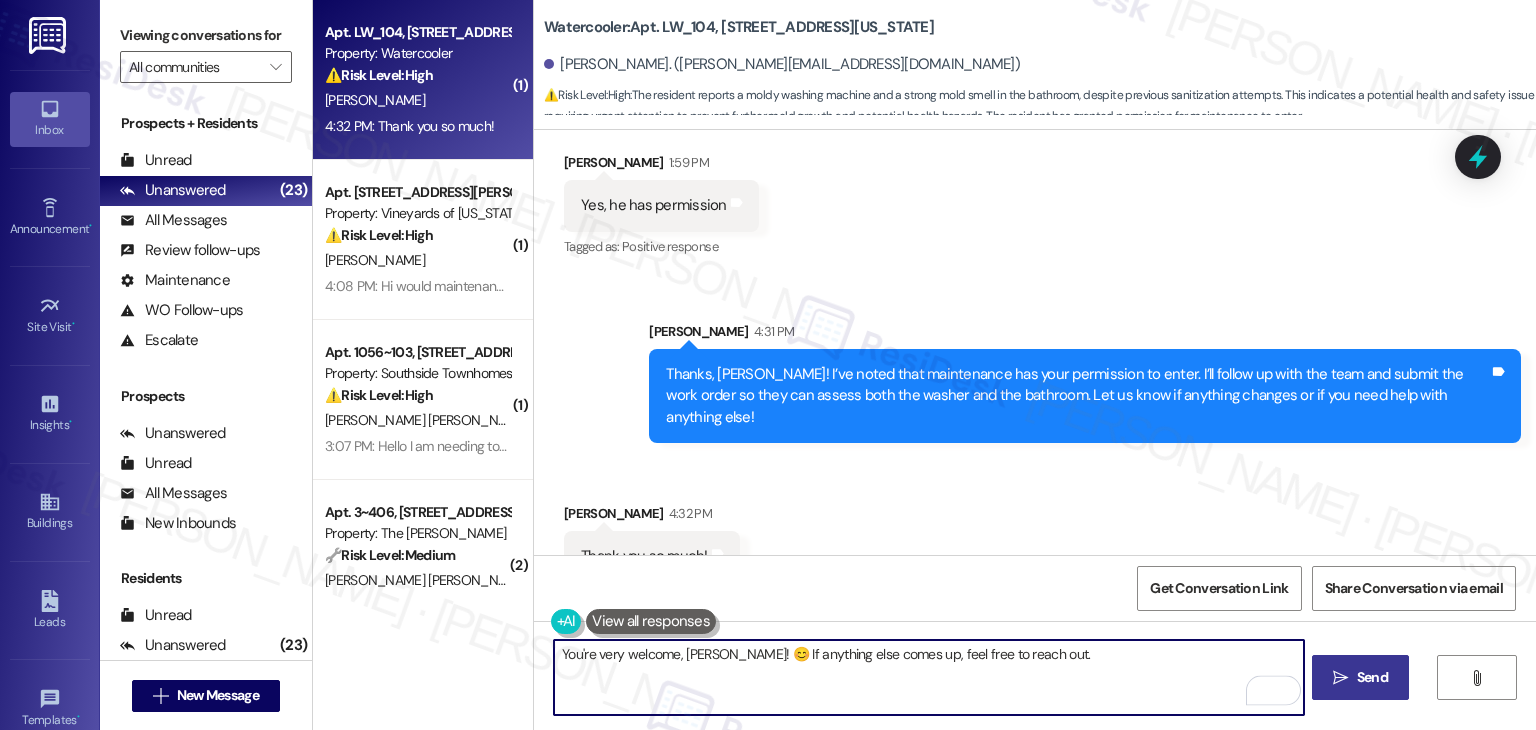 type on "You're very welcome, Joelle! 😊 If anything else comes up, feel free to reach out." 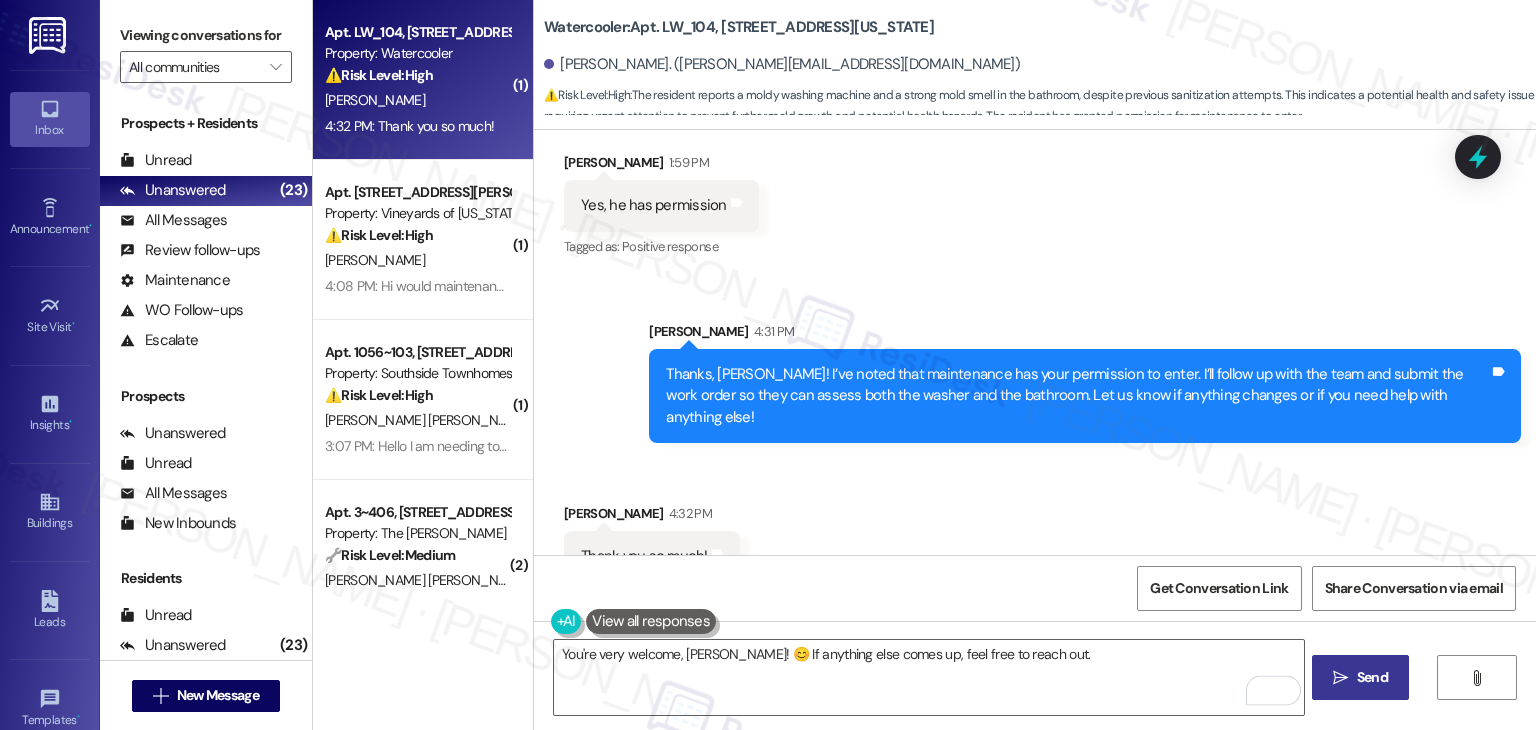 click on " Send" at bounding box center [1360, 677] 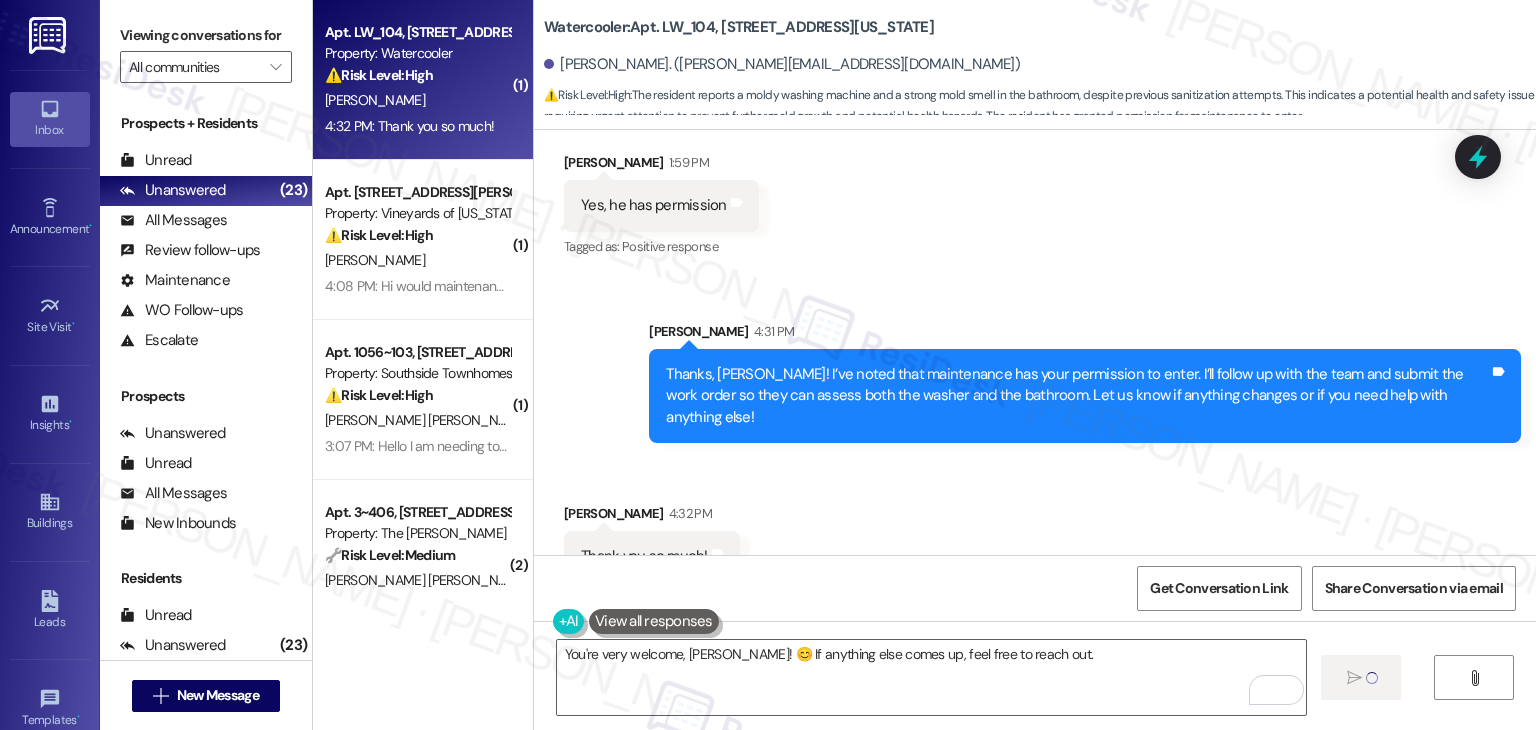 type 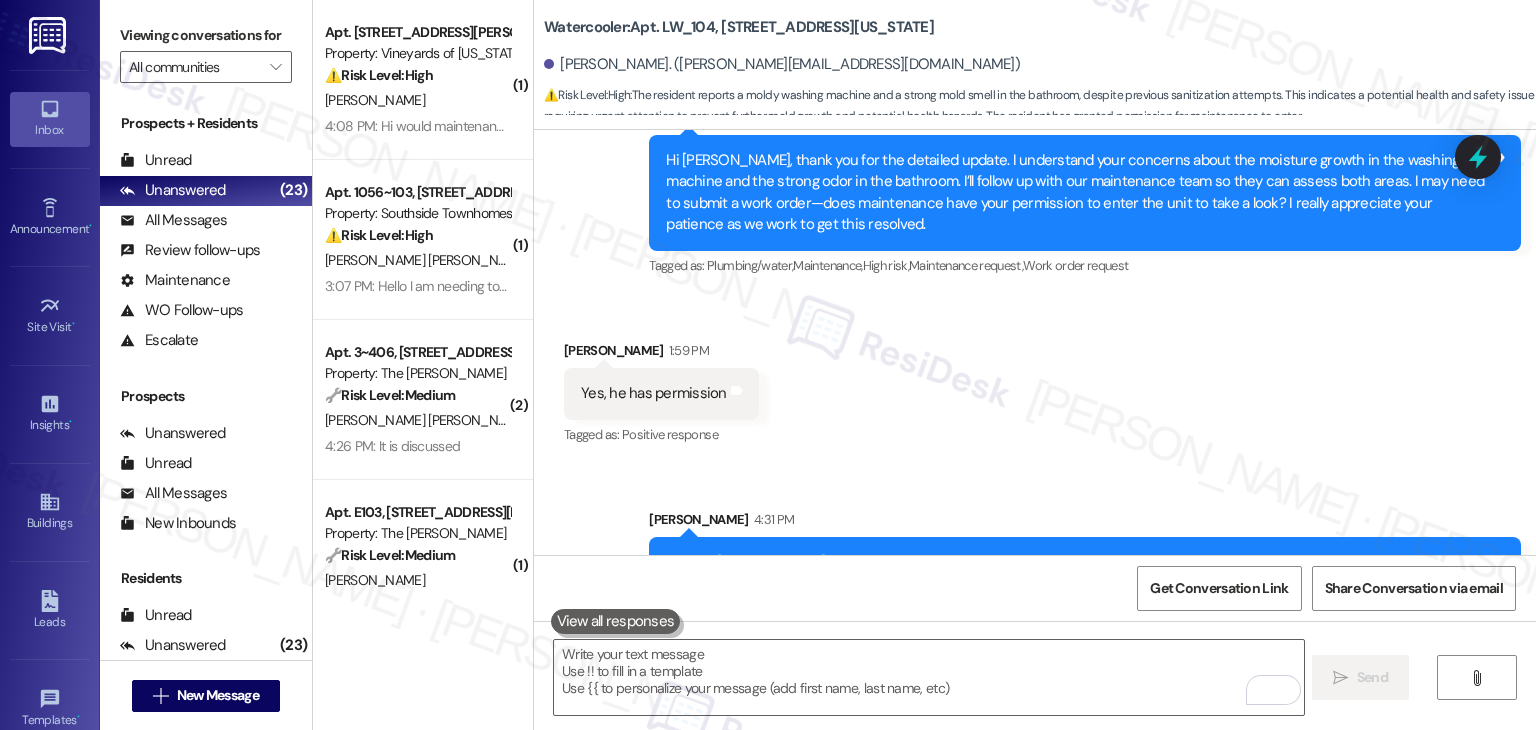 scroll, scrollTop: 1164, scrollLeft: 0, axis: vertical 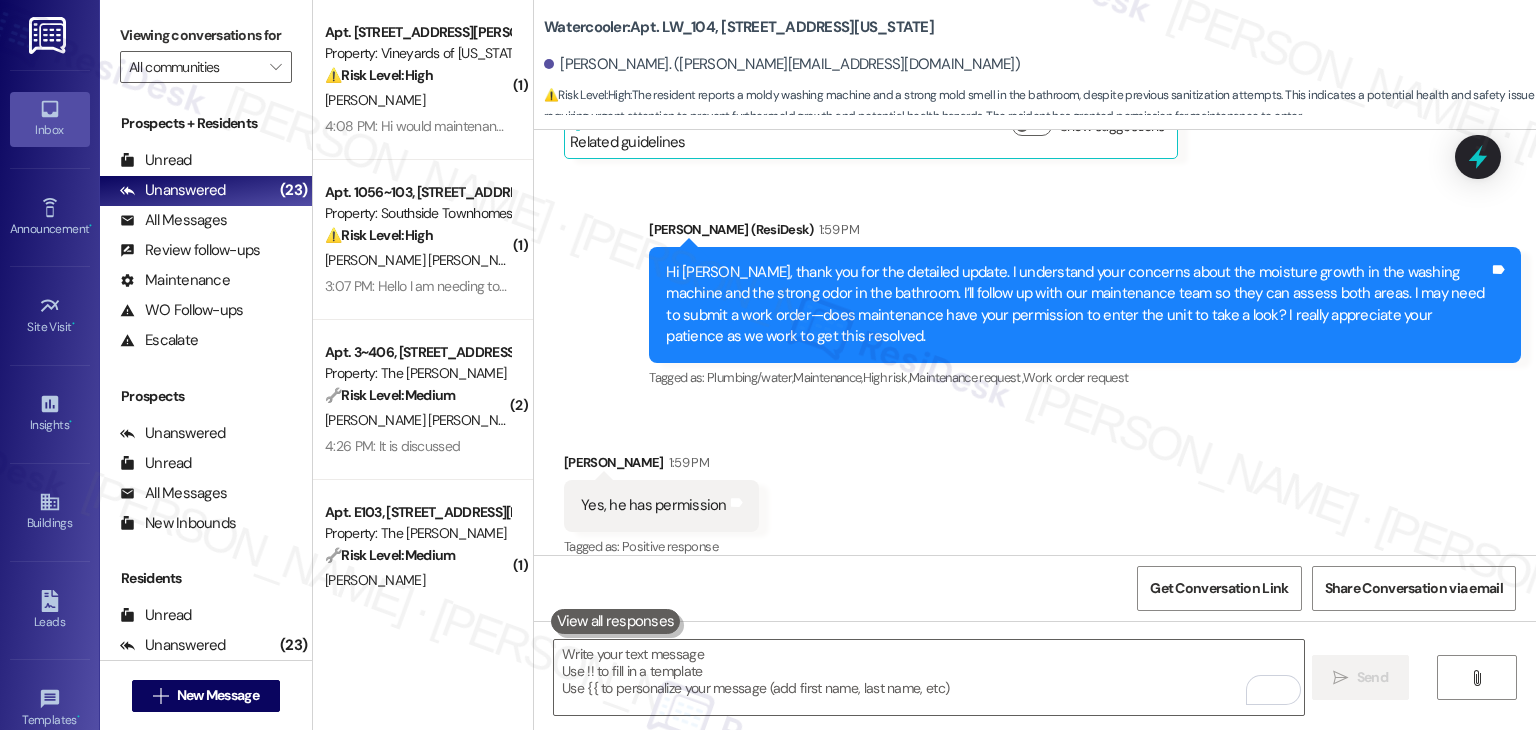 click on "Received via SMS Joelle Ater 1:59 PM Yes, he has permission Tags and notes Tagged as:   Positive response Click to highlight conversations about Positive response" at bounding box center (1035, 491) 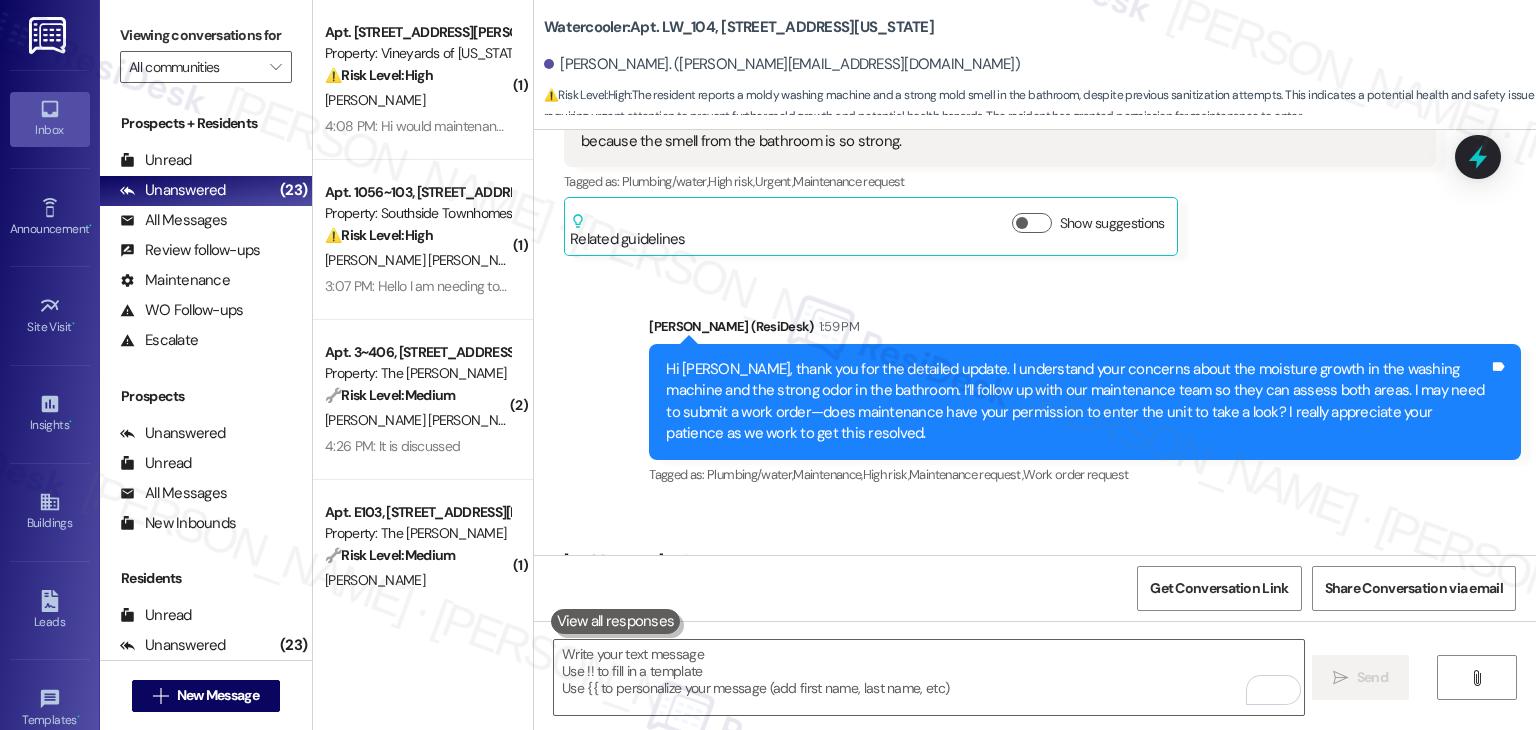 scroll, scrollTop: 1064, scrollLeft: 0, axis: vertical 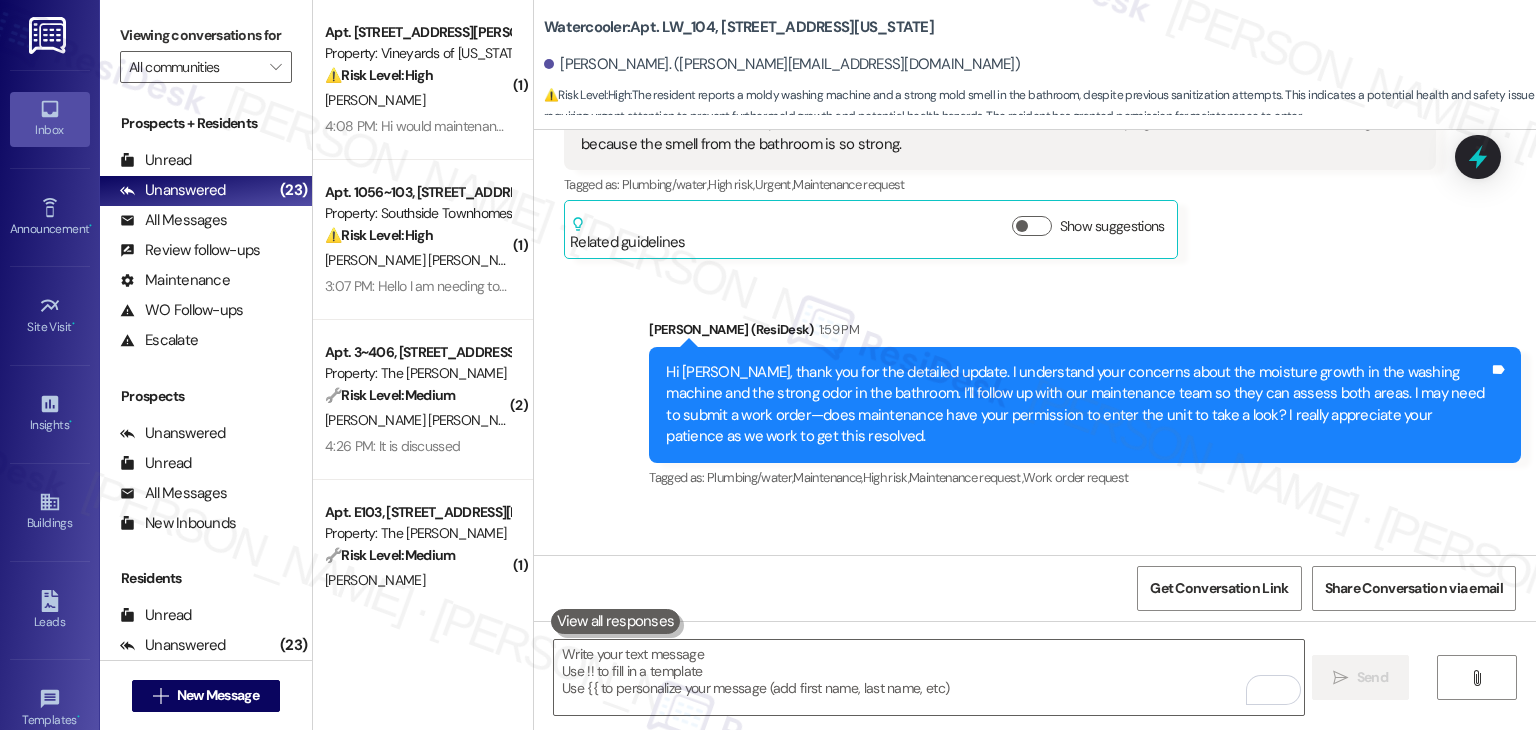 click on "Received via SMS Joelle Ater 1:59 PM Yes, he has permission Tags and notes Tagged as:   Positive response Click to highlight conversations about Positive response" at bounding box center (1035, 591) 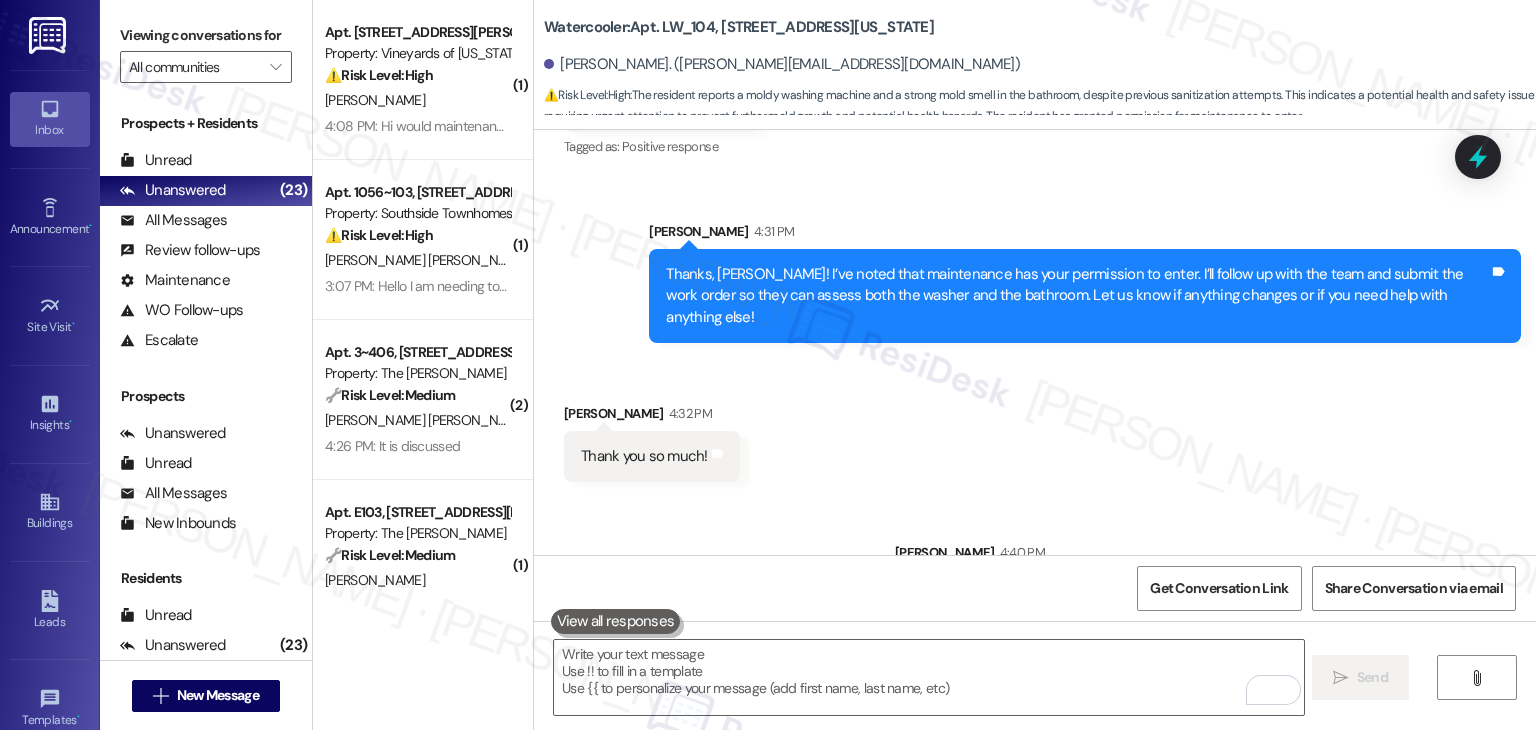 scroll, scrollTop: 1604, scrollLeft: 0, axis: vertical 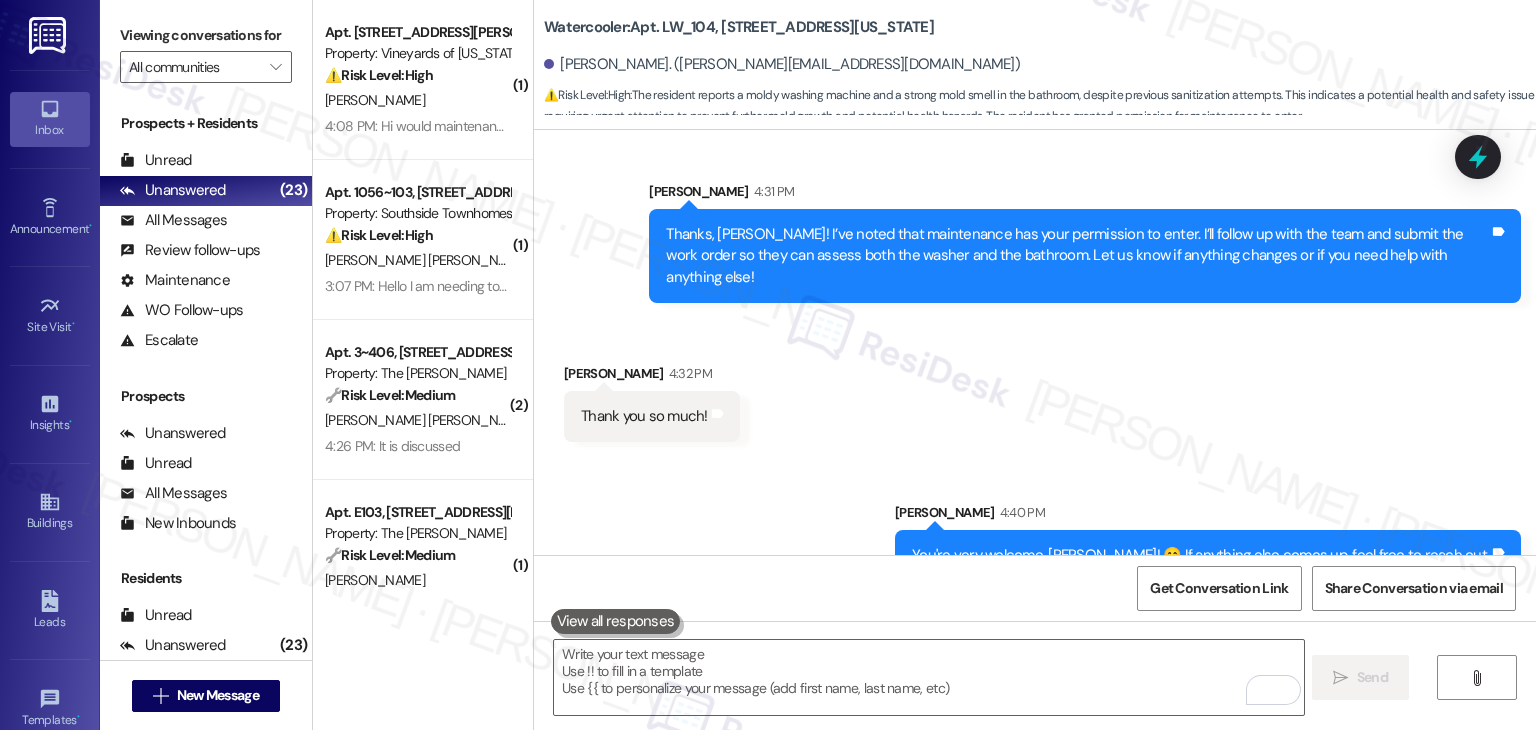 click on "Sent via SMS Sarah 4:40 PM You're very welcome, Joelle! 😊 If anything else comes up, feel free to reach out. Tags and notes" at bounding box center (1035, 526) 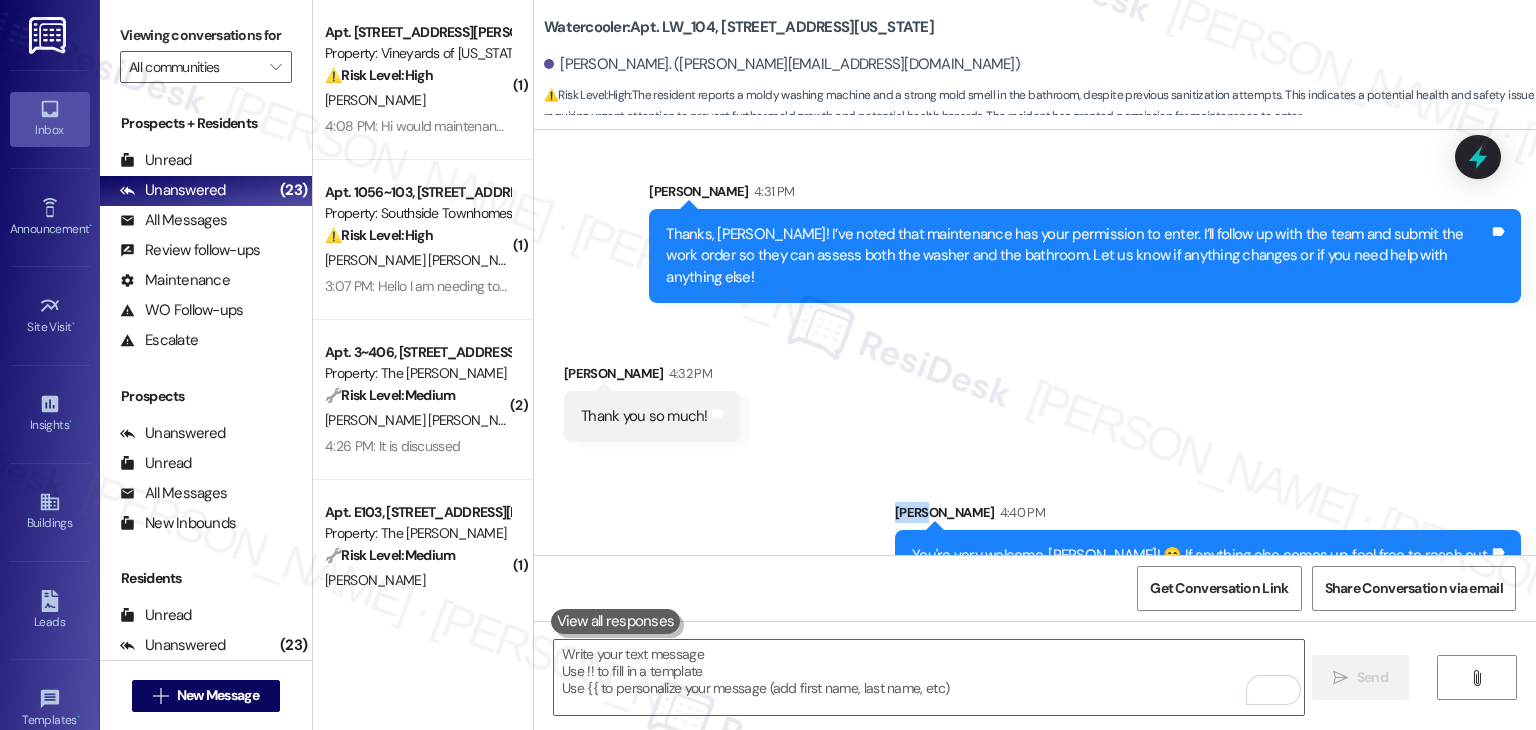 click on "Sent via SMS Sarah 4:40 PM You're very welcome, Joelle! 😊 If anything else comes up, feel free to reach out. Tags and notes" at bounding box center [1035, 526] 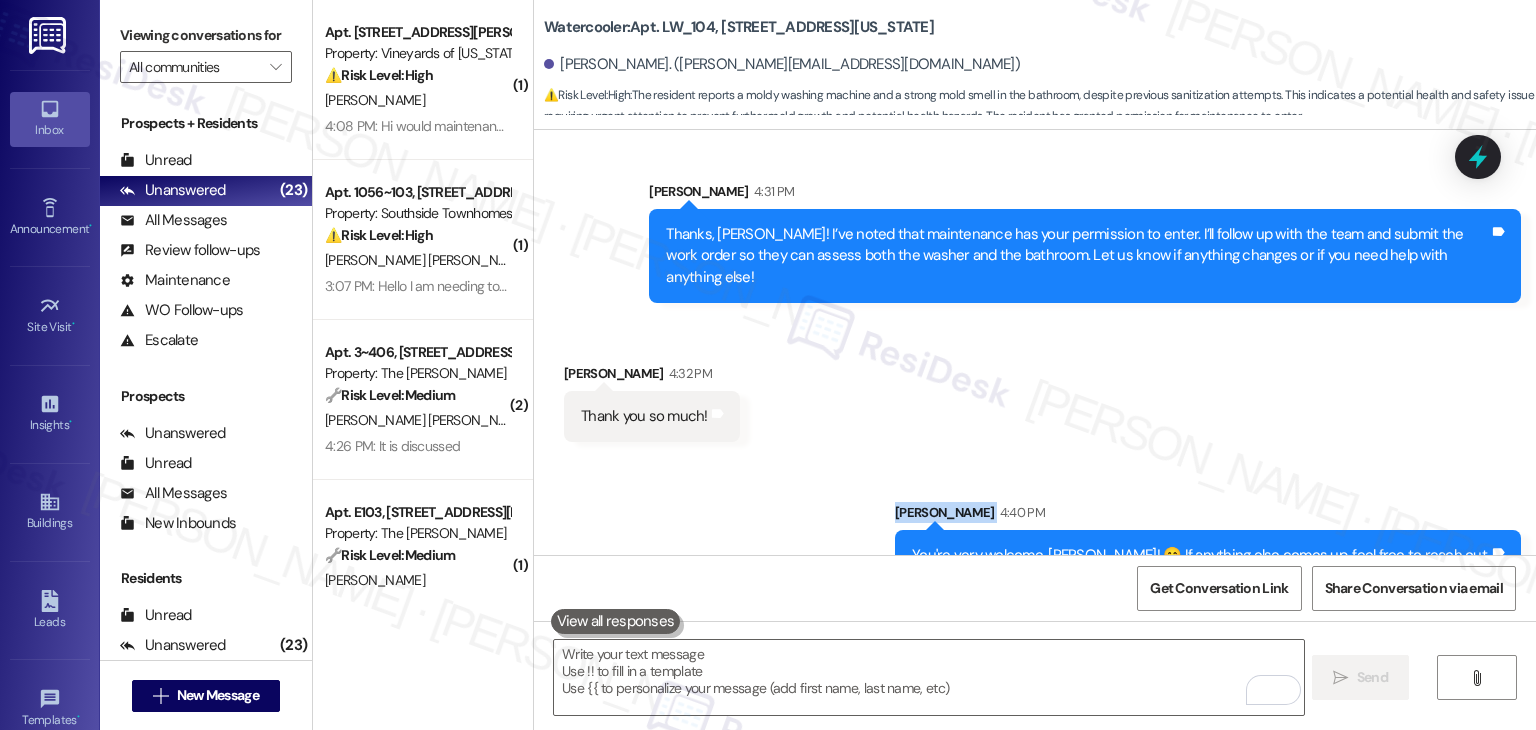 click on "Sent via SMS Sarah 4:40 PM You're very welcome, Joelle! 😊 If anything else comes up, feel free to reach out. Tags and notes" at bounding box center (1035, 526) 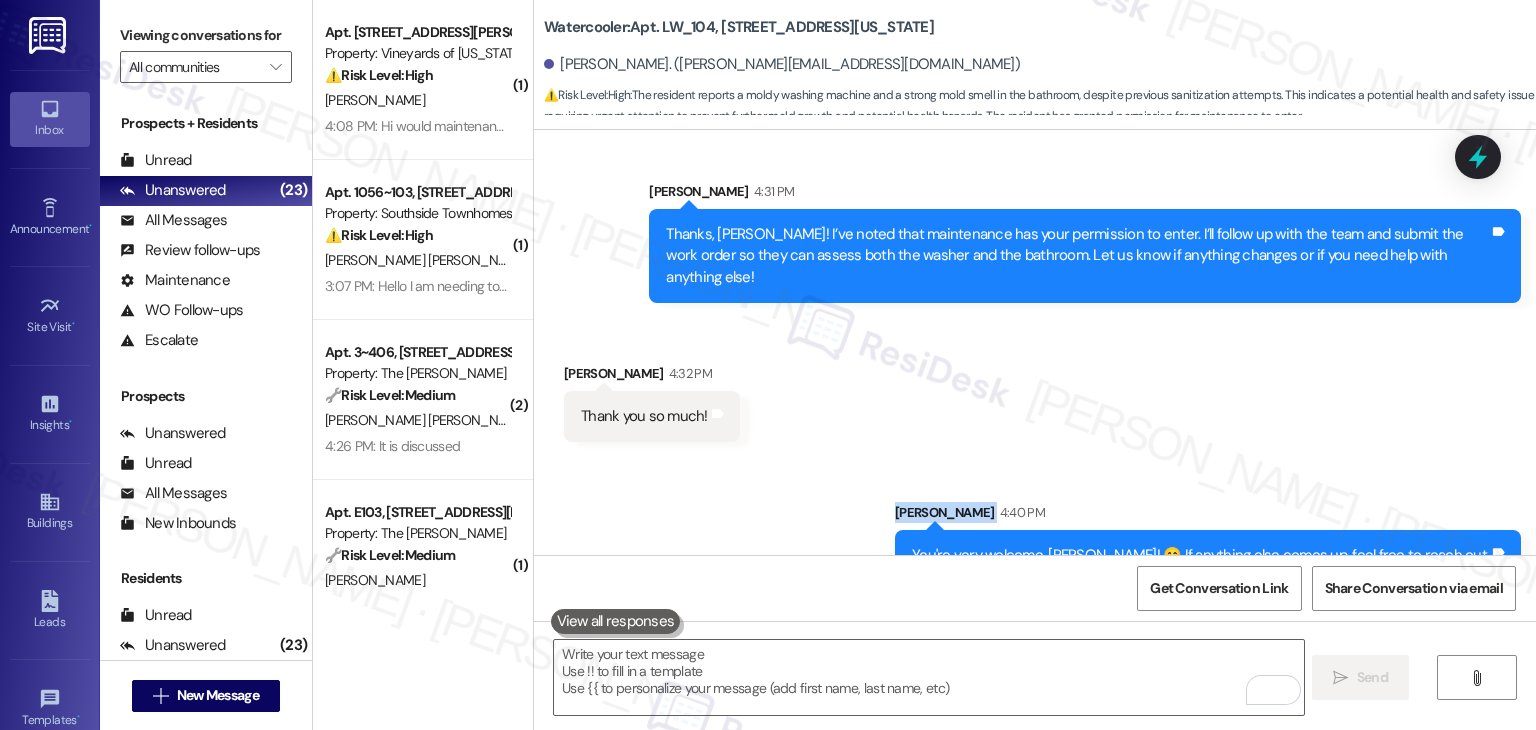 click on "Sent via SMS Sarah 4:40 PM You're very welcome, Joelle! 😊 If anything else comes up, feel free to reach out. Tags and notes" at bounding box center (1035, 526) 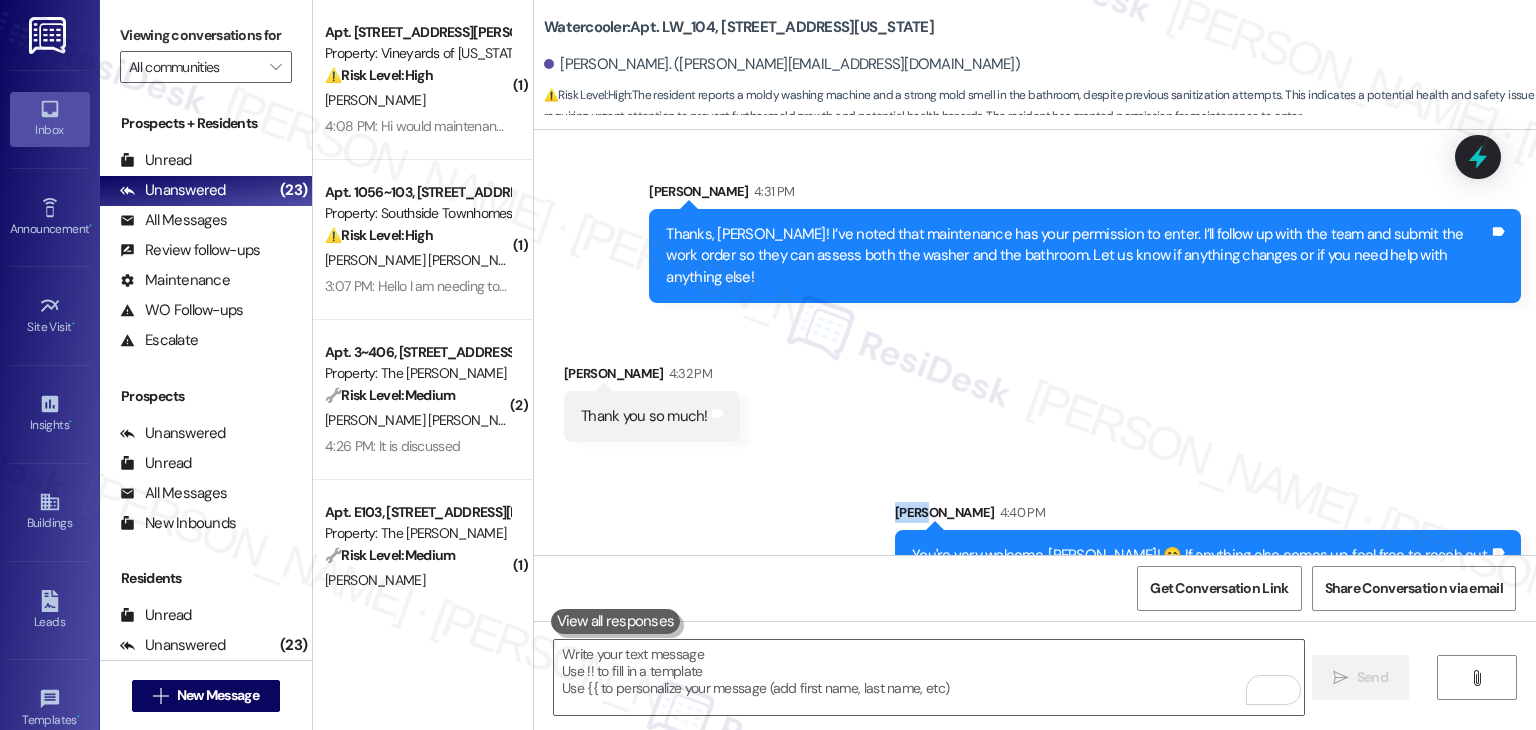 click on "Sent via SMS Sarah 4:40 PM You're very welcome, Joelle! 😊 If anything else comes up, feel free to reach out. Tags and notes" at bounding box center [1035, 526] 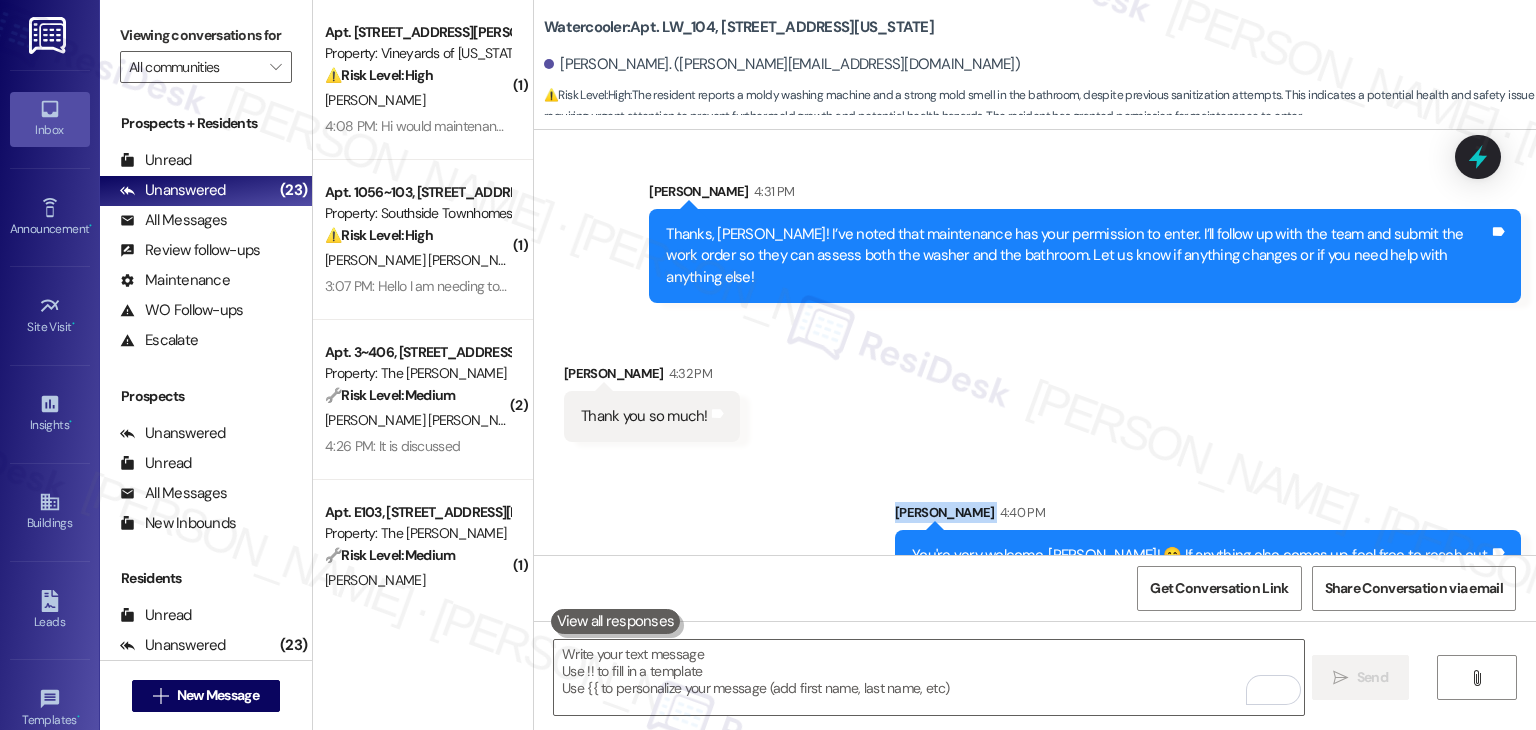 click on "Sent via SMS Sarah 4:40 PM You're very welcome, Joelle! 😊 If anything else comes up, feel free to reach out. Tags and notes" at bounding box center [1035, 526] 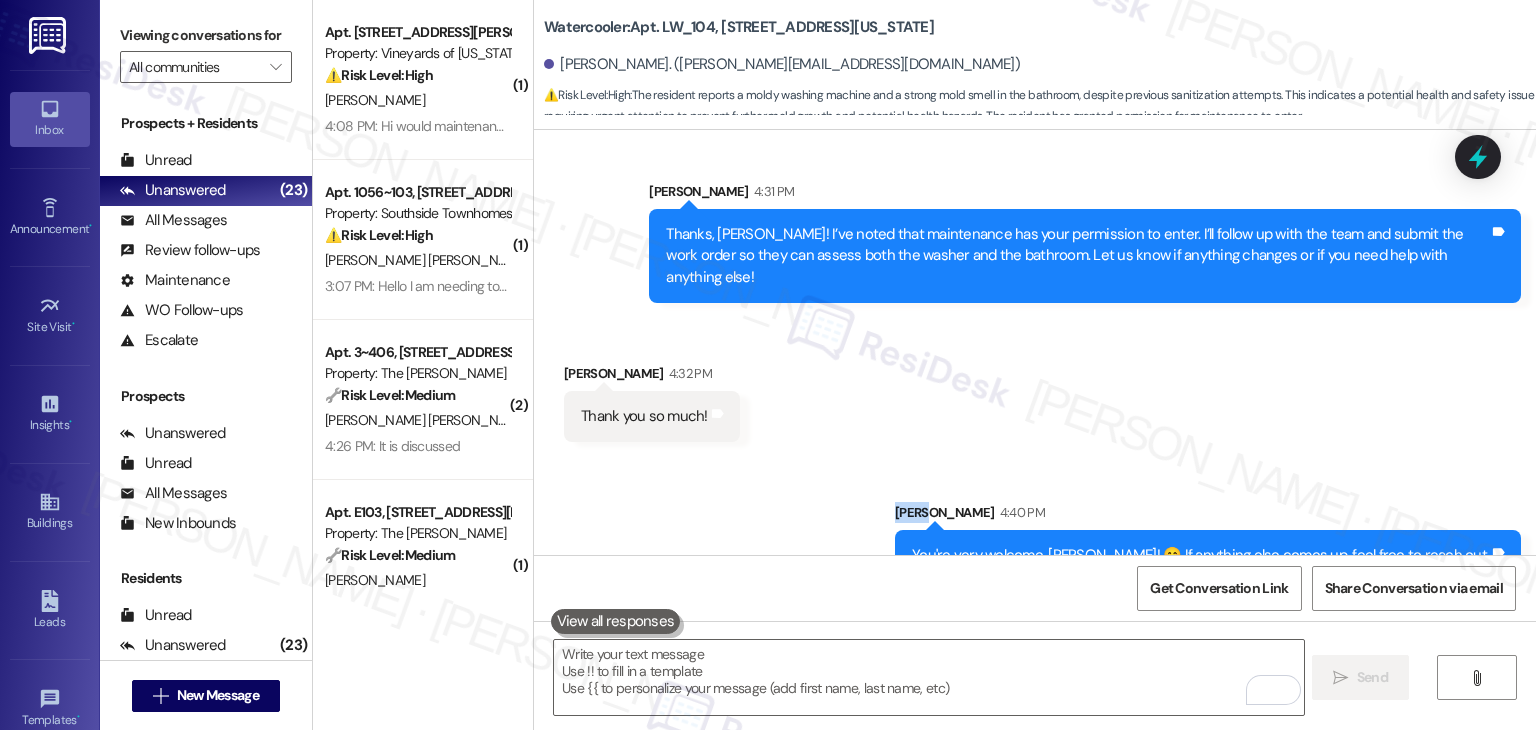 click on "Sent via SMS Sarah 4:40 PM You're very welcome, Joelle! 😊 If anything else comes up, feel free to reach out. Tags and notes" at bounding box center (1035, 526) 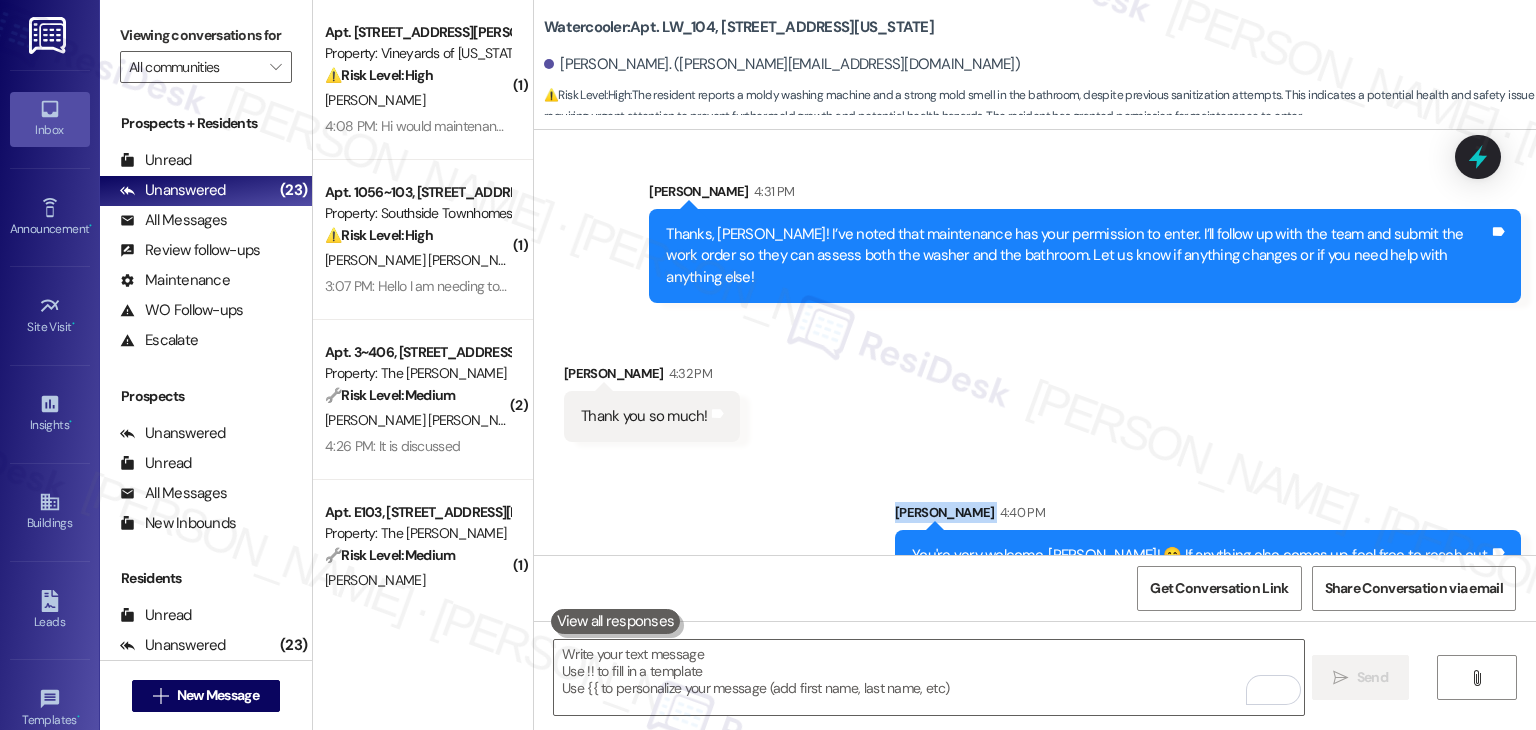 click on "Sent via SMS Sarah 4:40 PM You're very welcome, Joelle! 😊 If anything else comes up, feel free to reach out. Tags and notes" at bounding box center [1035, 526] 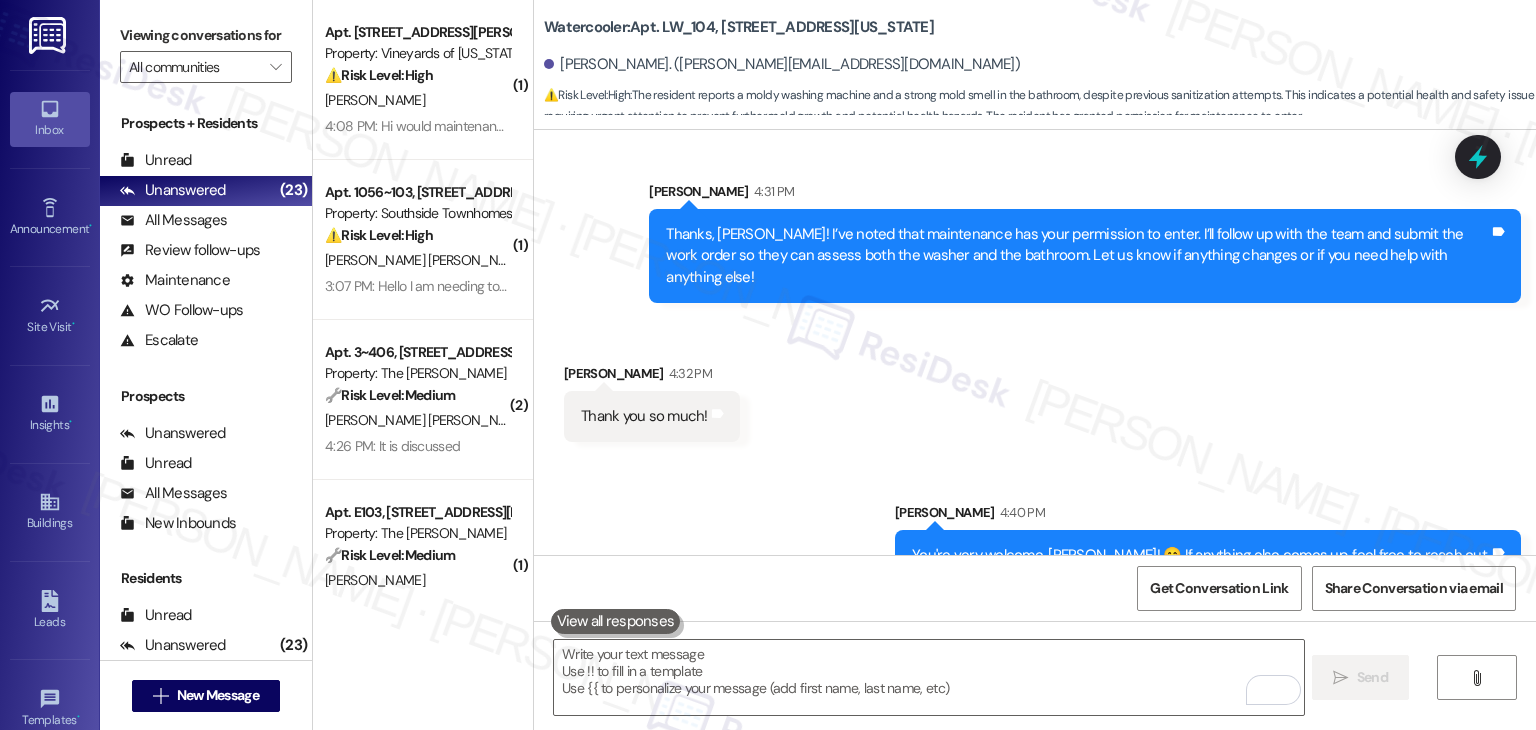 click on "Sent via SMS Sarah 4:40 PM You're very welcome, Joelle! 😊 If anything else comes up, feel free to reach out. Tags and notes" at bounding box center (1035, 526) 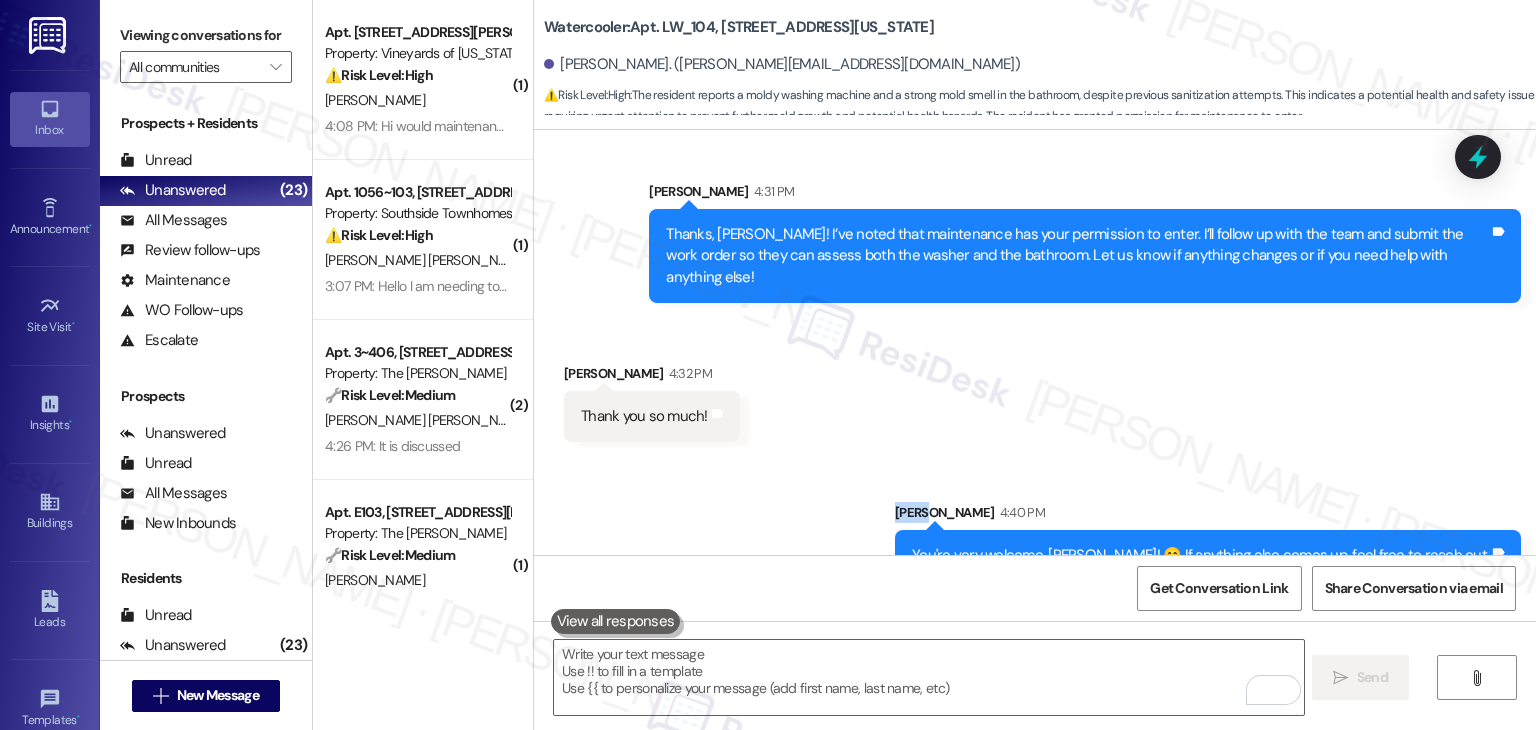 click on "Sent via SMS Sarah 4:40 PM You're very welcome, Joelle! 😊 If anything else comes up, feel free to reach out. Tags and notes" at bounding box center [1035, 526] 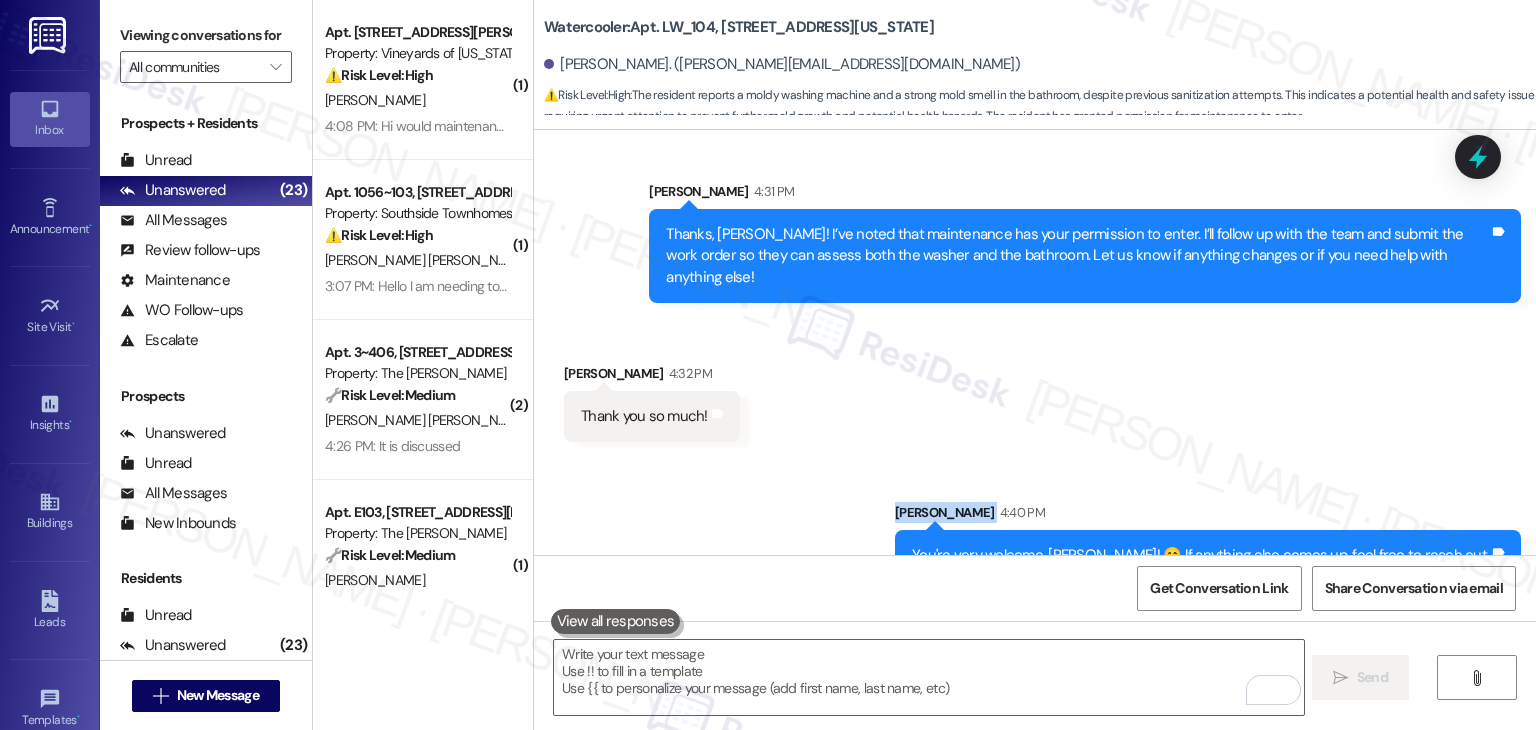 click on "Sent via SMS Sarah 4:40 PM You're very welcome, Joelle! 😊 If anything else comes up, feel free to reach out. Tags and notes" at bounding box center (1035, 526) 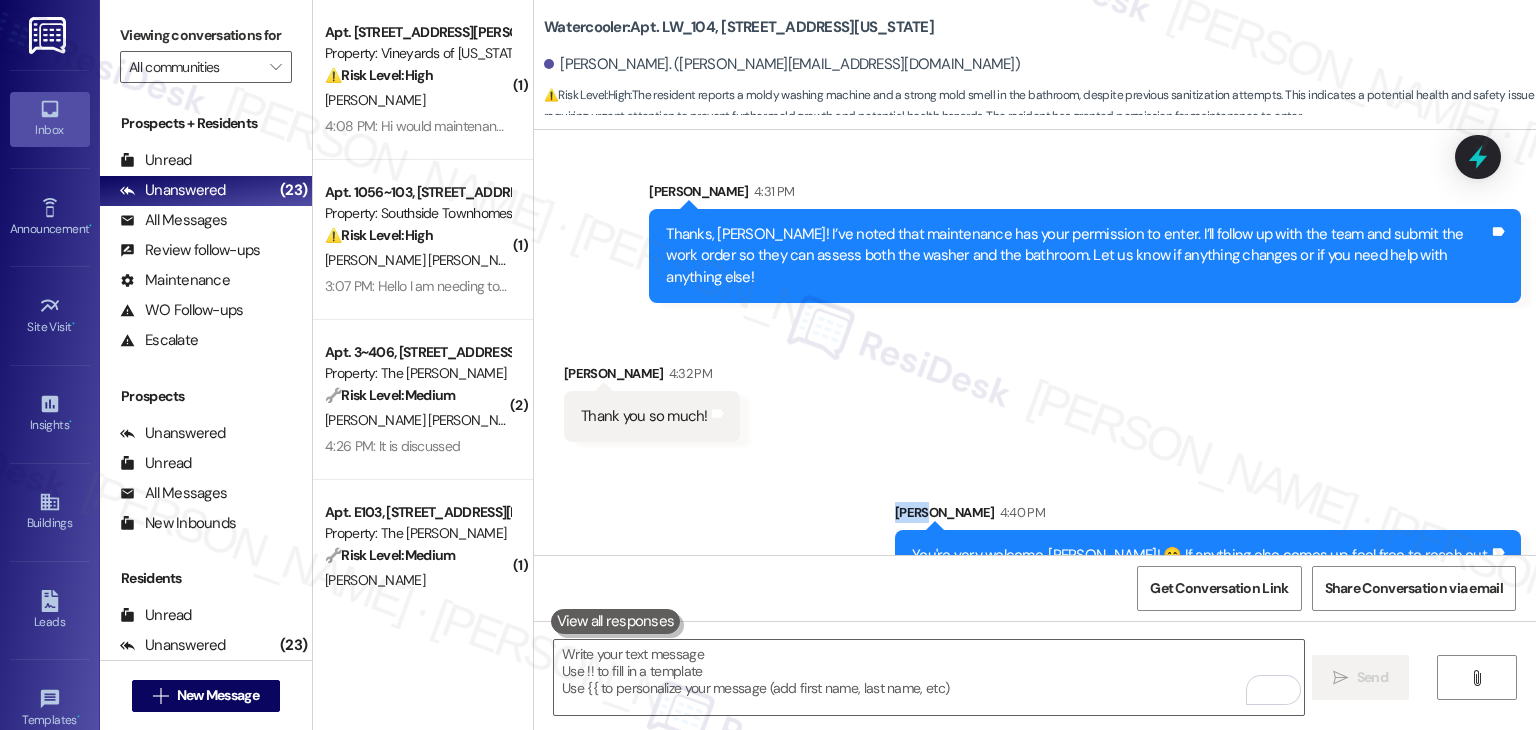 click on "Sent via SMS Sarah 4:40 PM You're very welcome, Joelle! 😊 If anything else comes up, feel free to reach out. Tags and notes" at bounding box center (1035, 526) 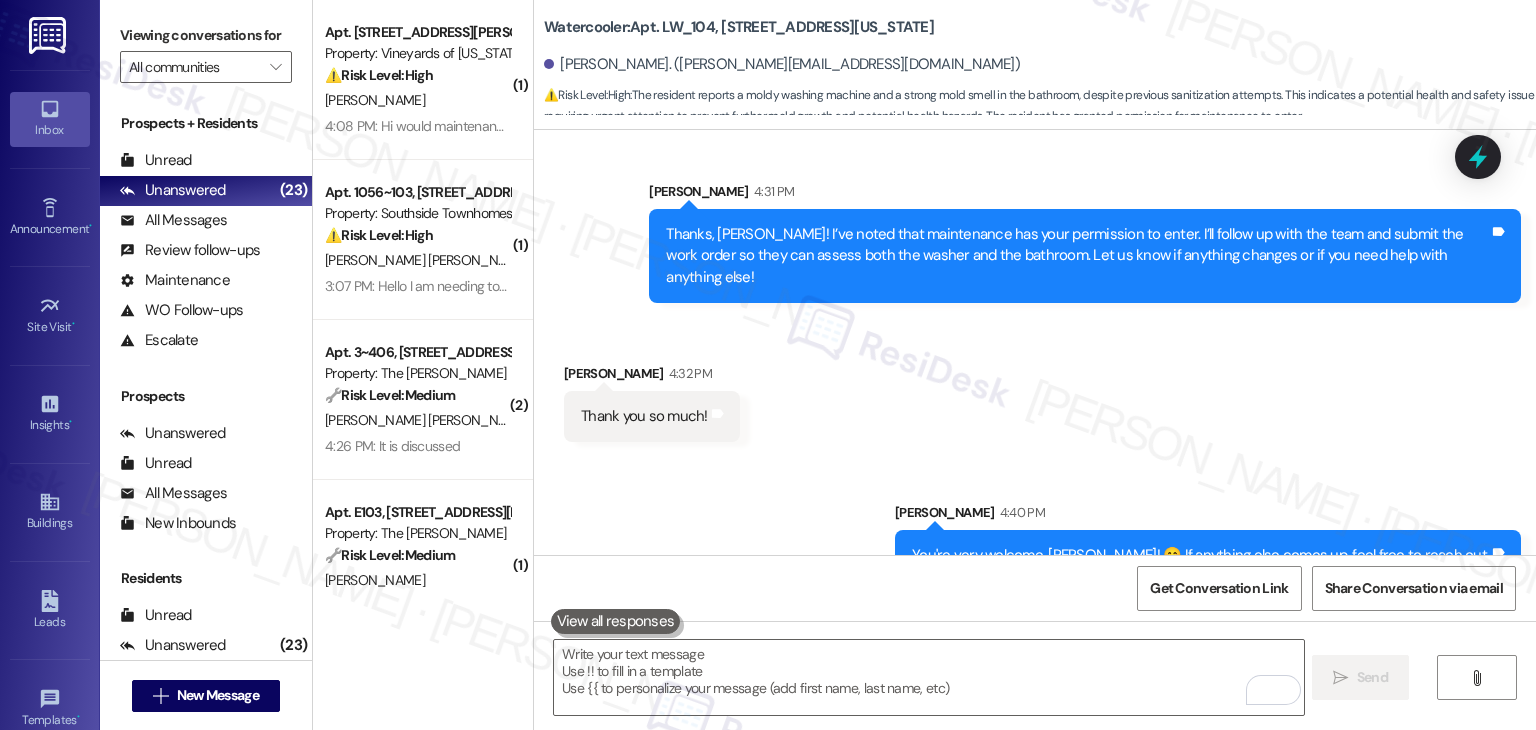 click on "Sent via SMS Sarah 4:40 PM You're very welcome, Joelle! 😊 If anything else comes up, feel free to reach out. Tags and notes" at bounding box center [1035, 526] 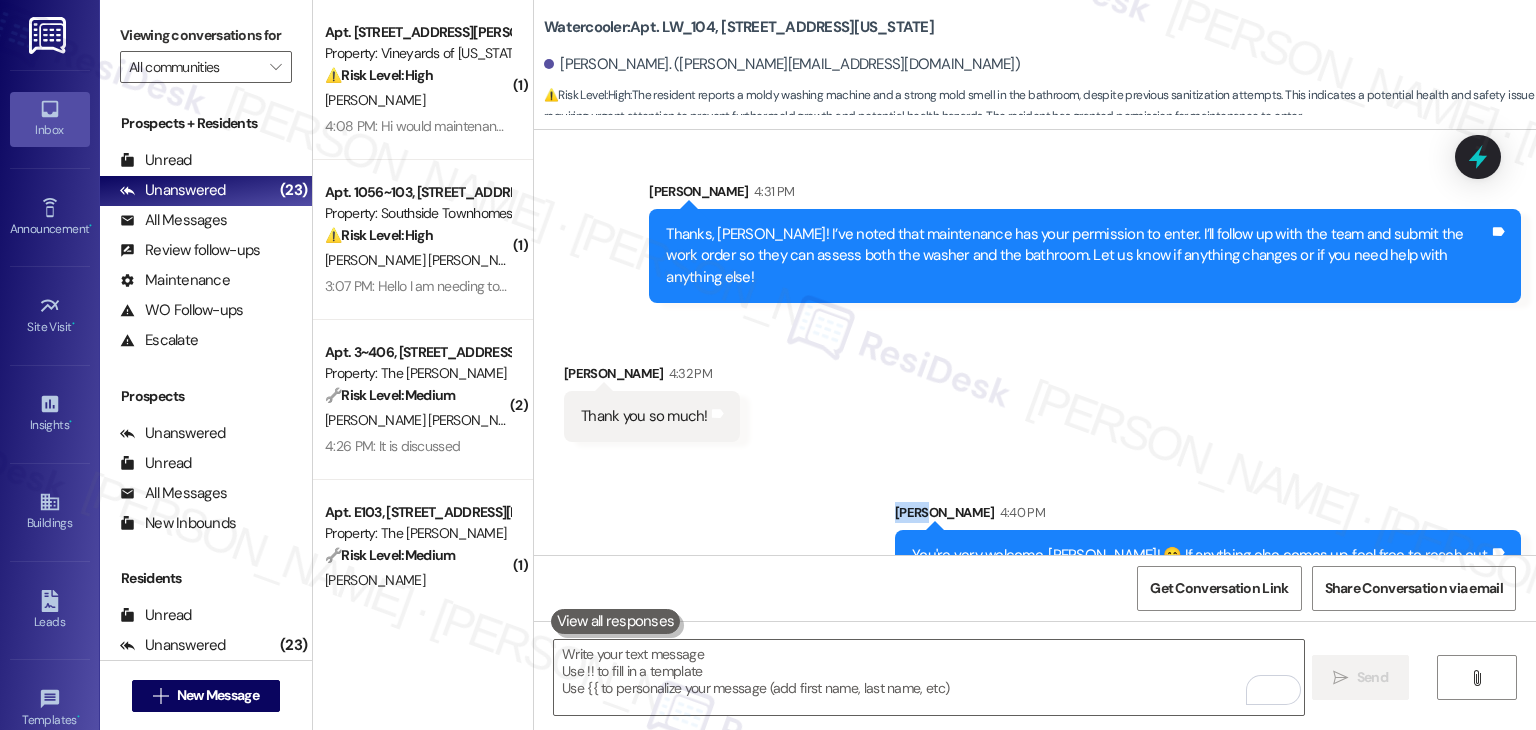 click on "Sent via SMS Sarah 4:40 PM You're very welcome, Joelle! 😊 If anything else comes up, feel free to reach out. Tags and notes" at bounding box center (1035, 526) 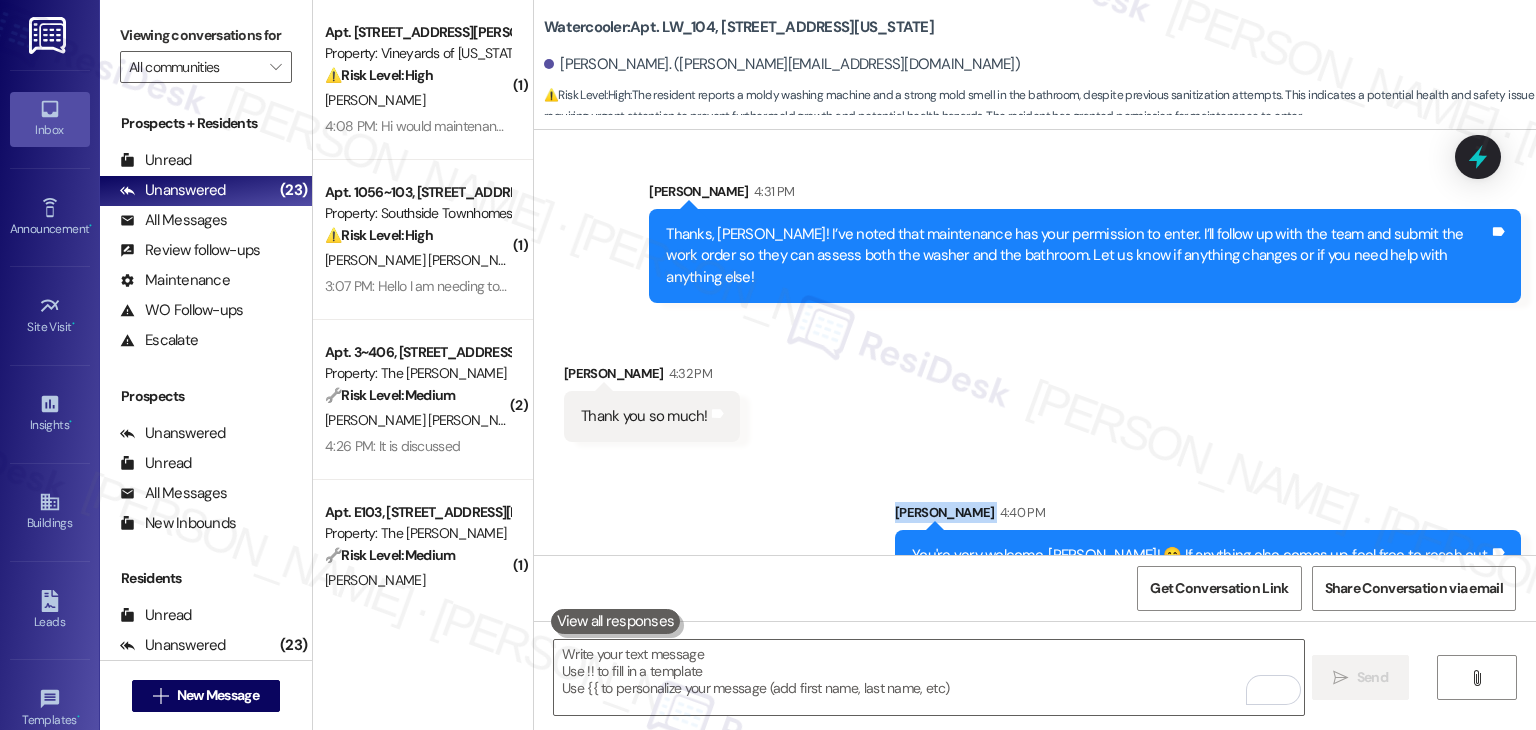 click on "Sent via SMS Sarah 4:40 PM You're very welcome, Joelle! 😊 If anything else comes up, feel free to reach out. Tags and notes" at bounding box center [1035, 526] 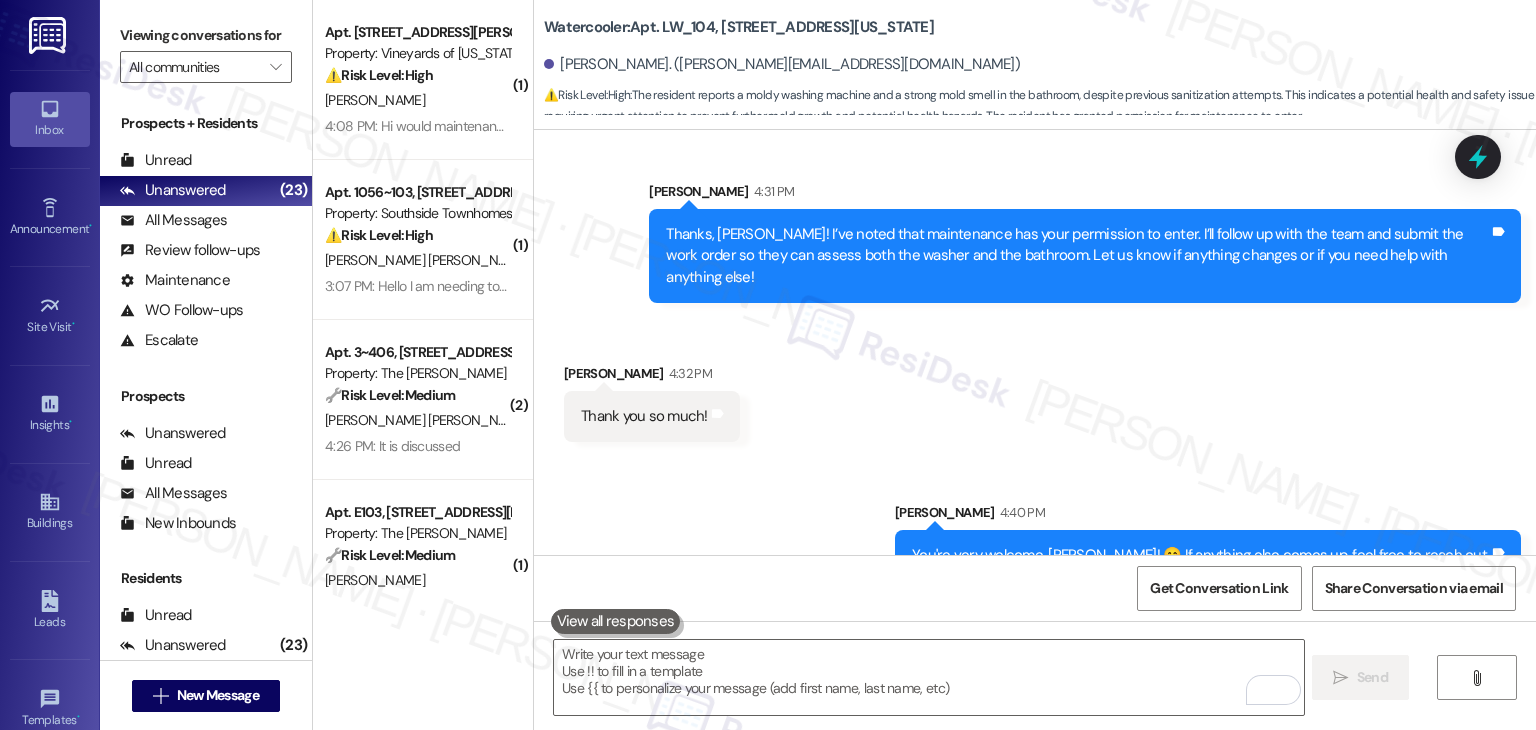 click on "Sent via SMS Sarah 4:40 PM You're very welcome, Joelle! 😊 If anything else comes up, feel free to reach out. Tags and notes" at bounding box center (1035, 526) 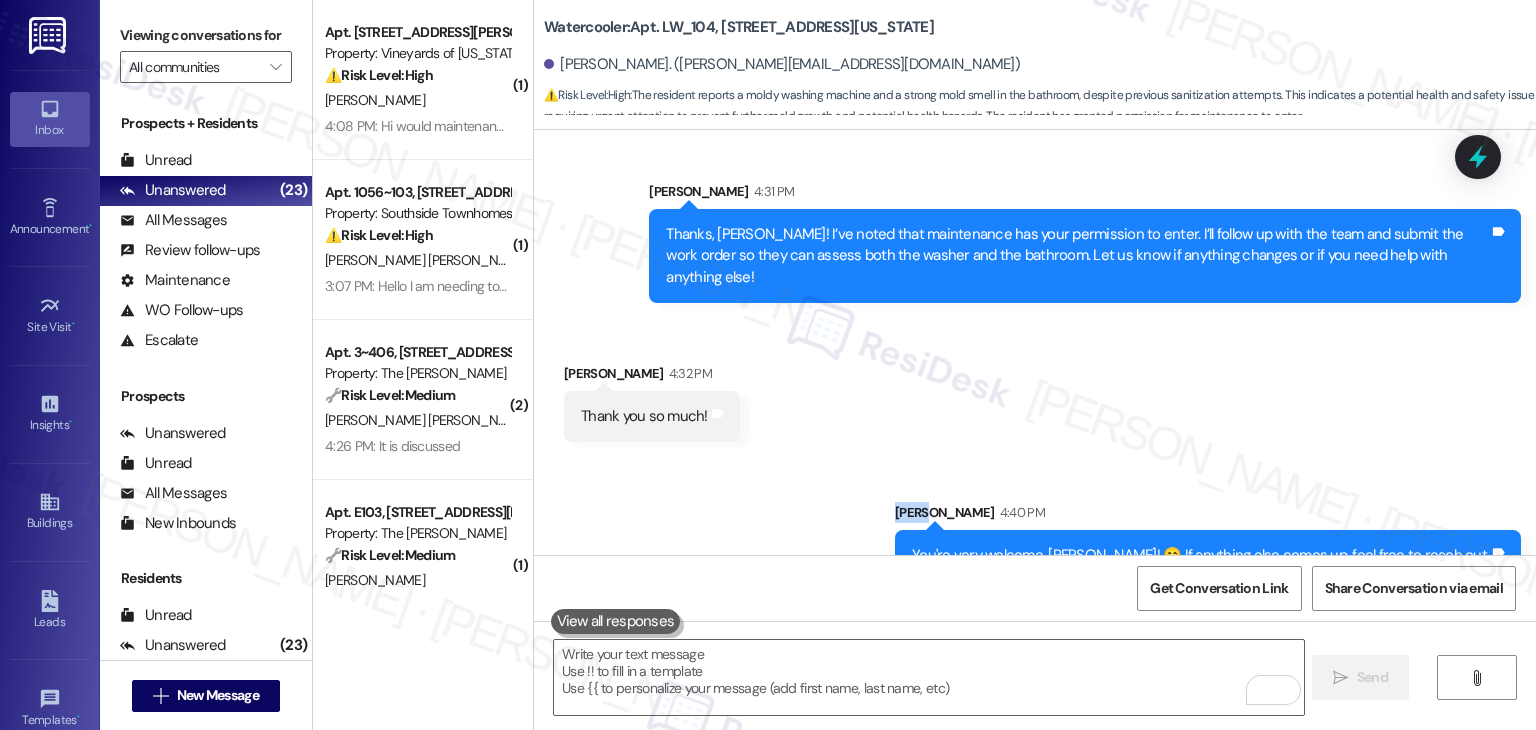 click on "Sent via SMS Sarah 4:40 PM You're very welcome, Joelle! 😊 If anything else comes up, feel free to reach out. Tags and notes" at bounding box center [1035, 526] 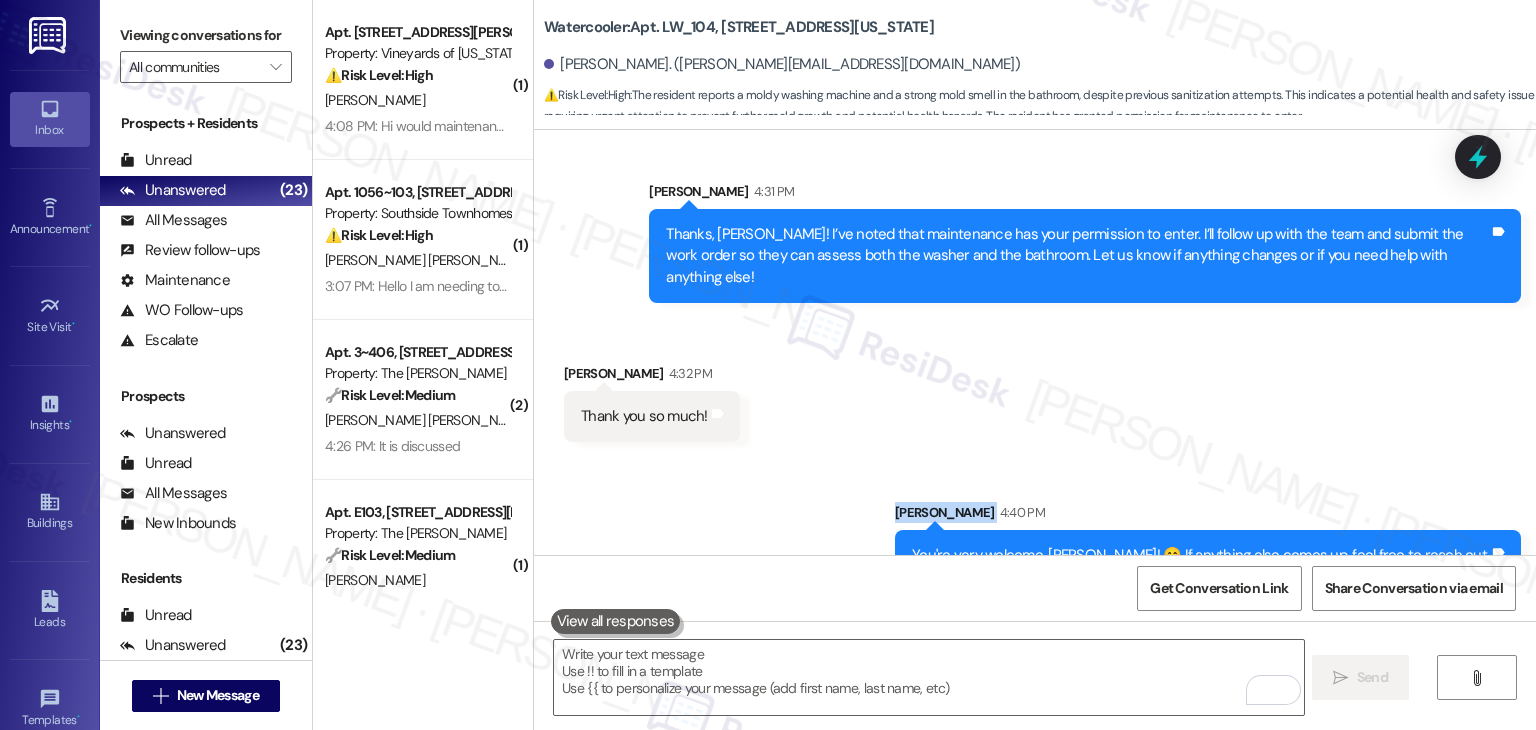 click on "Sent via SMS Sarah 4:40 PM You're very welcome, Joelle! 😊 If anything else comes up, feel free to reach out. Tags and notes" at bounding box center (1035, 526) 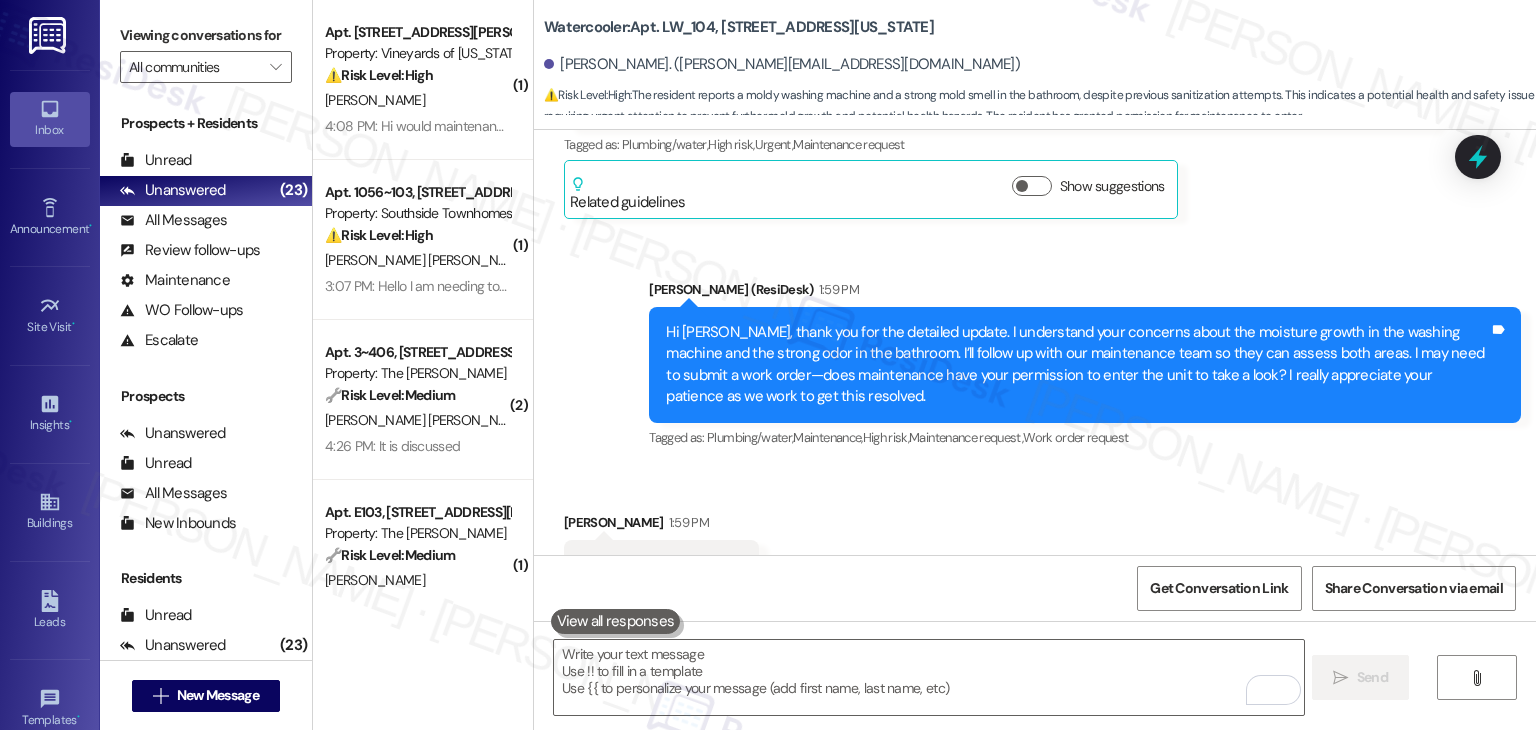 scroll, scrollTop: 1104, scrollLeft: 0, axis: vertical 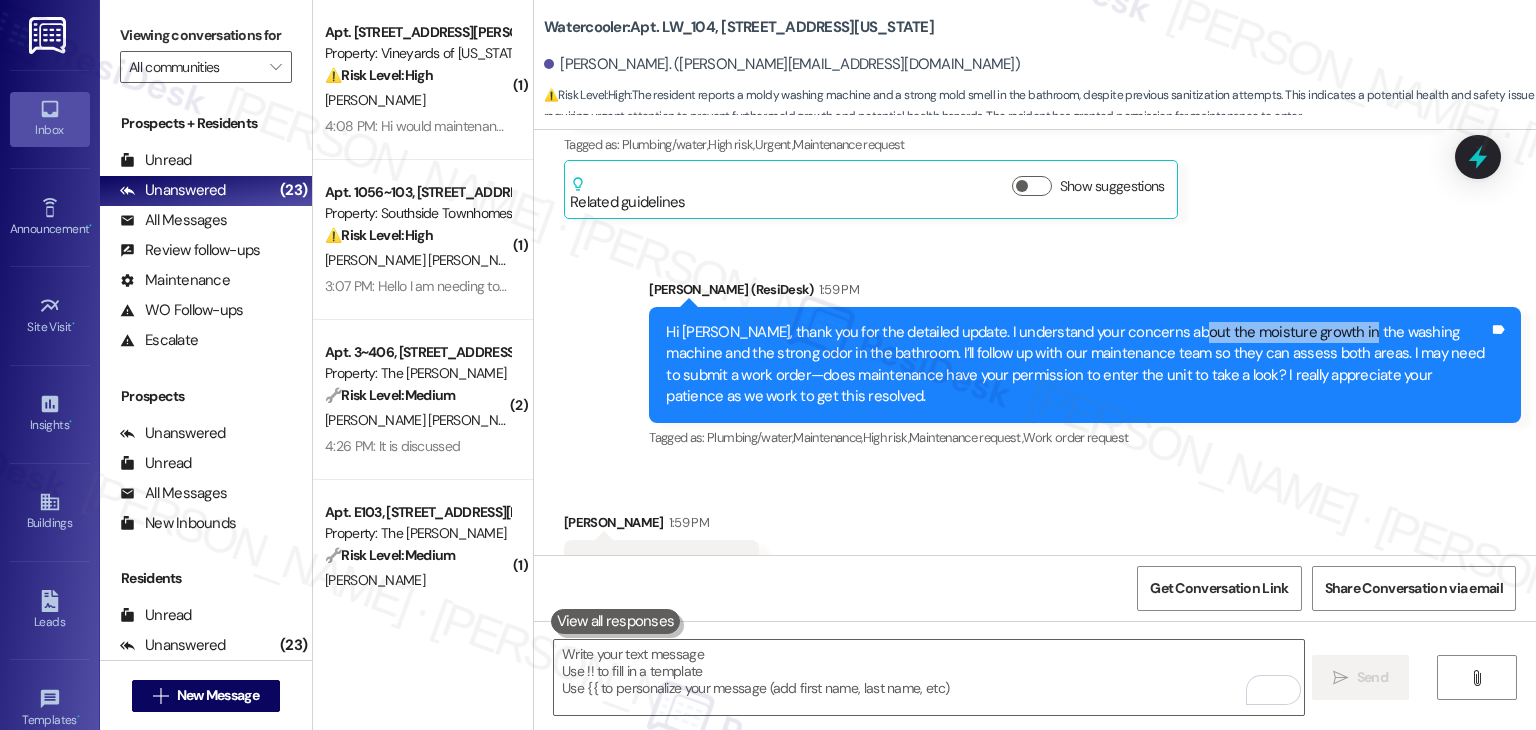 drag, startPoint x: 1159, startPoint y: 309, endPoint x: 1321, endPoint y: 294, distance: 162.69296 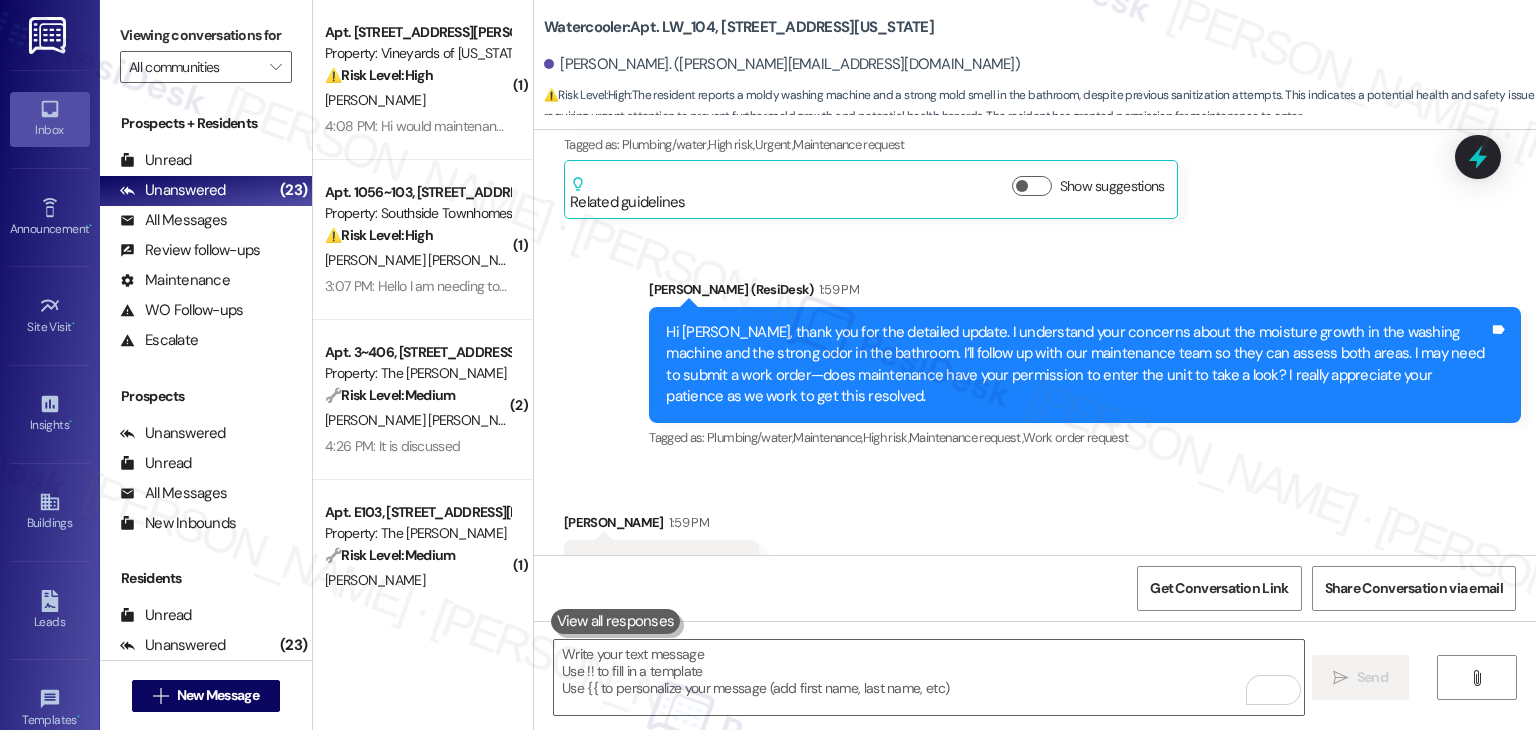 click on "Received via SMS Joelle Ater 1:59 PM Yes, he has permission Tags and notes Tagged as:   Positive response Click to highlight conversations about Positive response" at bounding box center [1035, 551] 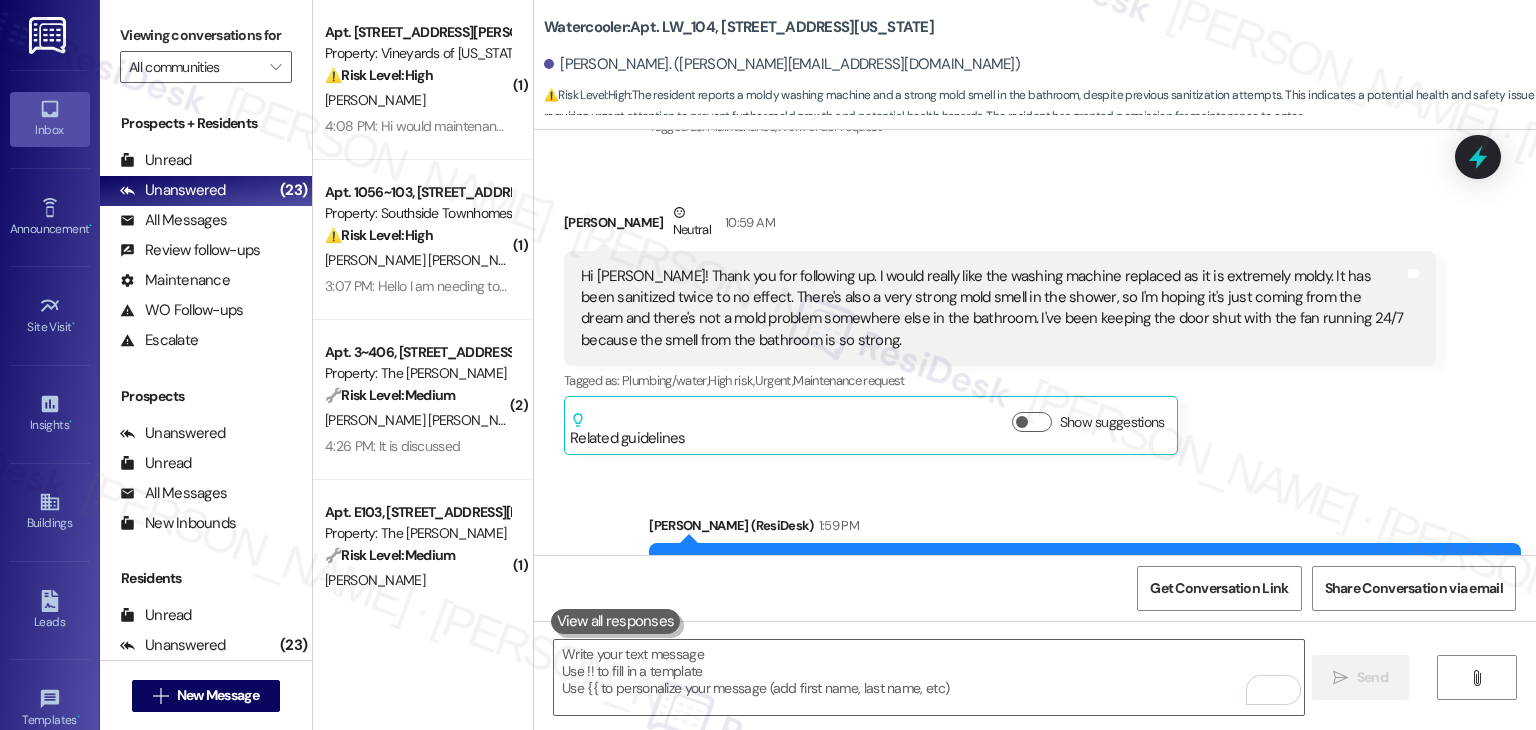 scroll, scrollTop: 804, scrollLeft: 0, axis: vertical 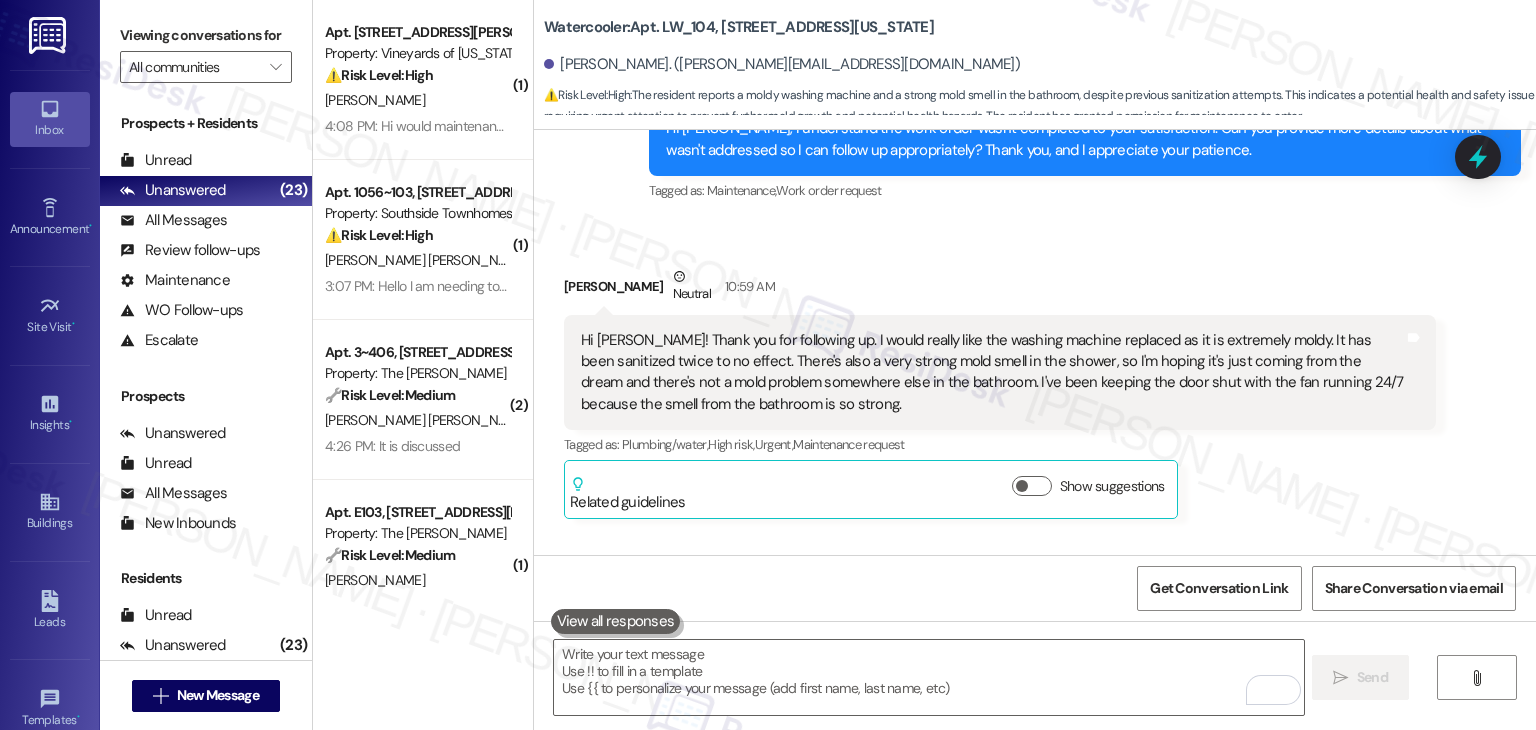 click on "Sent via SMS Dottie  (ResiDesk) 1:59 PM Hi Joelle, thank you for the detailed update. I understand your concerns about the moisture growth in the washing machine and the strong odor in the bathroom. I’ll follow up with our maintenance team so they can assess both areas. I may need to submit a work order—does maintenance have your permission to enter the unit to take a look? I really appreciate your patience as we work to get this resolved. Tags and notes Tagged as:   Plumbing/water ,  Click to highlight conversations about Plumbing/water Maintenance ,  Click to highlight conversations about Maintenance High risk ,  Click to highlight conversations about High risk Maintenance request ,  Click to highlight conversations about Maintenance request Work order request Click to highlight conversations about Work order request" at bounding box center [1035, 650] 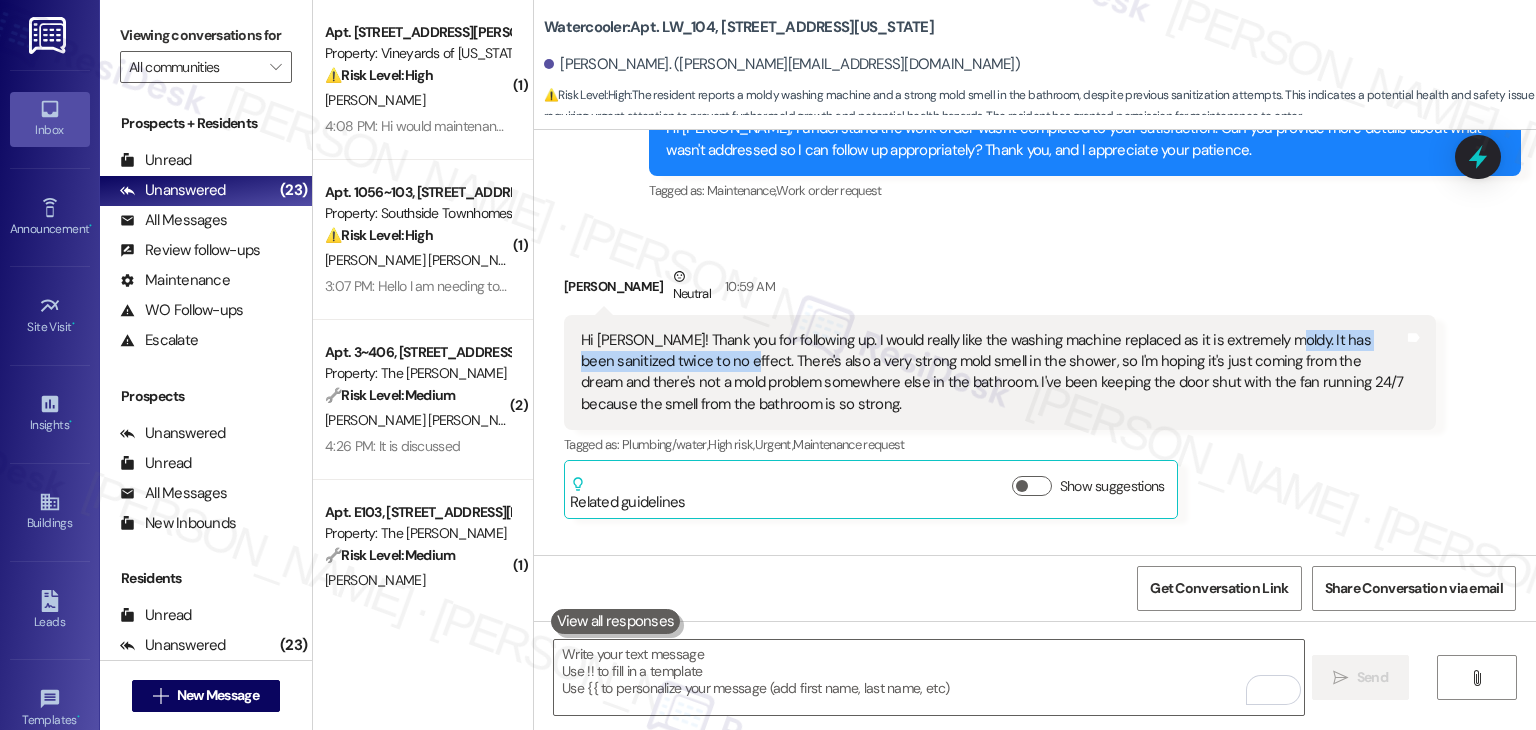 drag, startPoint x: 1244, startPoint y: 317, endPoint x: 685, endPoint y: 347, distance: 559.80444 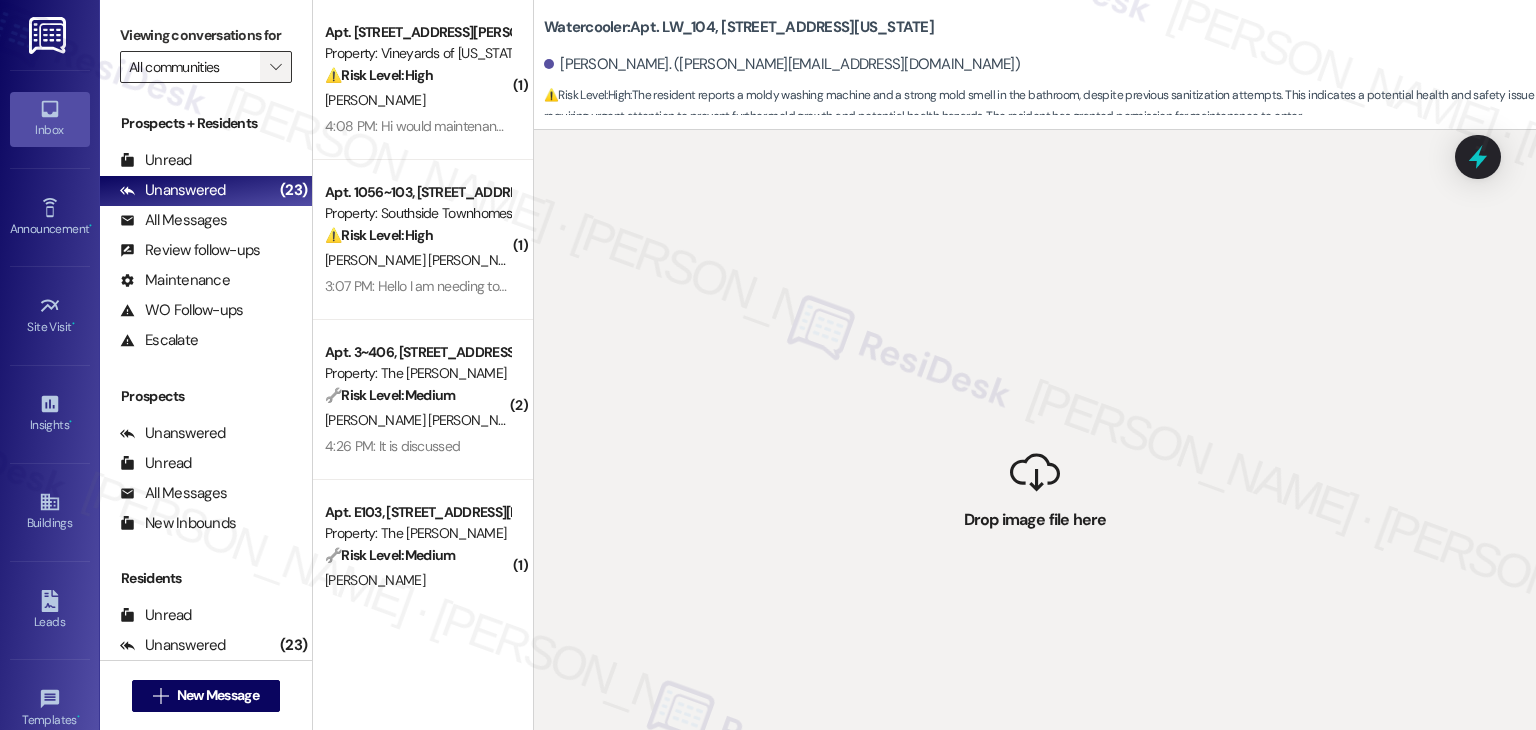 click on "" at bounding box center (275, 67) 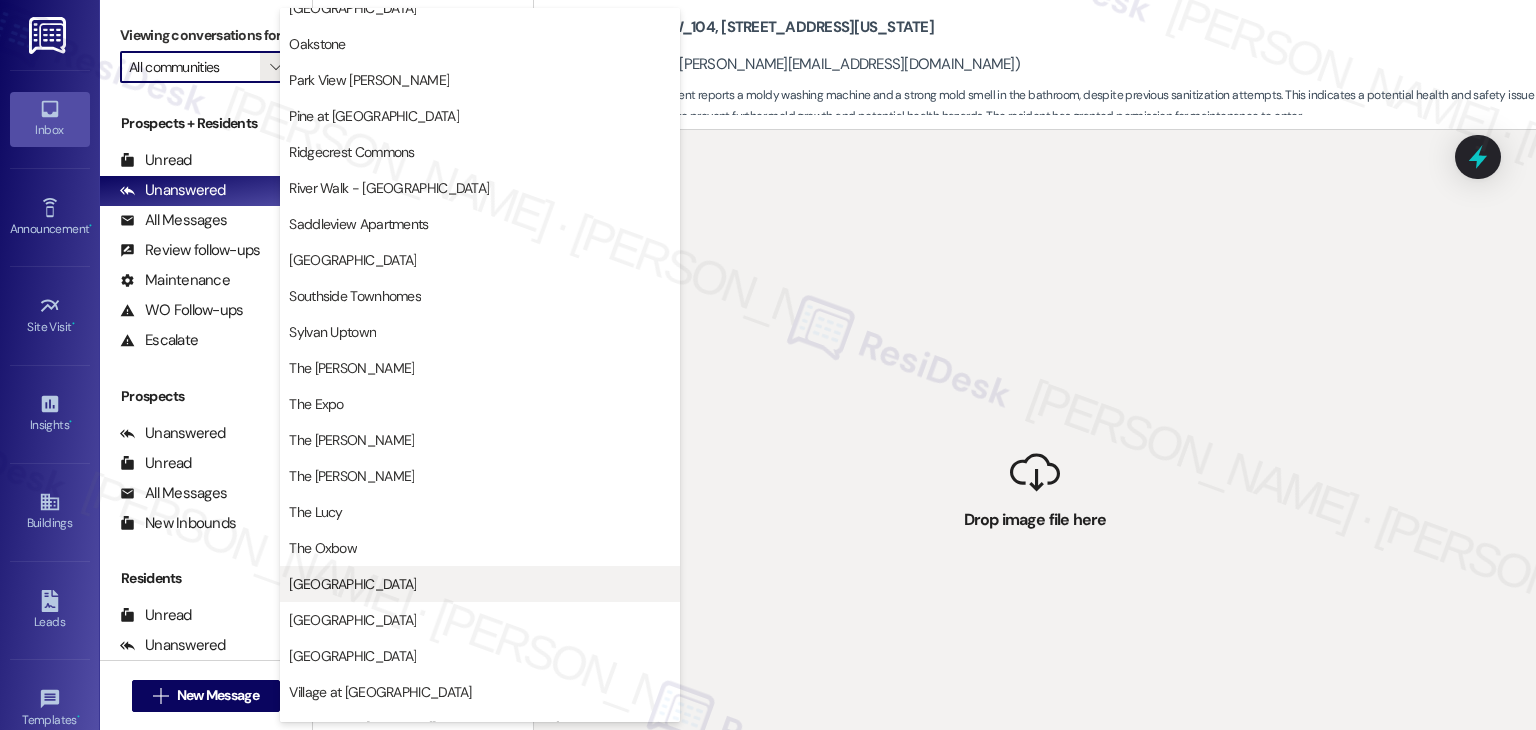 scroll, scrollTop: 978, scrollLeft: 0, axis: vertical 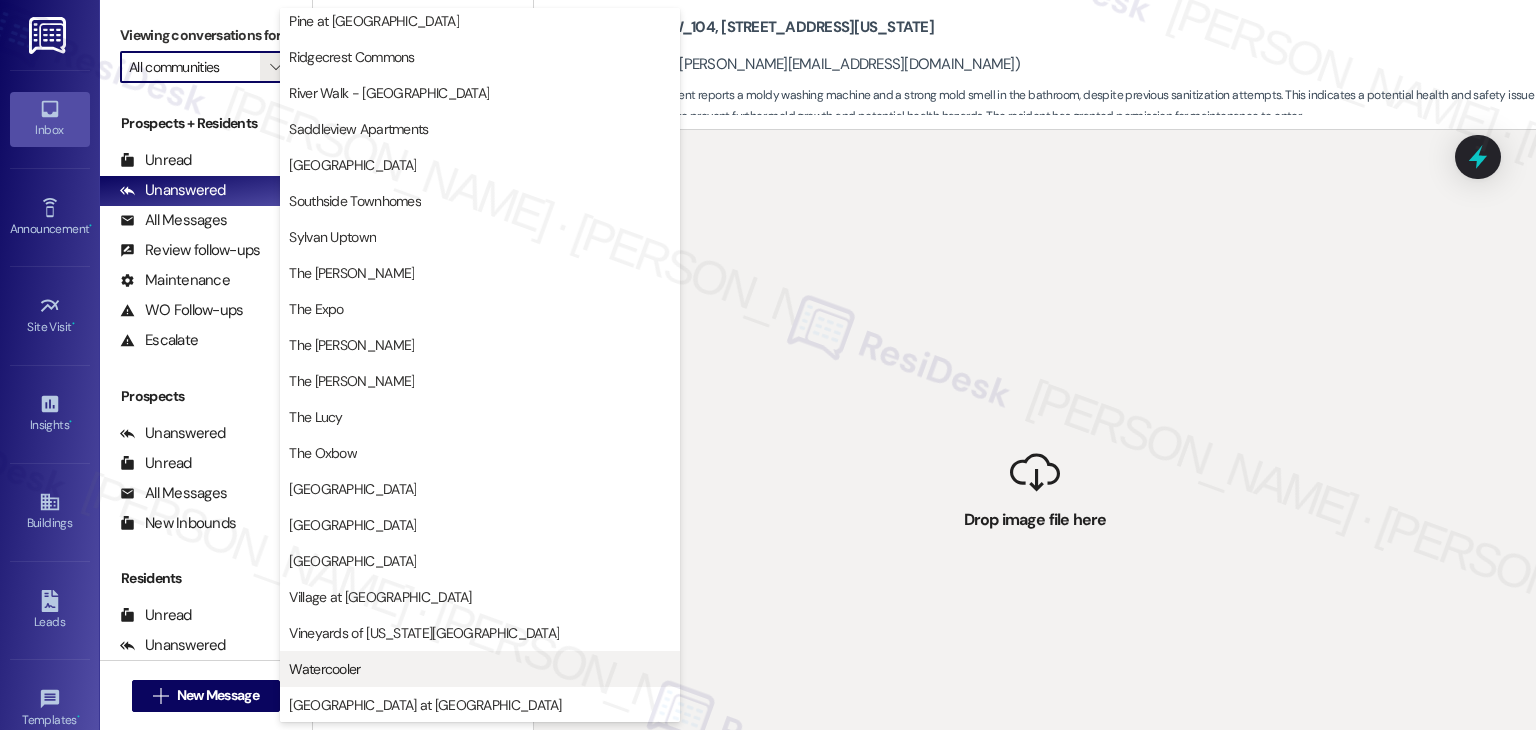 click on "Watercooler" at bounding box center (324, 669) 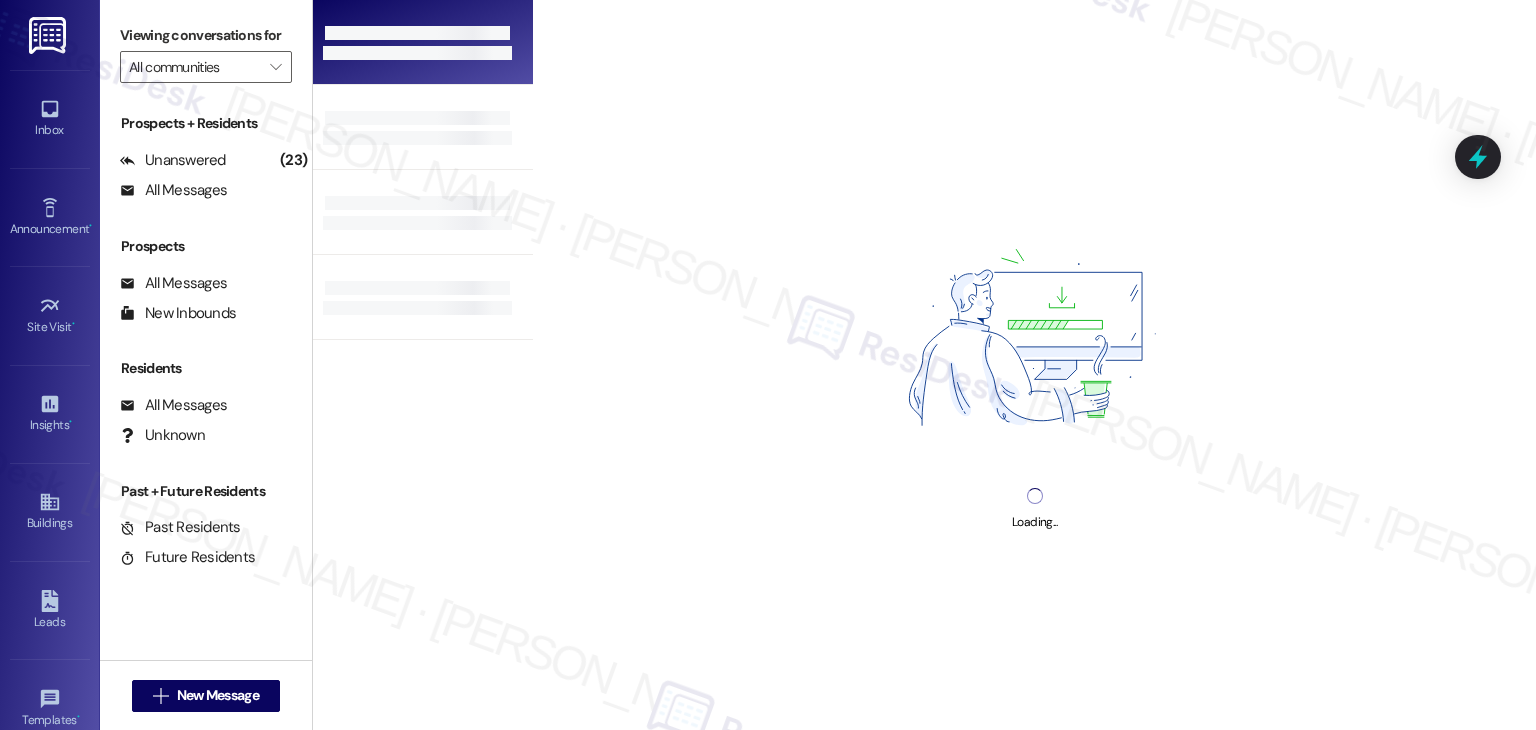 type on "Watercooler" 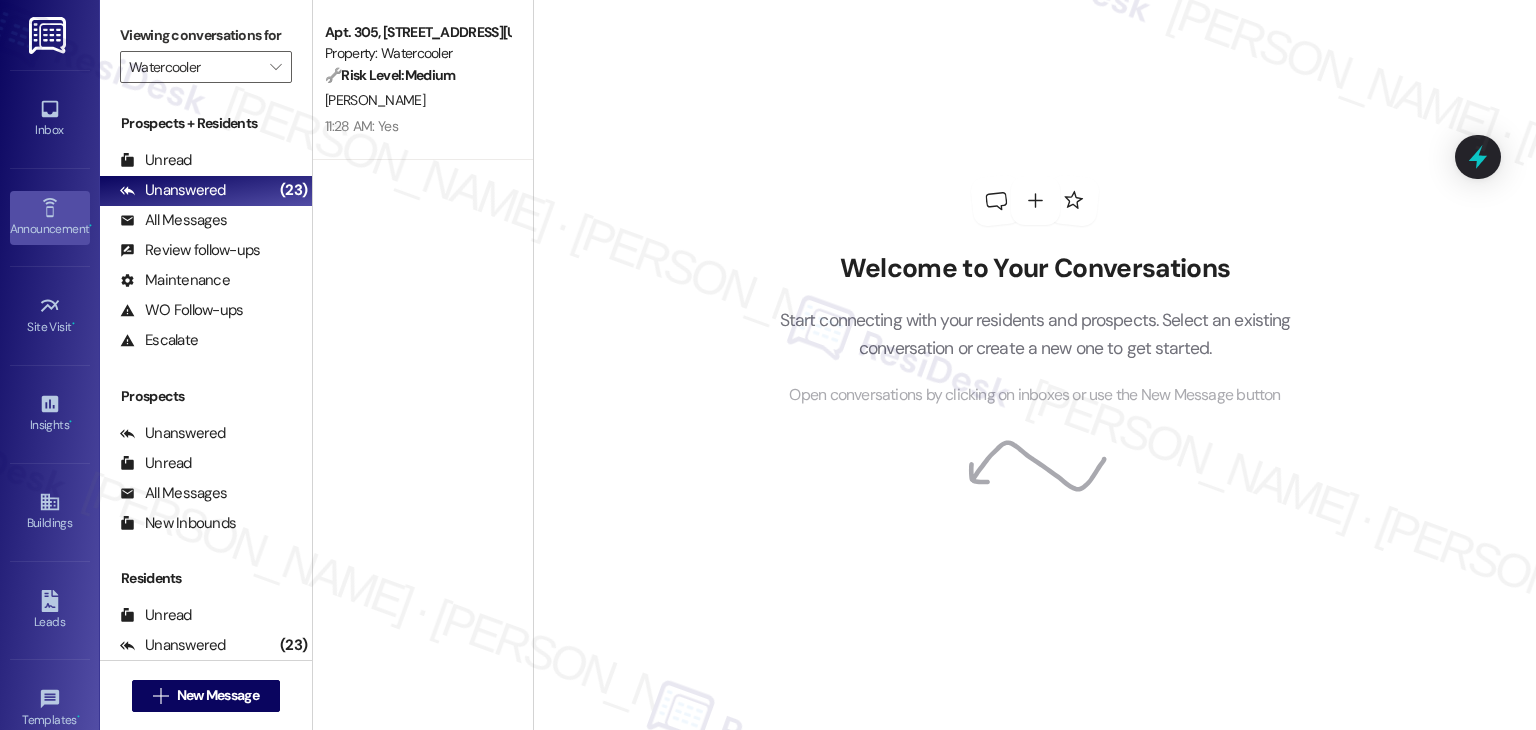 click on "Announcement   •" at bounding box center (50, 229) 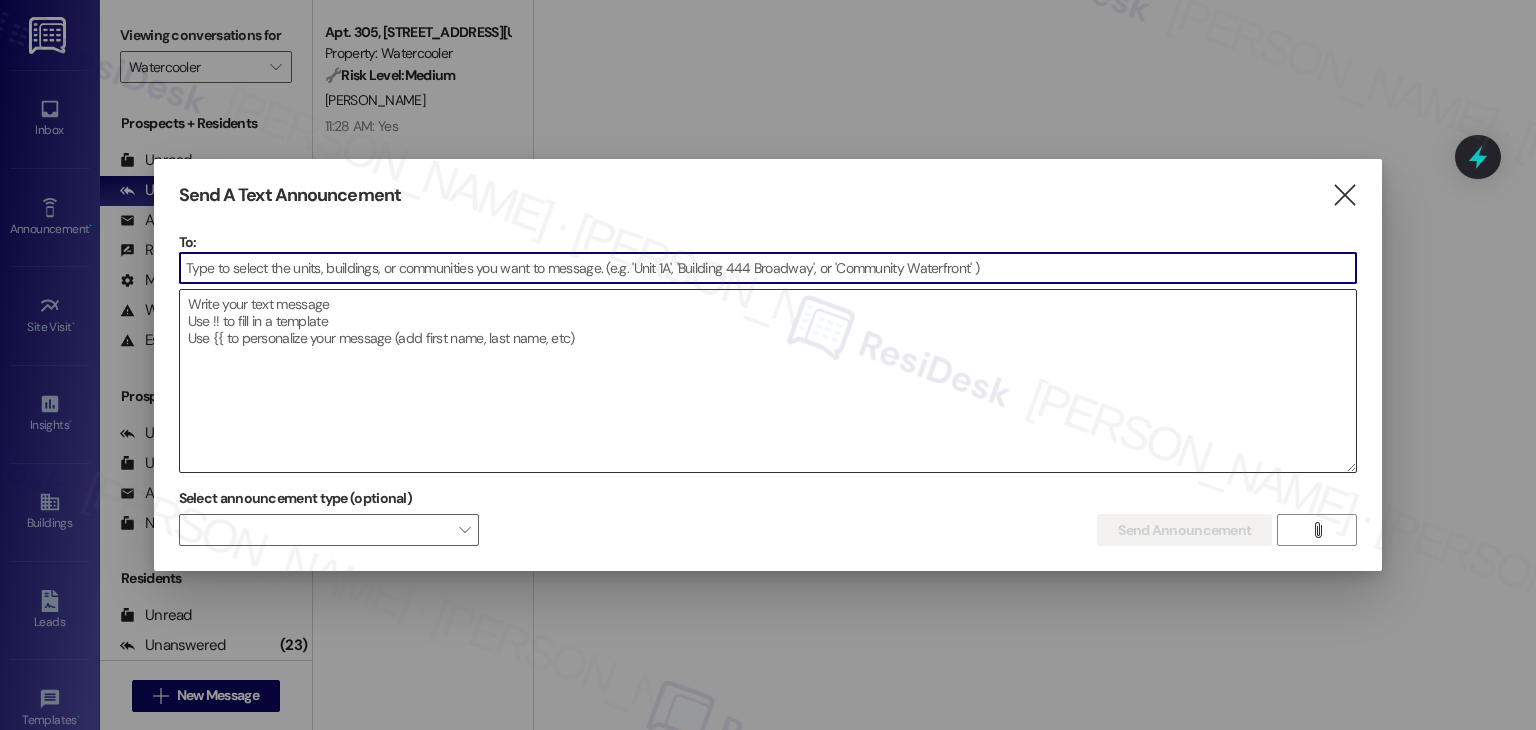 click at bounding box center (768, 381) 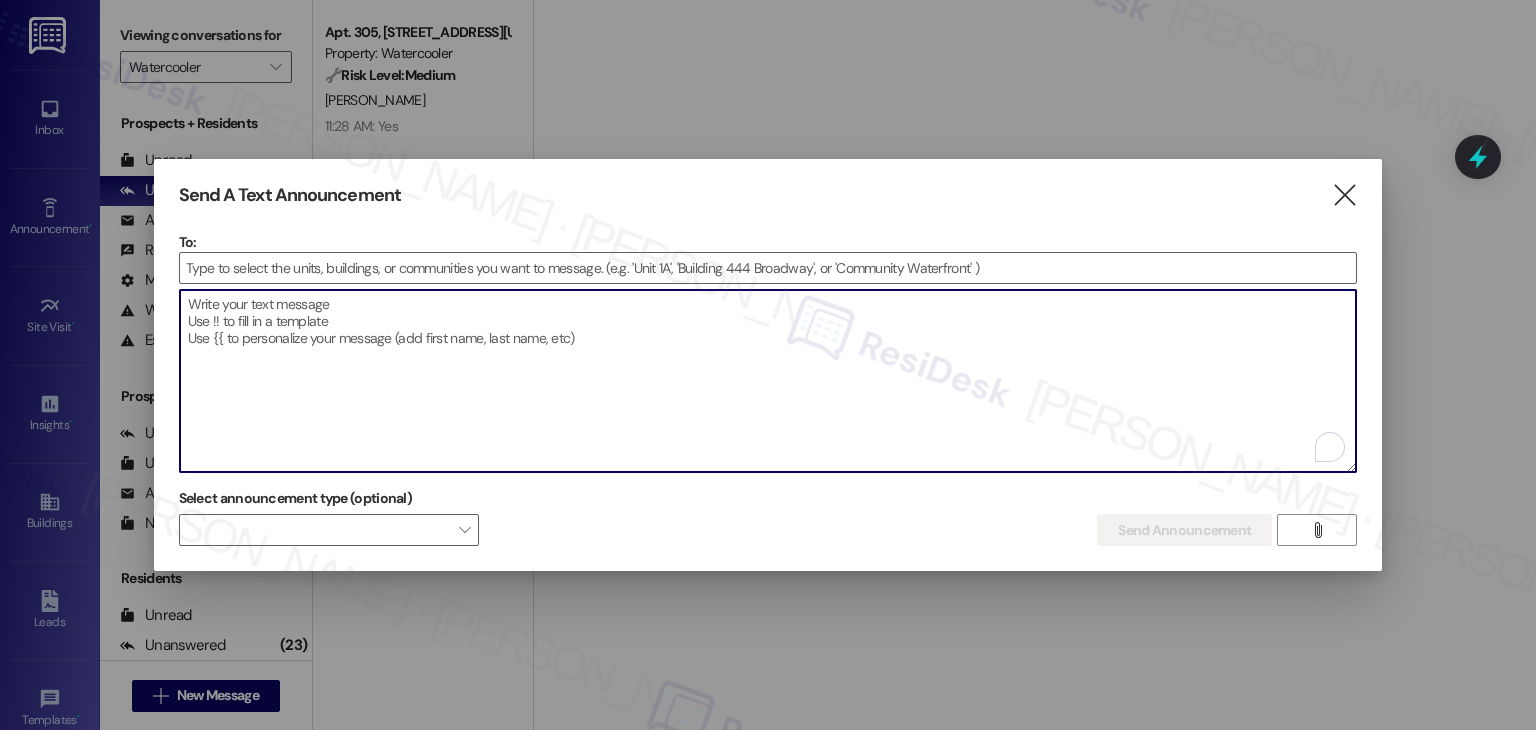 paste on "Hi {{first_name}}!
Our hot tub is currently out of order. We expect that it will be back up and running soon, and we will let you know when it is. Our apologies for the inconvenience and thank you for your patience!" 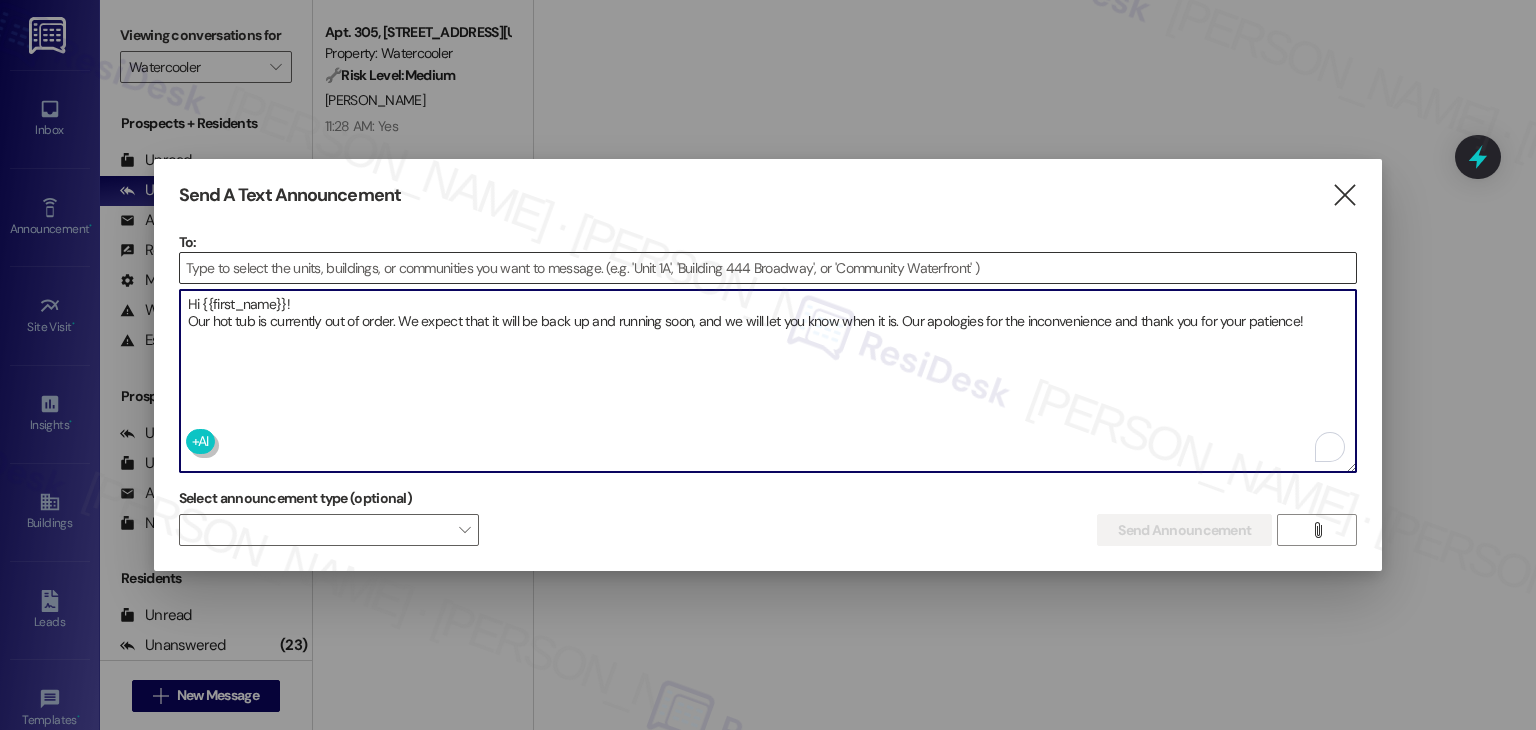 type on "Hi {{first_name}}!
Our hot tub is currently out of order. We expect that it will be back up and running soon, and we will let you know when it is. Our apologies for the inconvenience and thank you for your patience!" 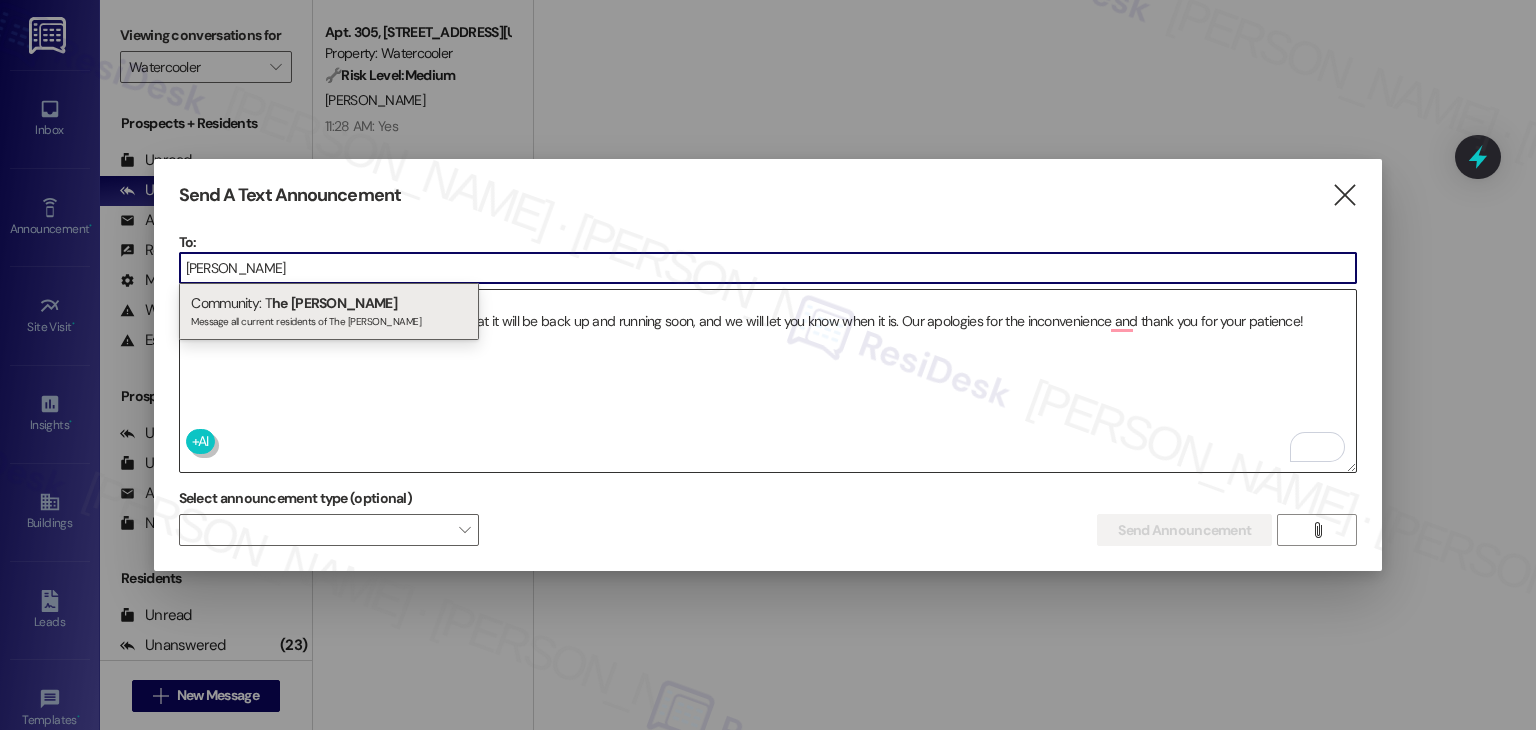 type on "hayes" 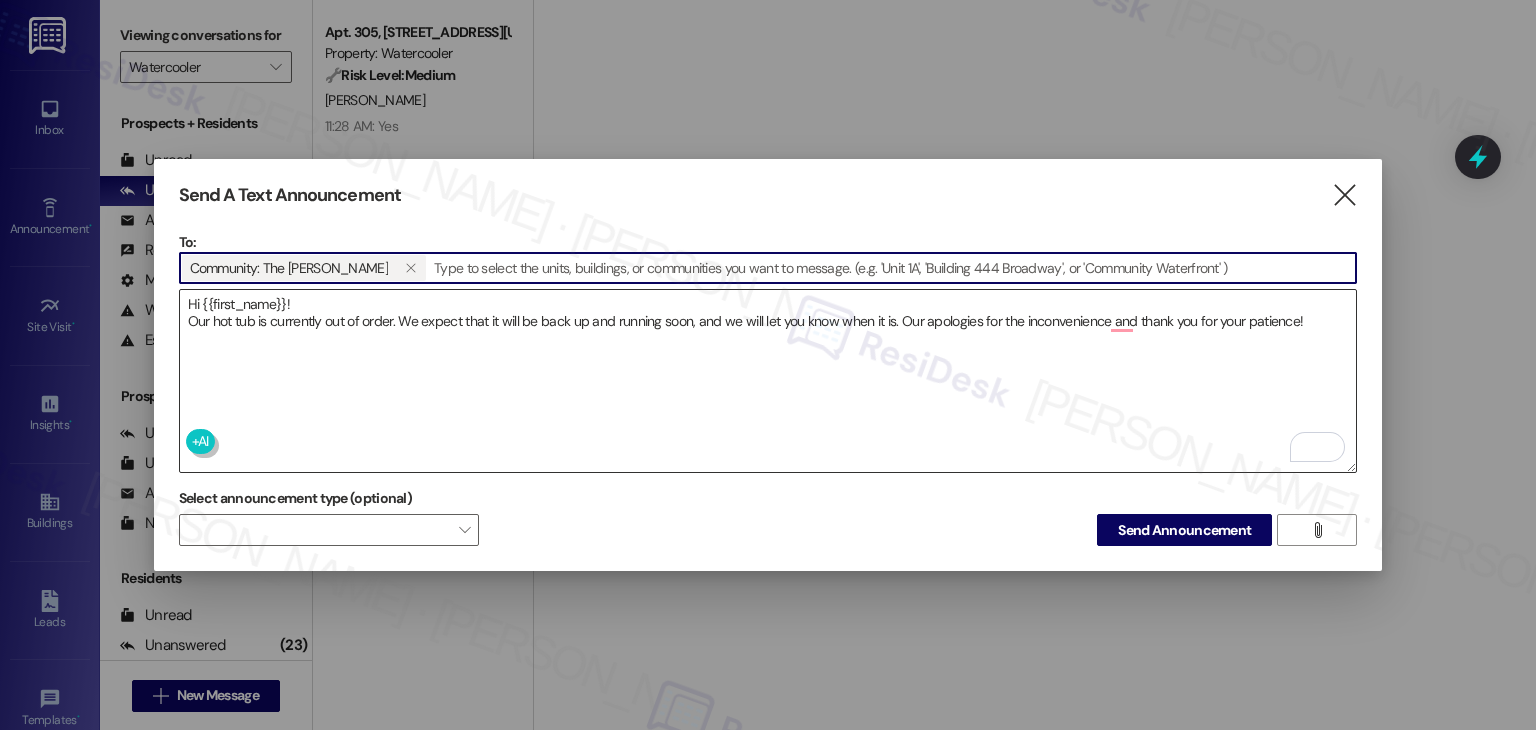 click on "Hi {{first_name}}!
Our hot tub is currently out of order. We expect that it will be back up and running soon, and we will let you know when it is. Our apologies for the inconvenience and thank you for your patience!" at bounding box center (768, 381) 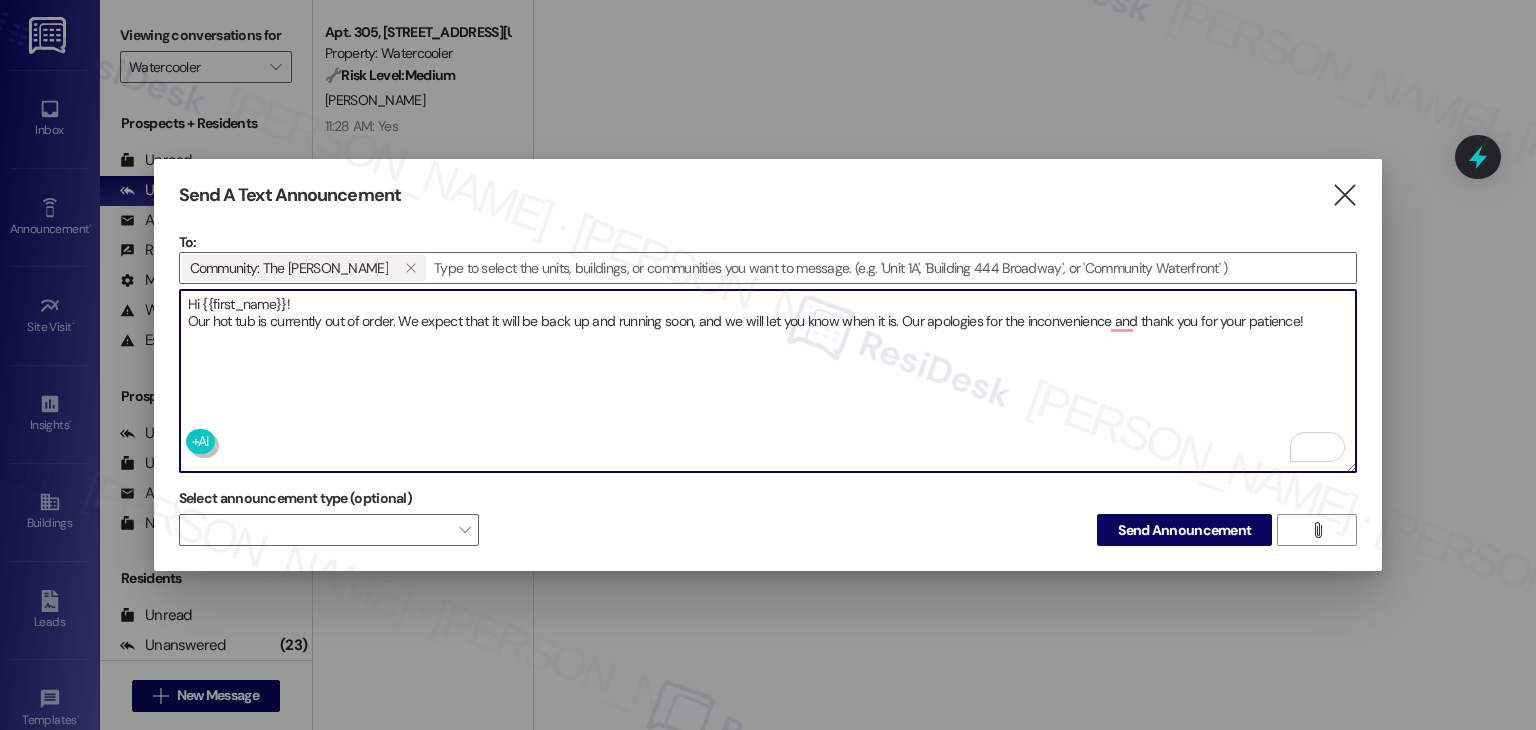 drag, startPoint x: 292, startPoint y: 297, endPoint x: 190, endPoint y: 293, distance: 102.0784 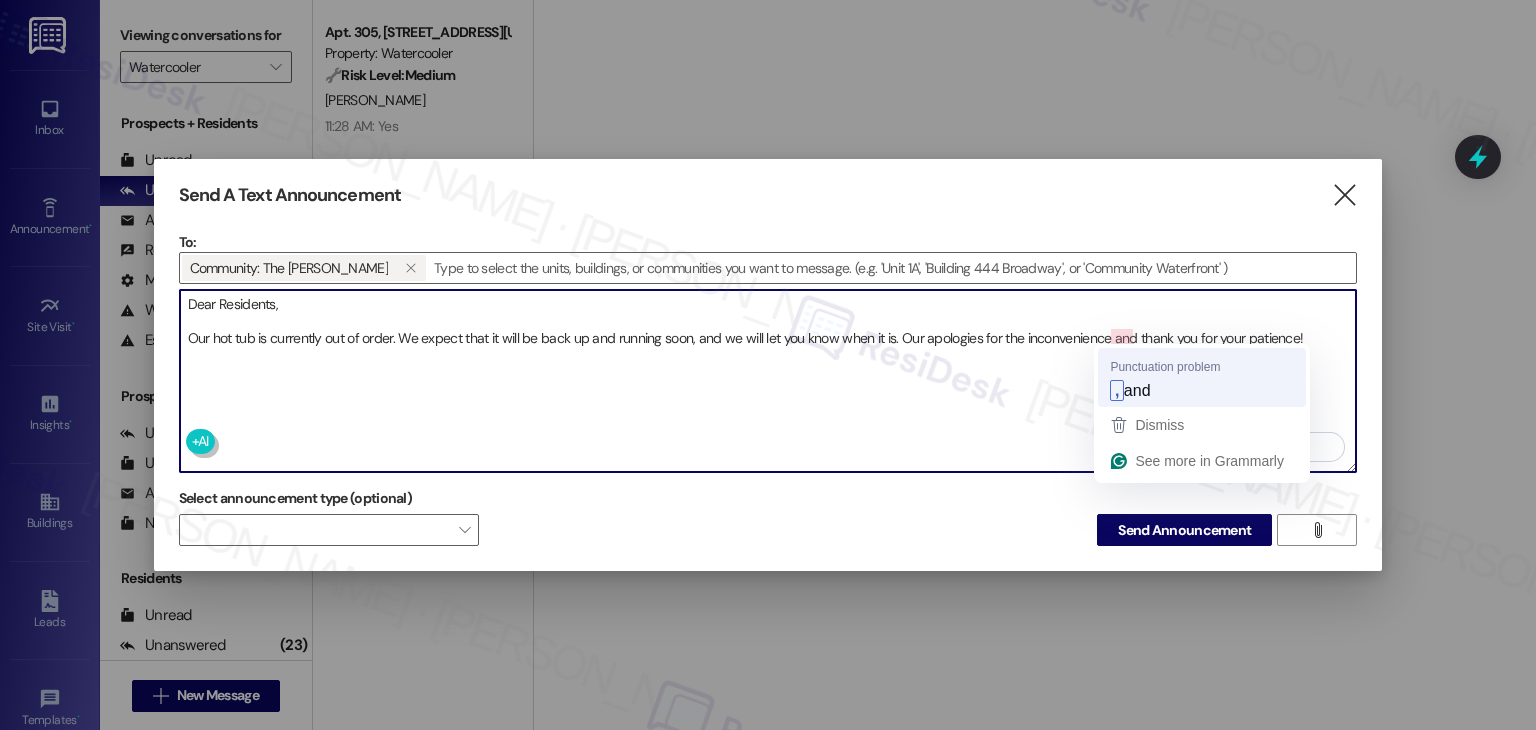 type on "Dear Residents,
Our hot tub is currently out of order. We expect that it will be back up and running soon, and we will let you know when it is. Our apologies for the inconvenience, and thank you for your patience!" 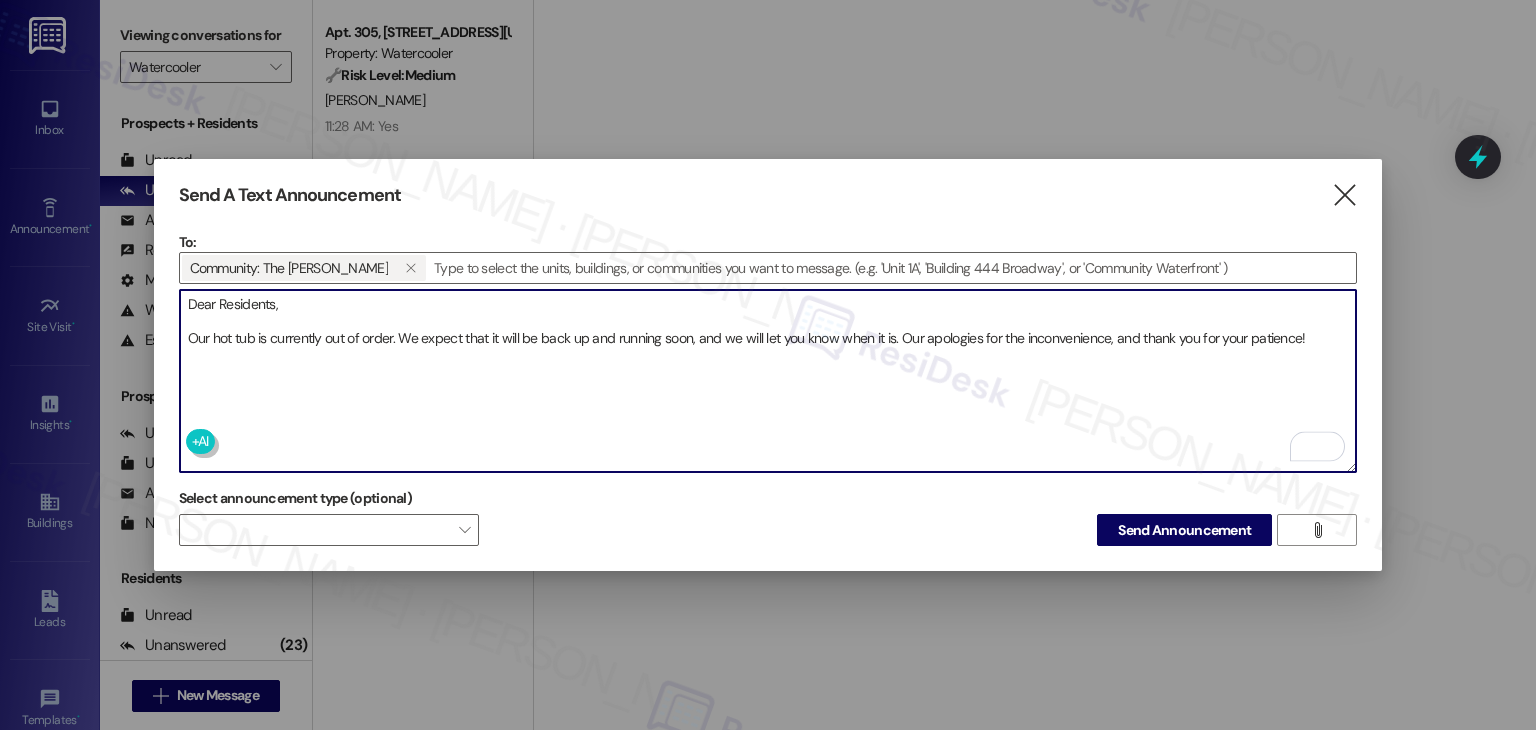 scroll, scrollTop: 0, scrollLeft: 0, axis: both 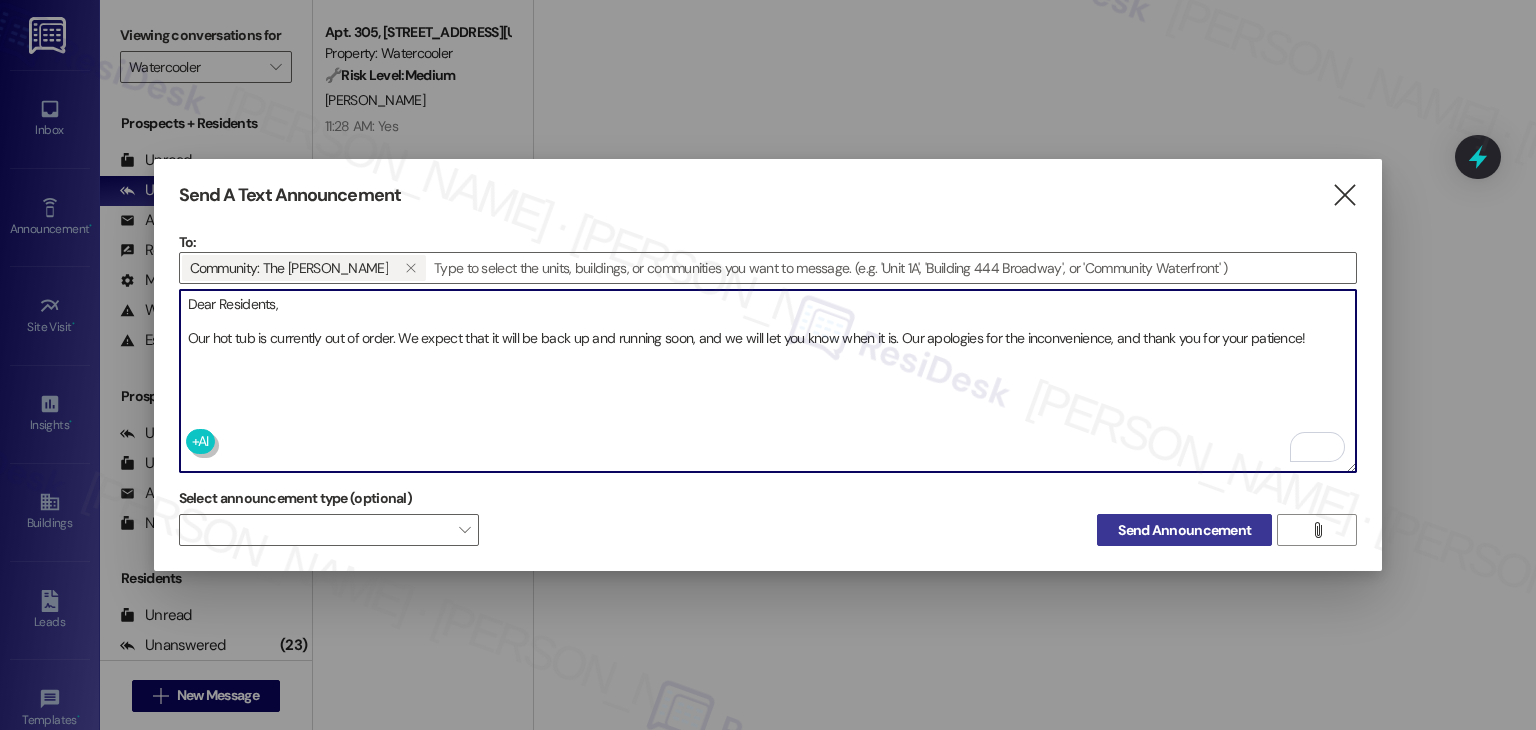 click on "Send Announcement" at bounding box center (1184, 530) 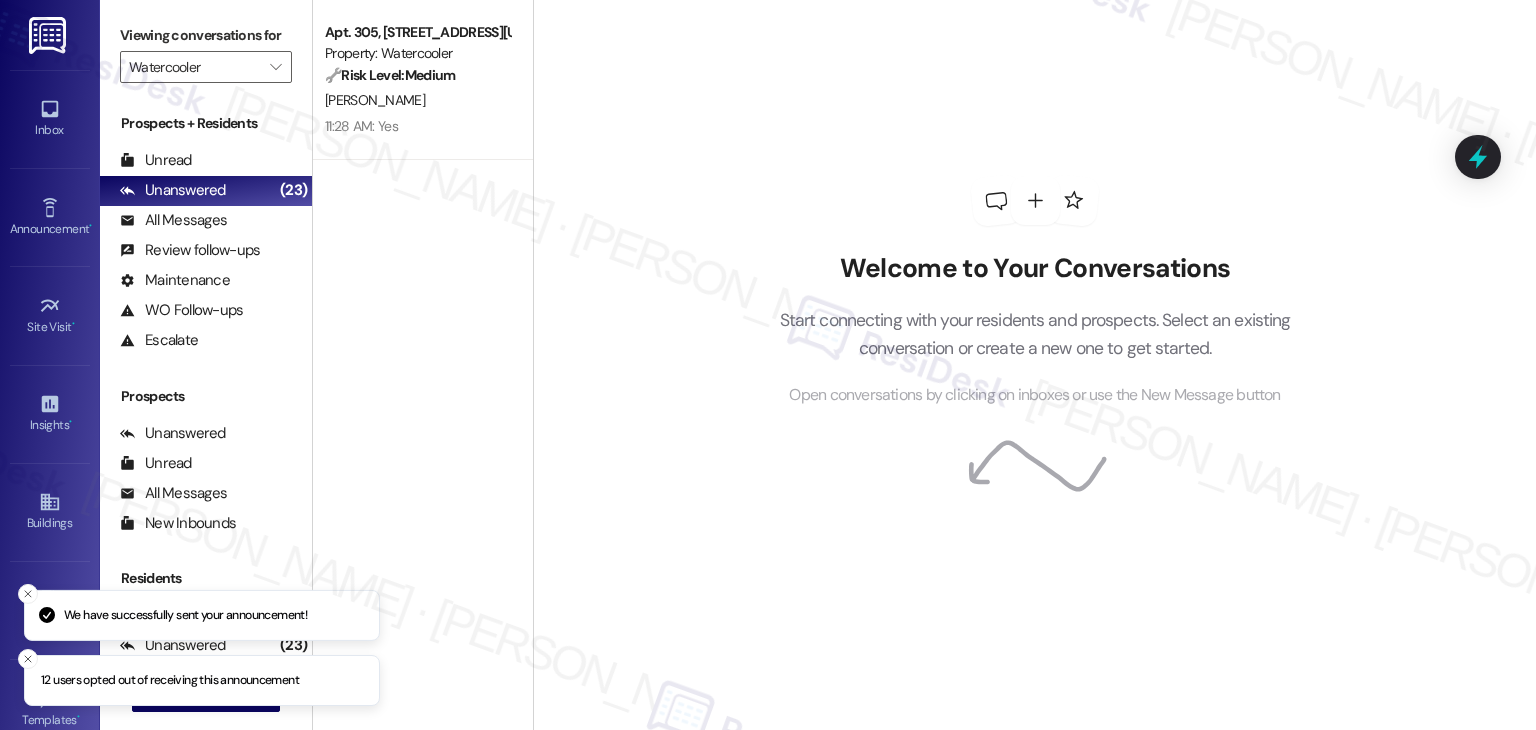 click on "Welcome to Your Conversations Start connecting with your residents and prospects. Select an existing conversation or create a new one to get started. Open conversations by clicking on inboxes or use the New Message button" at bounding box center (1034, 365) 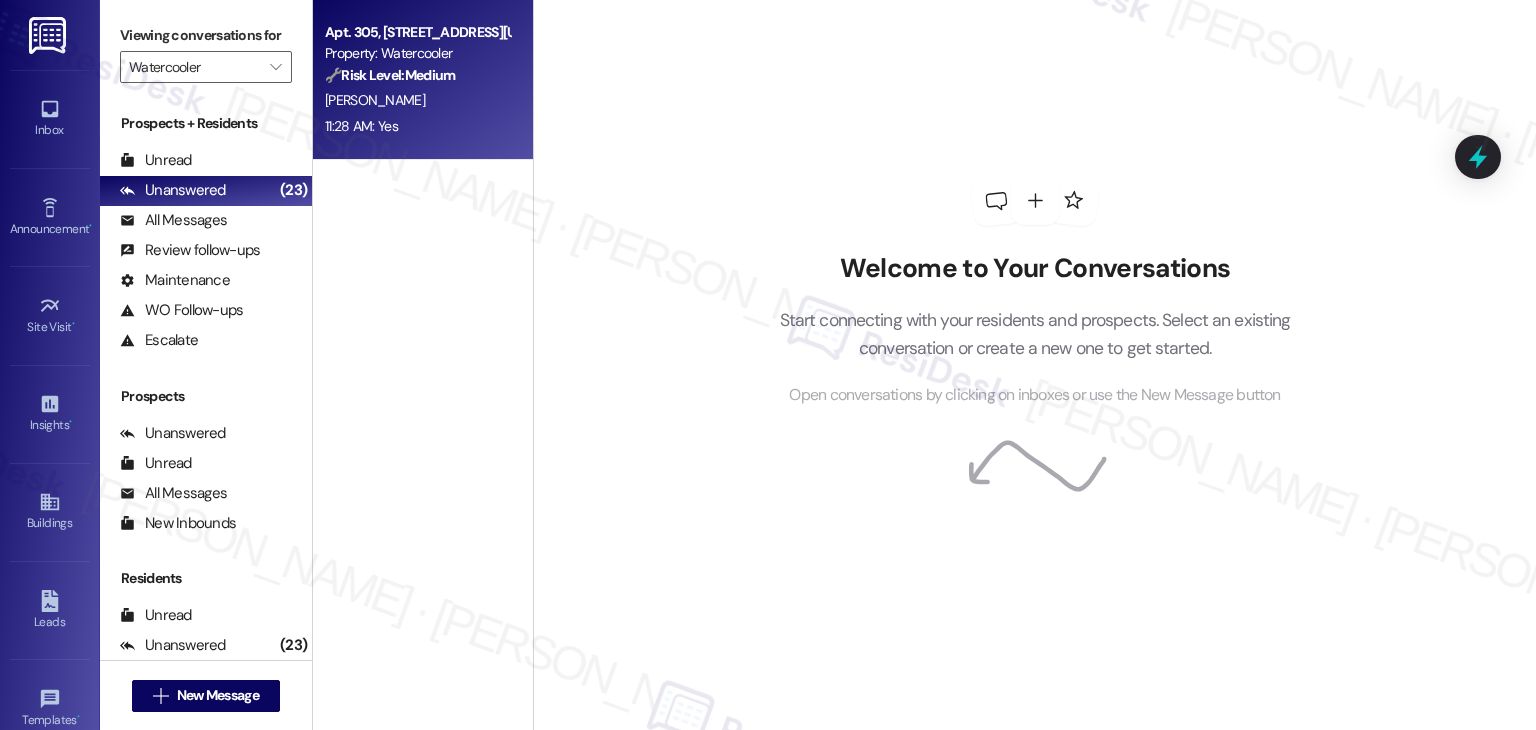 click on "11:28 AM: Yes 11:28 AM: Yes" at bounding box center (417, 126) 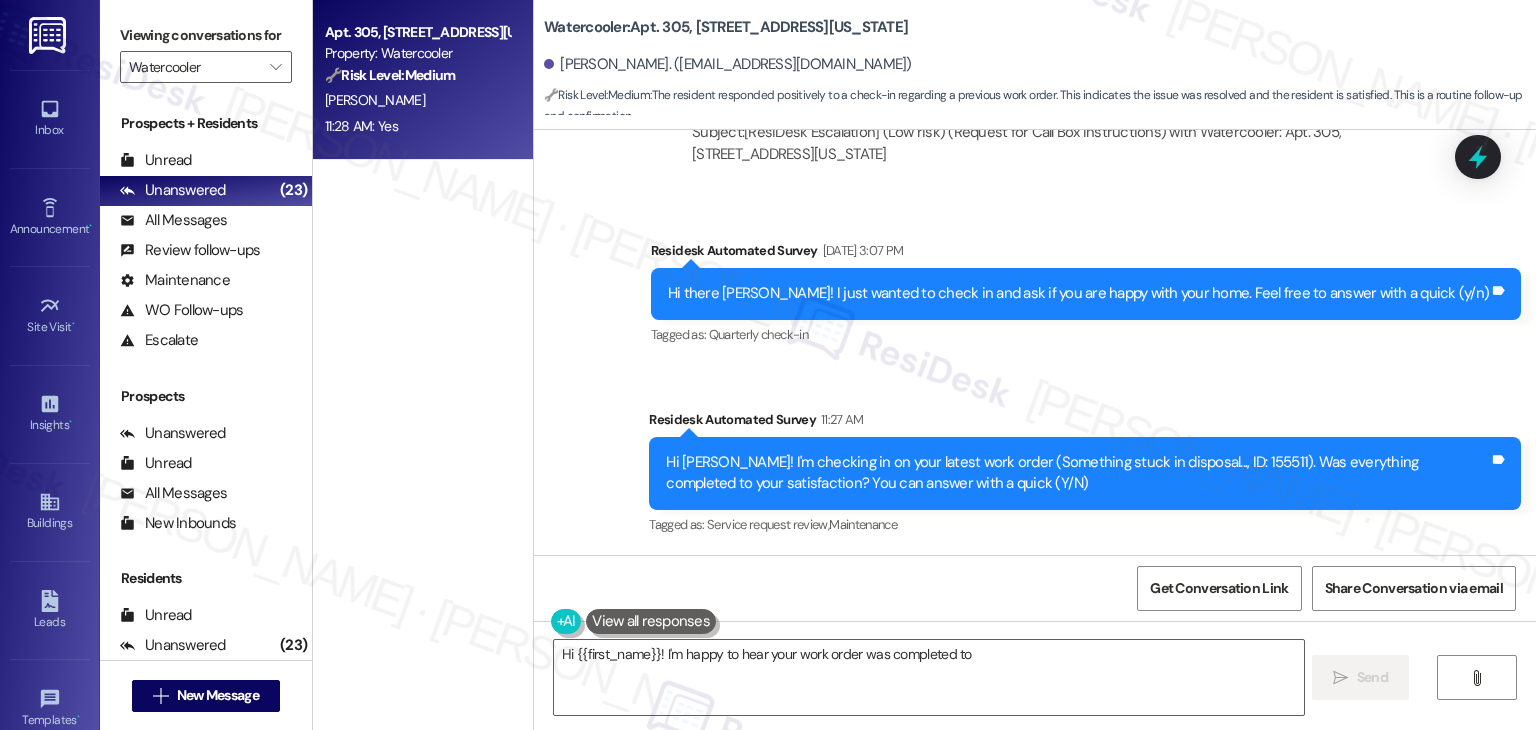 scroll, scrollTop: 4379, scrollLeft: 0, axis: vertical 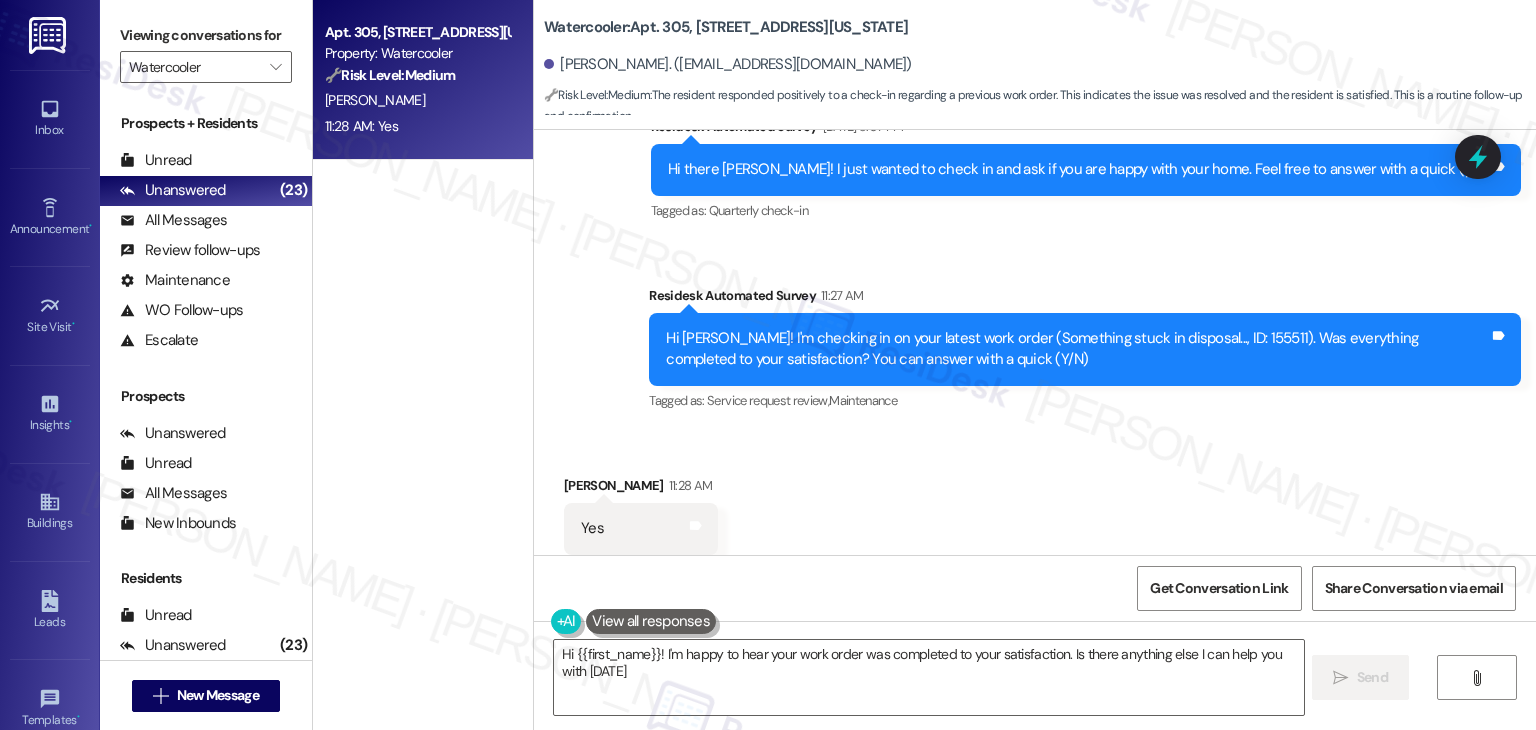 type on "Hi {{first_name}}! I'm happy to hear your work order was completed to your satisfaction. Is there anything else I can help you with [DATE]?" 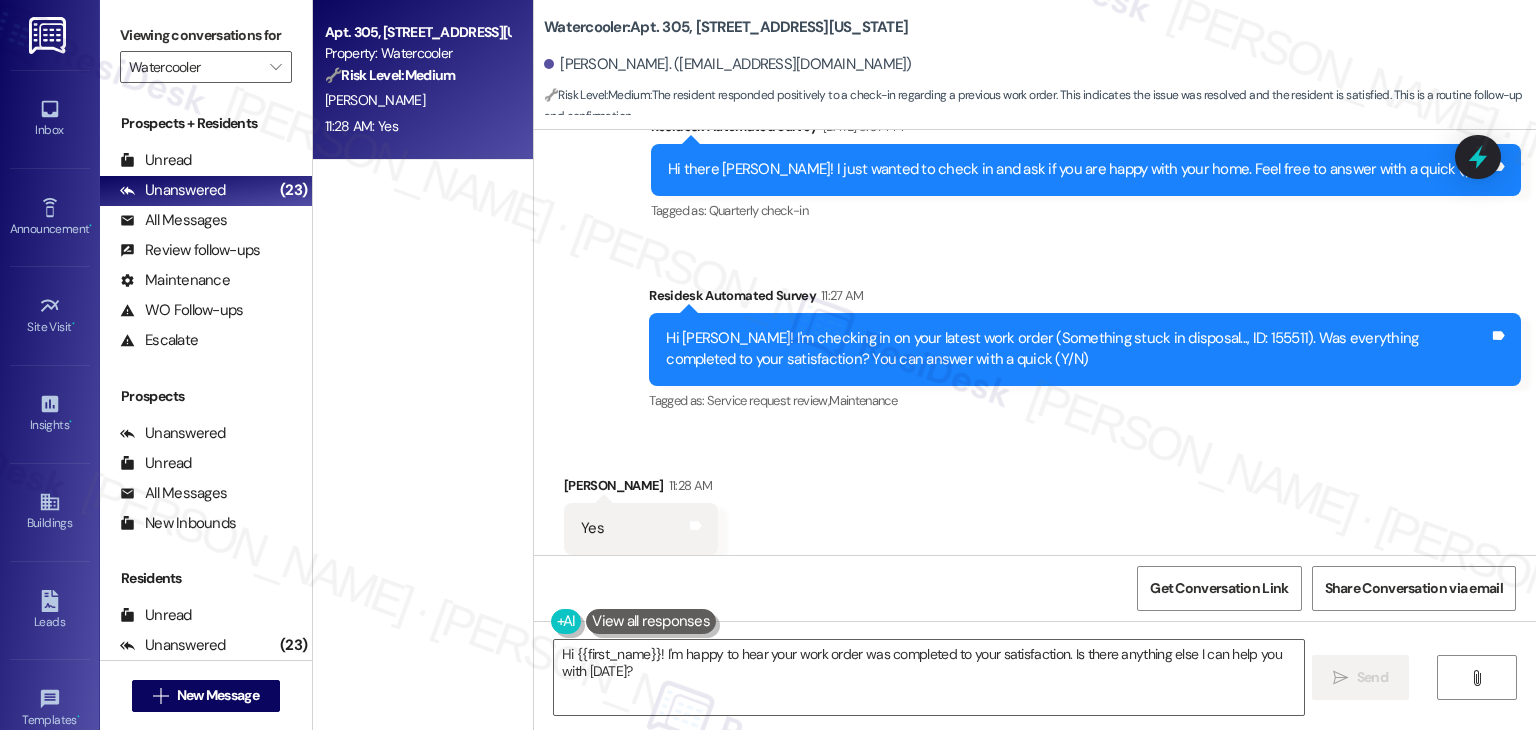 click on "Received via SMS [PERSON_NAME] 11:28 AM Yes Tags and notes Tagged as:   Positive response Click to highlight conversations about Positive response" at bounding box center (1035, 514) 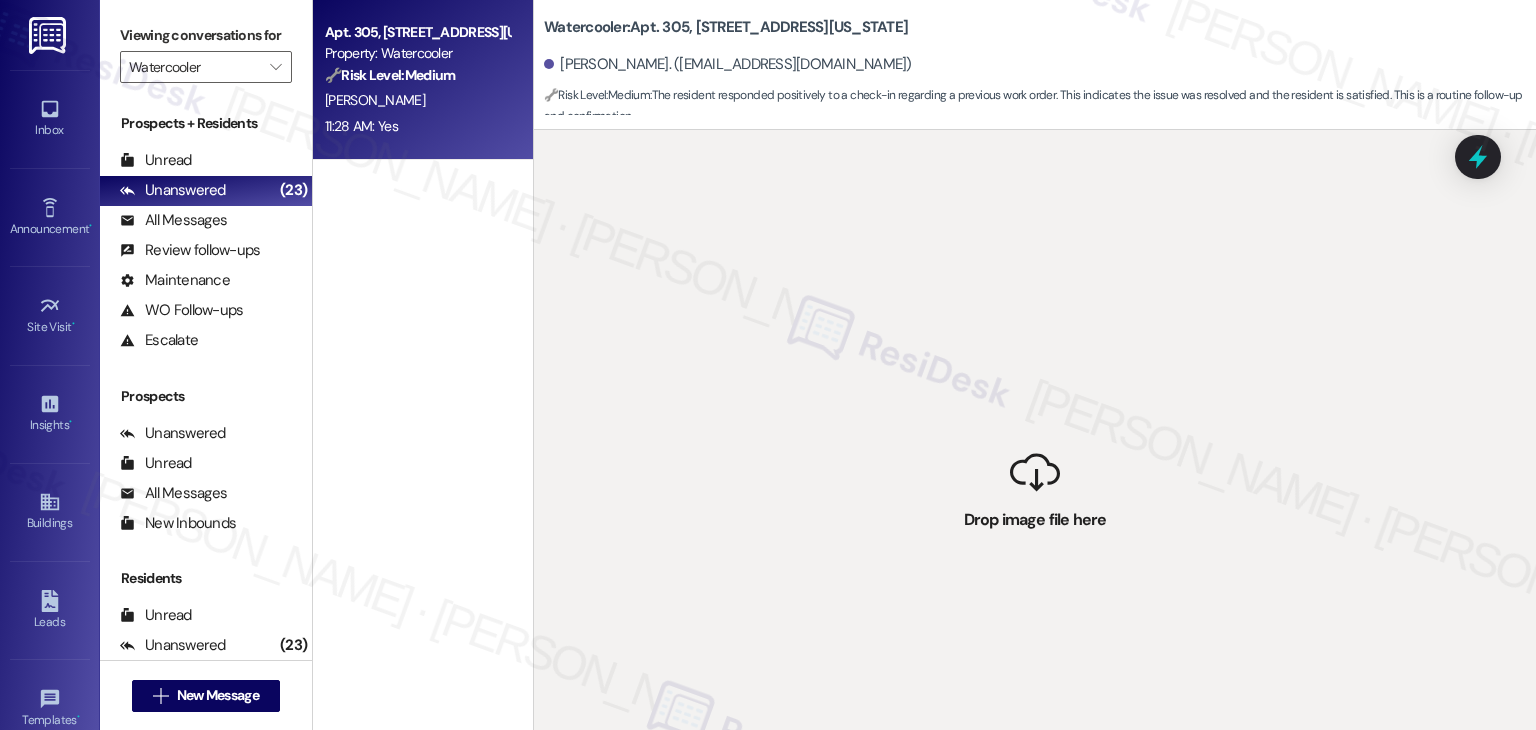 click on "Apt. 305, [STREET_ADDRESS][US_STATE] Property: Watercooler 🔧  Risk Level:  Medium The resident responded positively to a check-in regarding a previous work order. This indicates the issue was resolved and the resident is satisfied. This is a routine follow-up and confirmation. [PERSON_NAME] 11:28 AM: Yes 11:28 AM: Yes" at bounding box center (423, 294) 